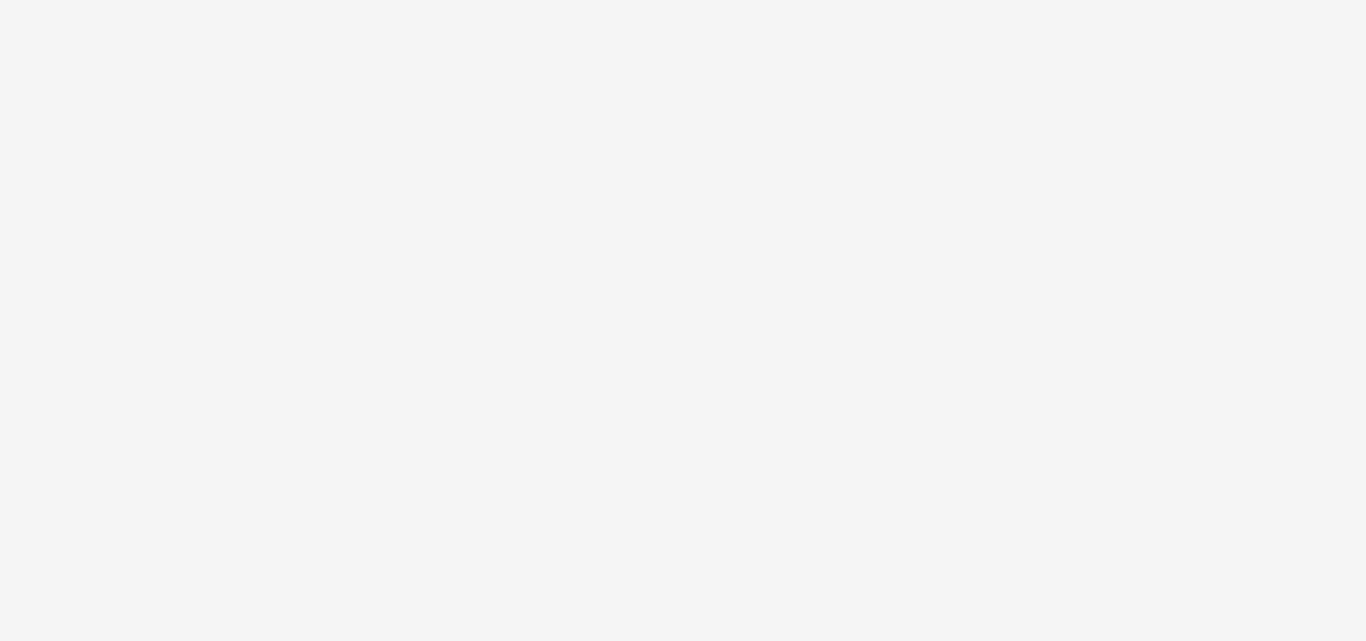 scroll, scrollTop: 0, scrollLeft: 0, axis: both 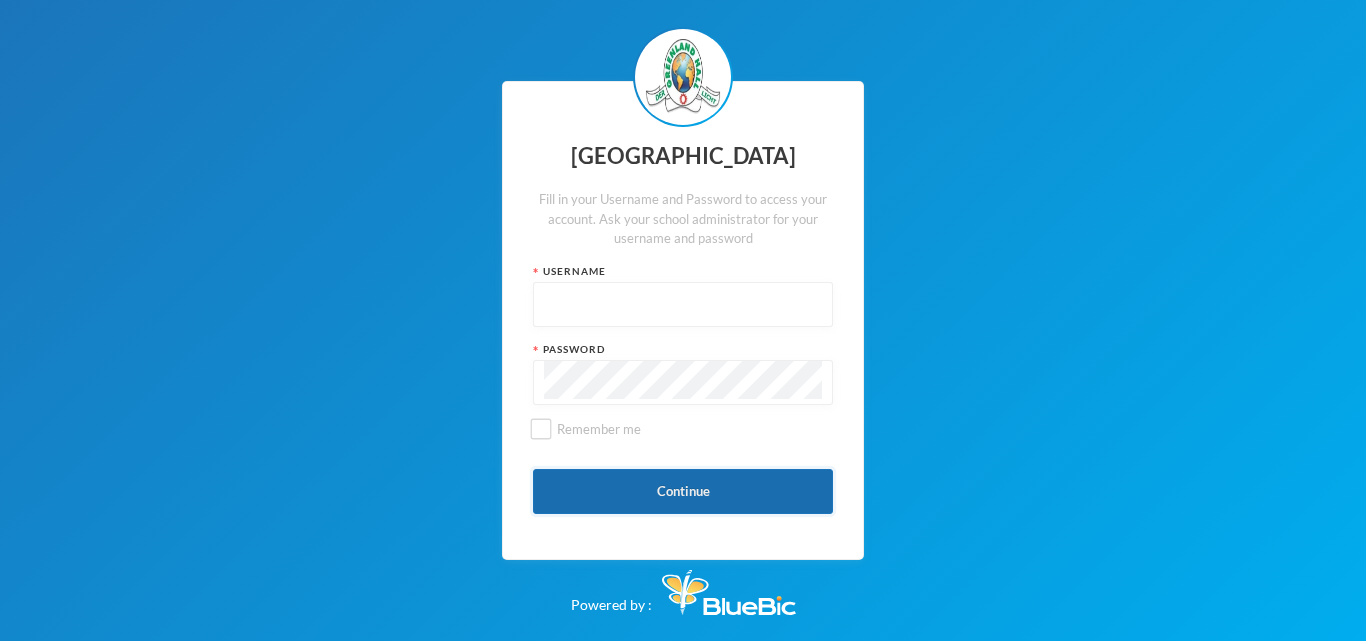 type on "glh23es30" 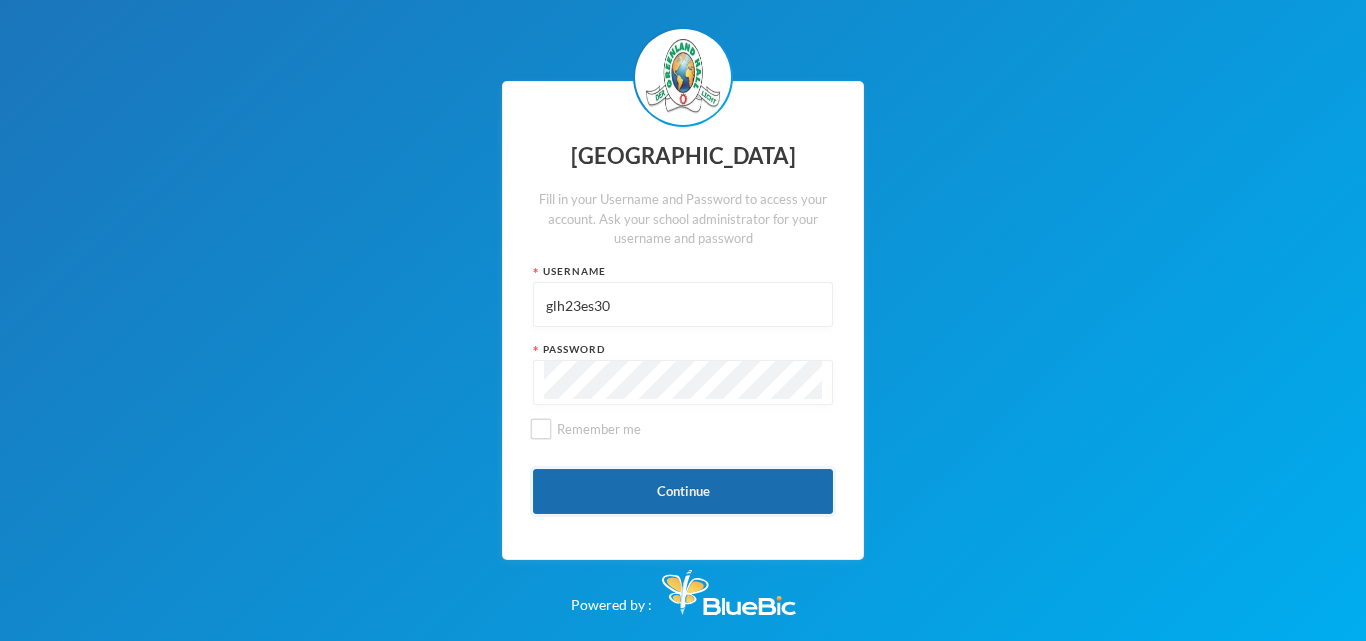 click on "Continue" at bounding box center [683, 491] 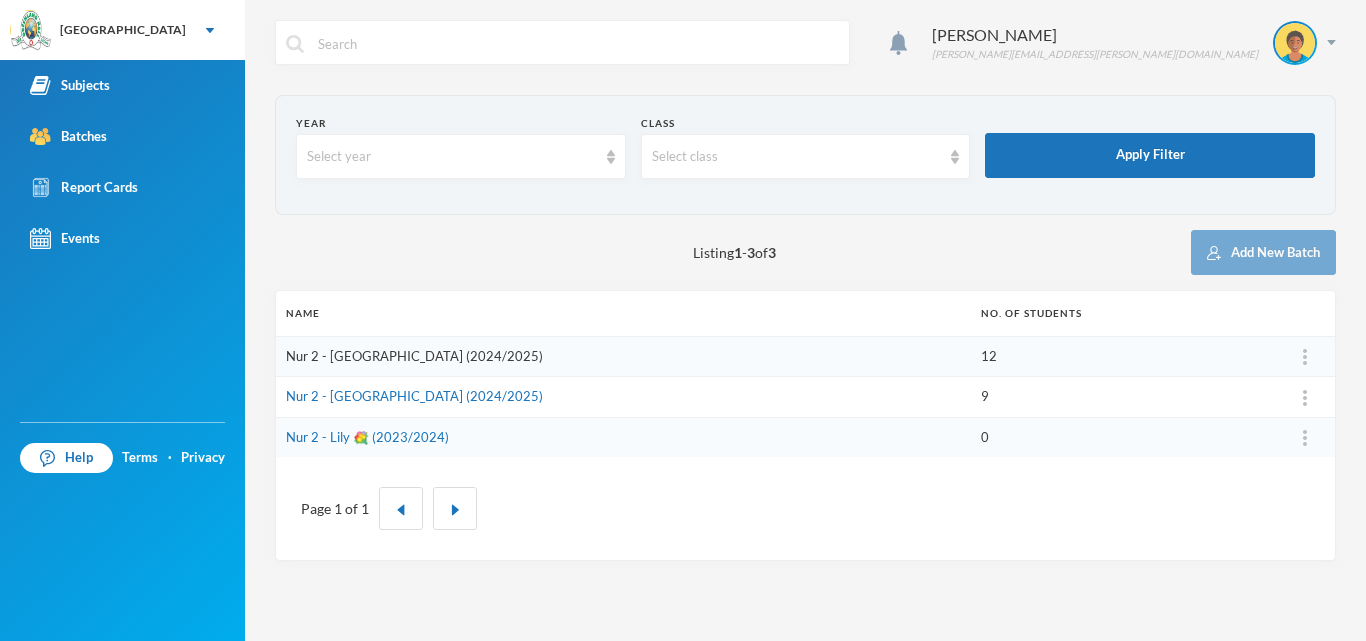 click on "Nur 2 - [GEOGRAPHIC_DATA] (2024/2025)" at bounding box center (414, 356) 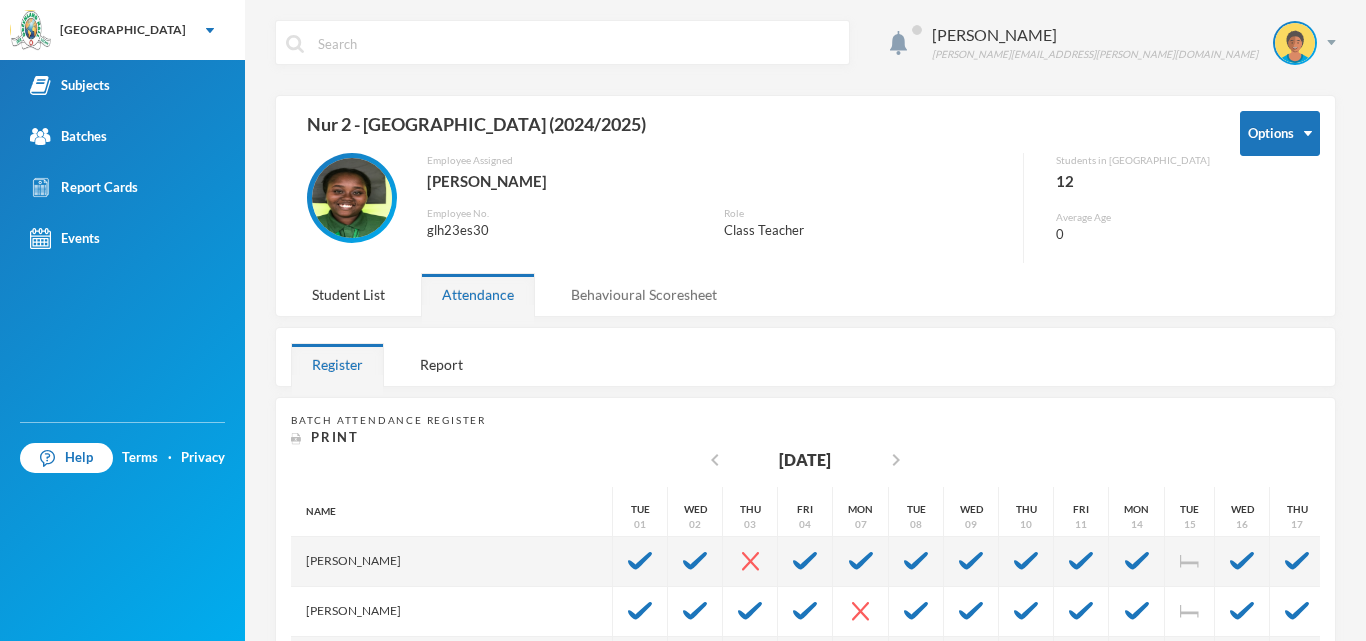 click on "Behavioural Scoresheet" at bounding box center (644, 294) 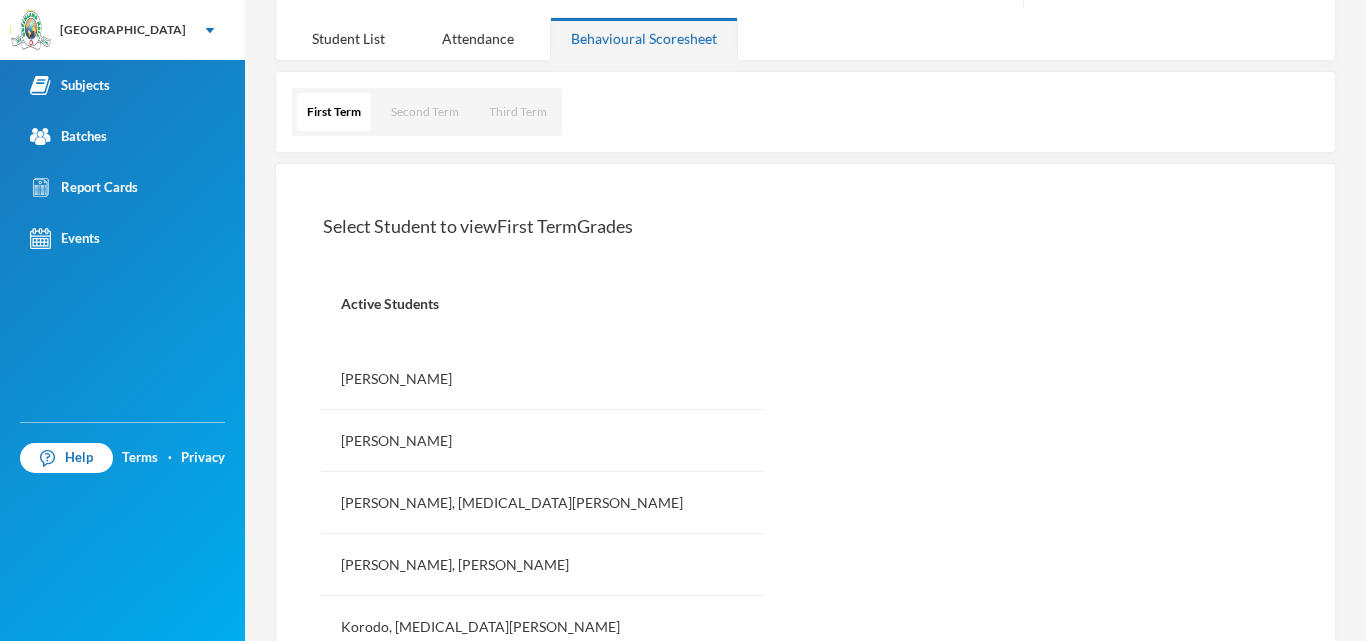 scroll, scrollTop: 274, scrollLeft: 0, axis: vertical 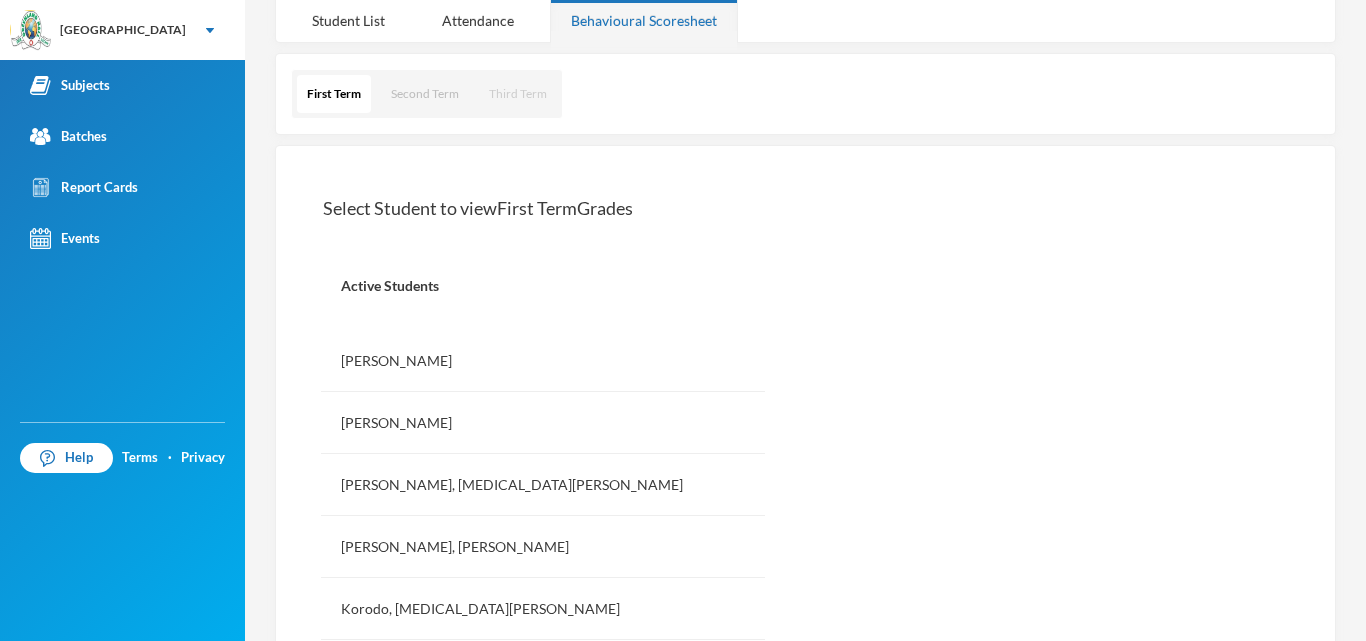click on "Third Term" at bounding box center (518, 94) 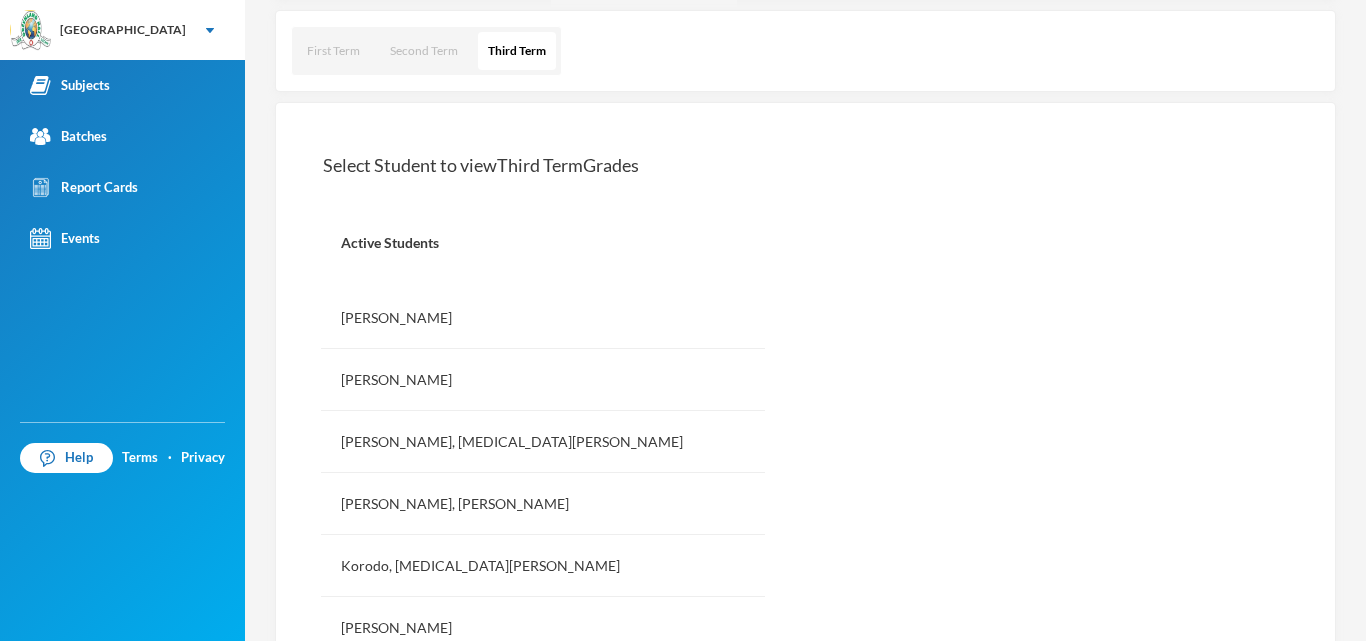 scroll, scrollTop: 293, scrollLeft: 0, axis: vertical 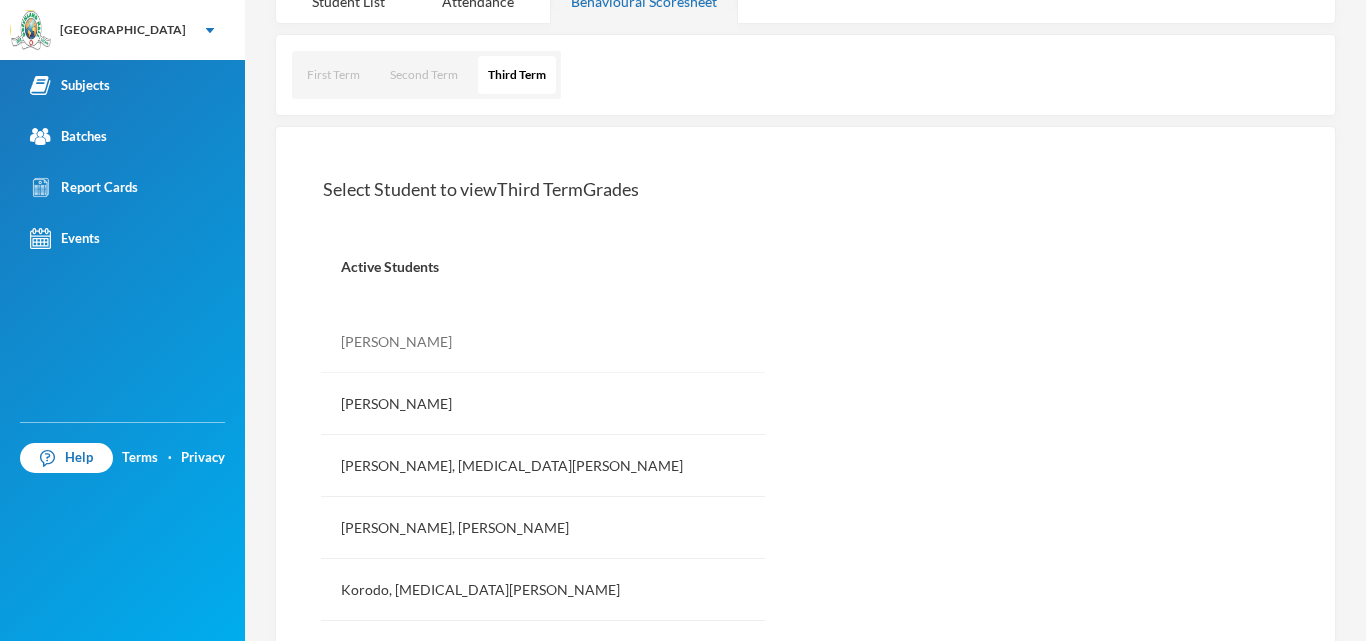 click on "[PERSON_NAME]" at bounding box center (543, 342) 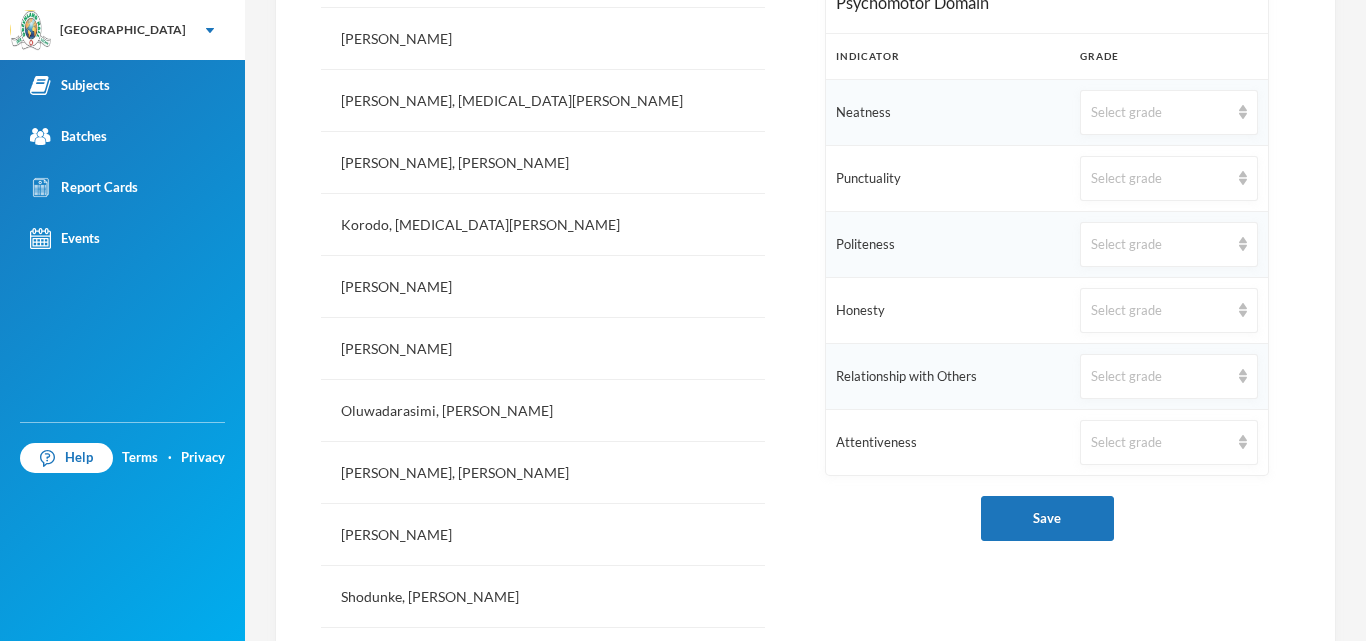 scroll, scrollTop: 655, scrollLeft: 0, axis: vertical 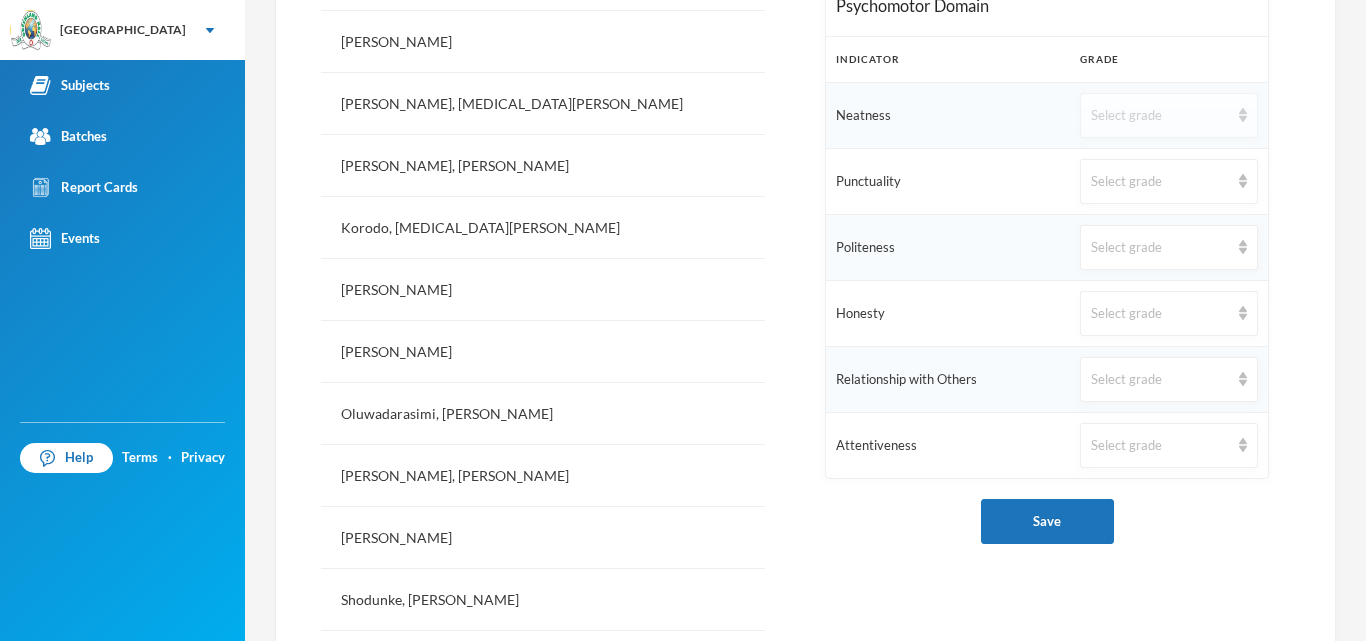click on "Select grade" at bounding box center (1169, 115) 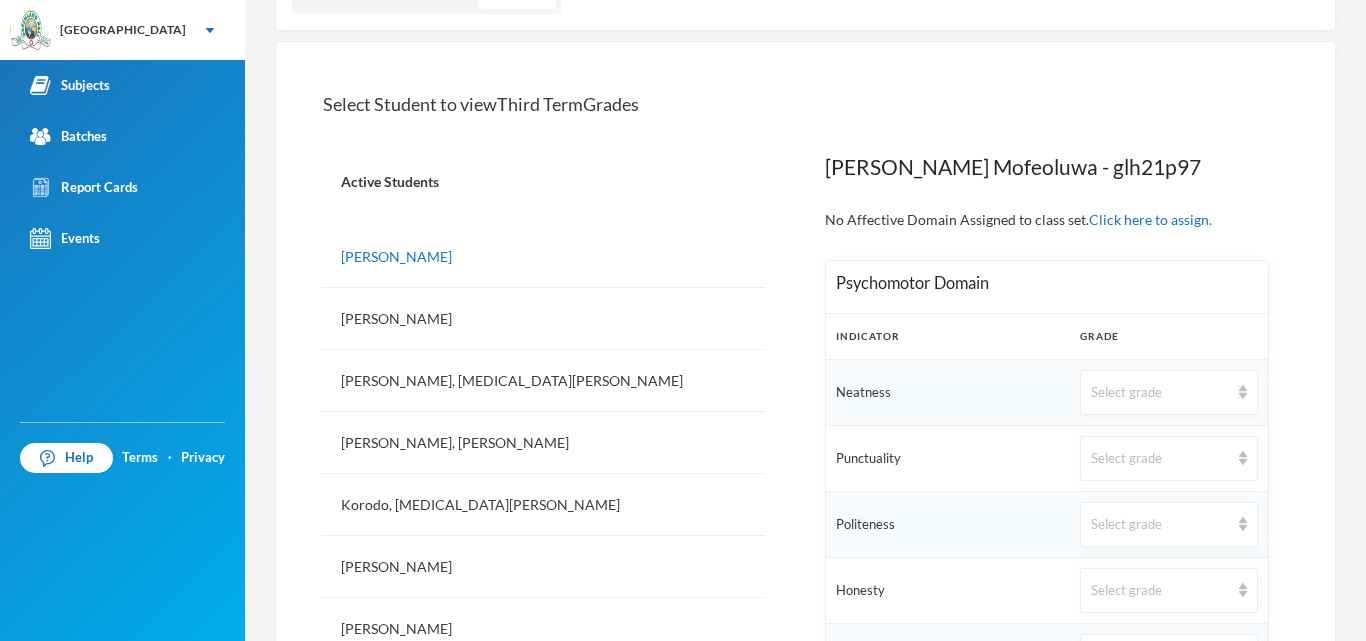 scroll, scrollTop: 386, scrollLeft: 0, axis: vertical 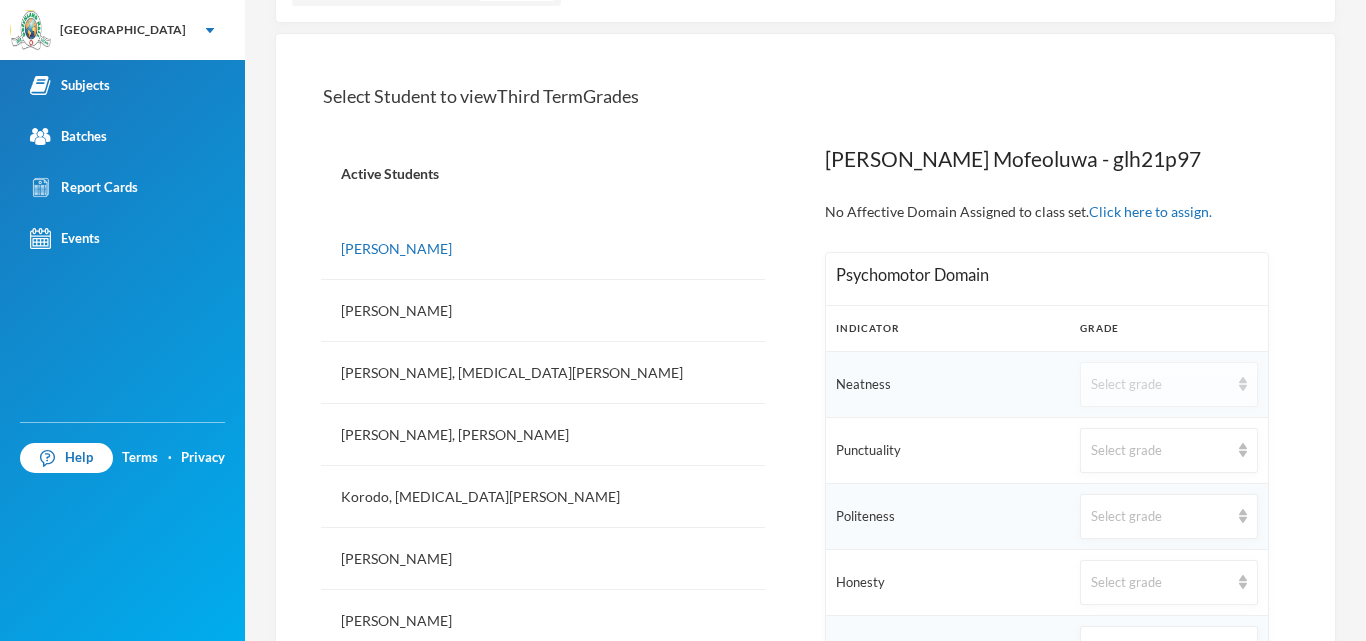 click on "Select grade" at bounding box center [1160, 385] 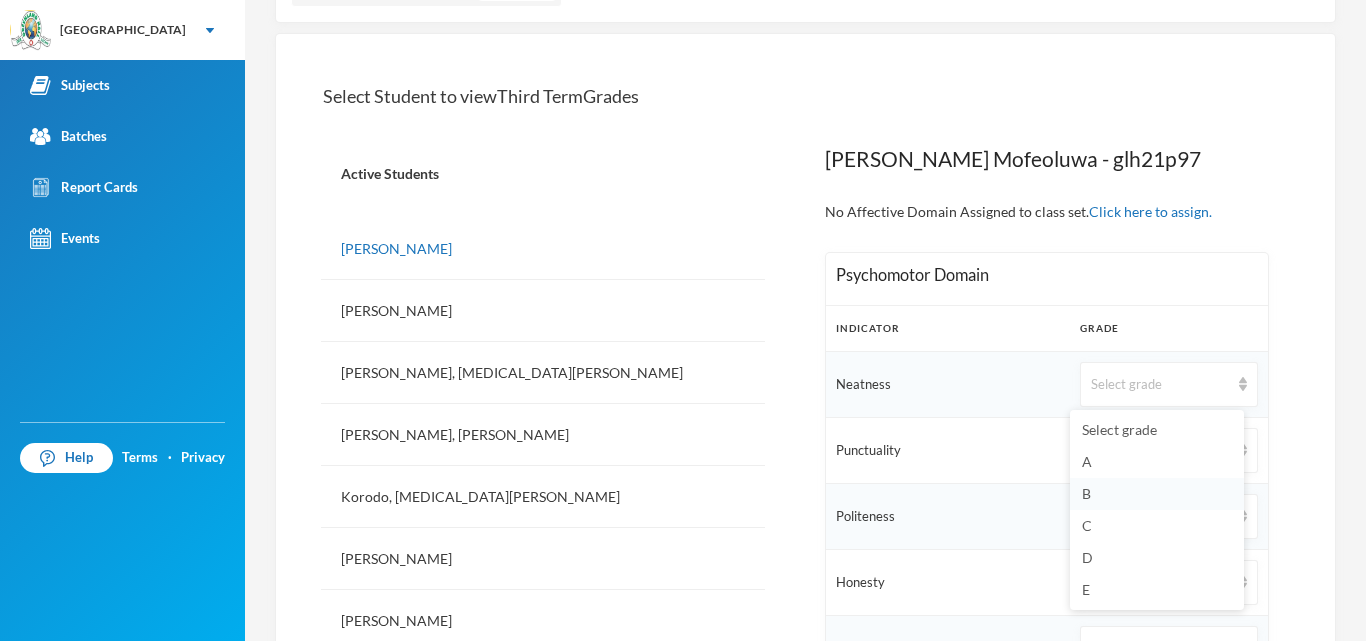 click on "B" at bounding box center [1157, 494] 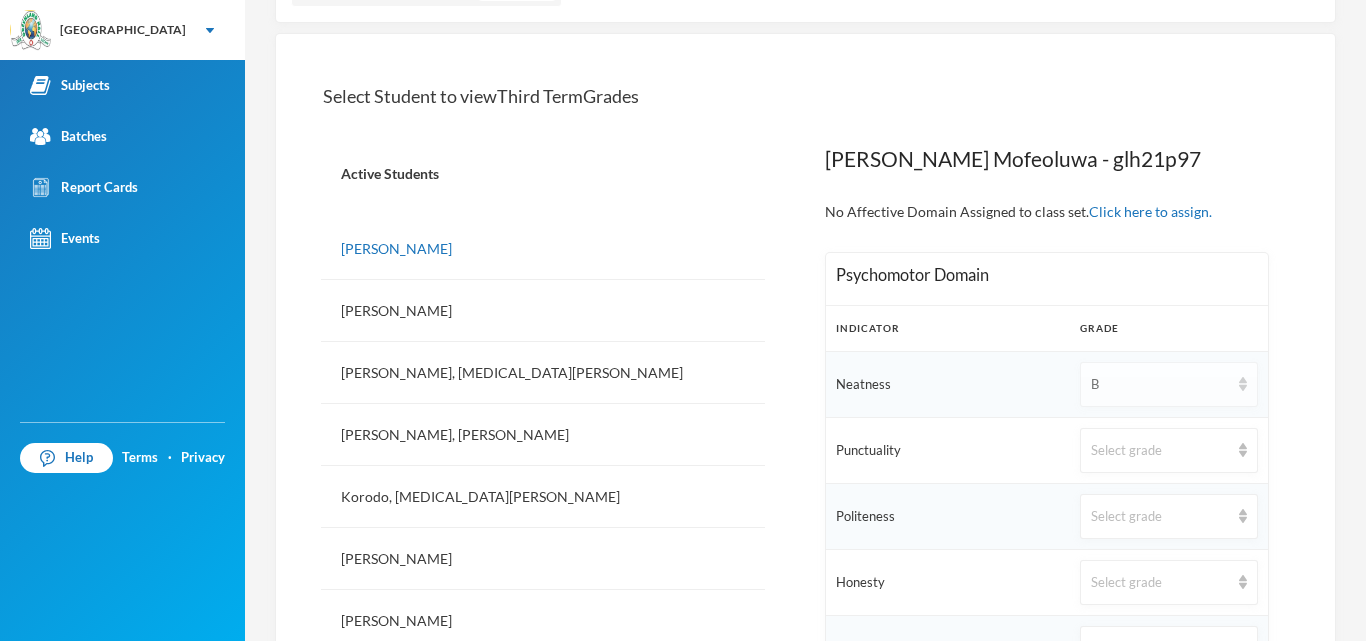 click on "B" at bounding box center [1169, 384] 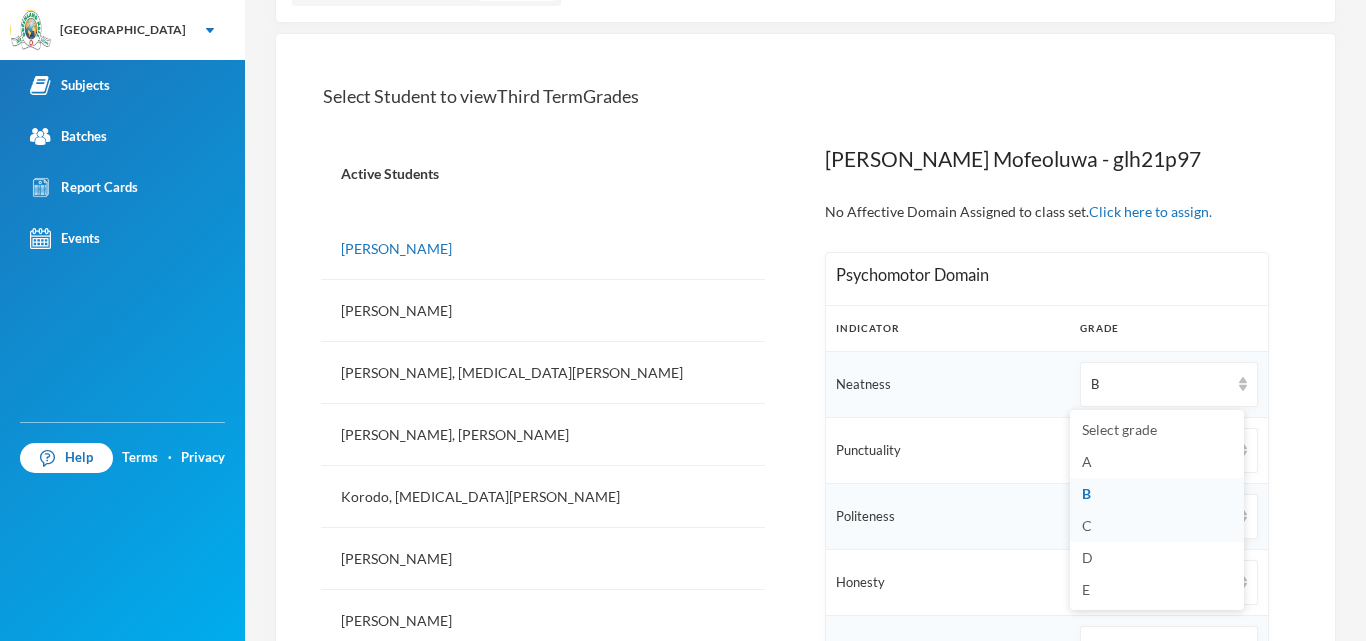 click on "C" at bounding box center (1087, 525) 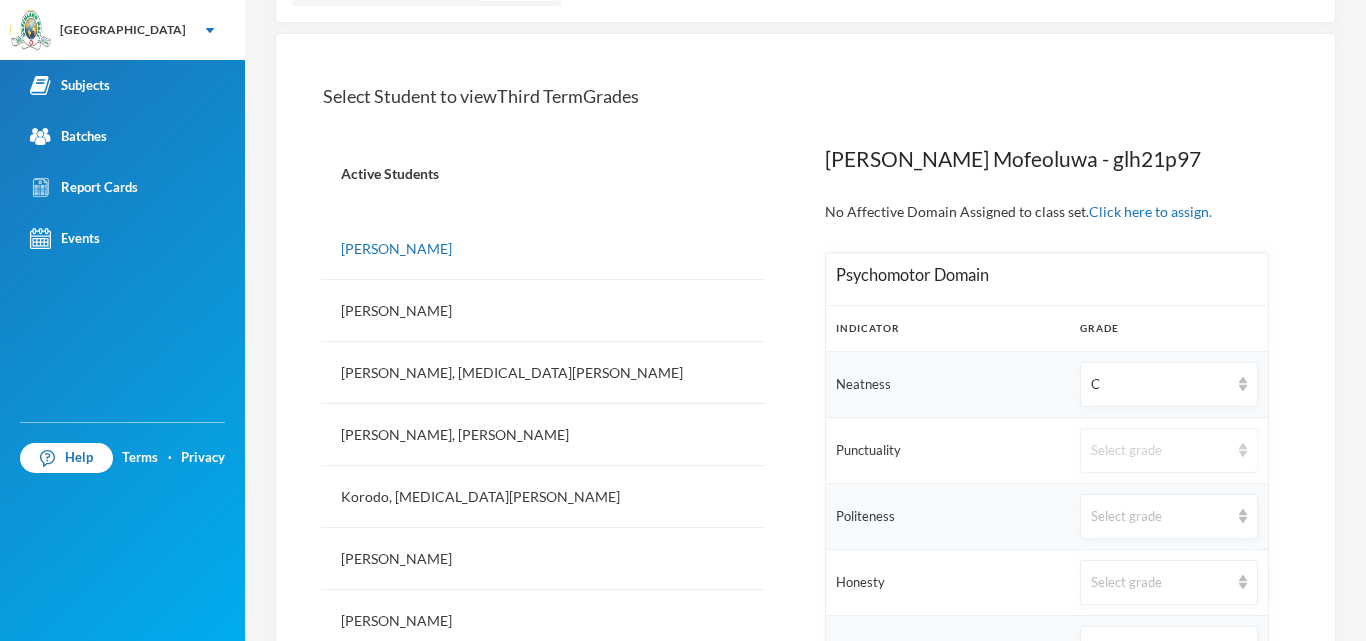 click on "Select grade" at bounding box center (1160, 451) 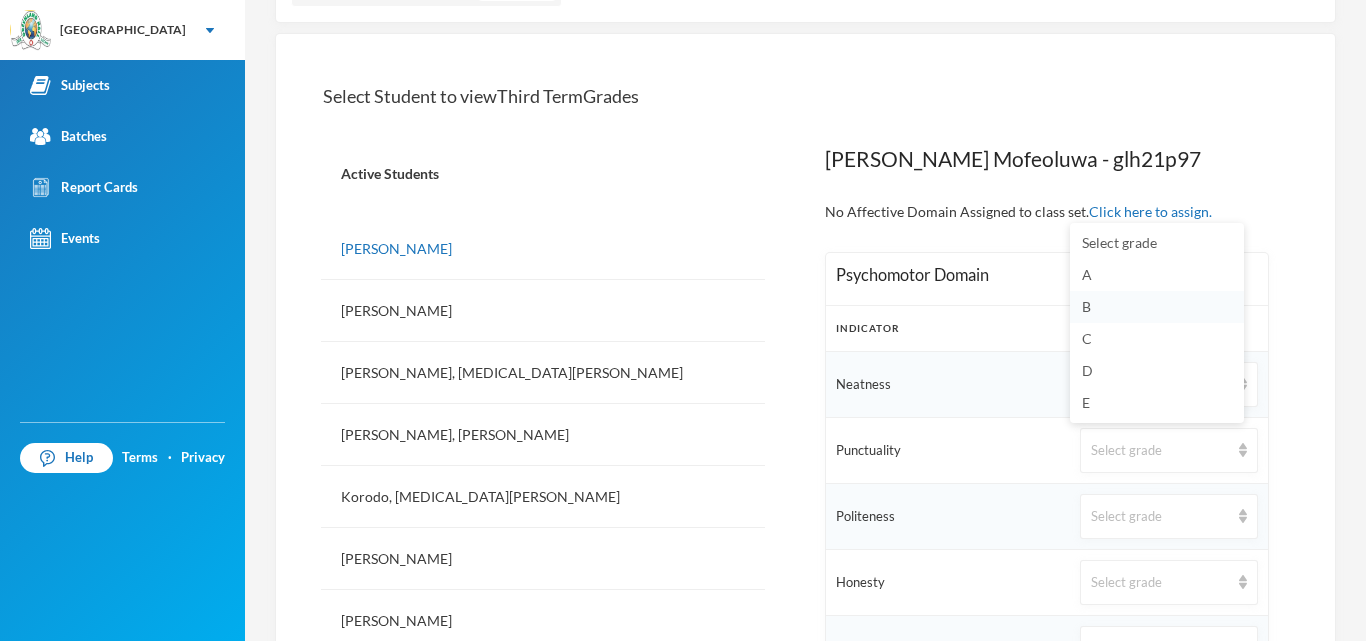 click on "B" at bounding box center [1157, 307] 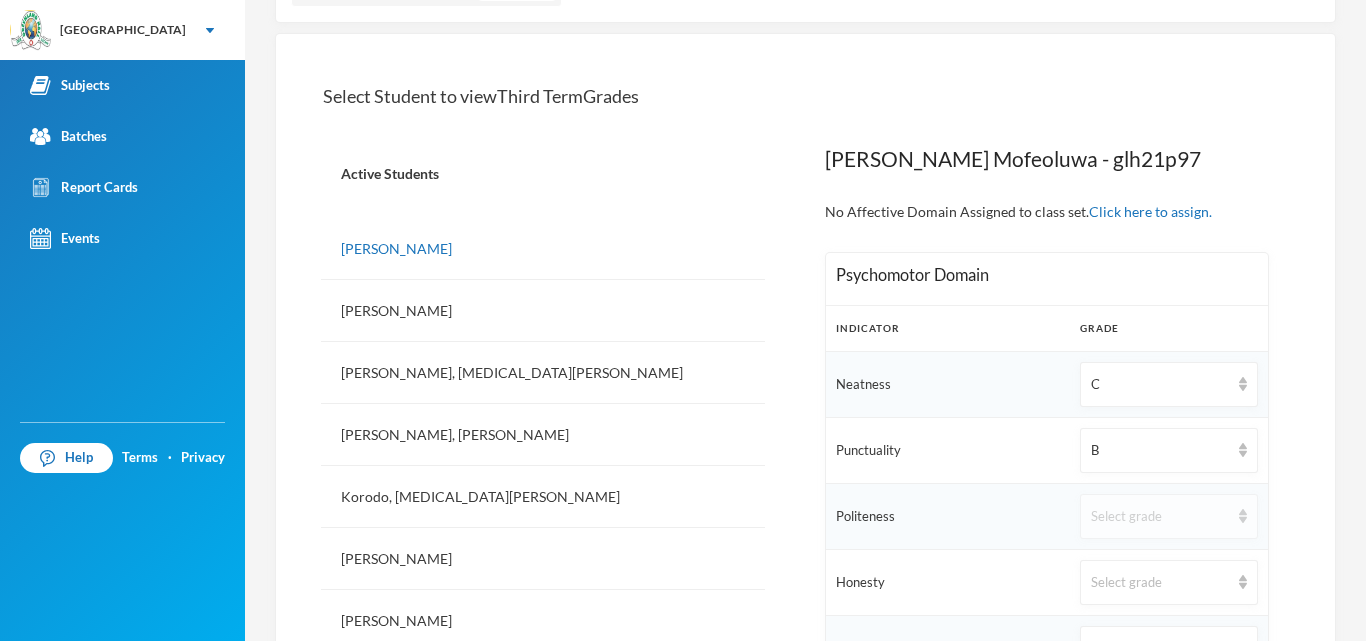 click on "Select grade" at bounding box center (1169, 516) 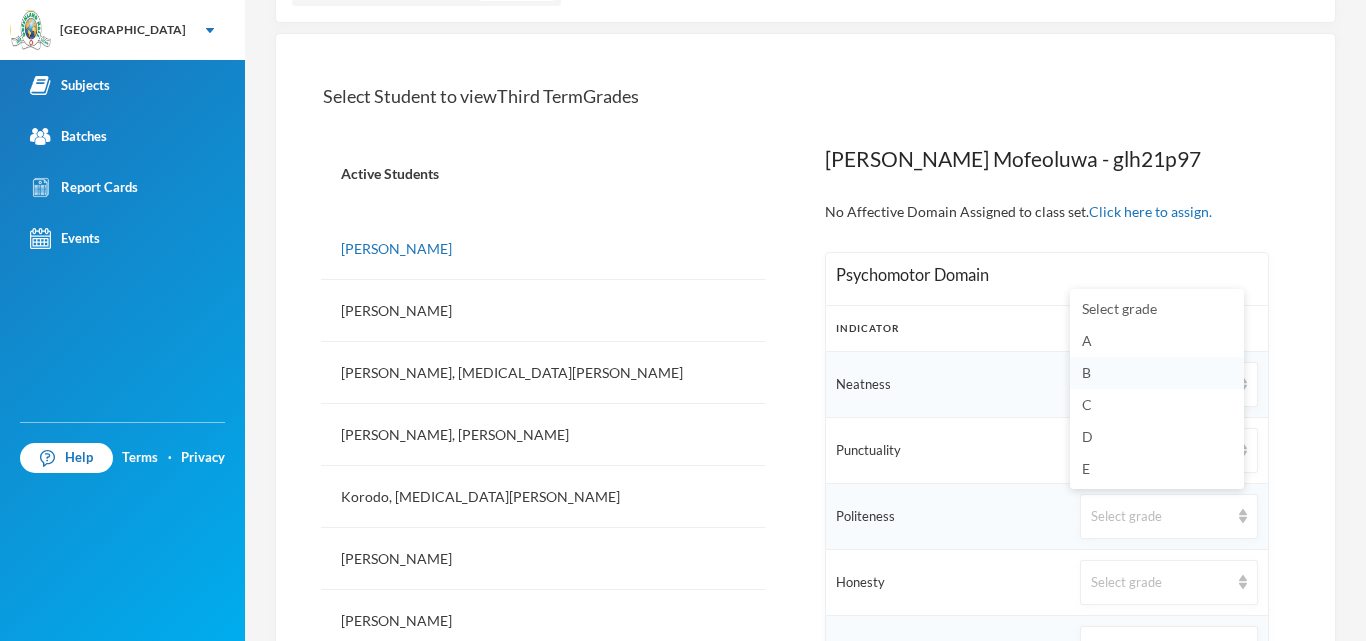 click on "B" at bounding box center (1157, 373) 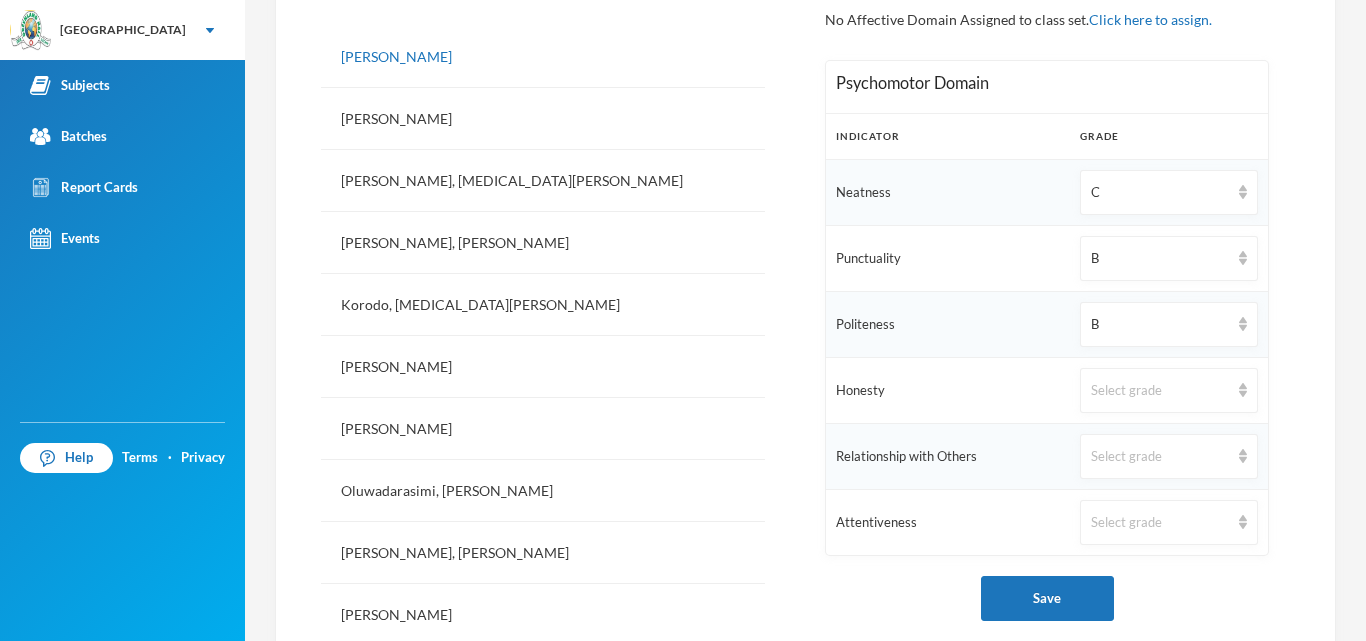 scroll, scrollTop: 618, scrollLeft: 0, axis: vertical 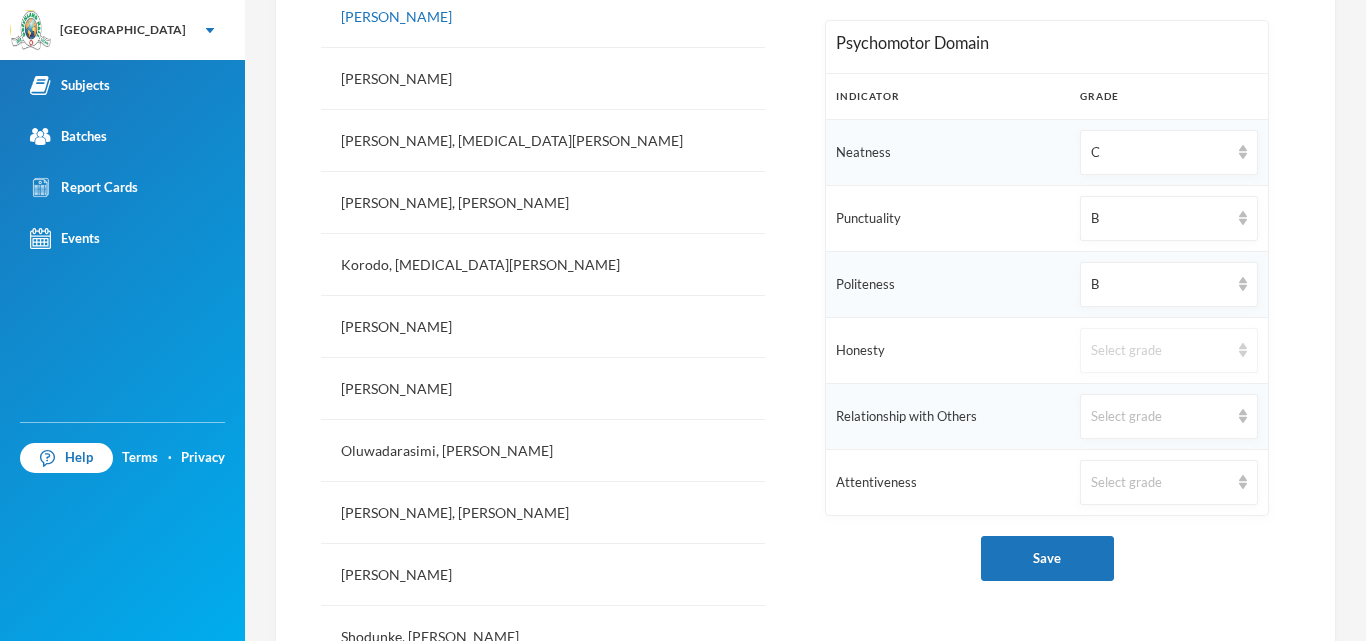 click on "Select grade" at bounding box center [1160, 351] 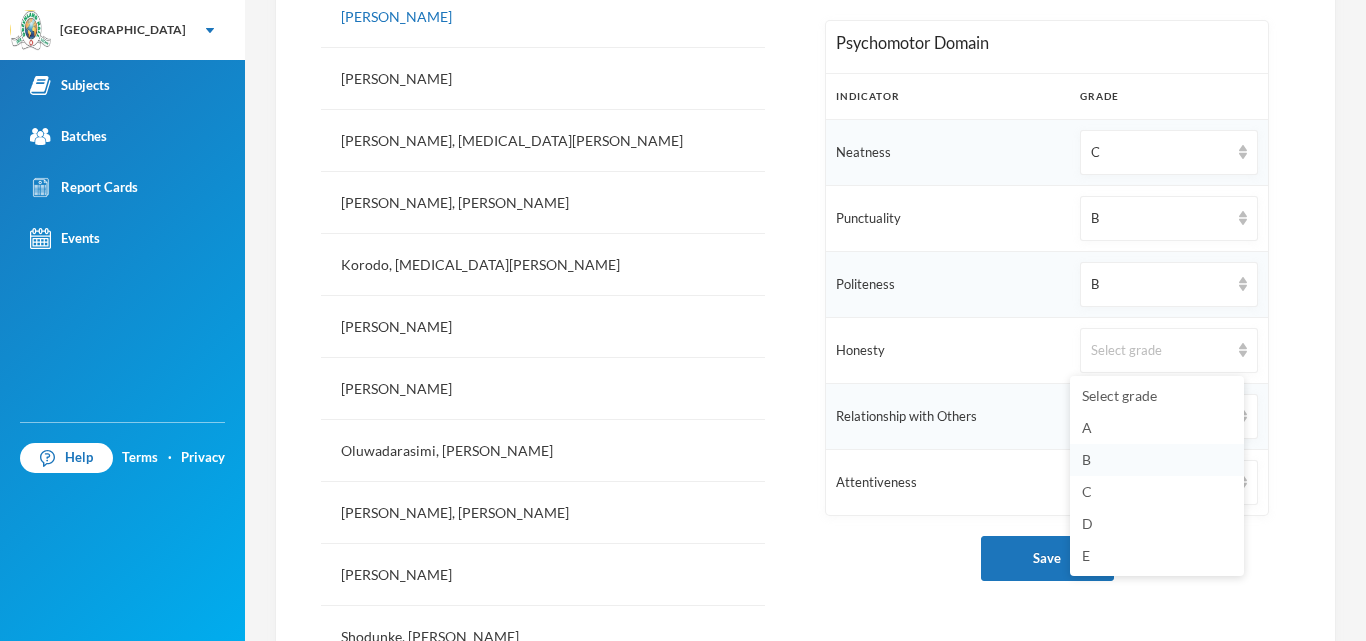 click on "B" at bounding box center (1086, 459) 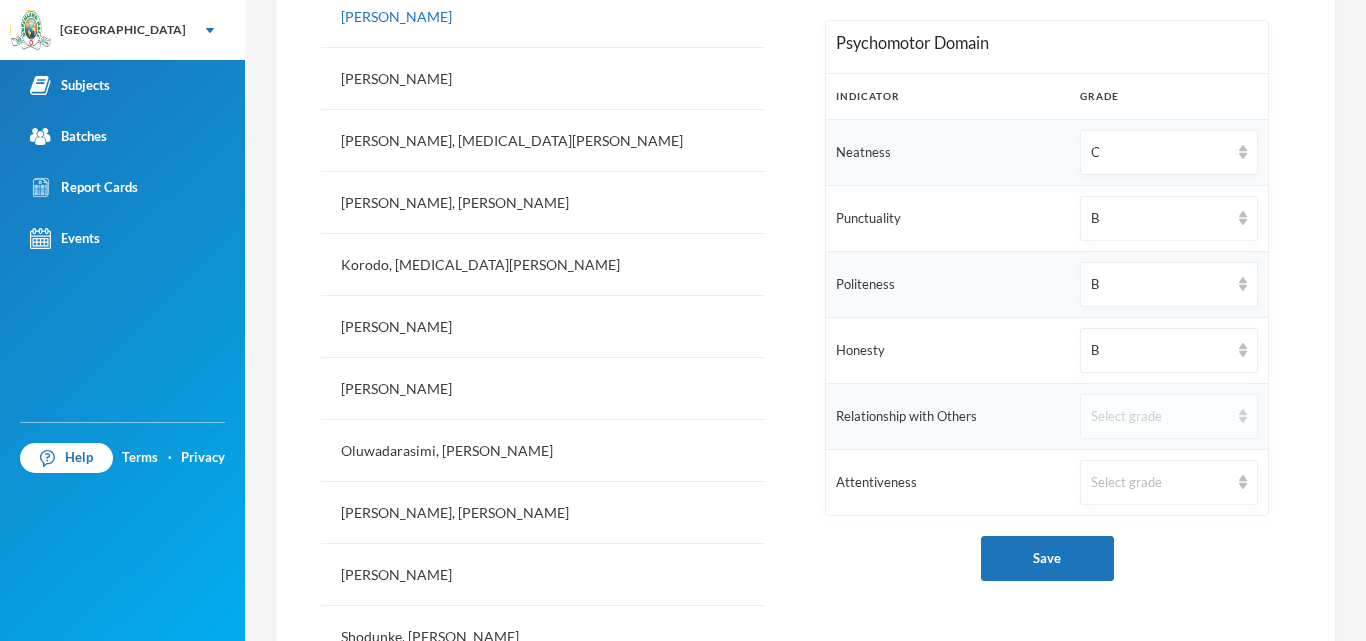 click on "Select grade" at bounding box center (1160, 417) 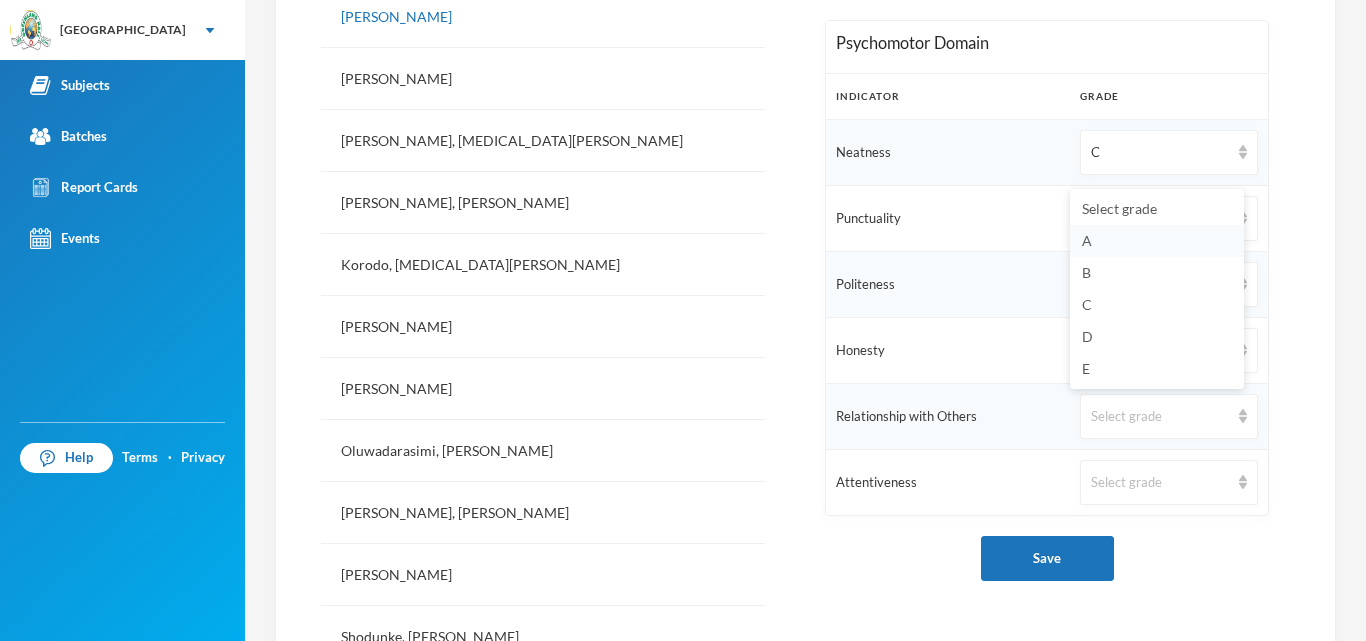 click on "A" at bounding box center [1157, 241] 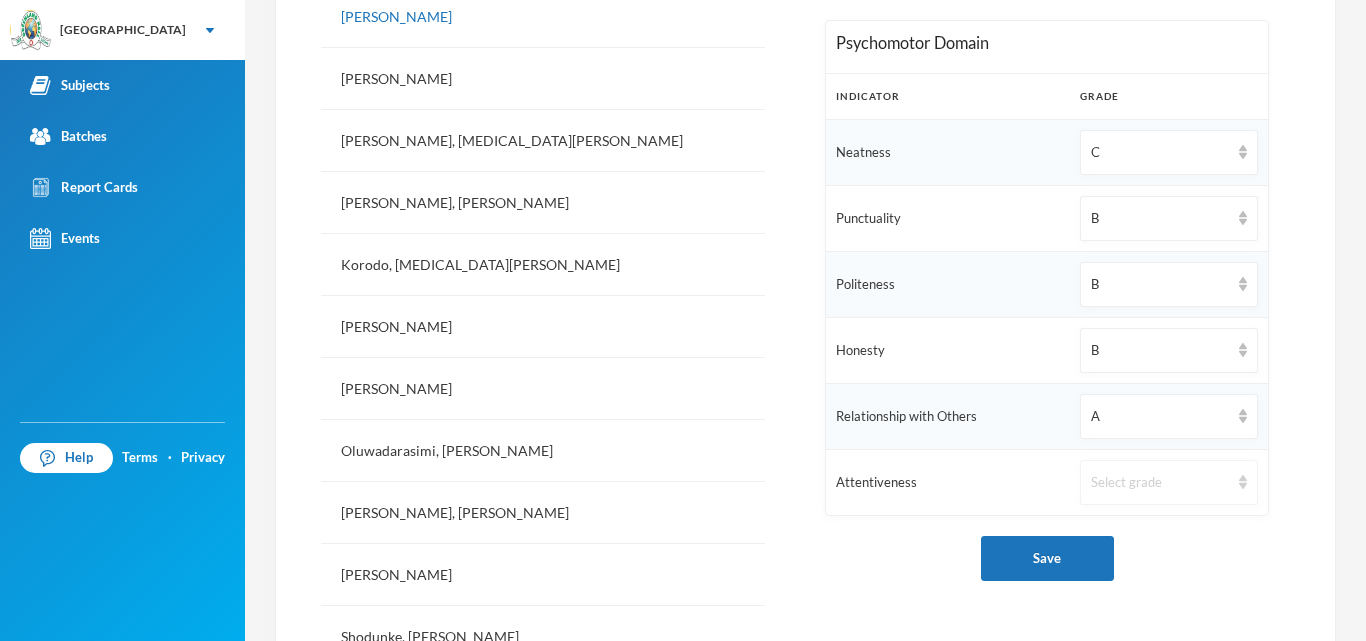 click on "Select grade" at bounding box center [1160, 483] 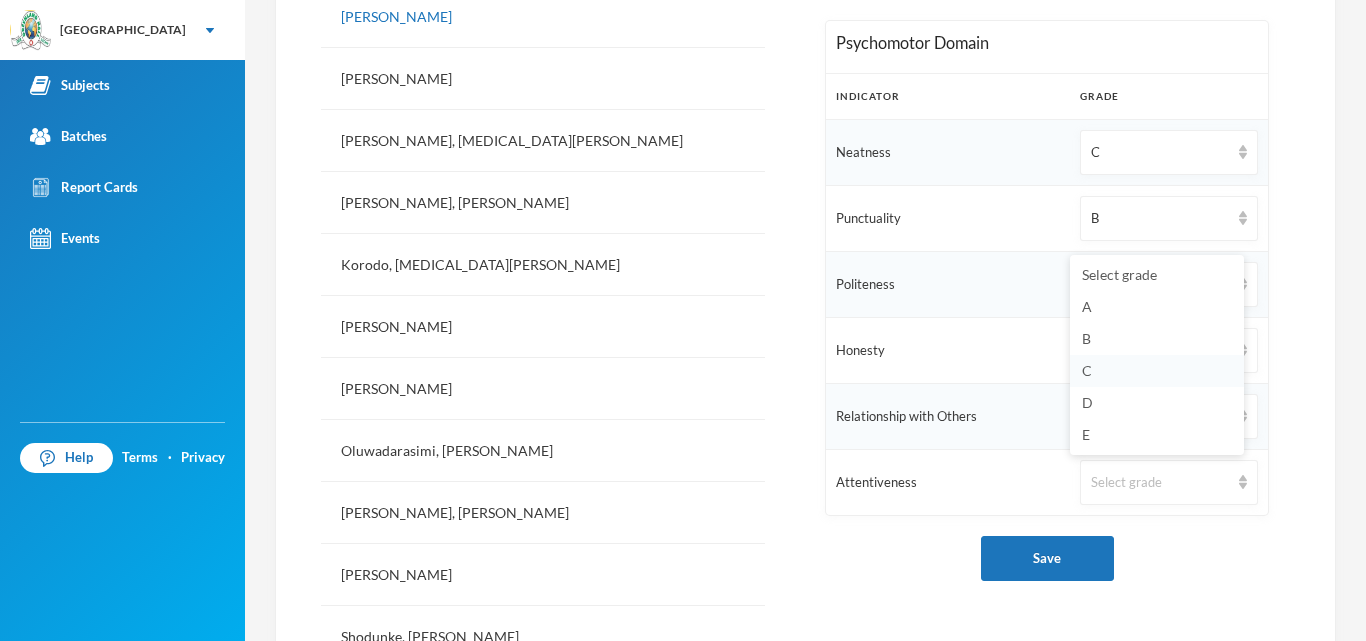 click on "C" at bounding box center (1157, 371) 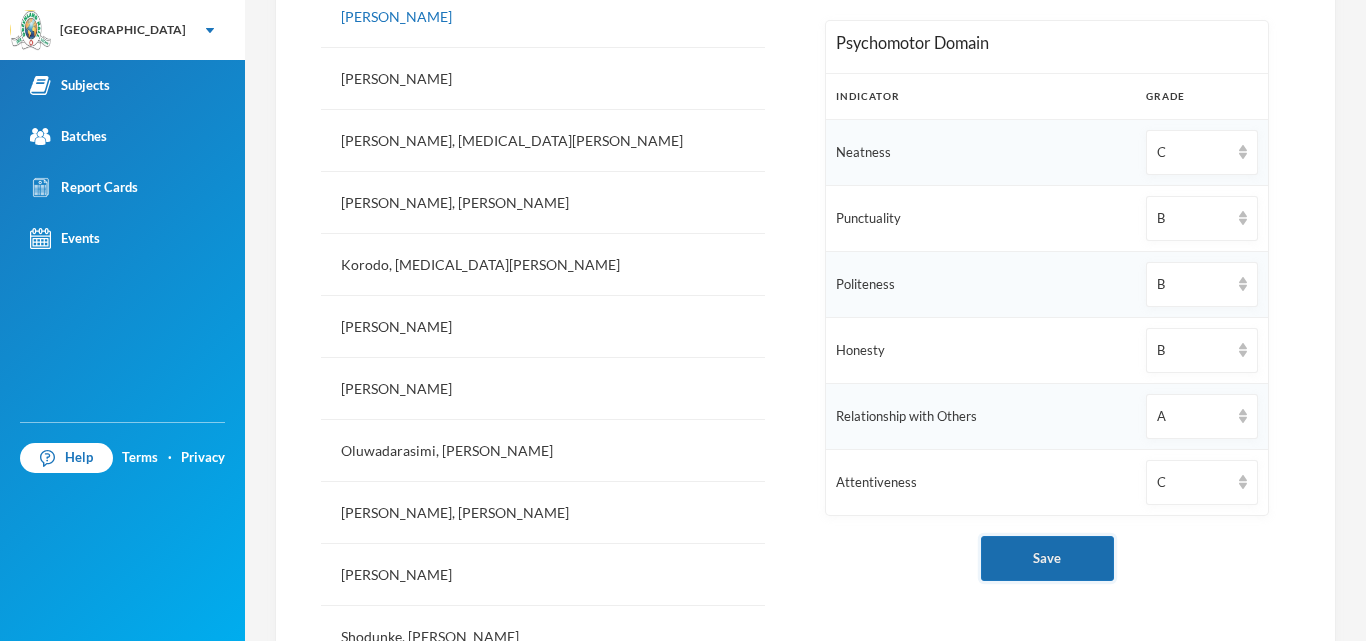 click on "Save" at bounding box center (1047, 558) 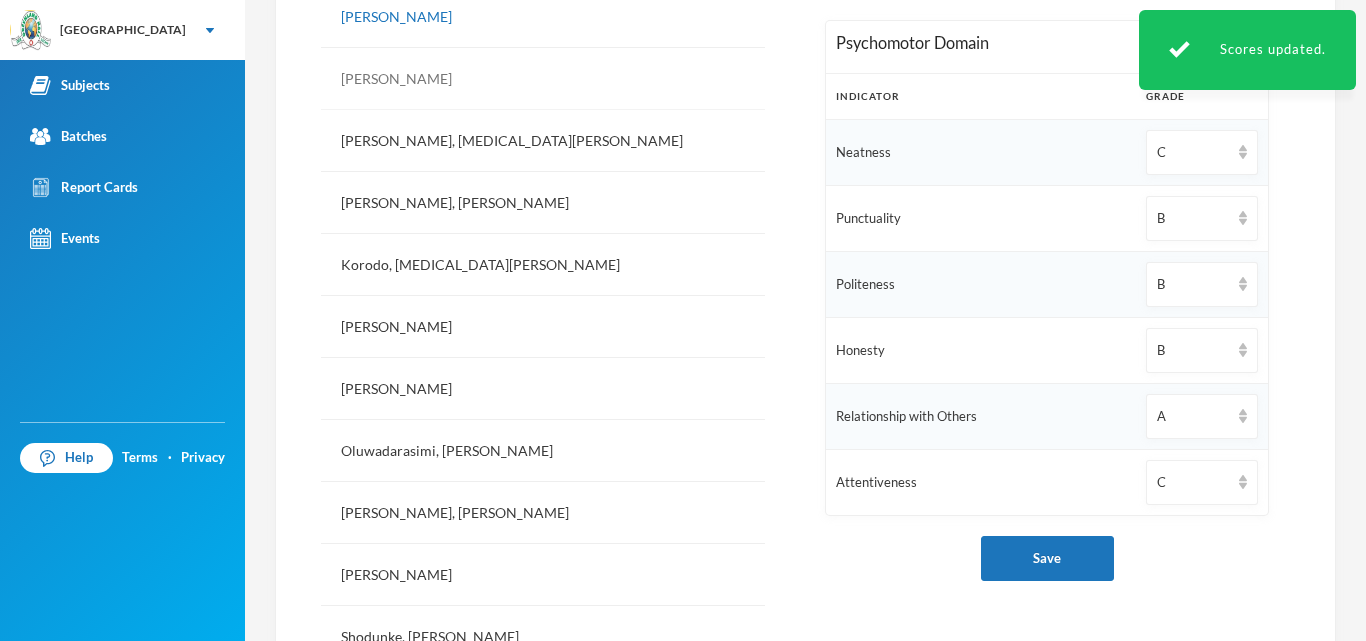 click on "[PERSON_NAME]" at bounding box center (543, 79) 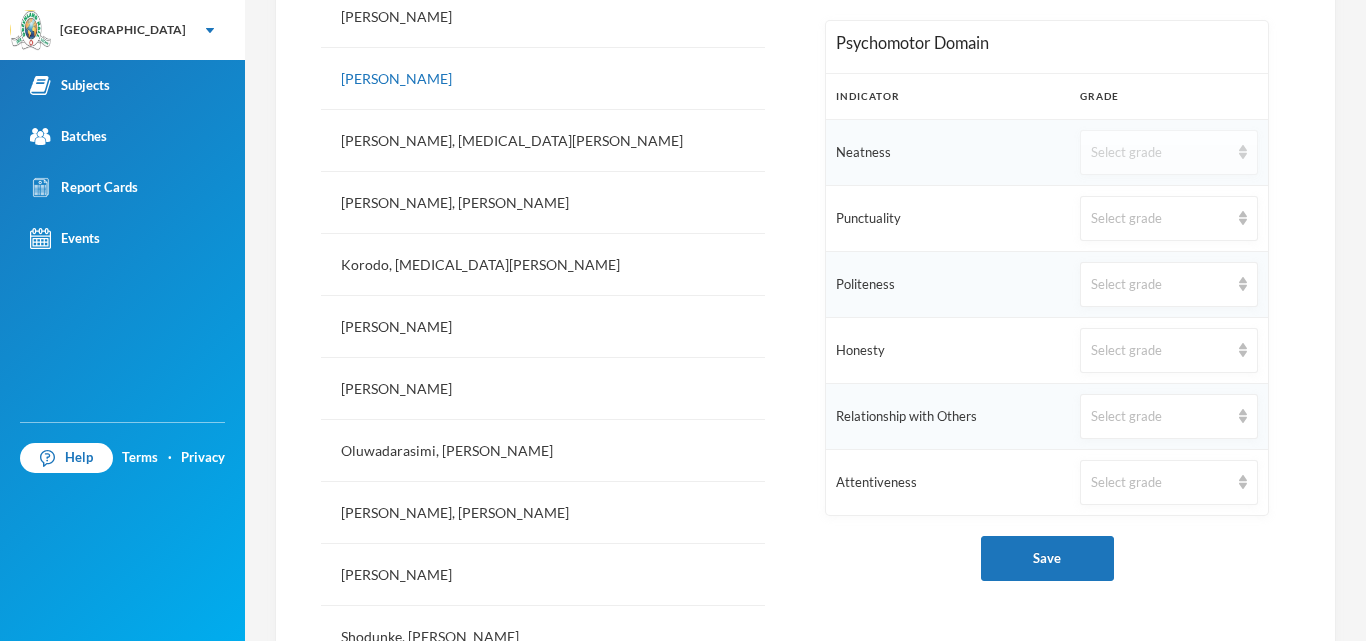 click on "Select grade" at bounding box center [1160, 153] 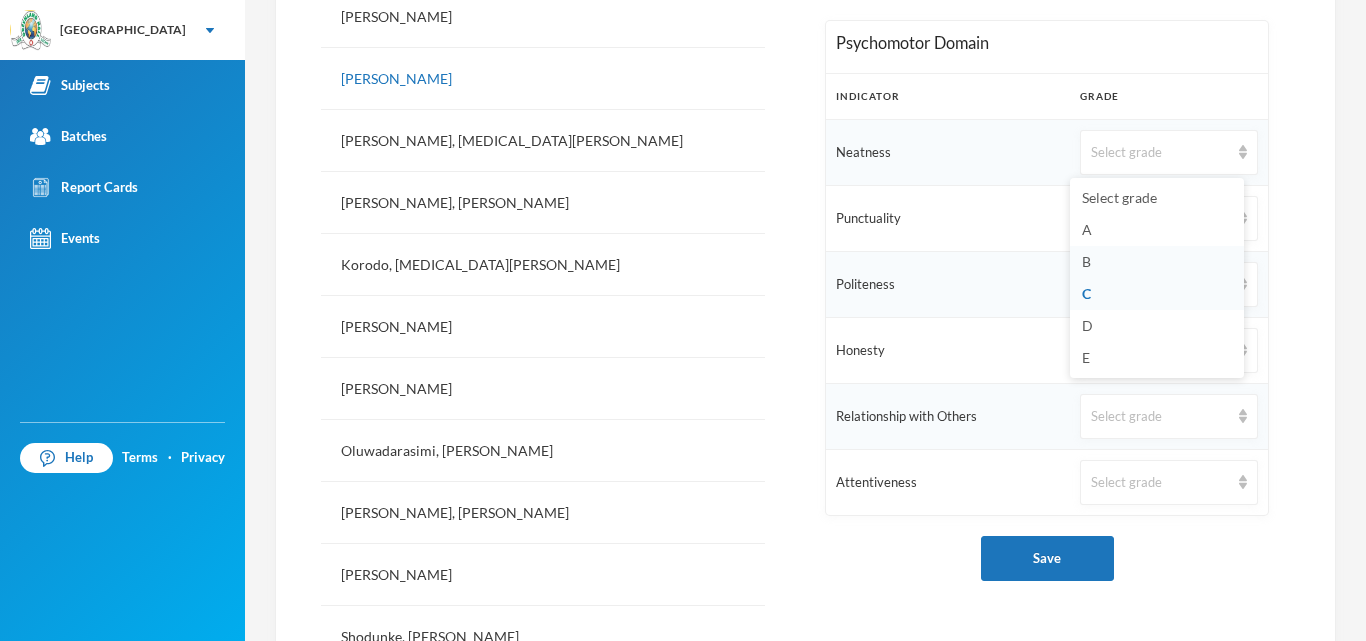click on "B" at bounding box center (1086, 261) 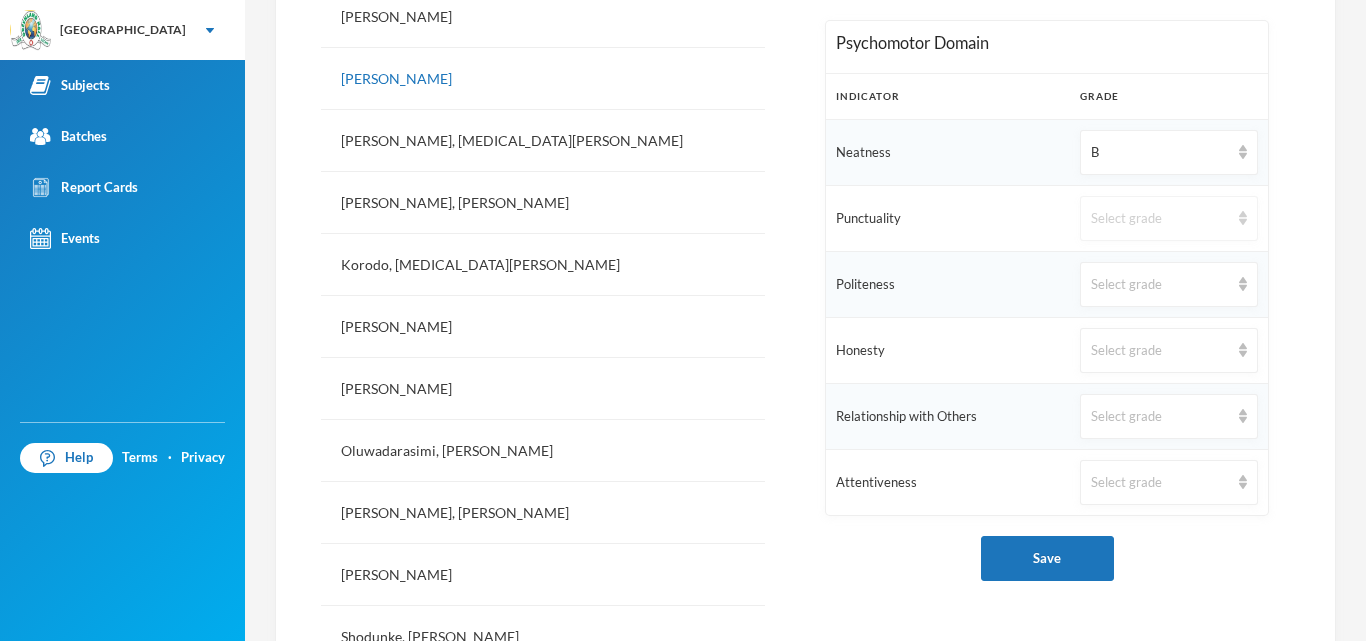 click on "Select grade" at bounding box center [1160, 219] 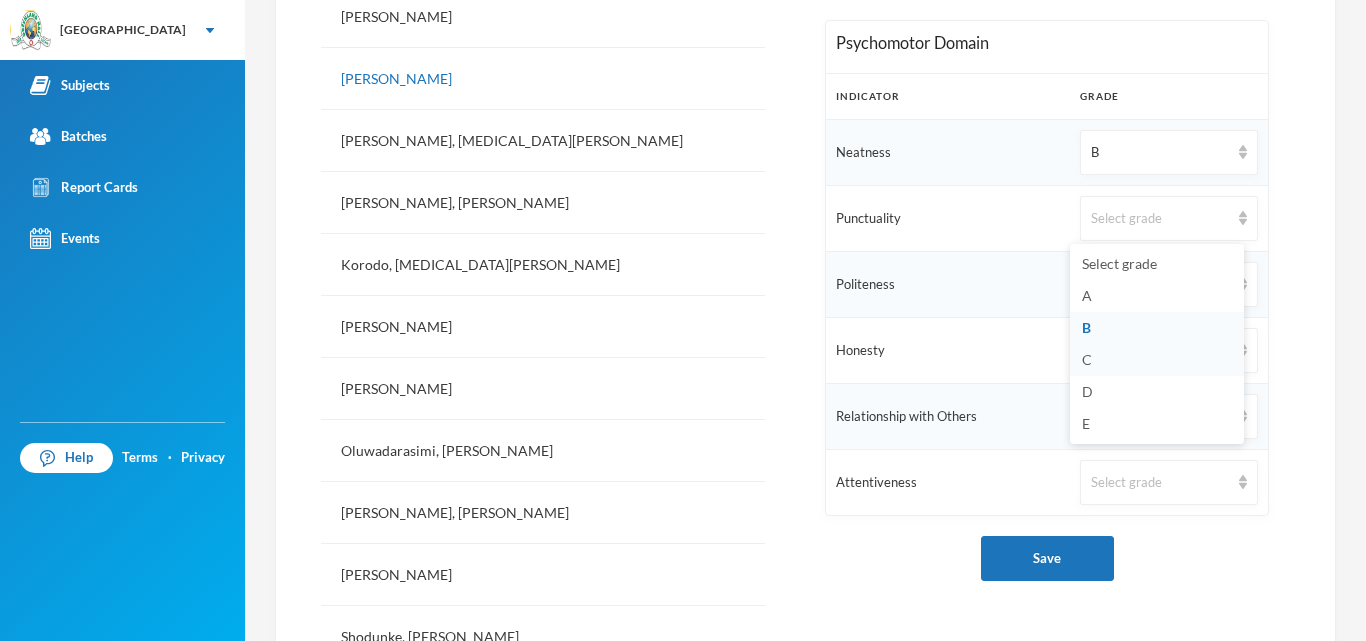 click on "C" at bounding box center [1157, 360] 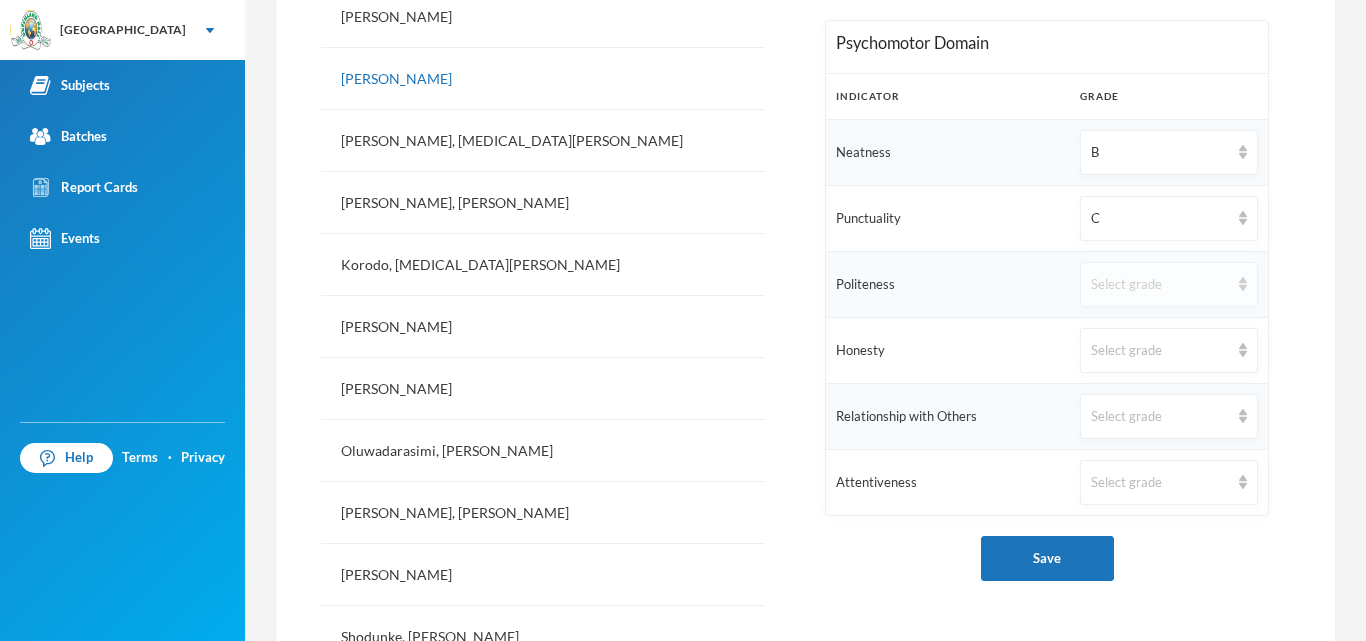 click on "Select grade" at bounding box center [1169, 284] 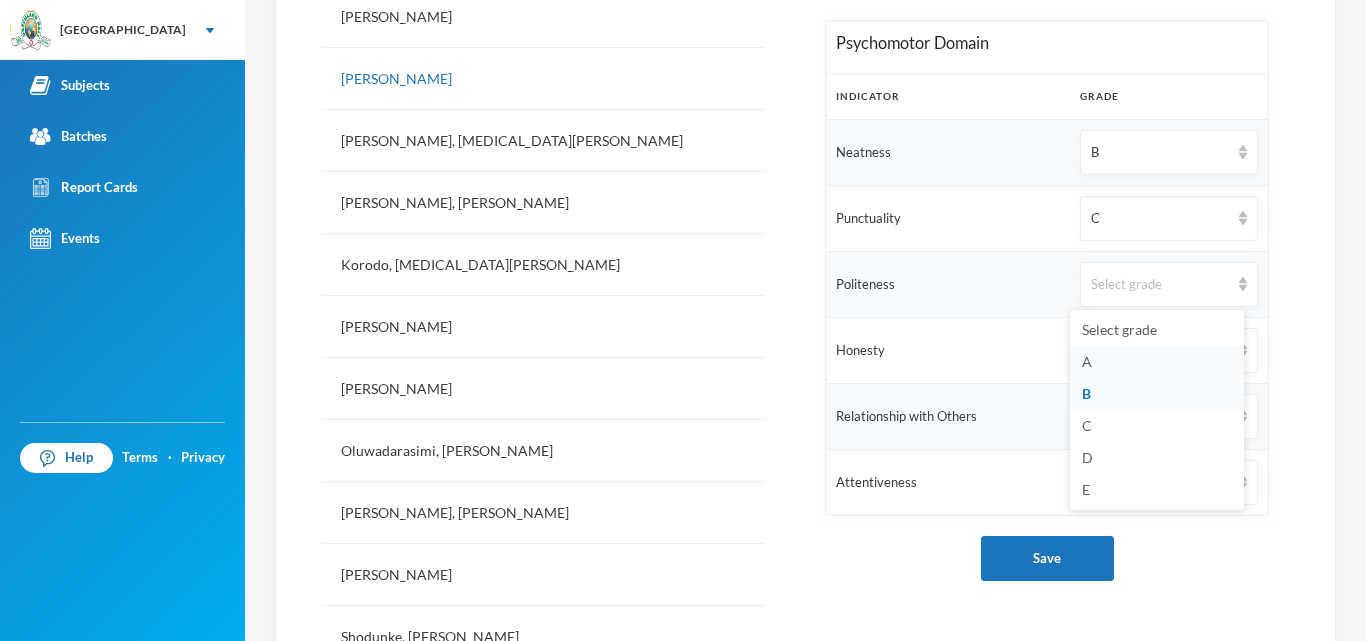 click on "A" at bounding box center [1087, 361] 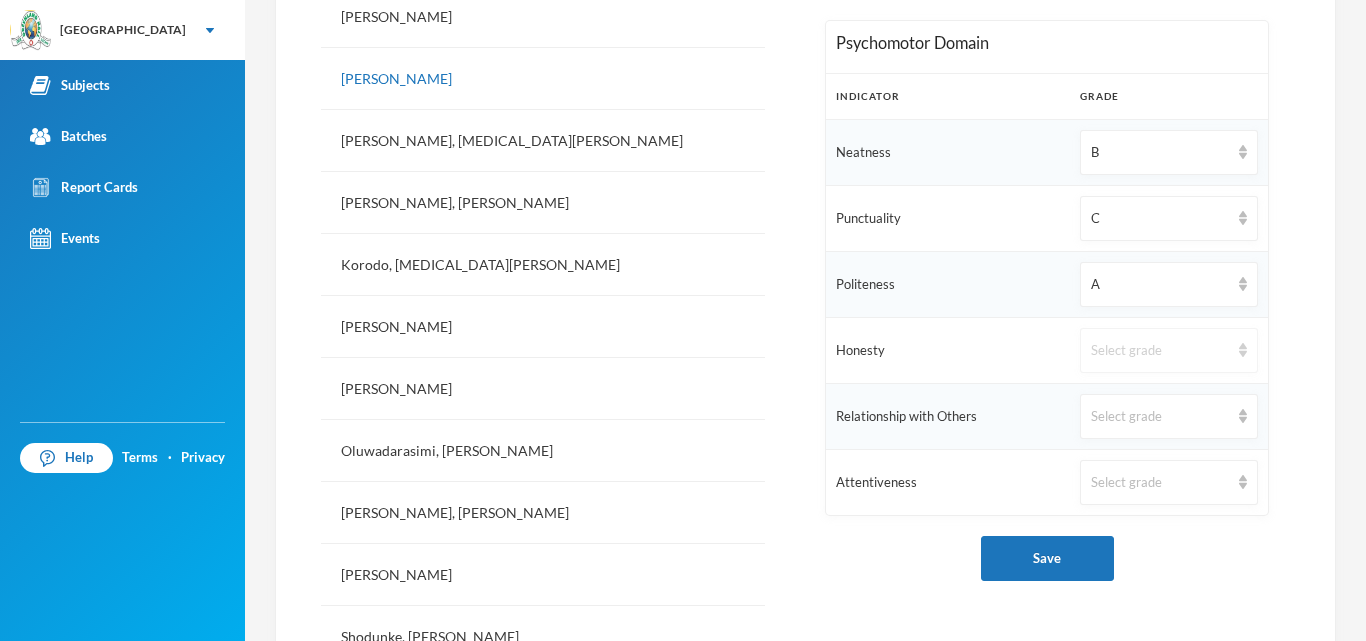 click on "Select grade" at bounding box center [1169, 350] 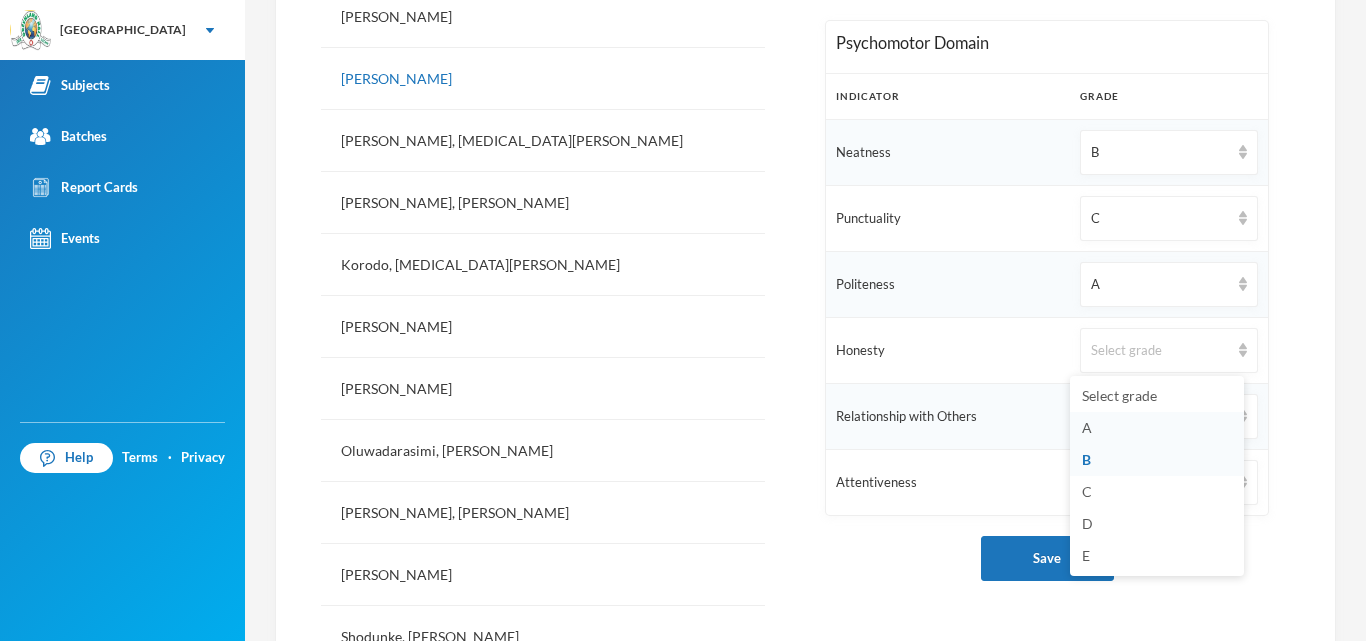 click on "A" at bounding box center [1157, 428] 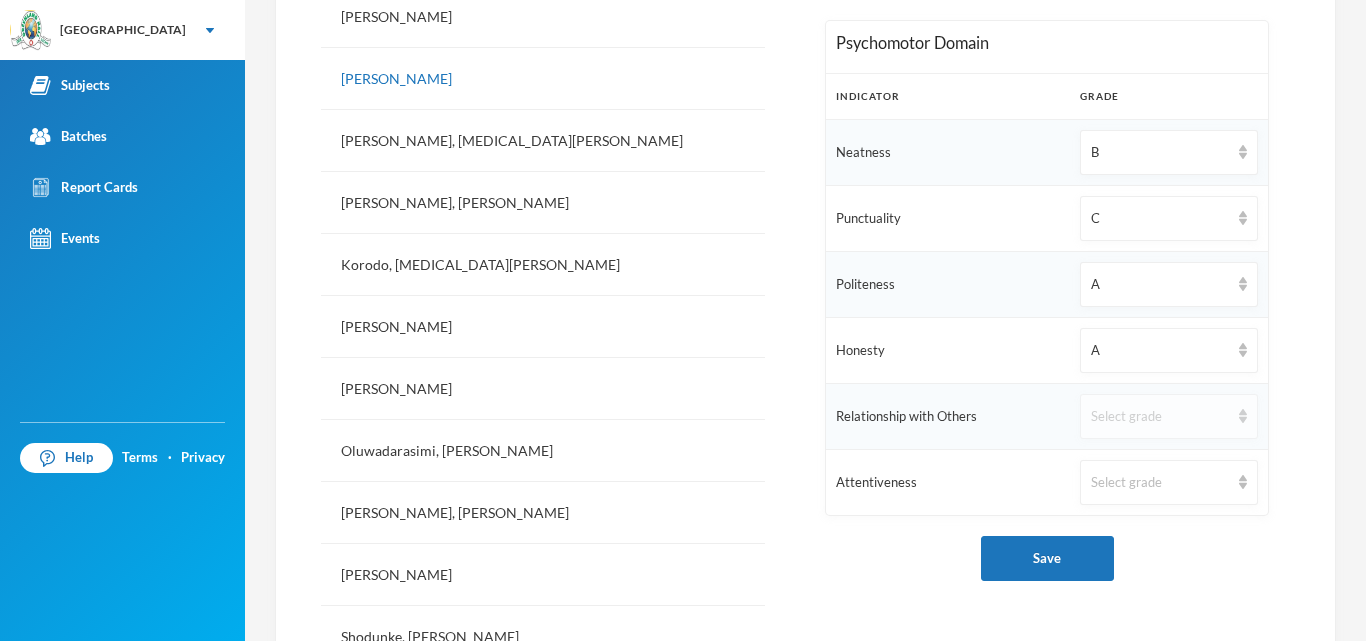 click on "Select grade" at bounding box center (1160, 417) 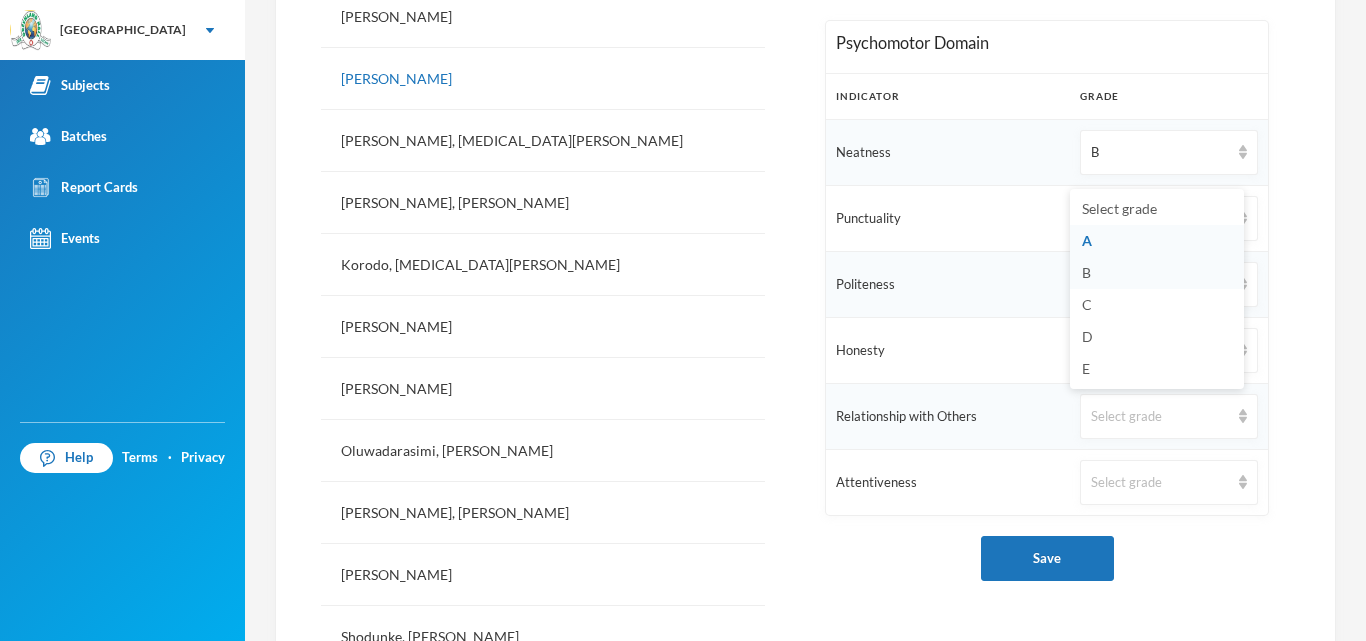 click on "B" at bounding box center (1157, 273) 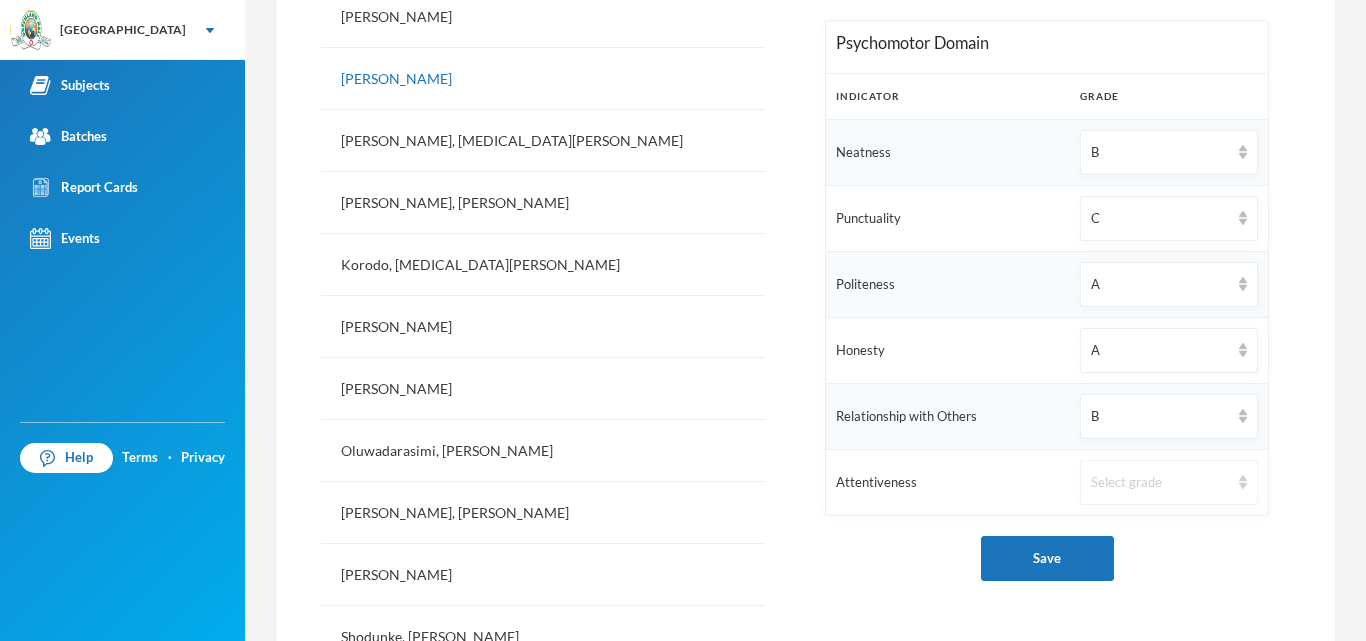 click on "Select grade" at bounding box center (1160, 483) 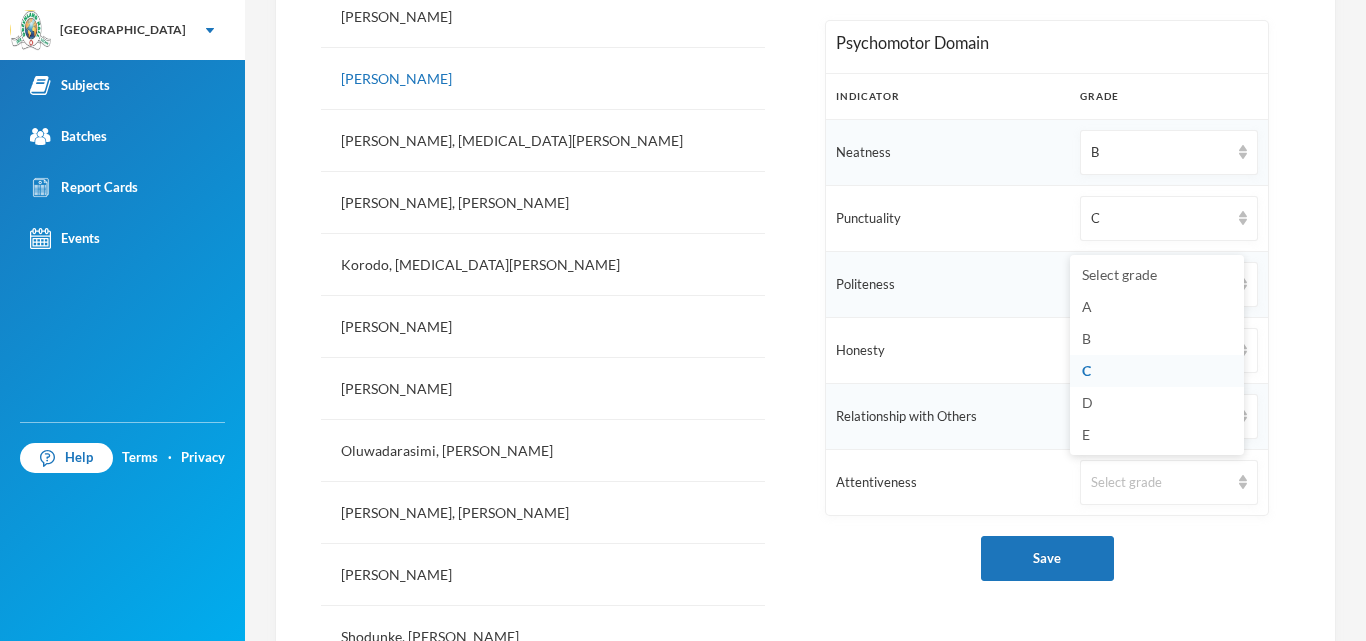 click on "C" at bounding box center (1157, 371) 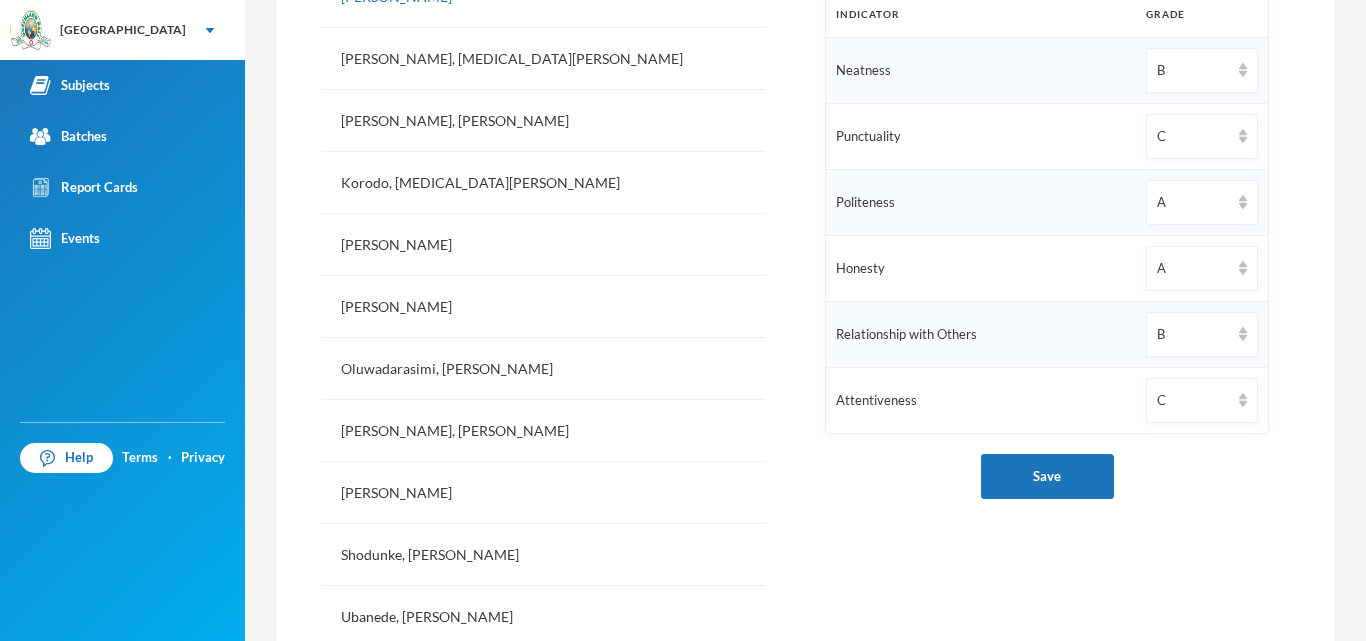 scroll, scrollTop: 698, scrollLeft: 0, axis: vertical 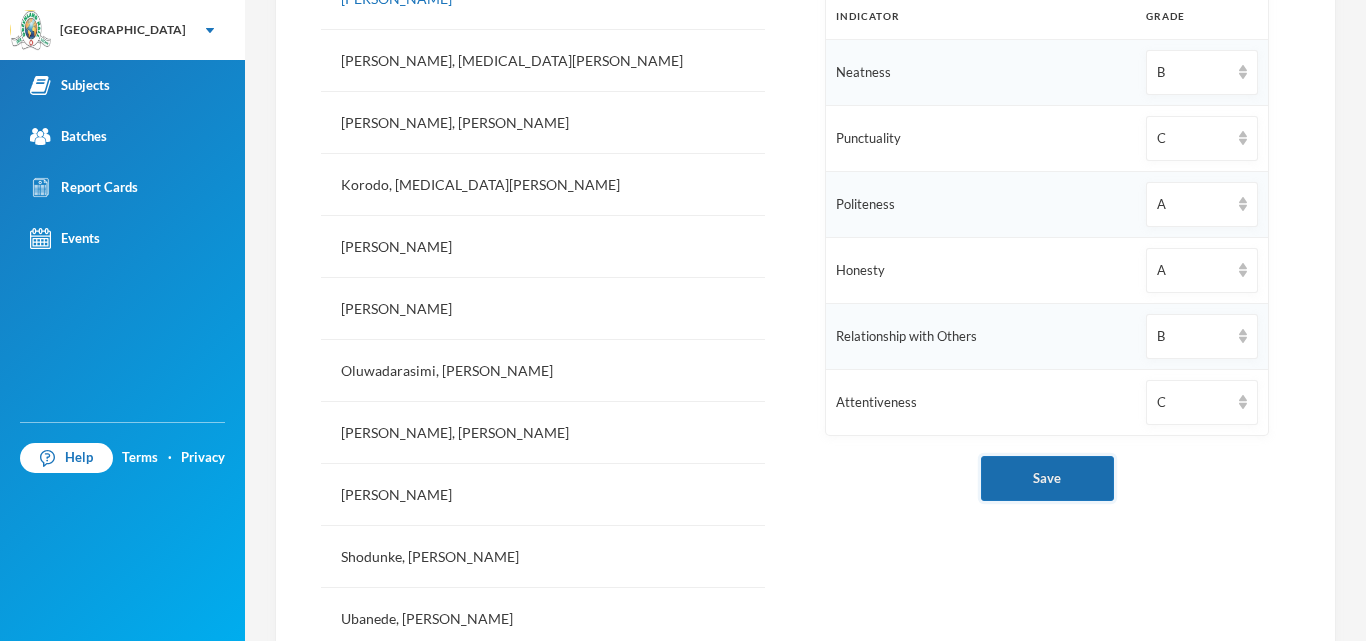 click on "Save" at bounding box center [1047, 478] 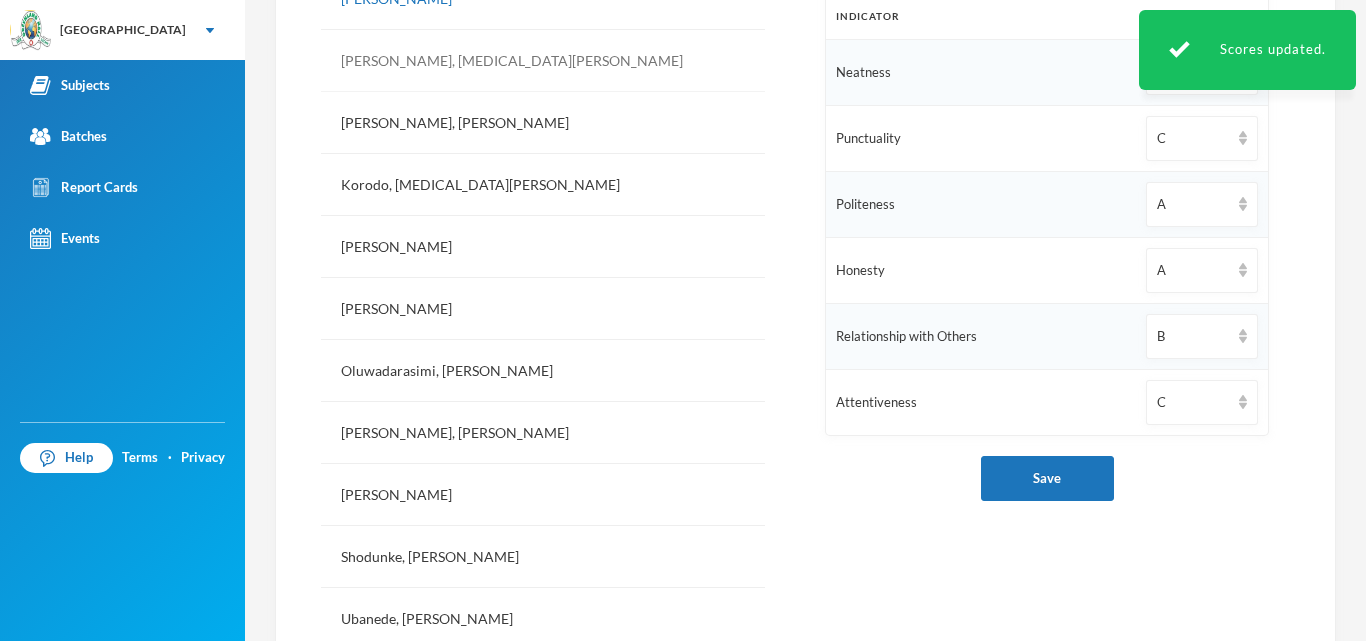 click on "[PERSON_NAME], [MEDICAL_DATA][PERSON_NAME]" at bounding box center (543, 61) 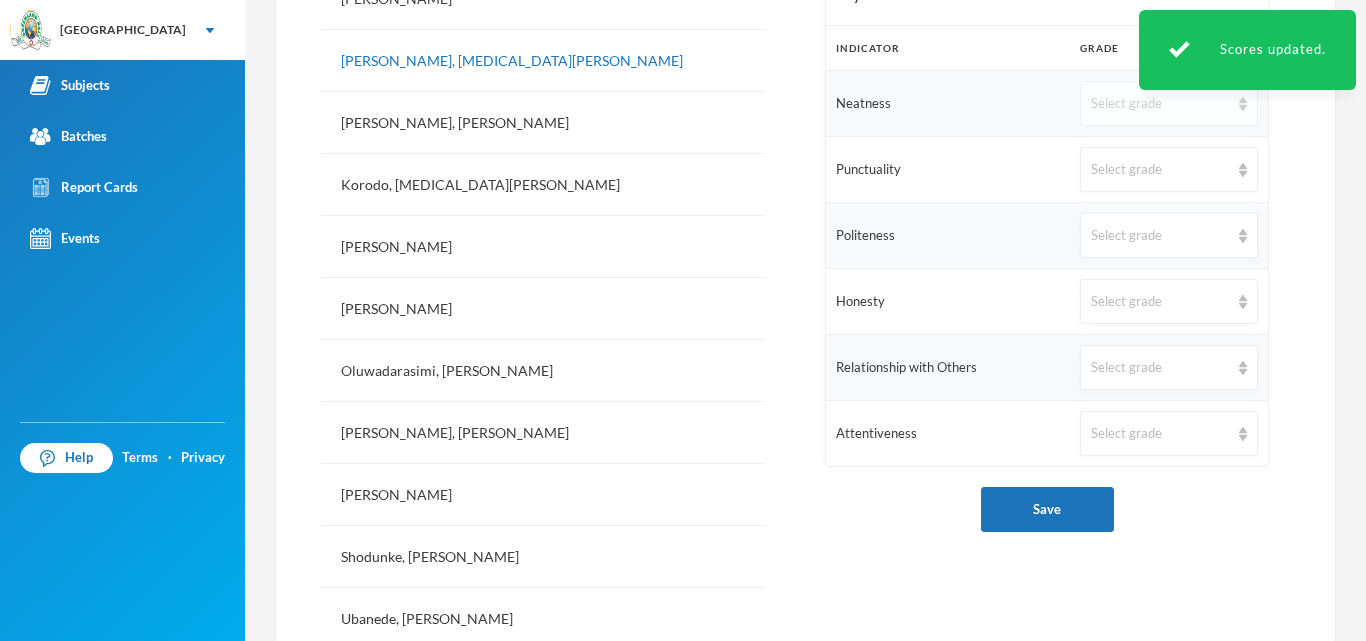 click on "Select grade" at bounding box center [1169, 103] 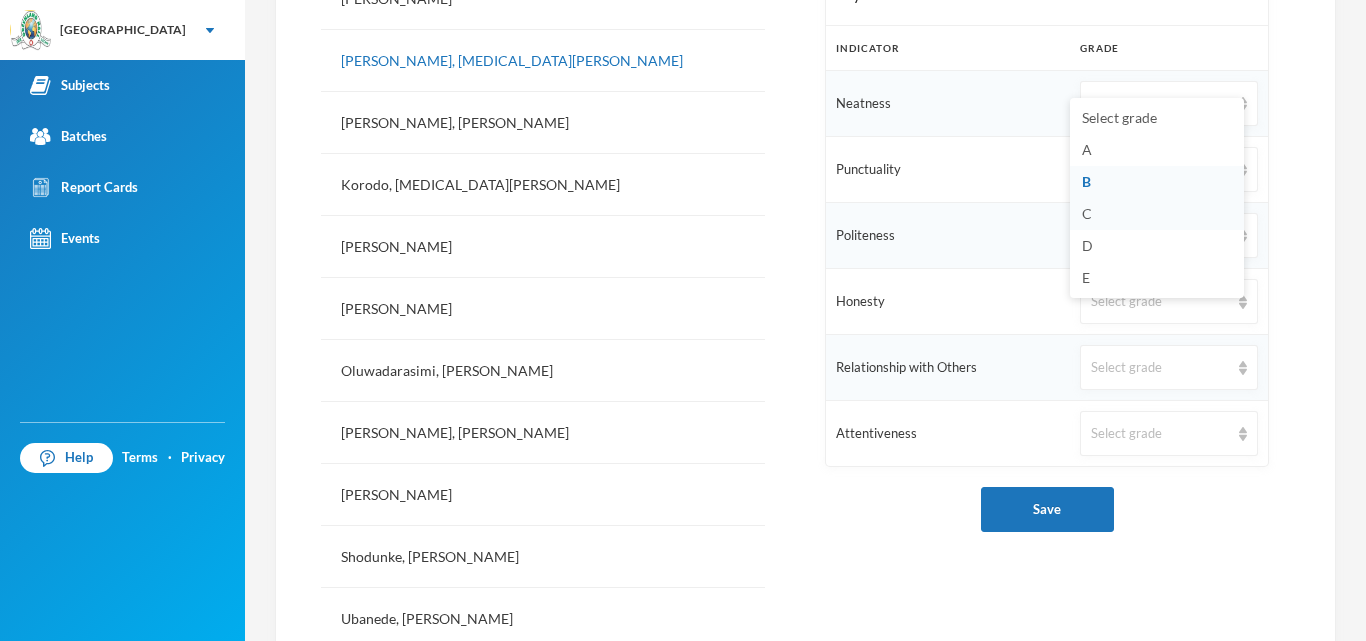 click on "C" at bounding box center (1087, 213) 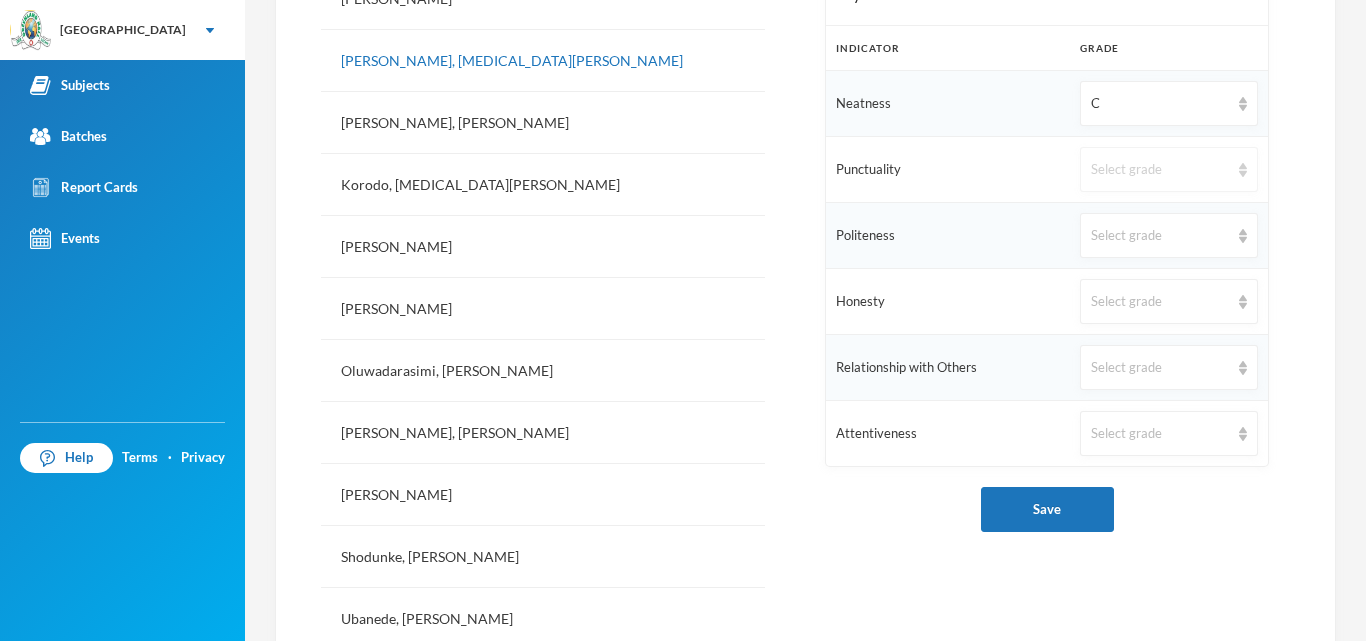 click on "Select grade" at bounding box center [1160, 170] 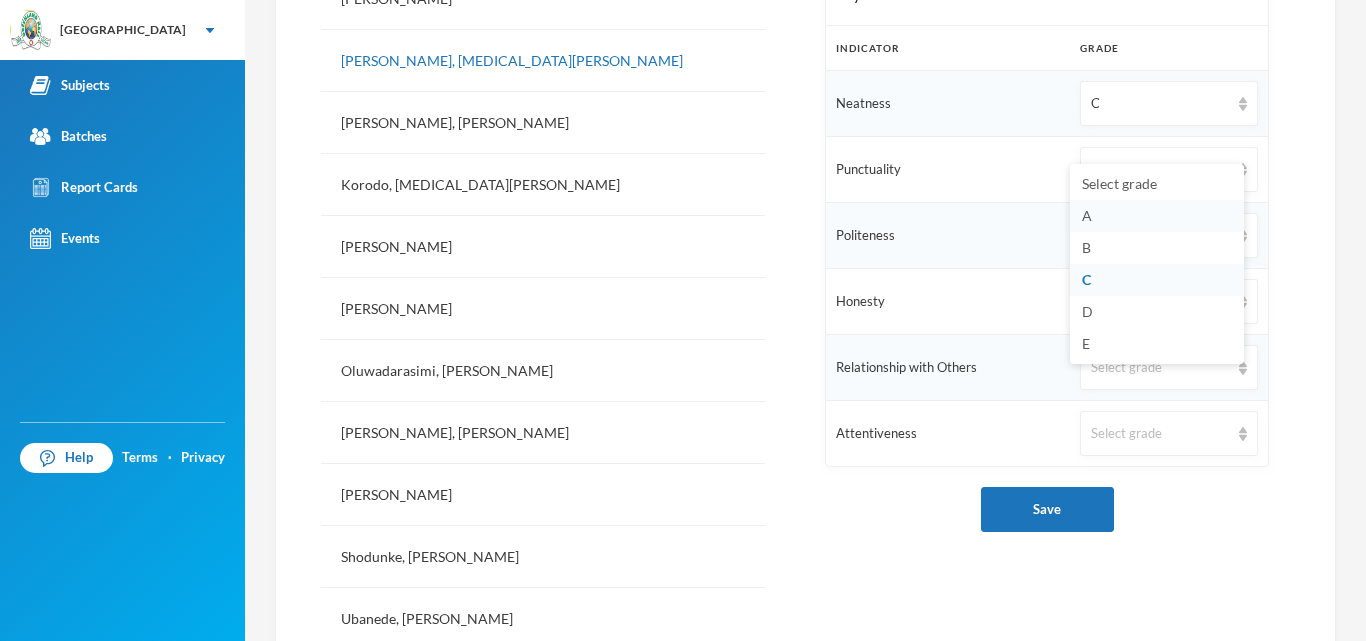 click on "A" at bounding box center [1157, 216] 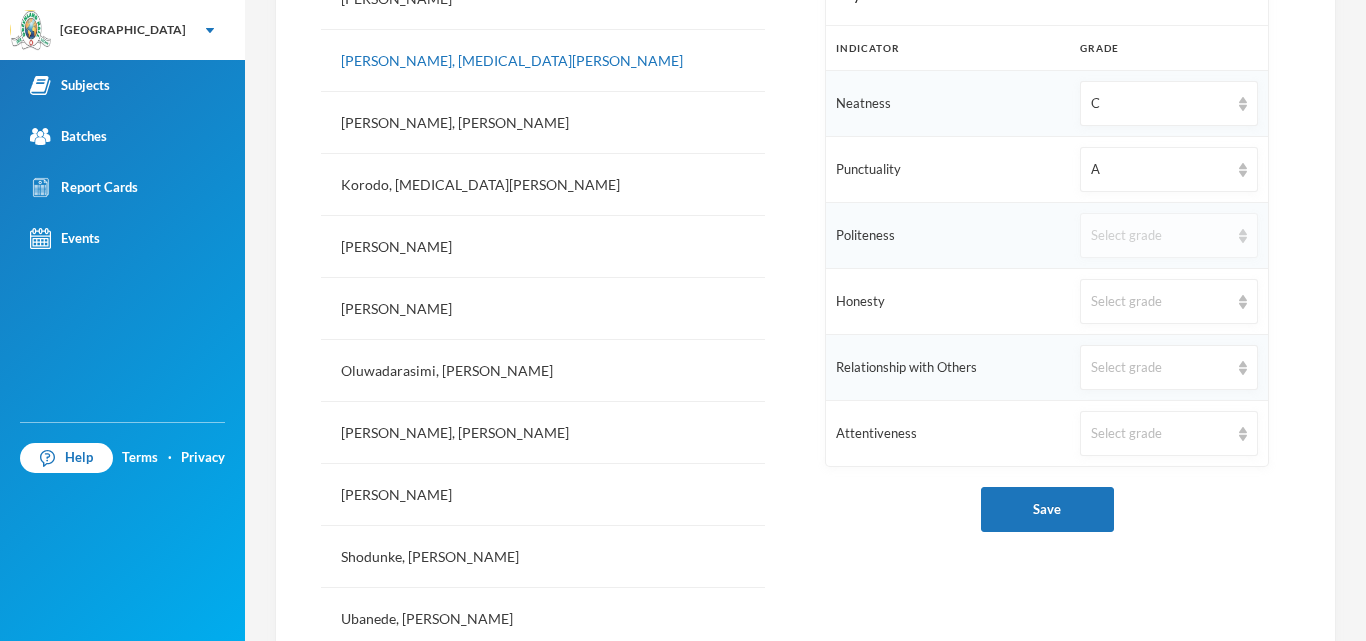click on "Select grade" at bounding box center (1160, 236) 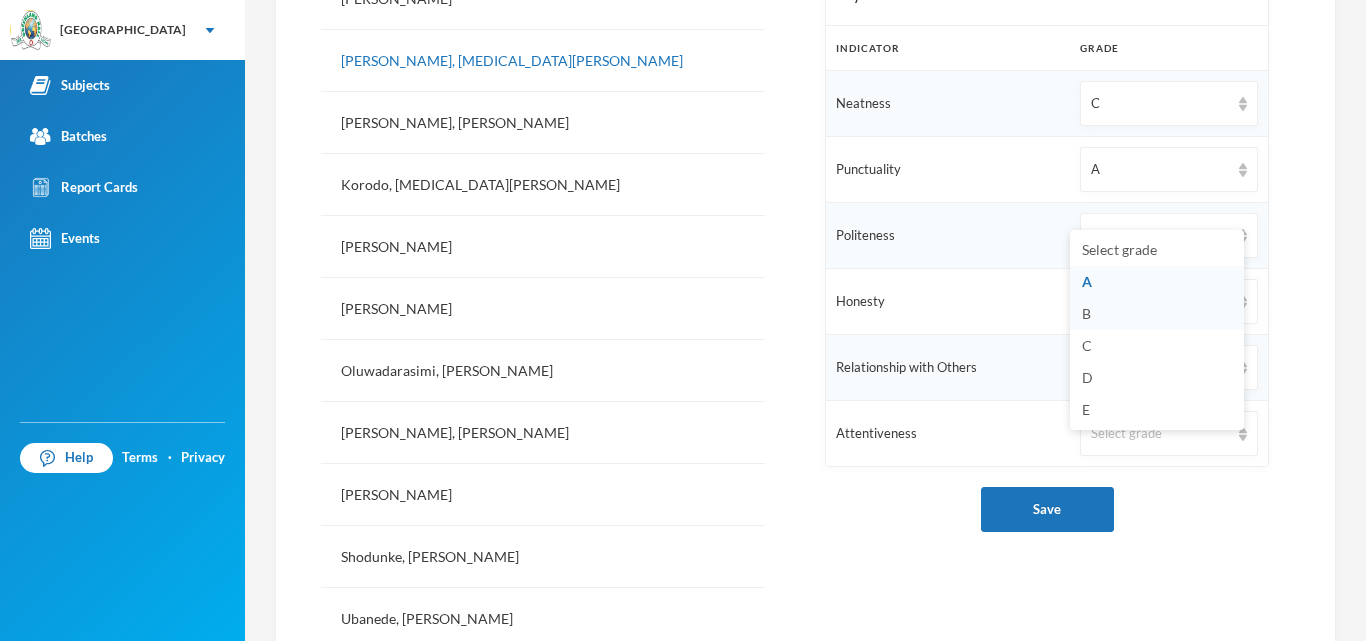 click on "B" at bounding box center (1157, 314) 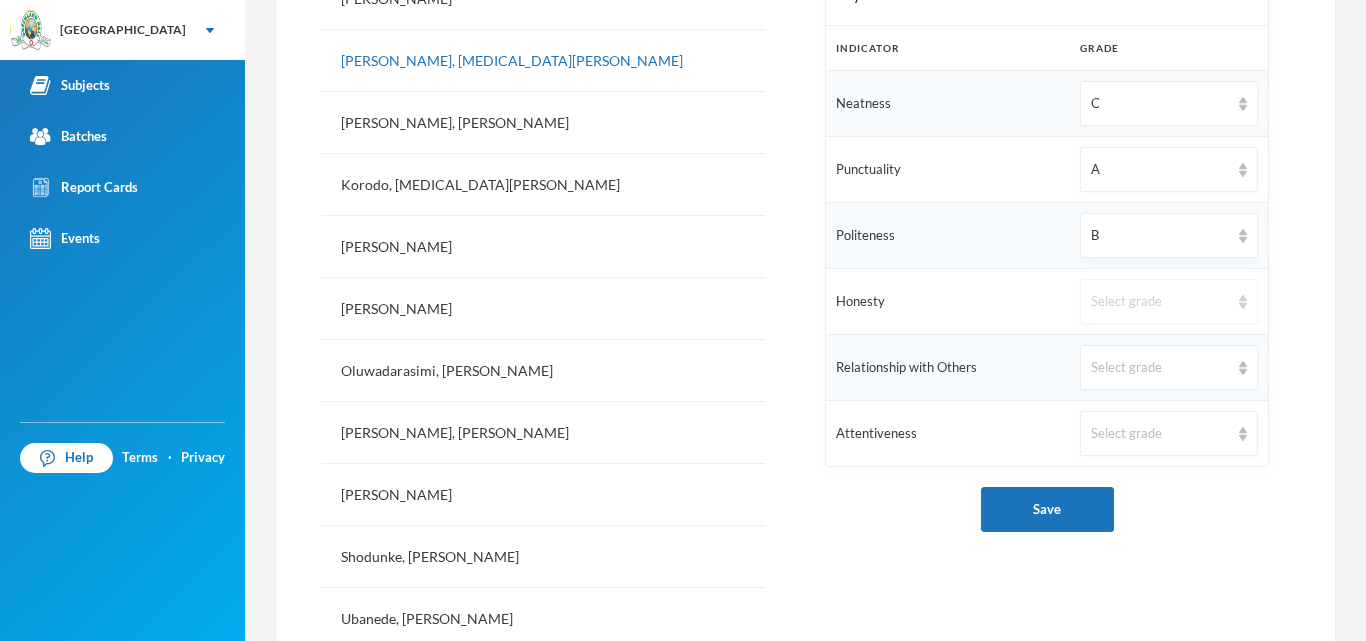 click on "Select grade" at bounding box center (1160, 302) 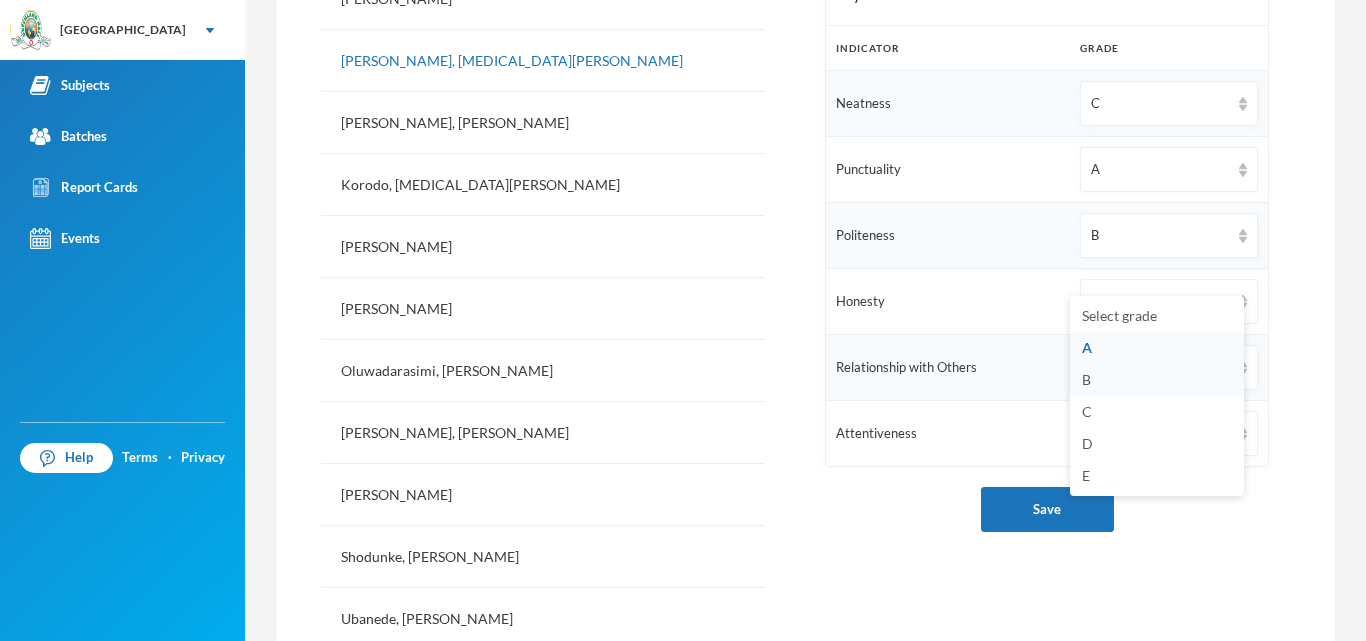 click on "B" at bounding box center (1086, 379) 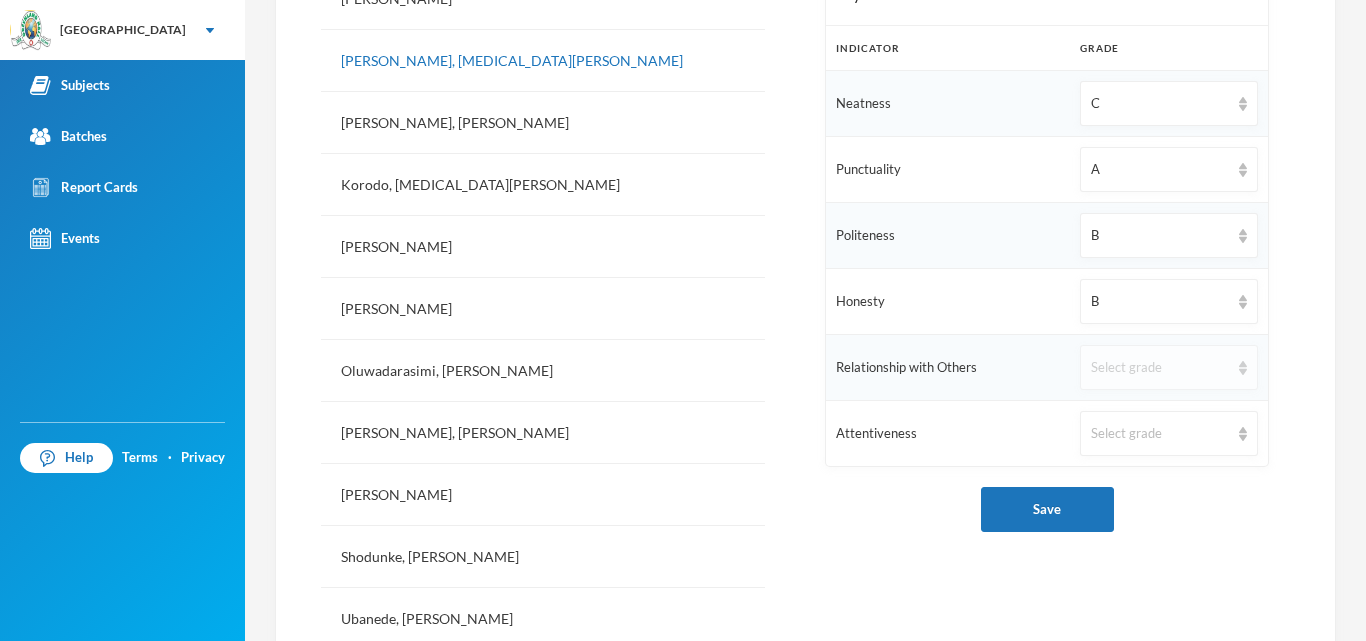 click on "Select grade" at bounding box center (1160, 368) 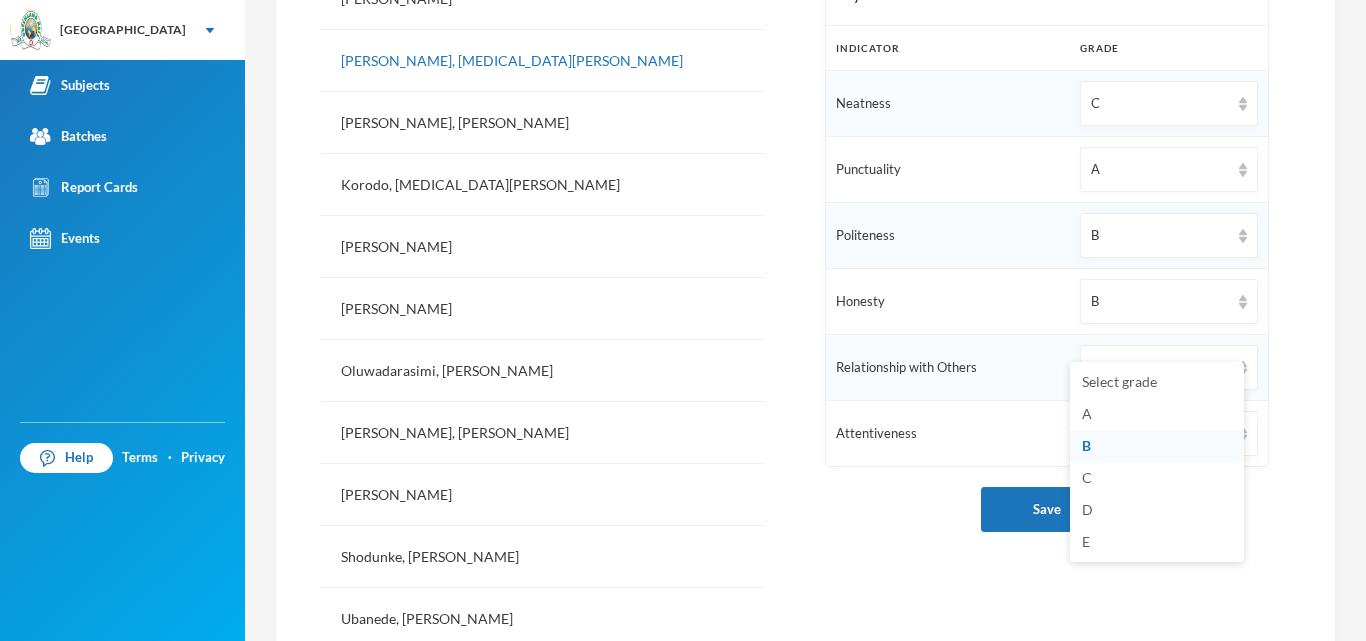 click on "B" at bounding box center [1086, 445] 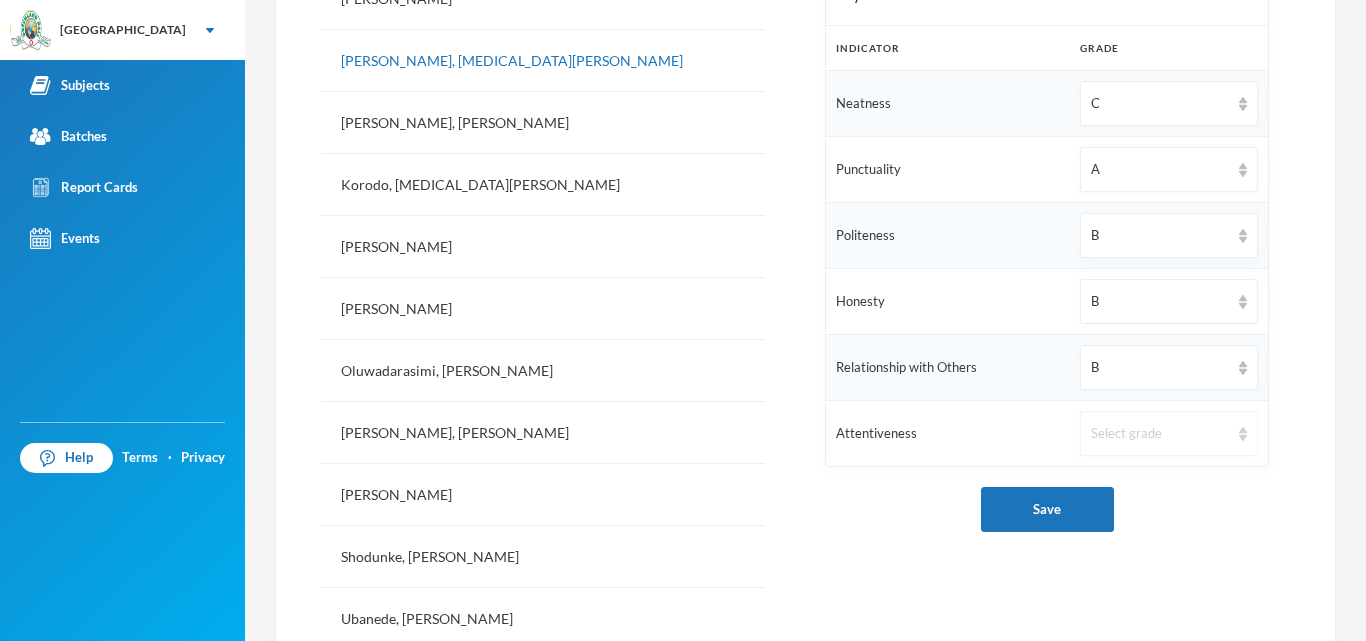 click on "Select grade" at bounding box center [1160, 434] 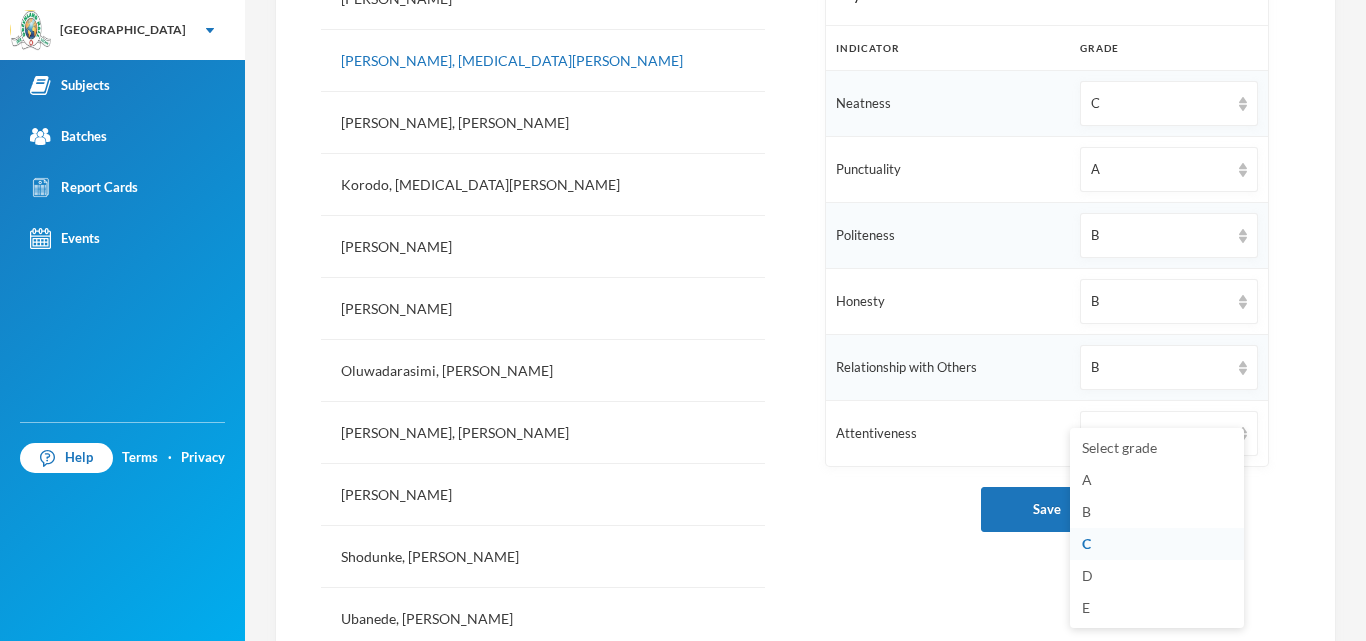 click on "C" at bounding box center [1086, 543] 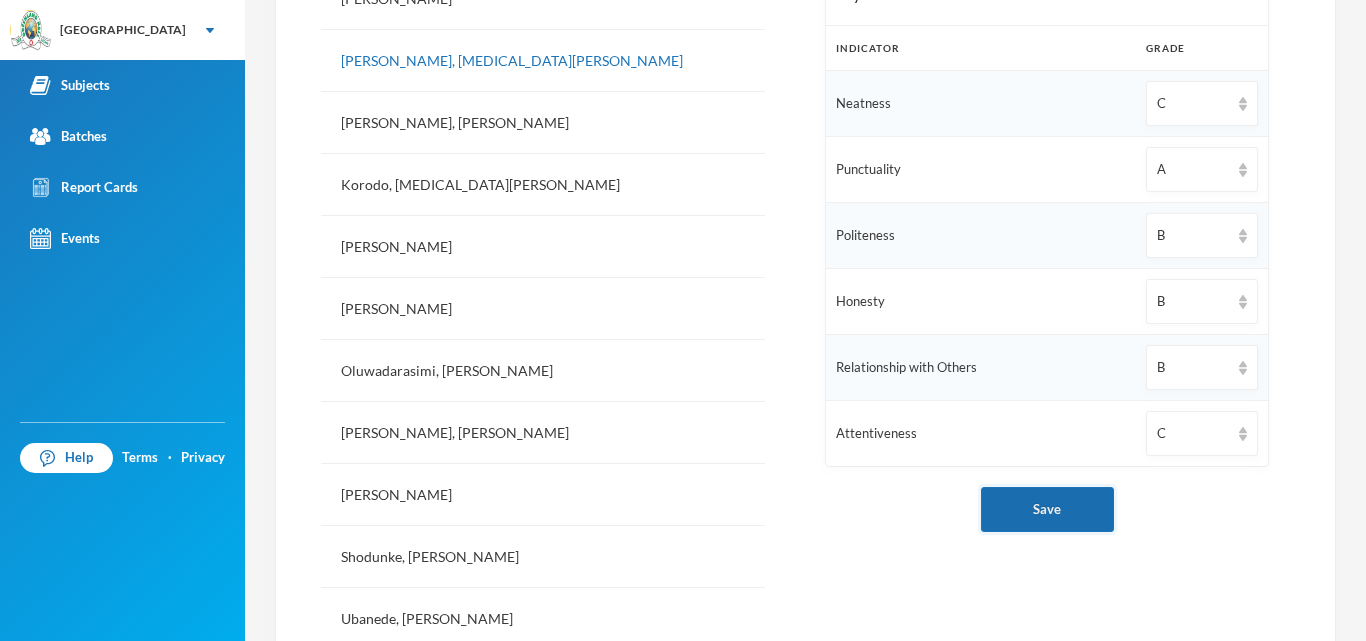 click on "Save" at bounding box center (1047, 509) 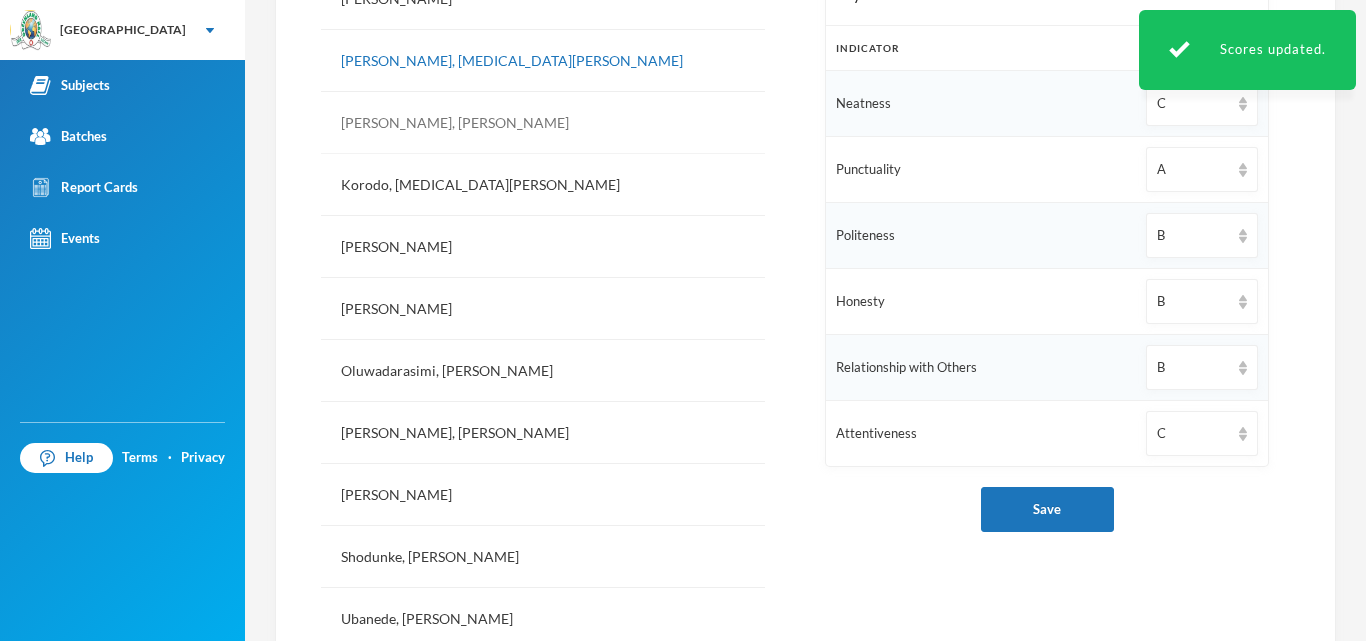 click on "[PERSON_NAME], [PERSON_NAME]" at bounding box center (543, 123) 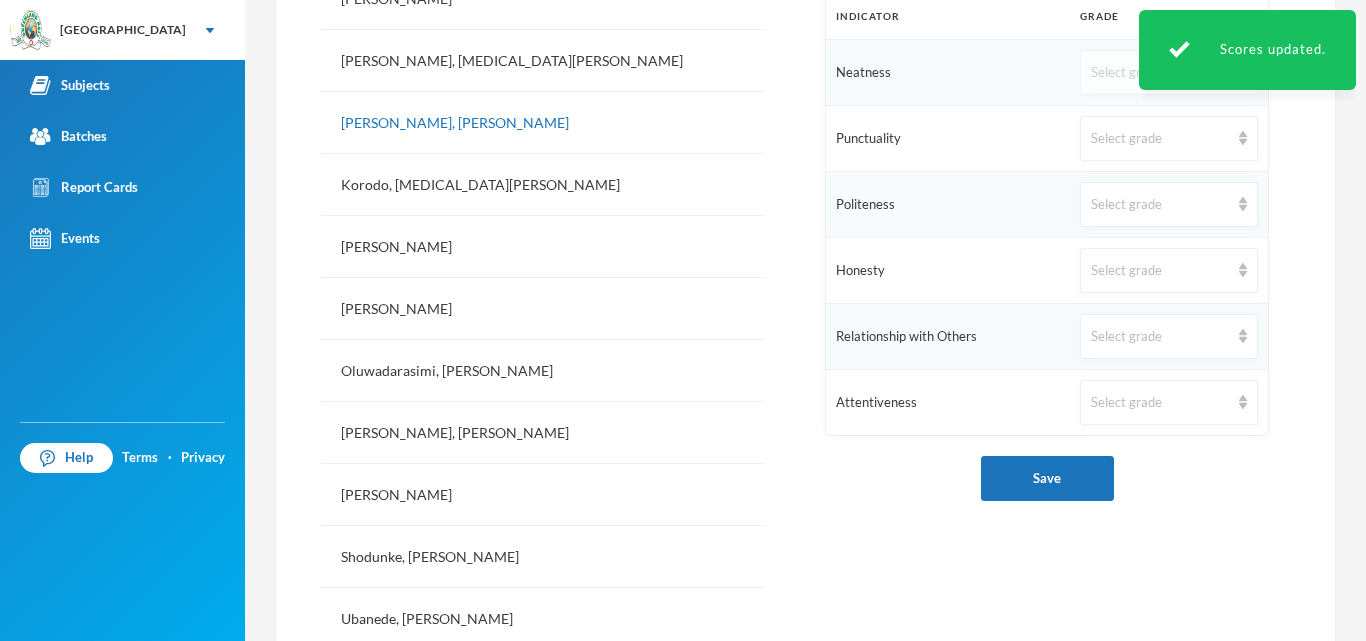 click on "Select grade" at bounding box center [1169, 72] 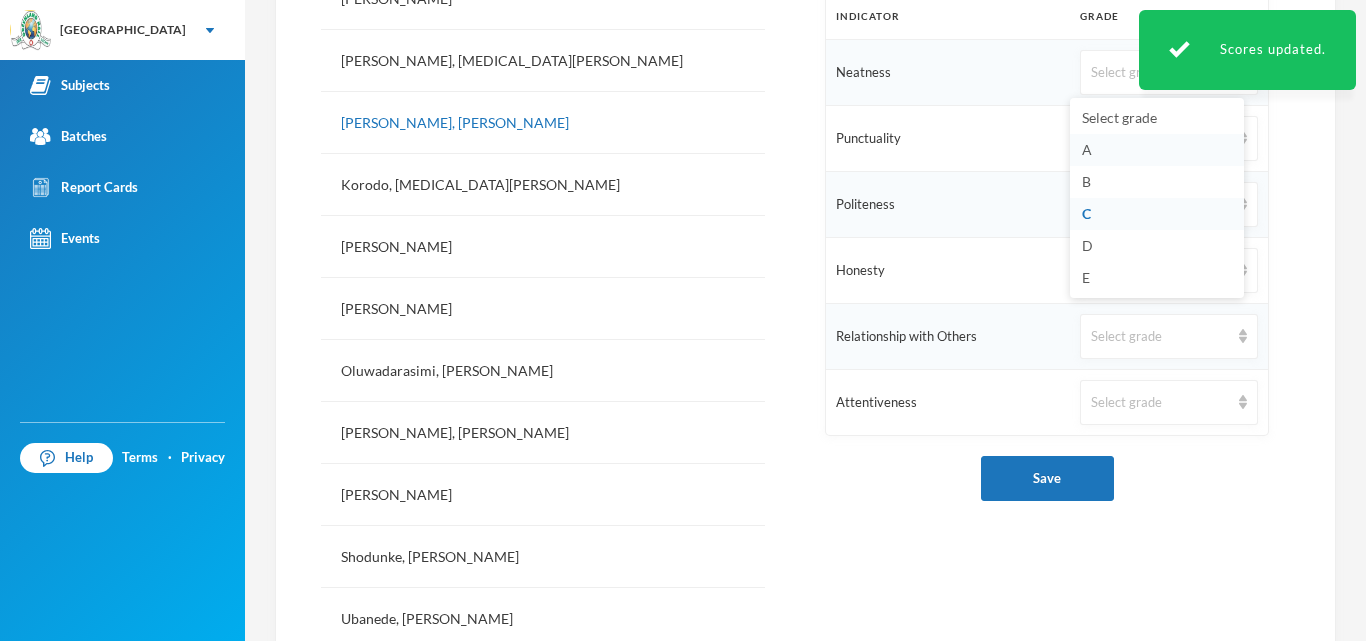 click on "A" at bounding box center (1087, 149) 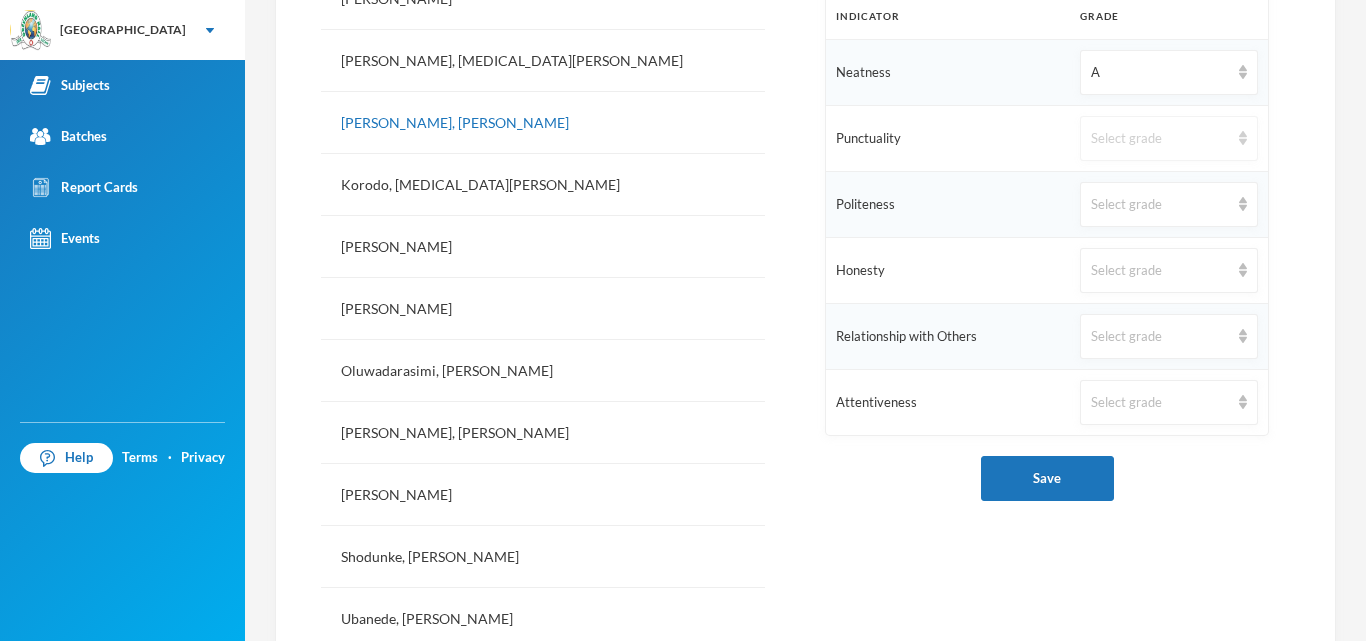 click on "Select grade" at bounding box center [1160, 139] 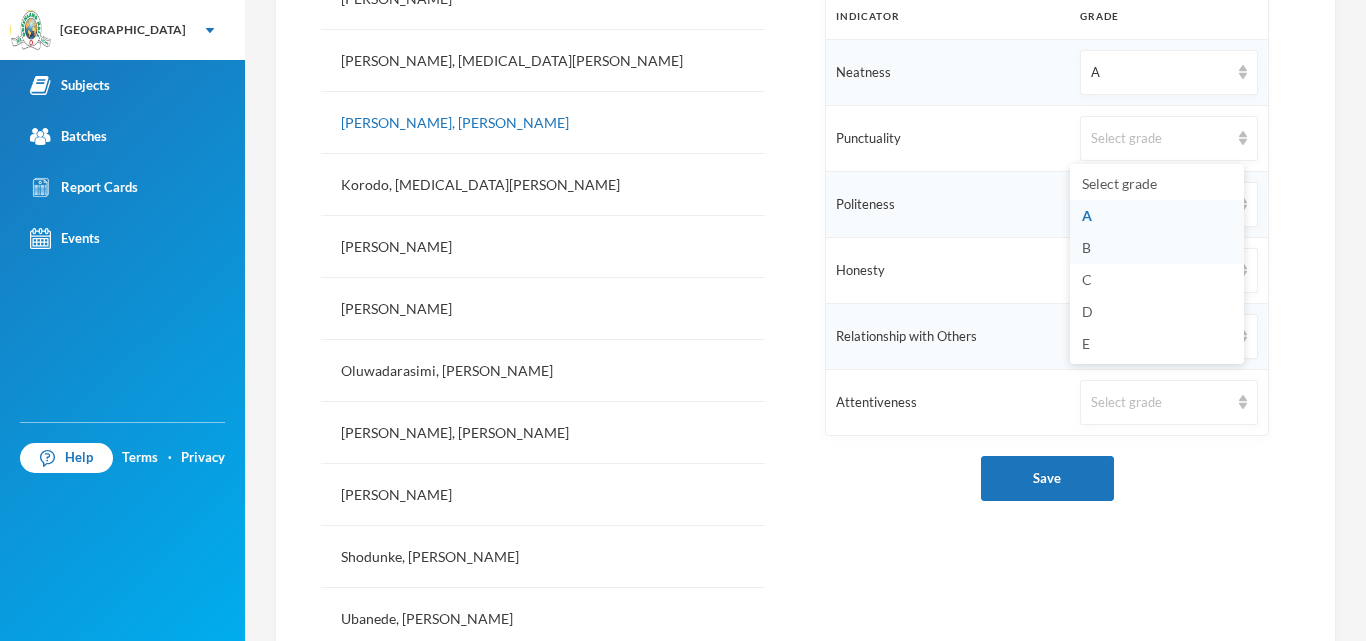 click on "B" at bounding box center (1086, 247) 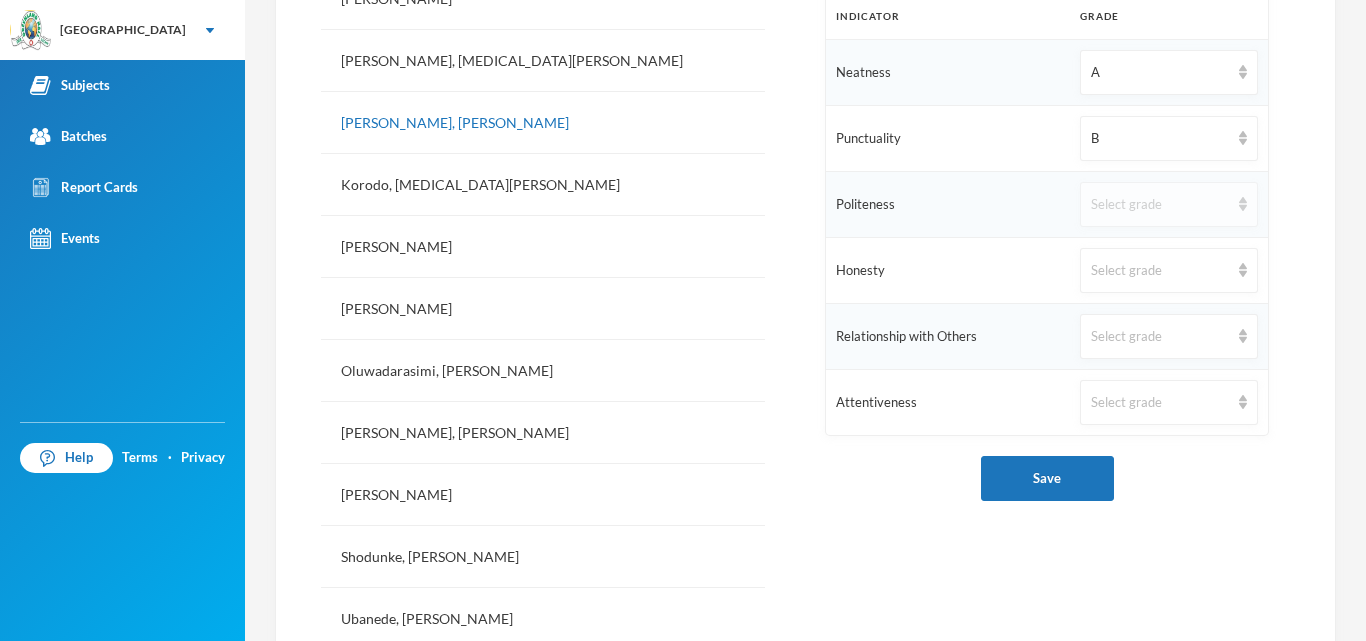 click on "Select grade" at bounding box center (1169, 204) 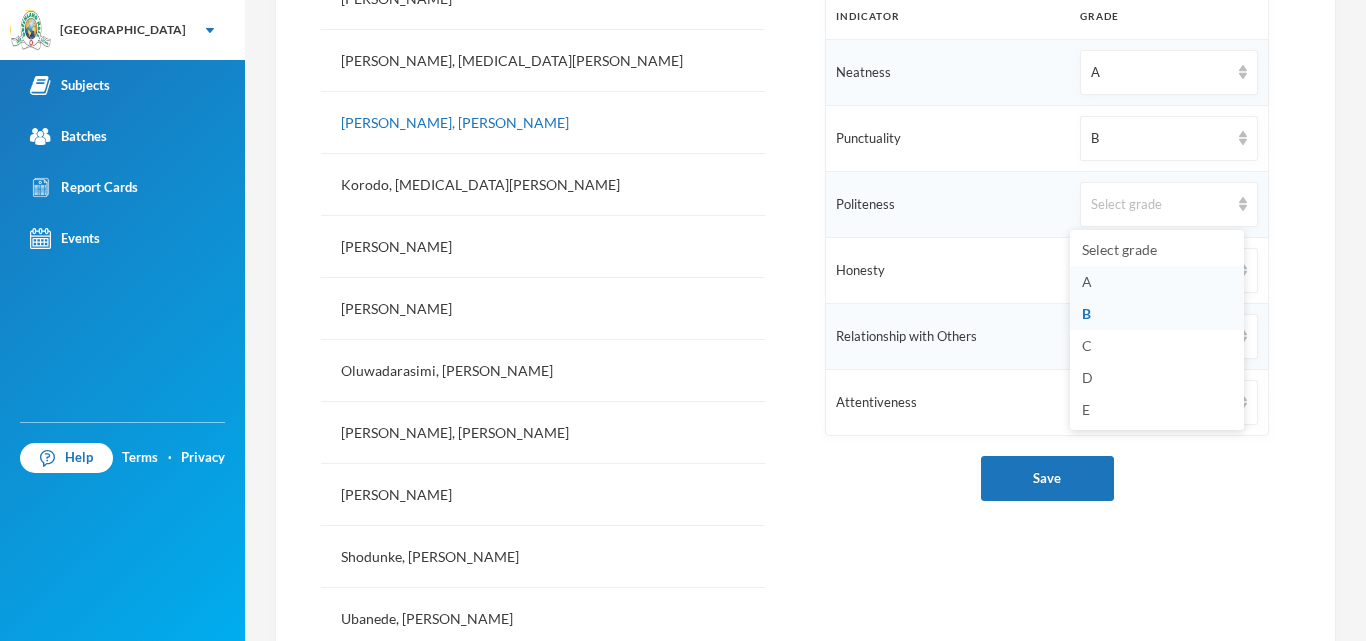 click on "A" at bounding box center (1157, 282) 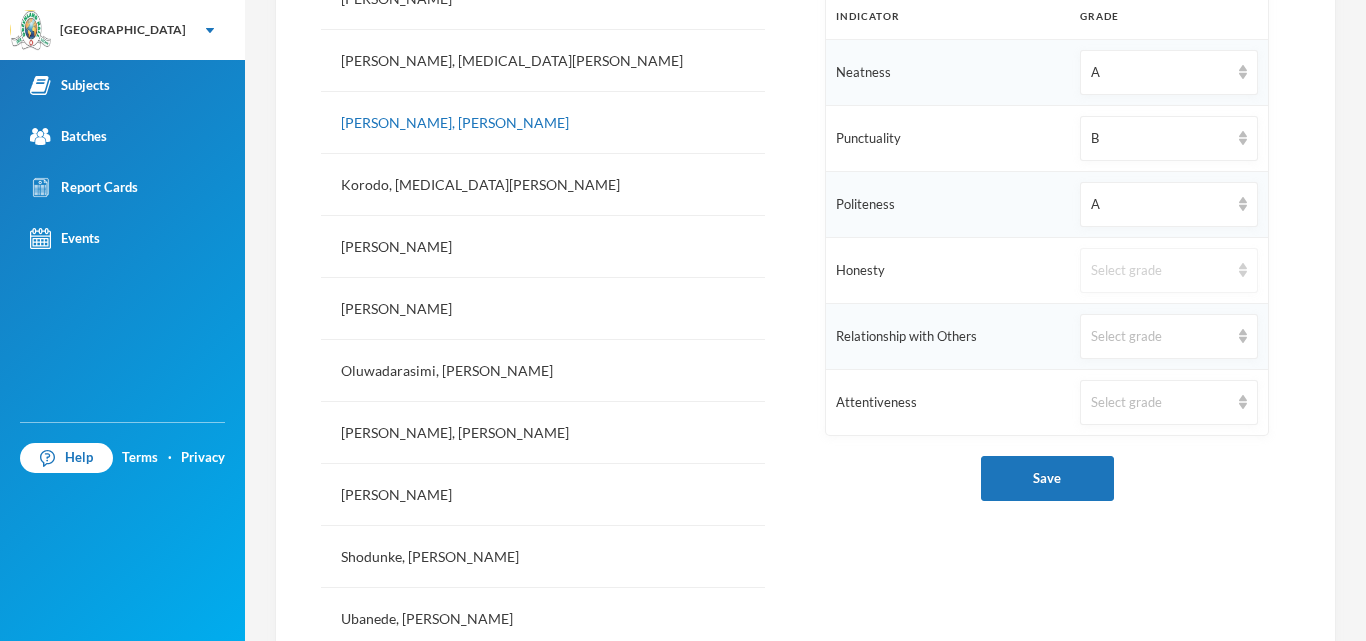 click on "Select grade" at bounding box center (1160, 271) 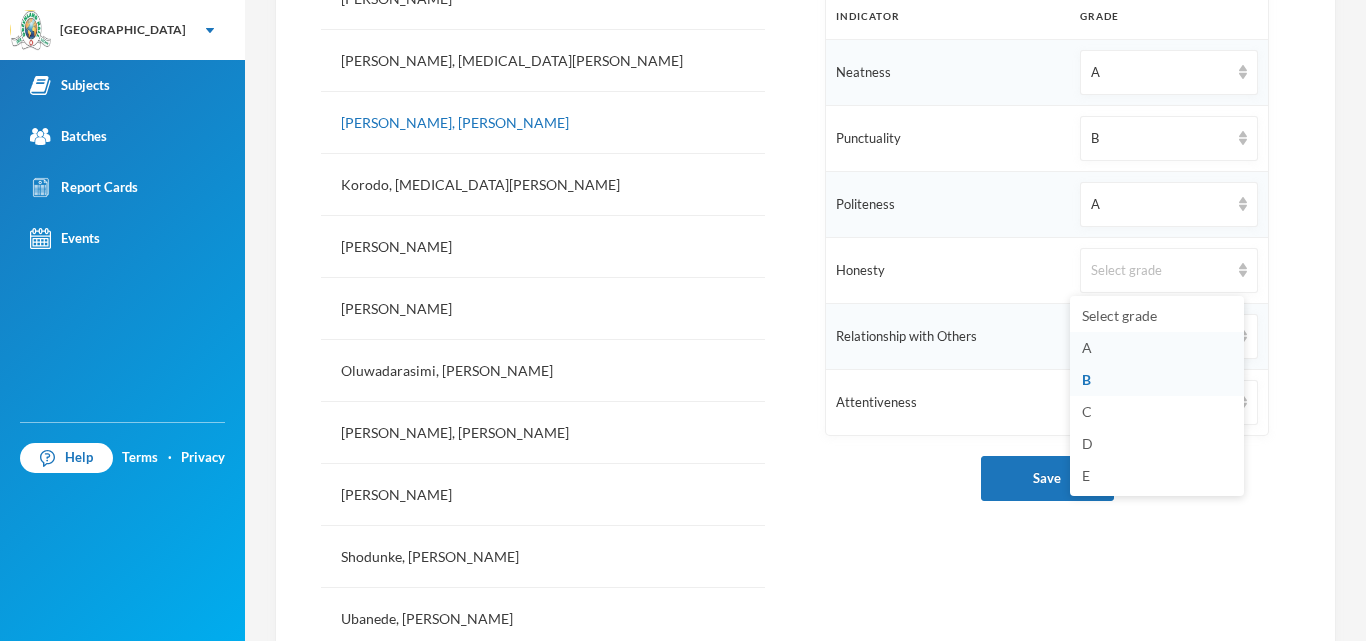 click on "A" at bounding box center (1157, 348) 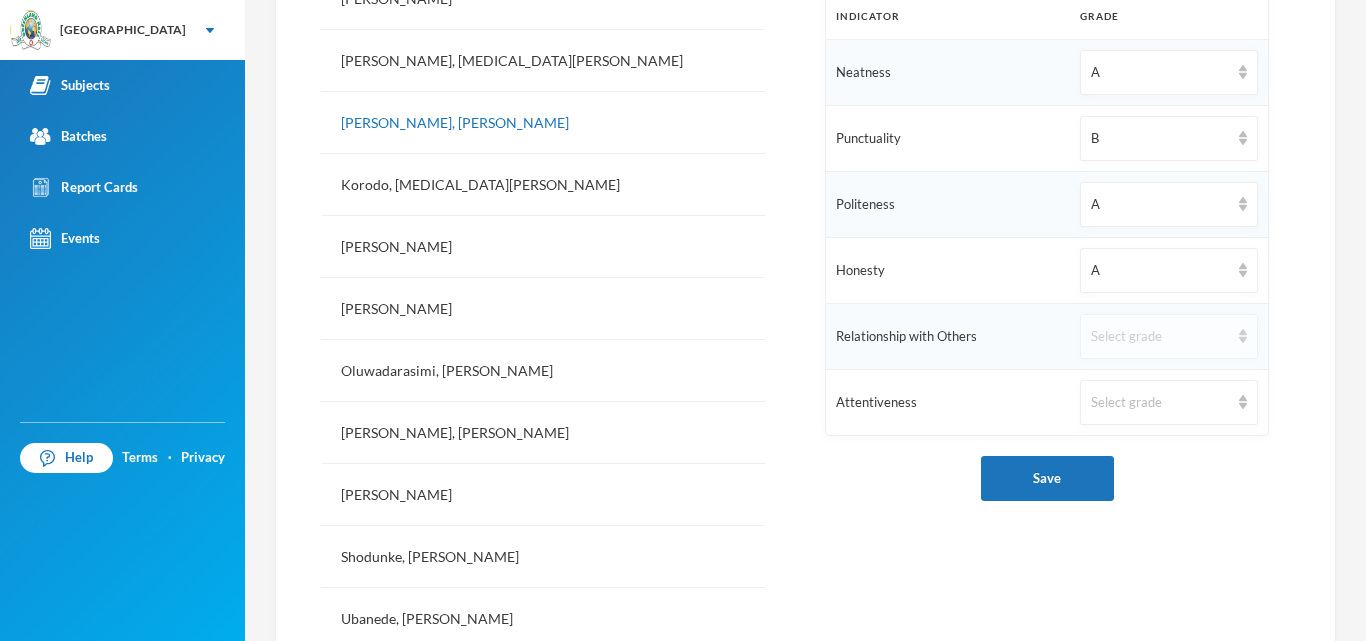 click on "Select grade" at bounding box center [1160, 337] 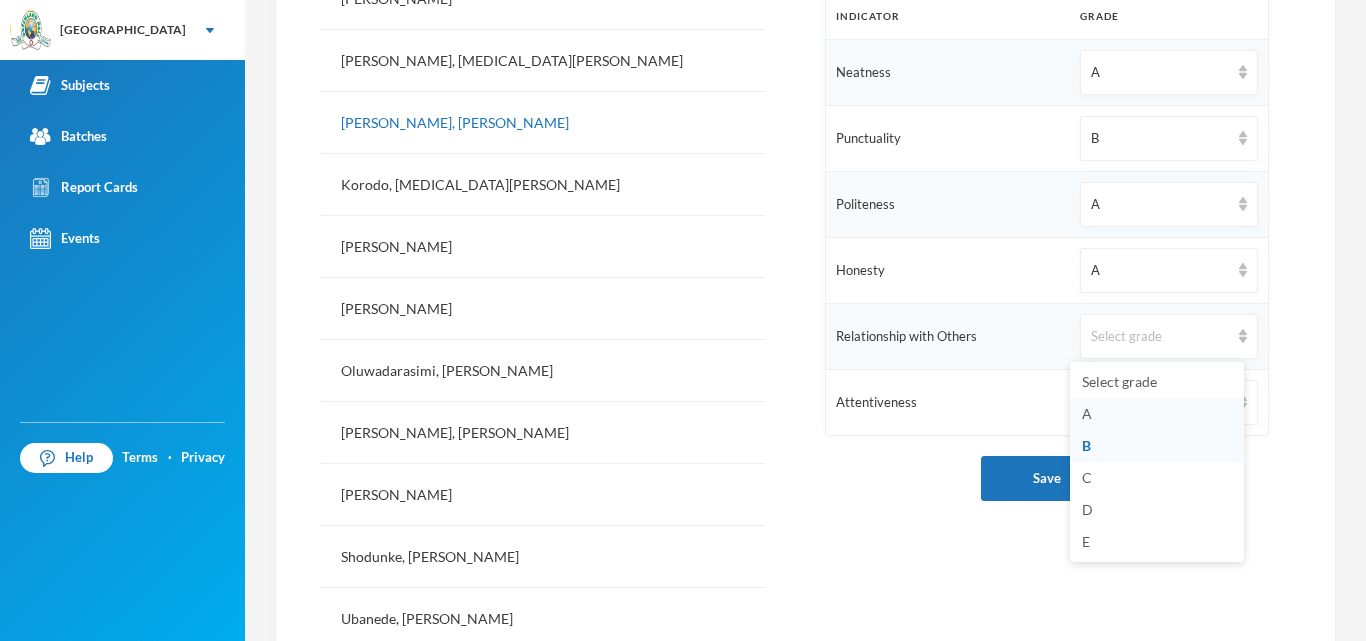 click on "A" at bounding box center (1157, 414) 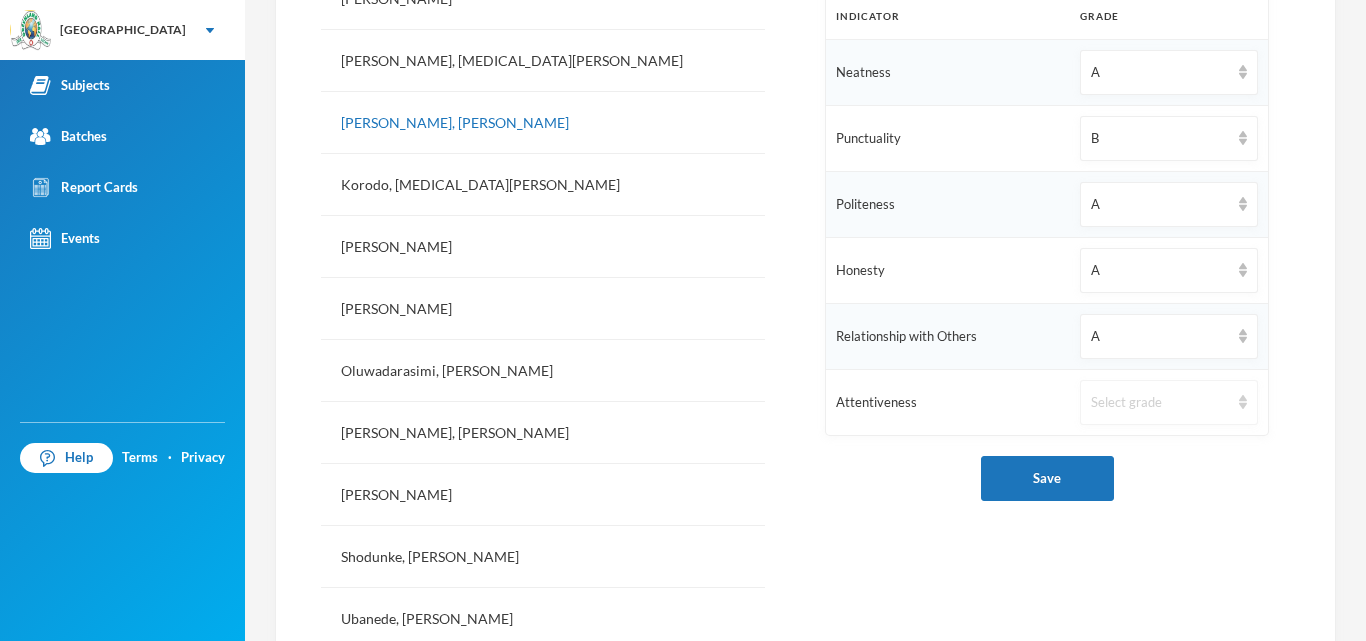 click on "Select grade" at bounding box center [1169, 402] 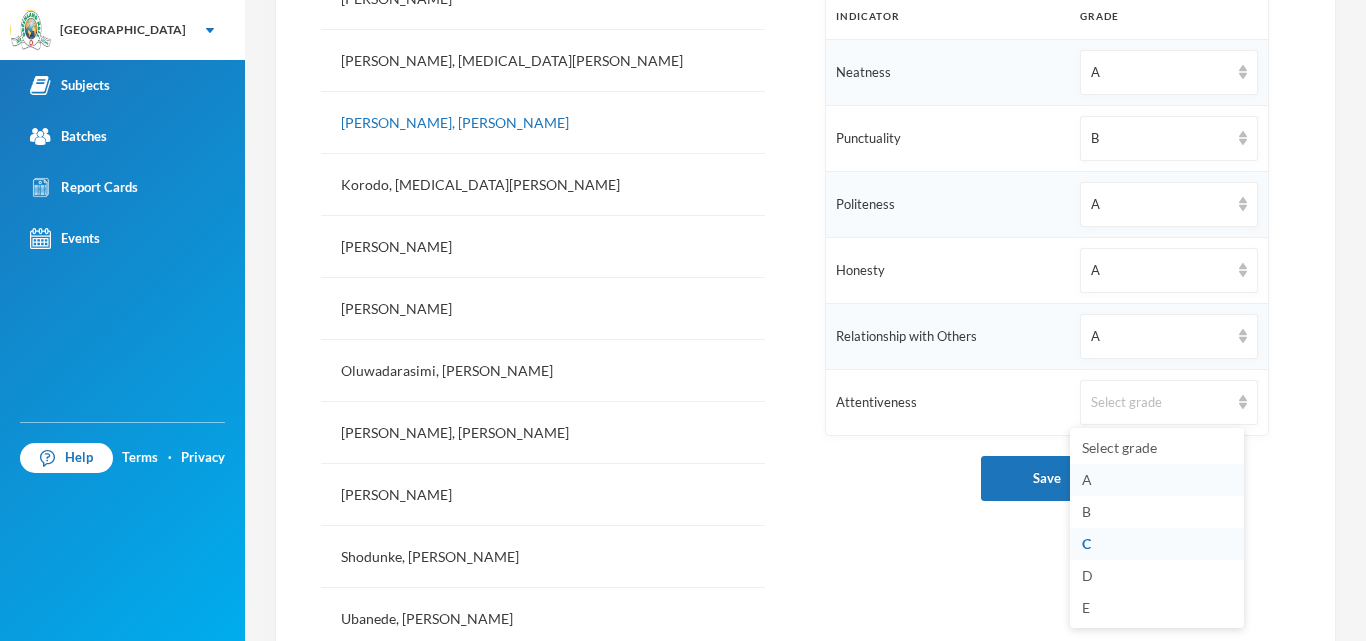 click on "A" at bounding box center [1157, 480] 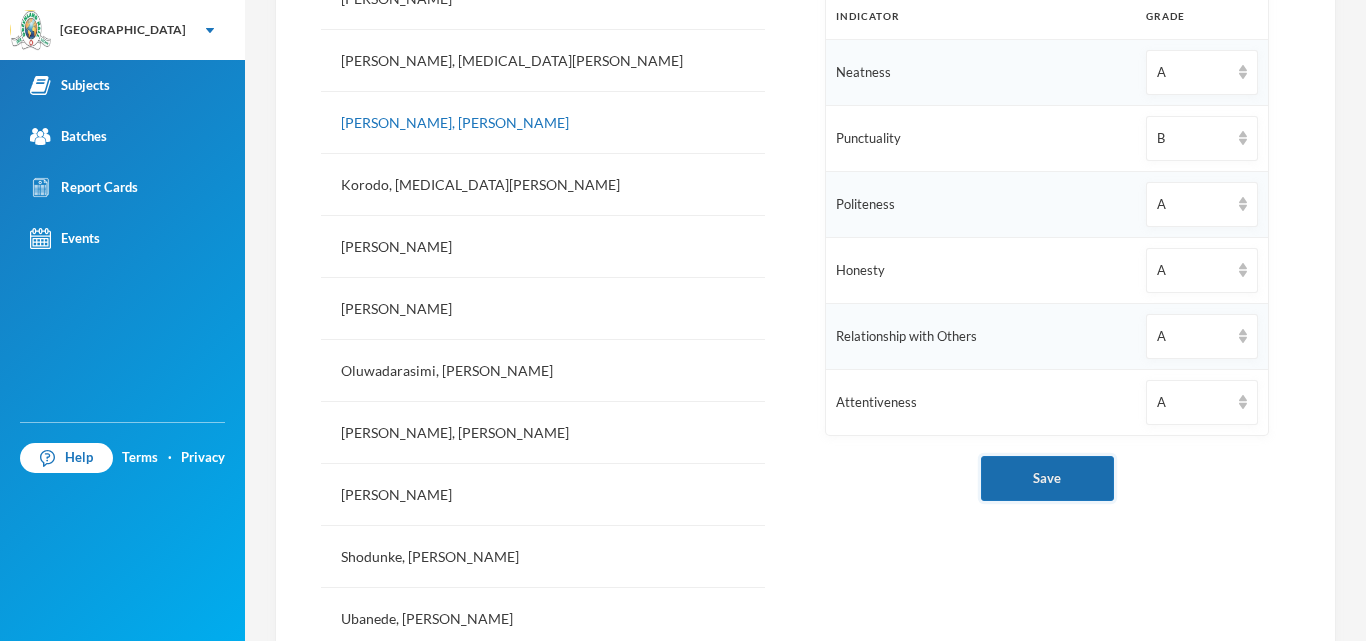 click on "Save" at bounding box center [1047, 478] 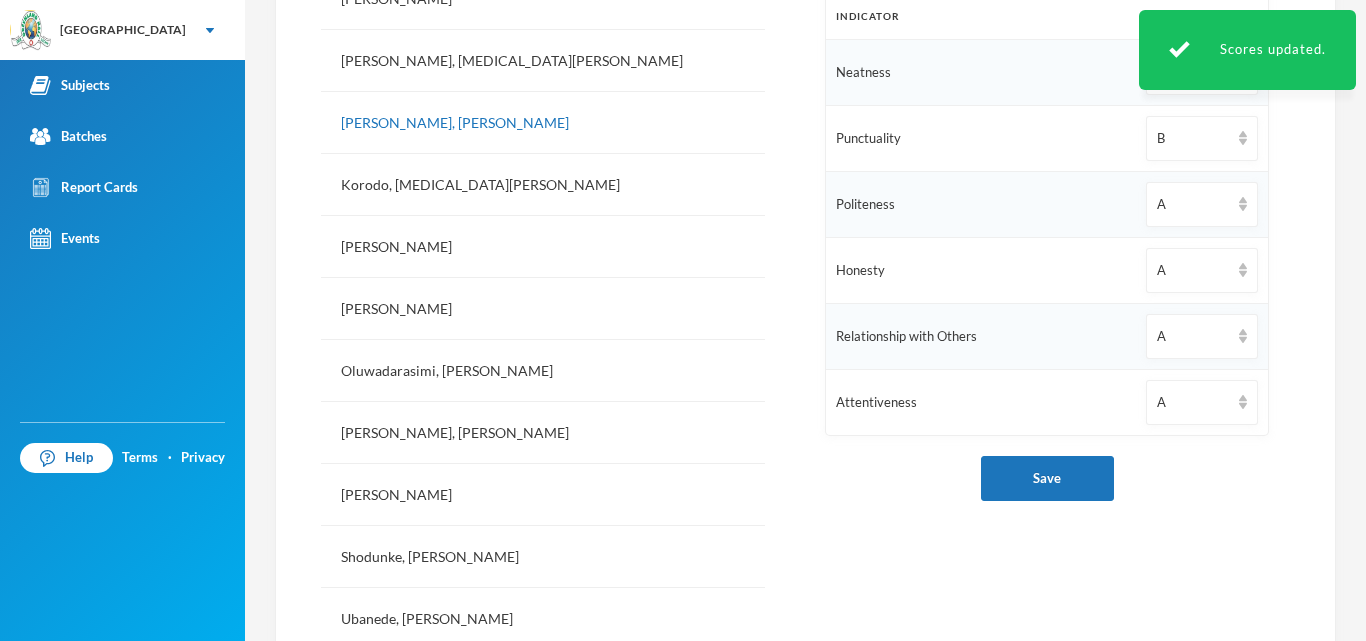 click on "Save" at bounding box center [1047, 478] 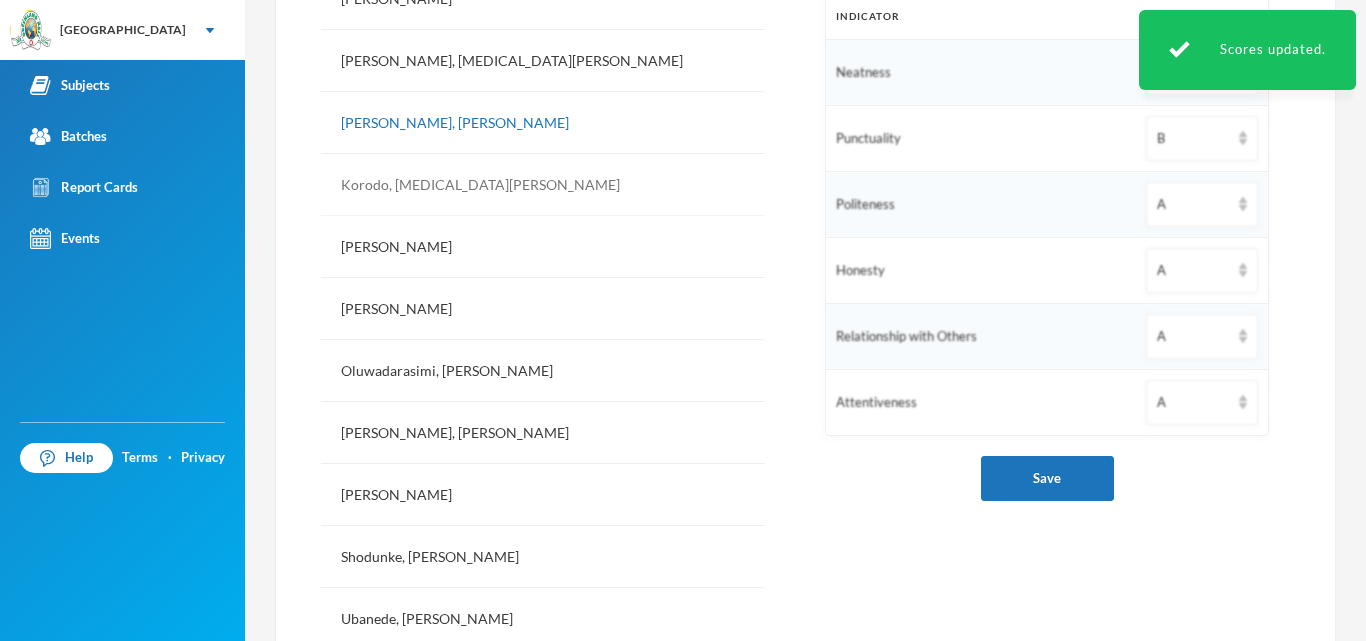 click on "Korodo, [MEDICAL_DATA][PERSON_NAME]" at bounding box center (543, 185) 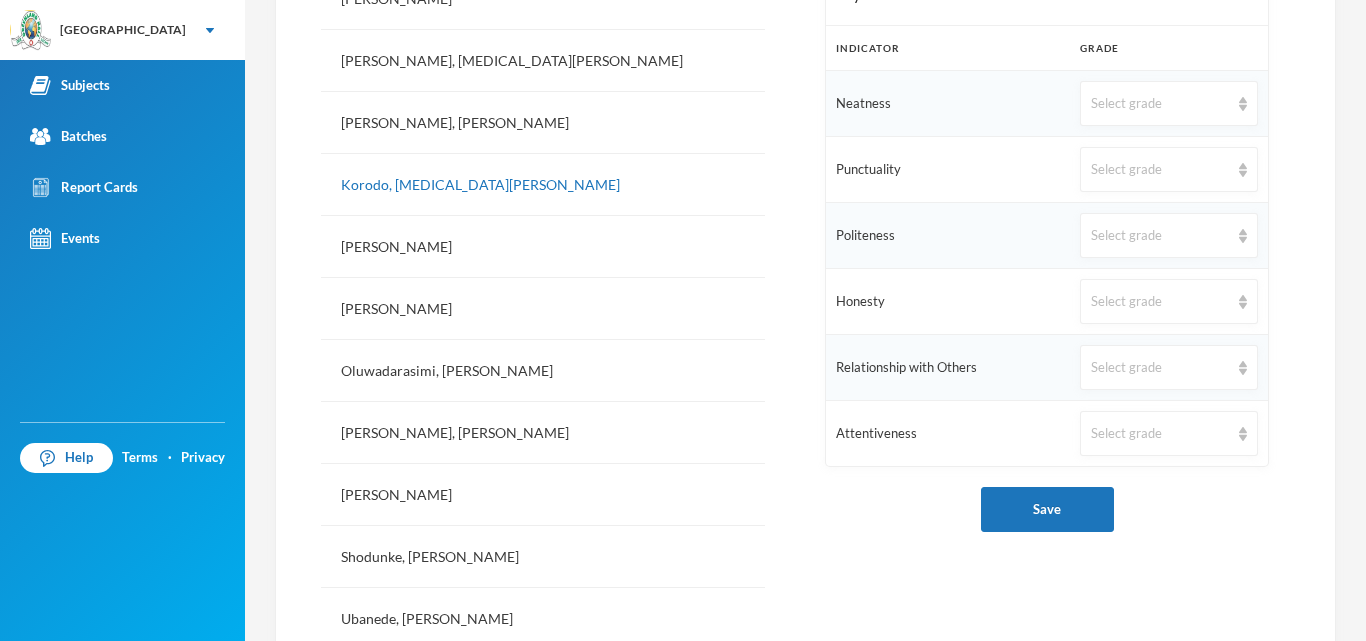 click on "Neatness" at bounding box center [948, 104] 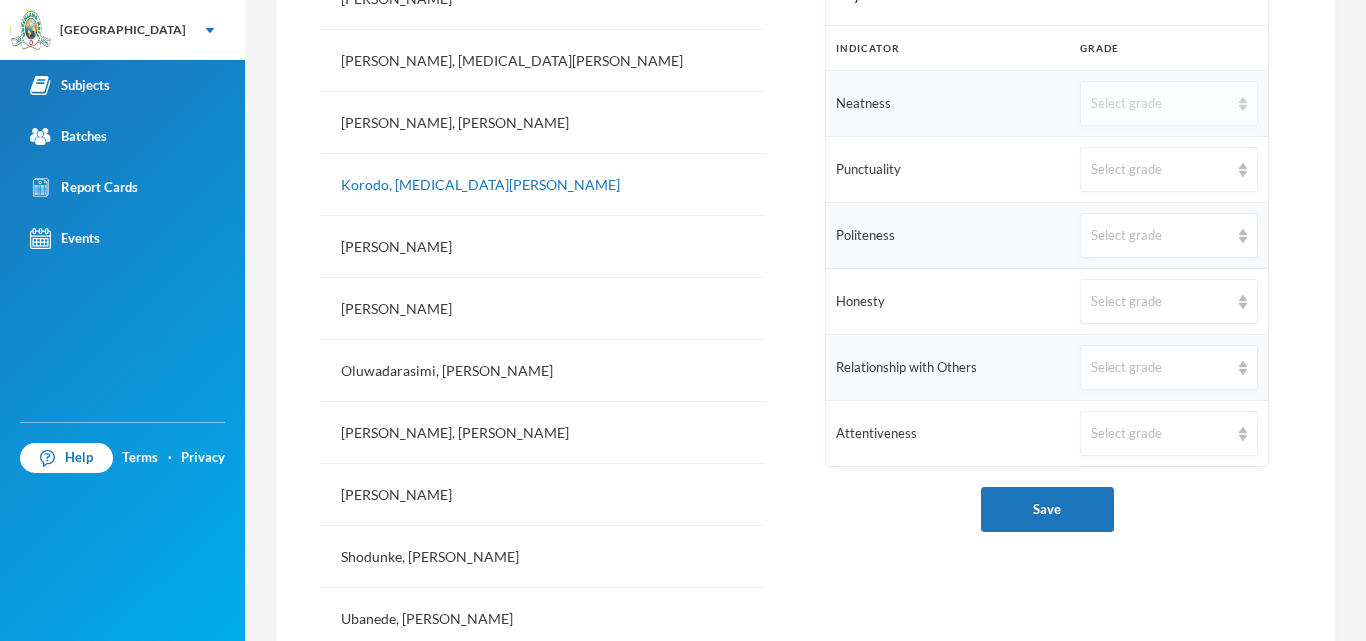 click on "Select grade" at bounding box center (1169, 103) 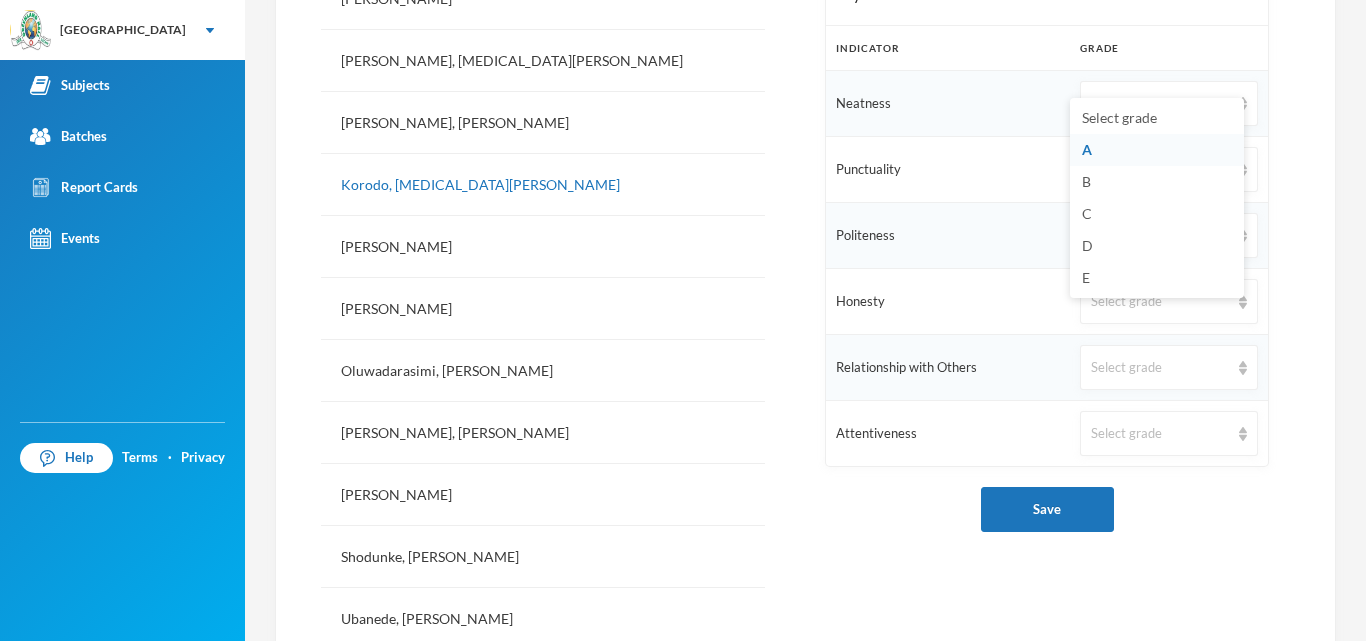 click on "A" at bounding box center (1157, 150) 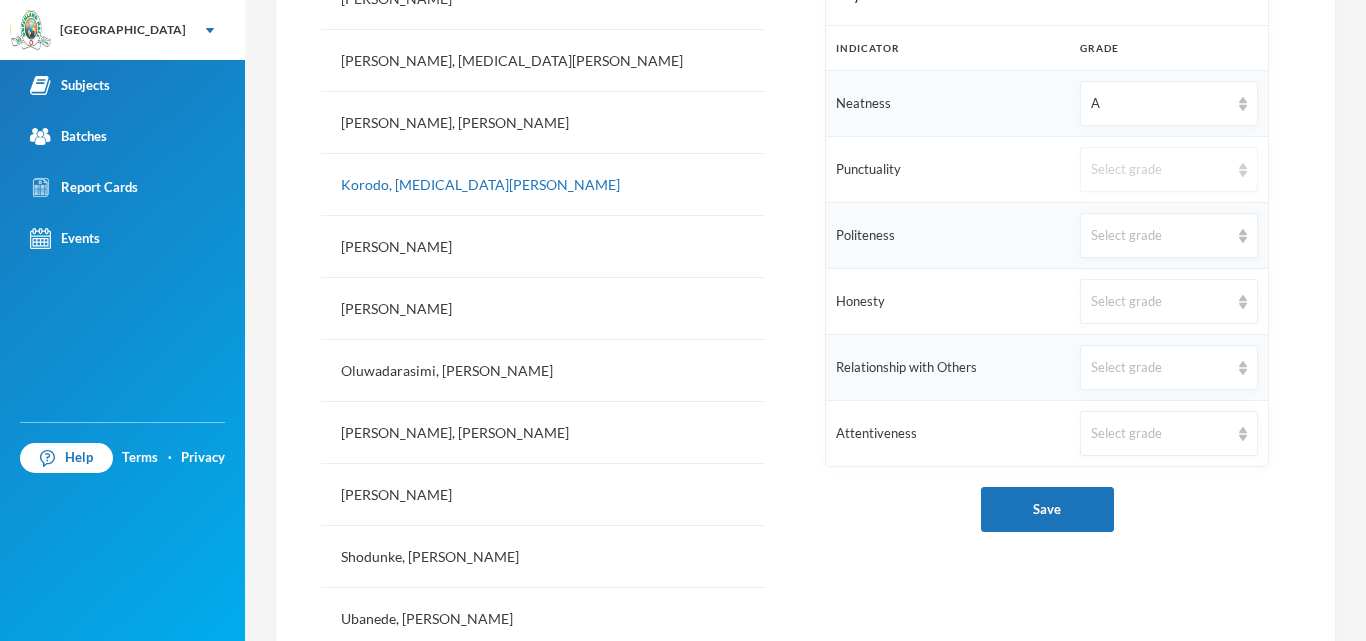 click on "Select grade" at bounding box center [1160, 170] 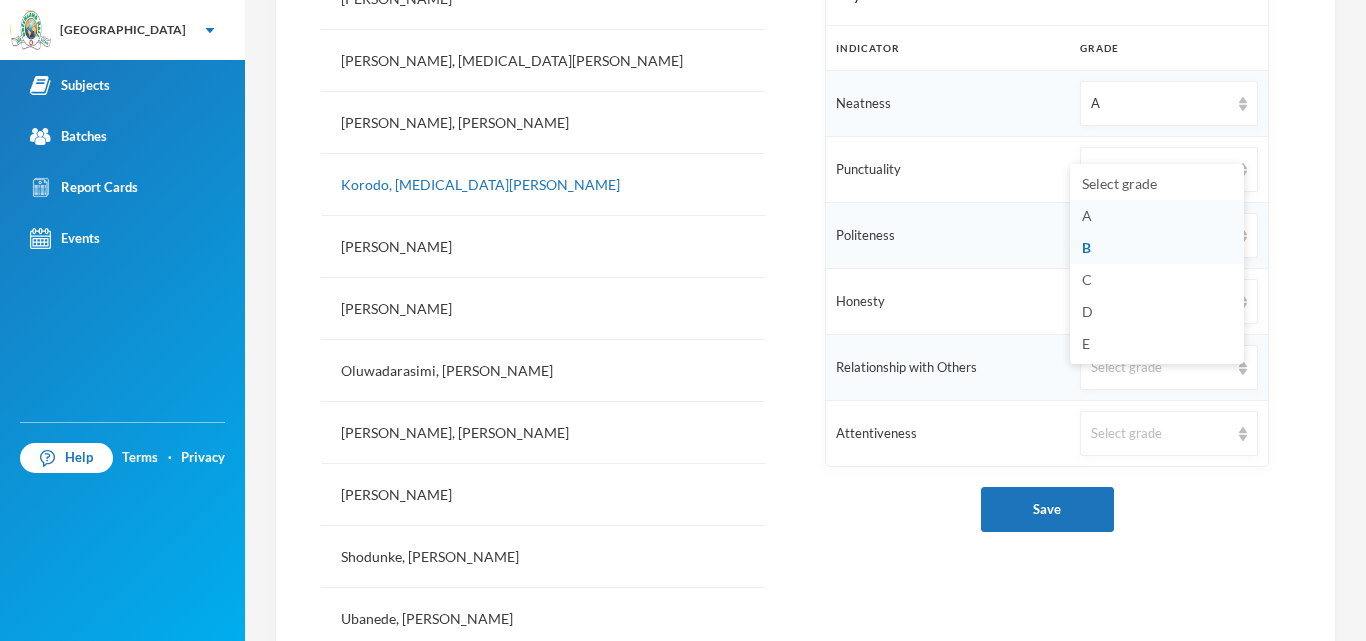 click on "A" at bounding box center [1087, 215] 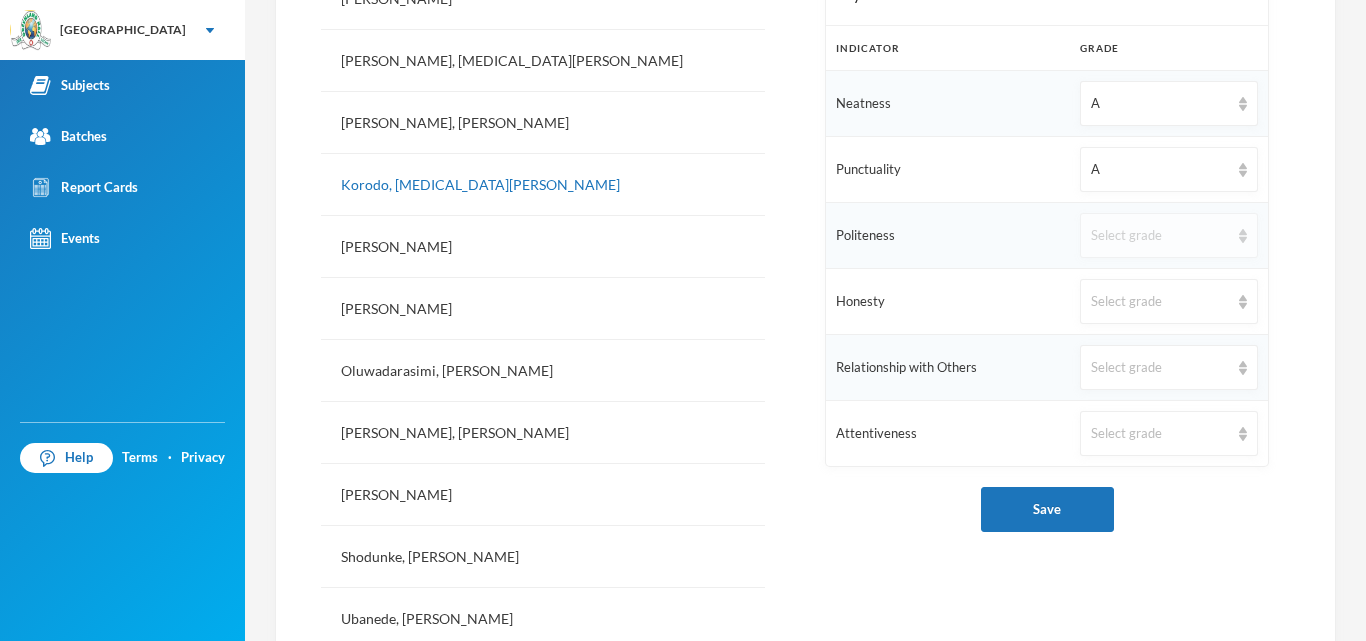 click on "Select grade" at bounding box center (1169, 235) 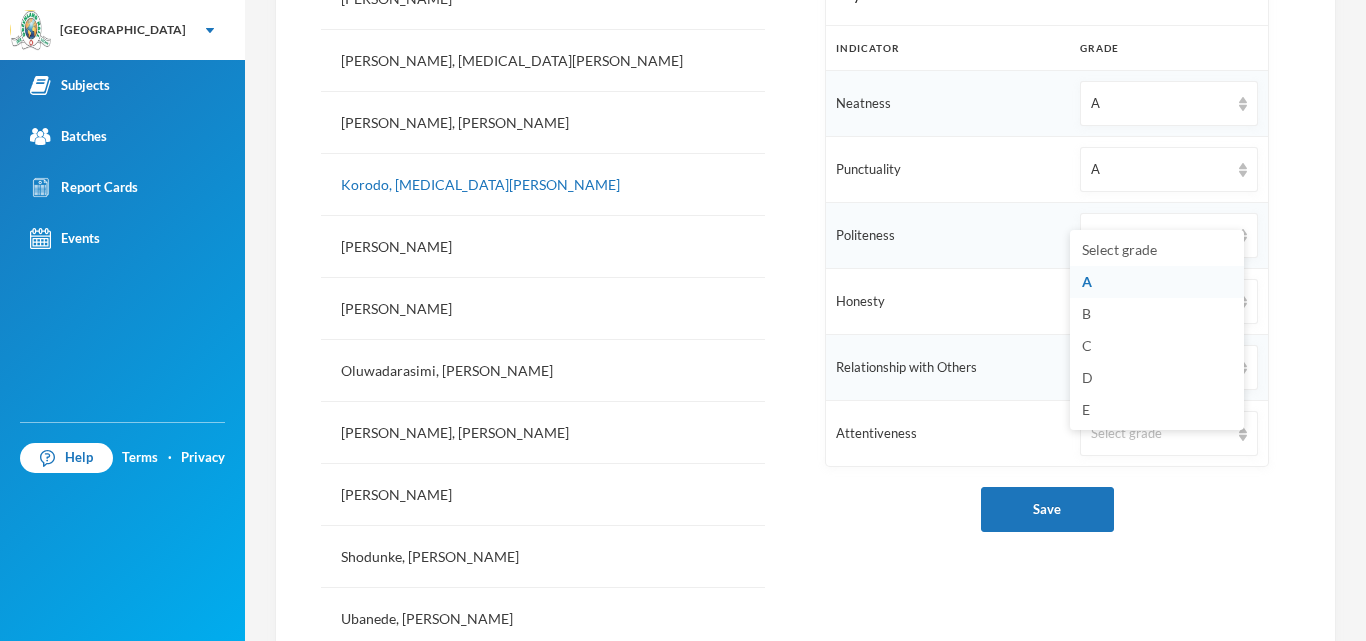click on "A" at bounding box center (1157, 282) 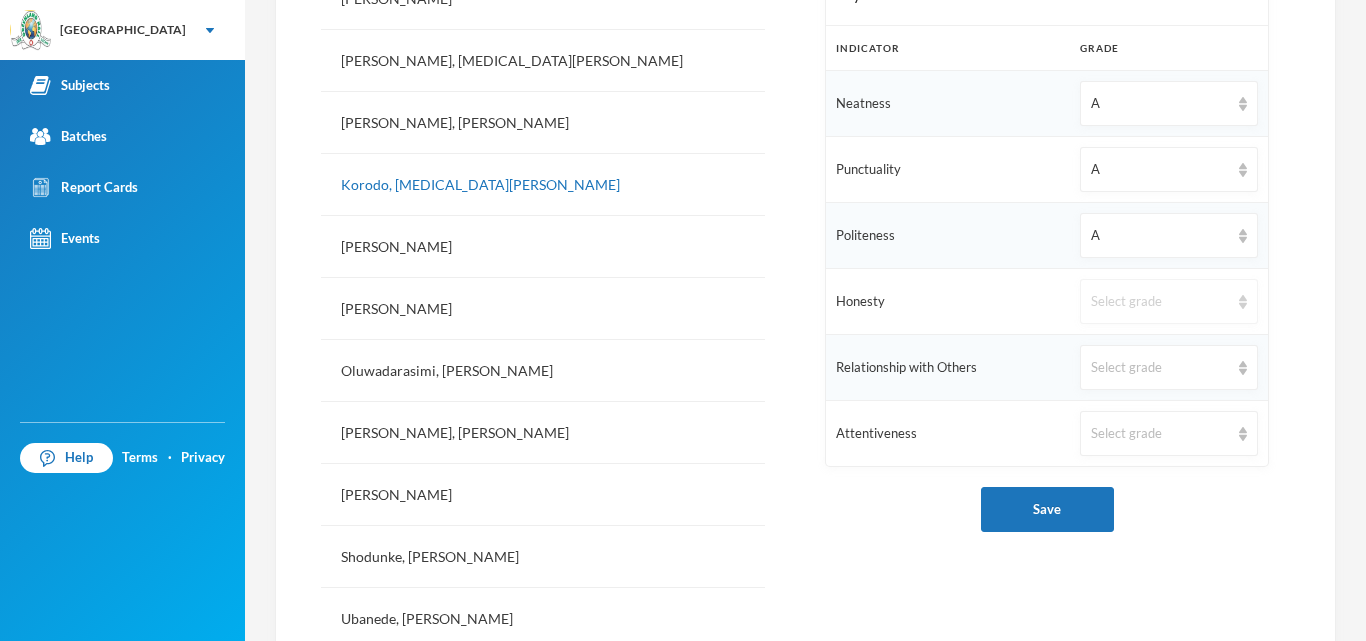 click on "Select grade" at bounding box center [1160, 302] 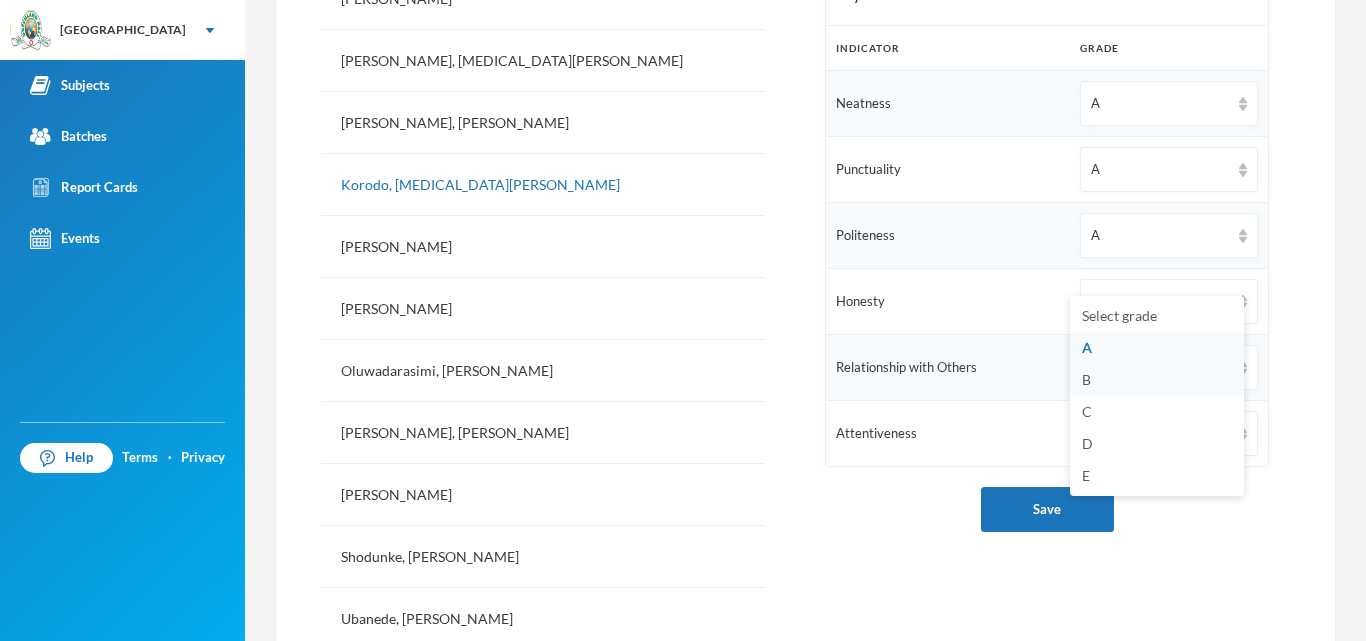 click on "B" at bounding box center [1157, 380] 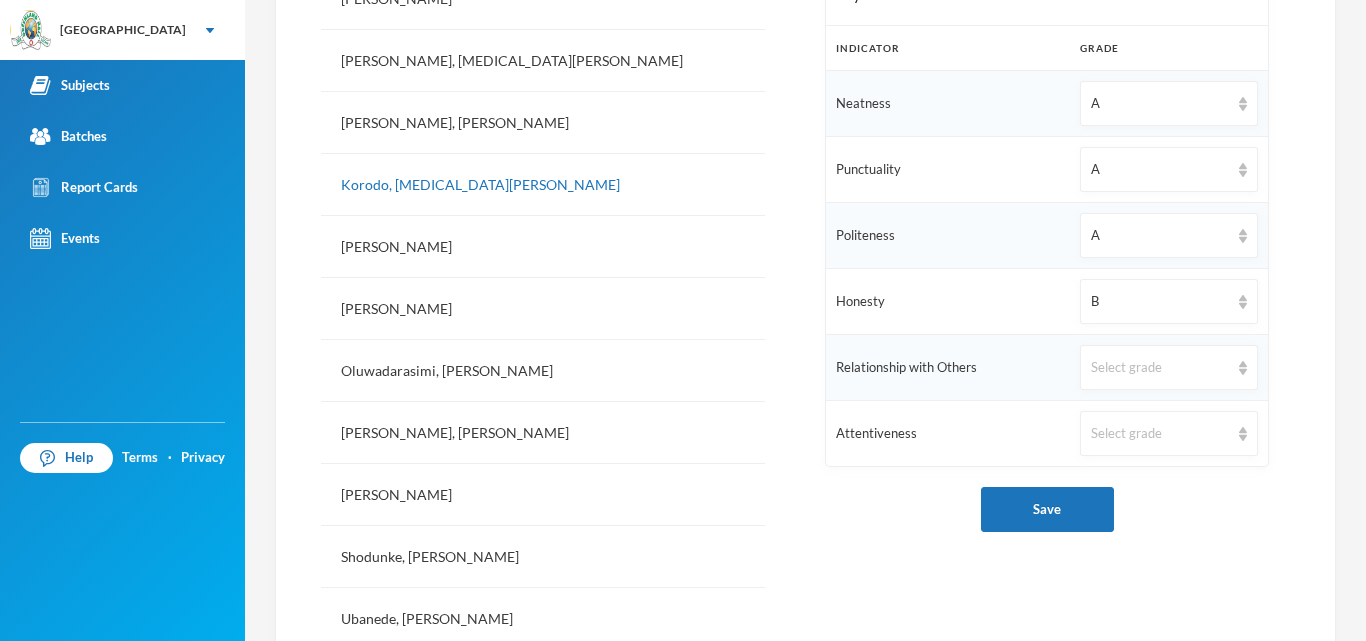 click on "Select grade" at bounding box center (1169, 434) 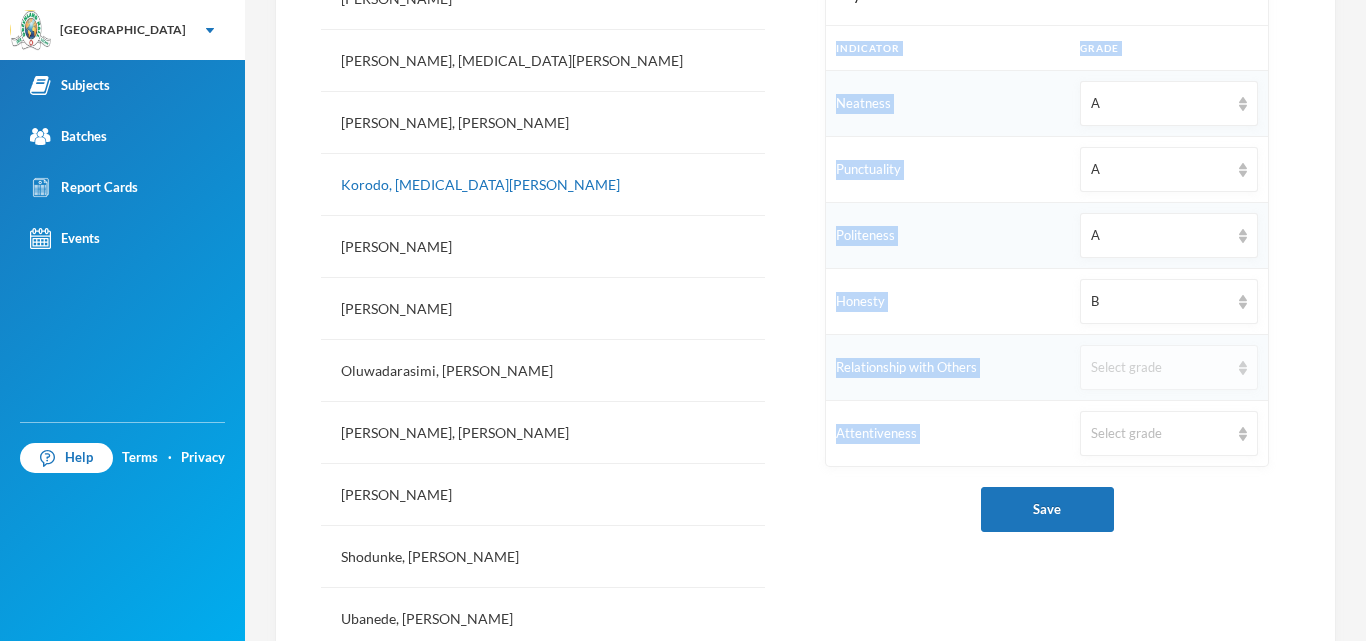 click on "Select grade" at bounding box center (1160, 368) 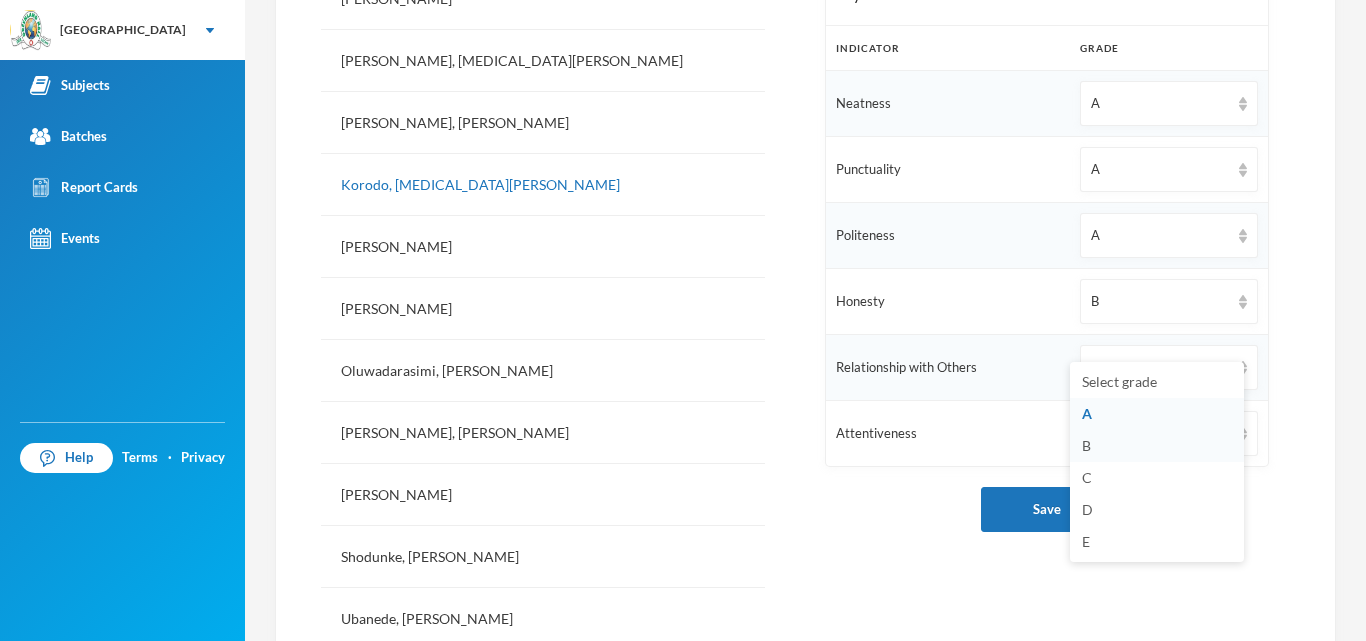 click on "B" at bounding box center [1157, 446] 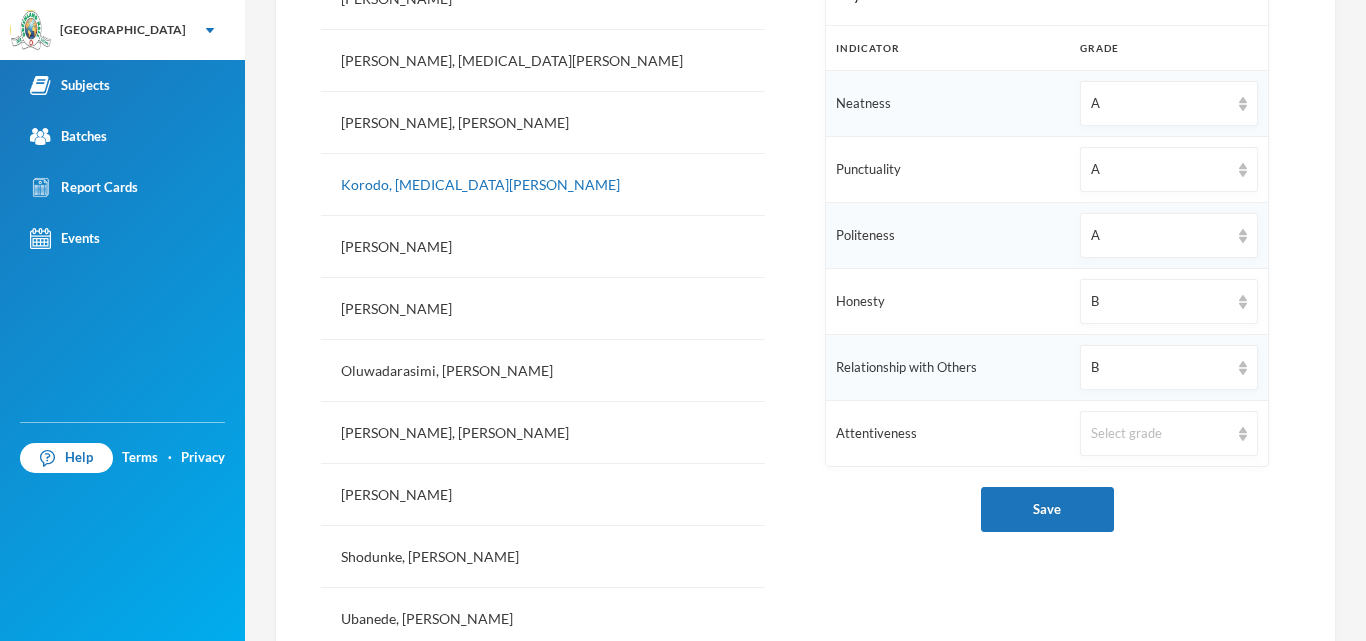 click on "Select grade" at bounding box center [1169, 434] 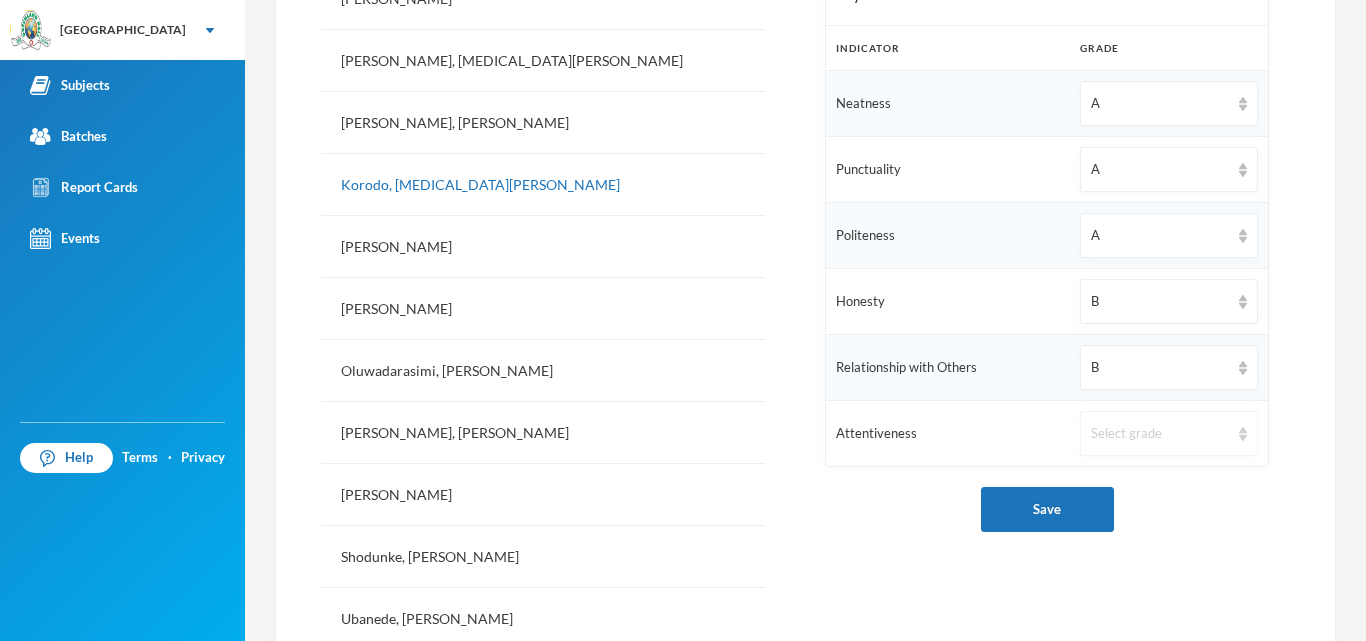 click on "Select grade" at bounding box center (1160, 434) 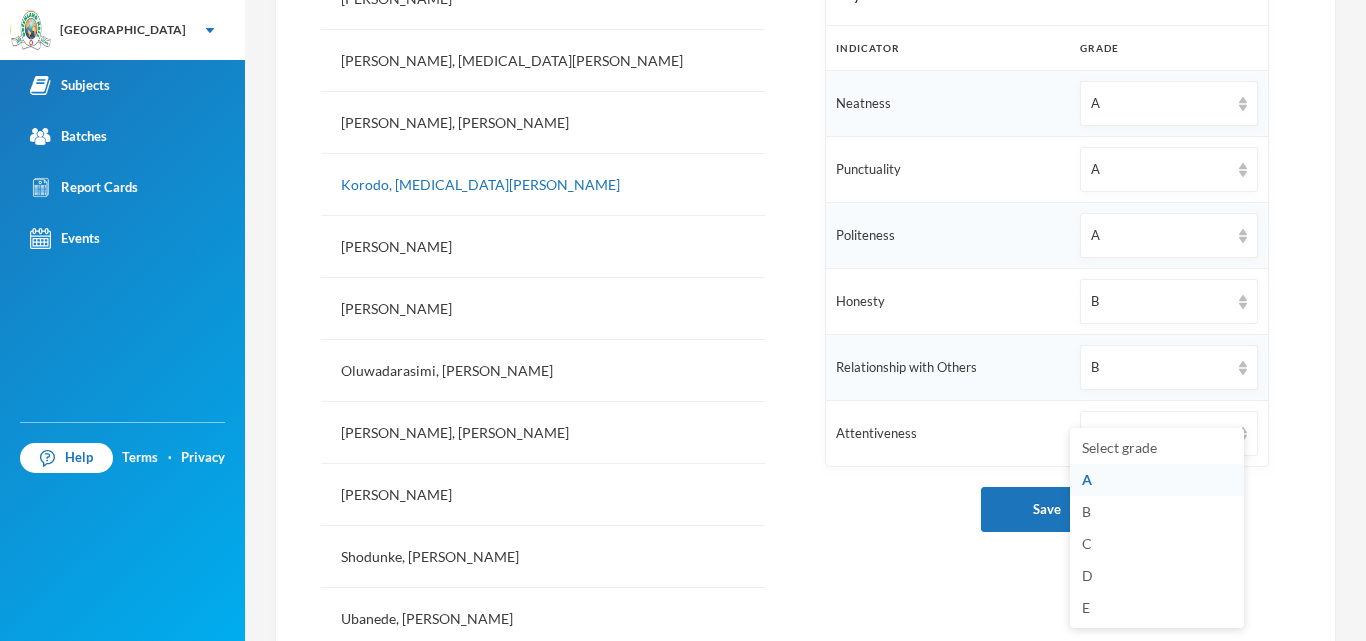 click on "A" at bounding box center [1157, 480] 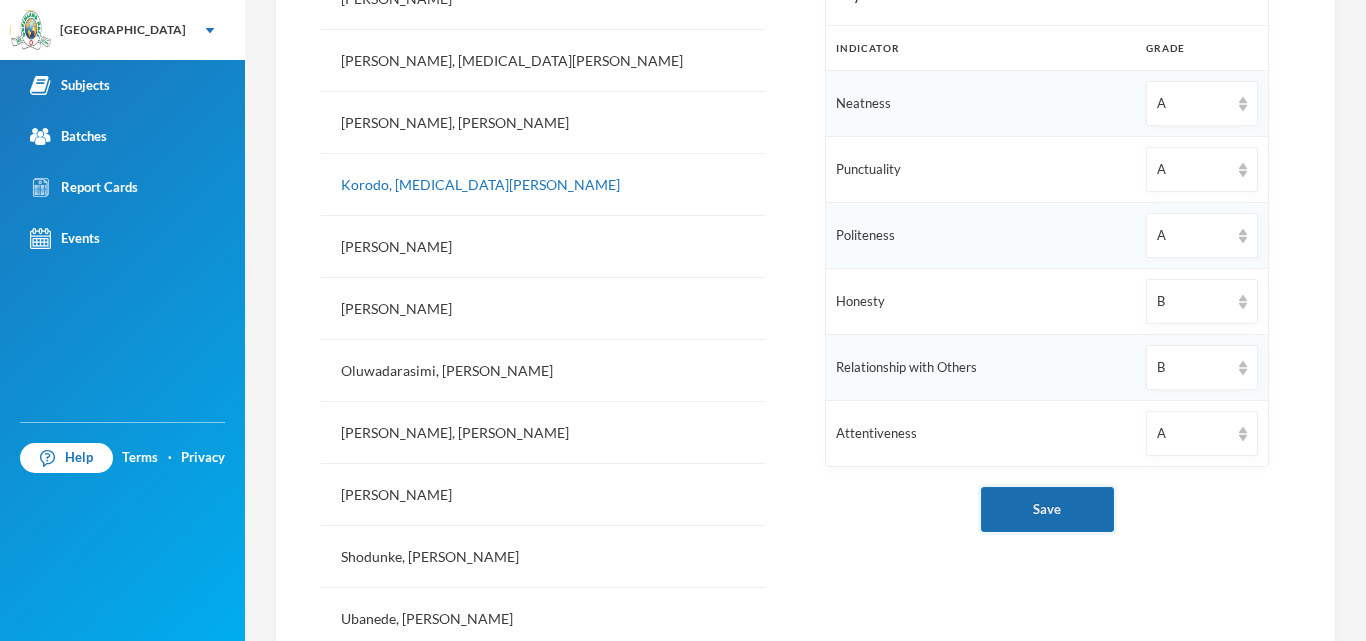 click on "Save" at bounding box center (1047, 509) 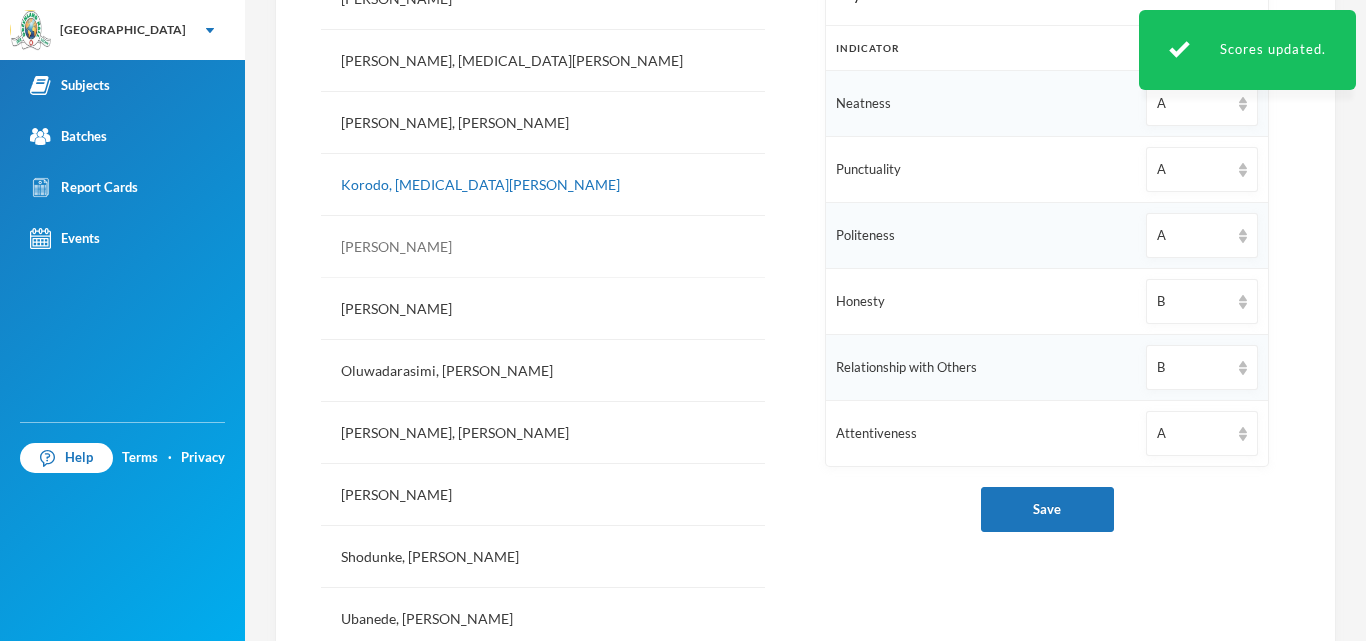 click on "[PERSON_NAME]" at bounding box center [543, 247] 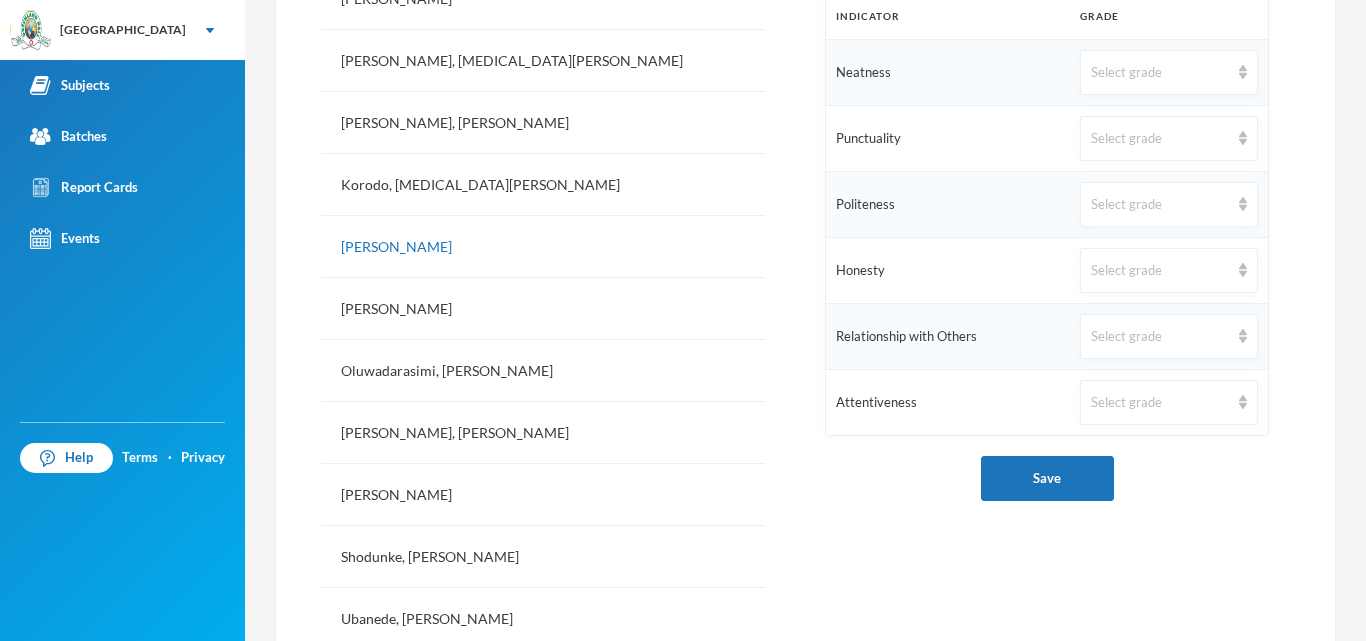 click on "Select grade" at bounding box center (1169, 72) 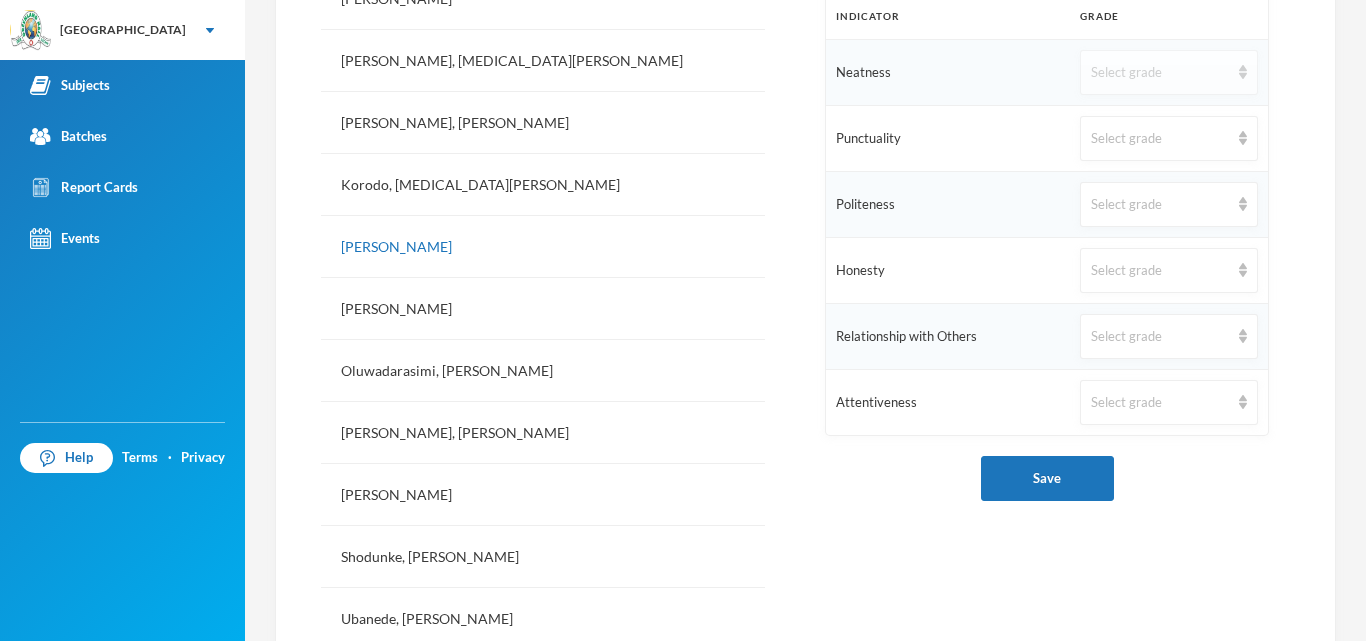 click on "Select grade" at bounding box center (1169, 72) 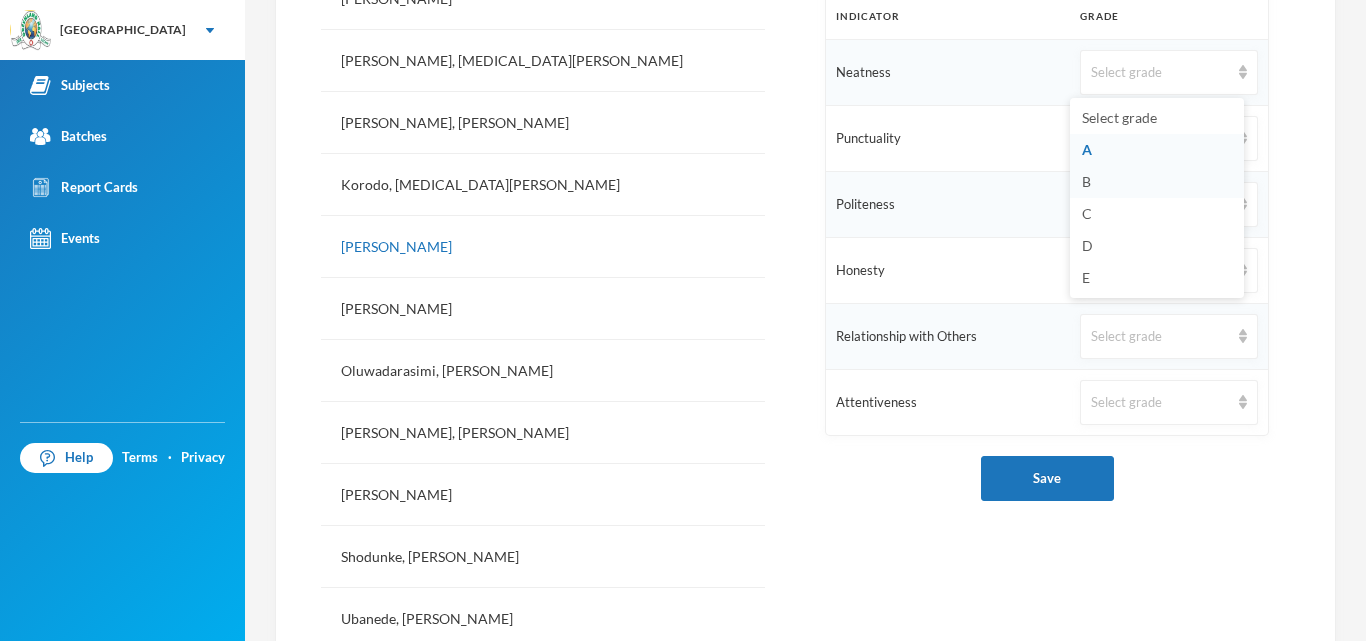 click on "B" at bounding box center [1157, 182] 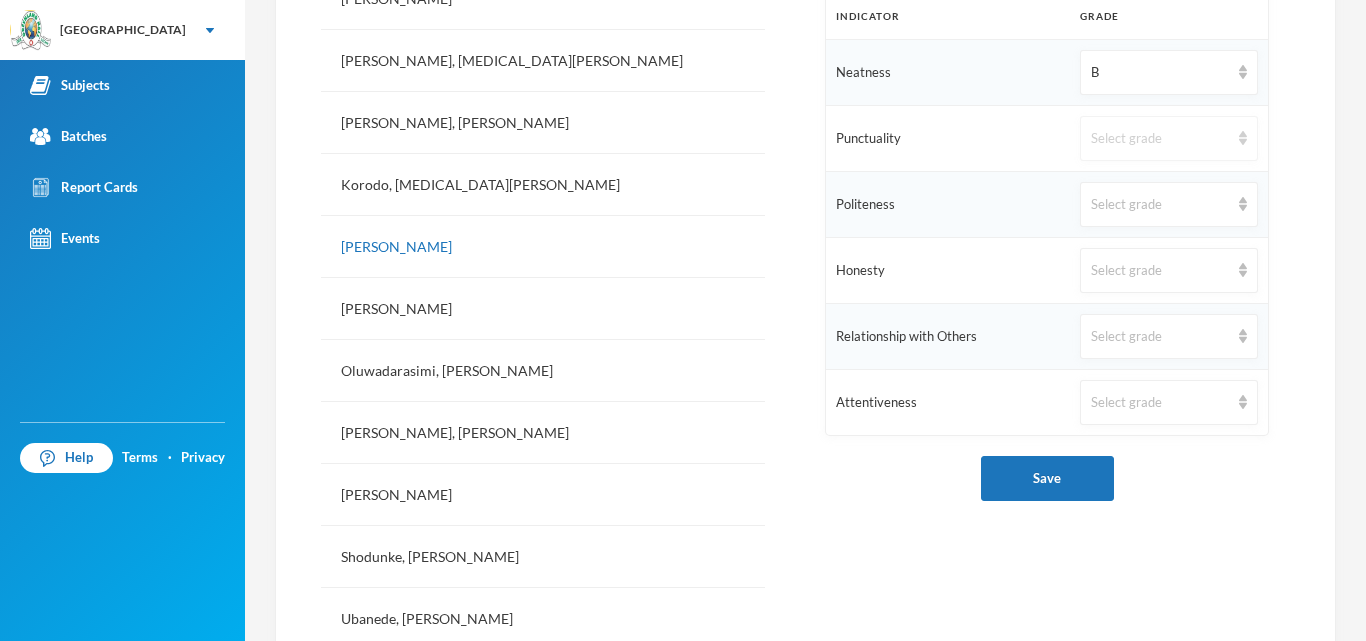 click on "Select grade" at bounding box center (1160, 139) 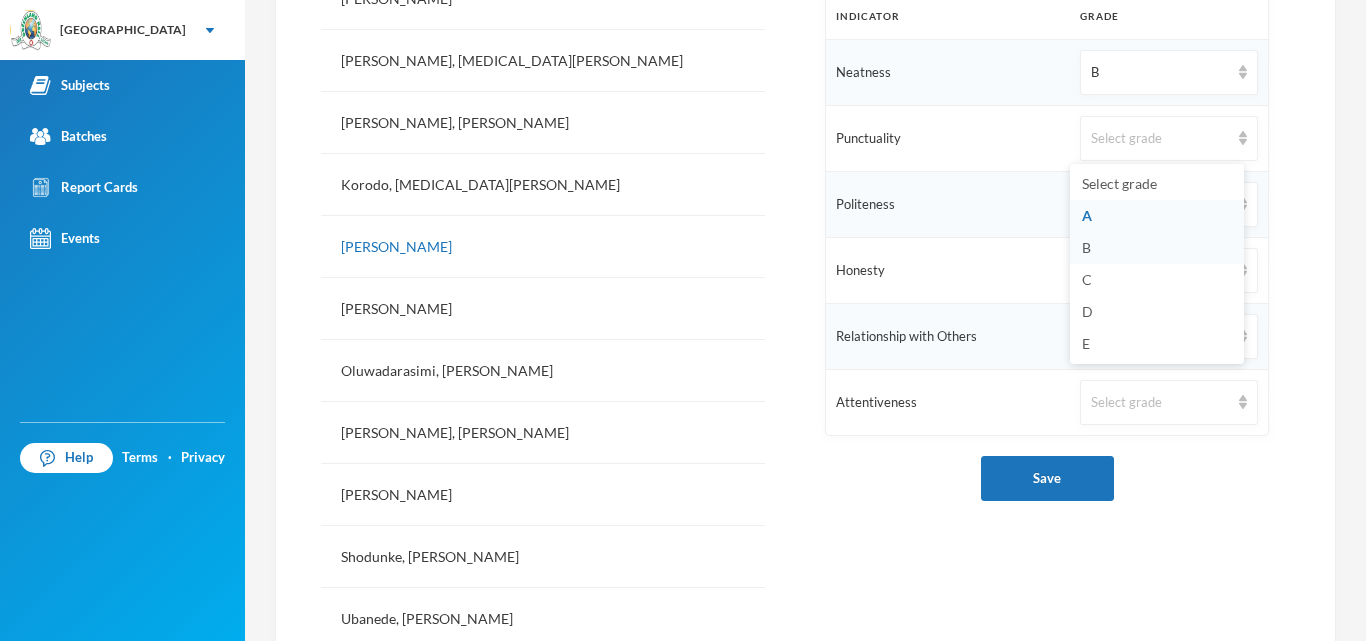 click on "B" at bounding box center (1086, 247) 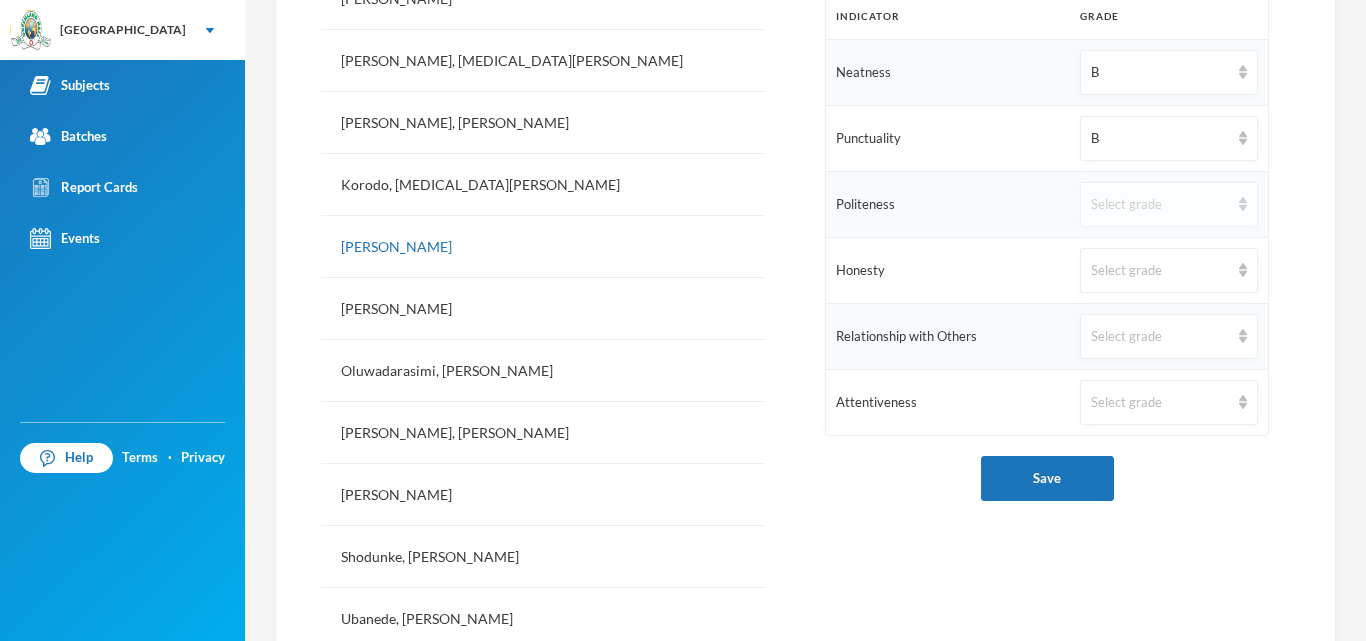 click on "Select grade" at bounding box center [1169, 204] 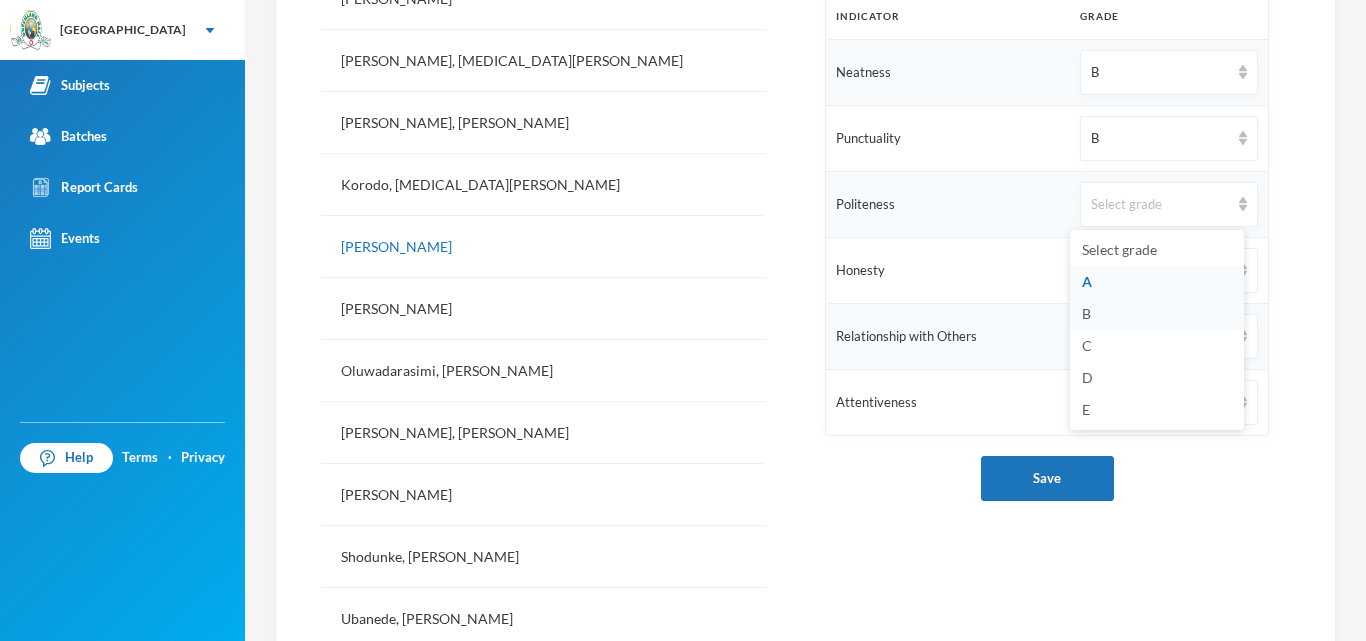 click on "B" at bounding box center [1086, 313] 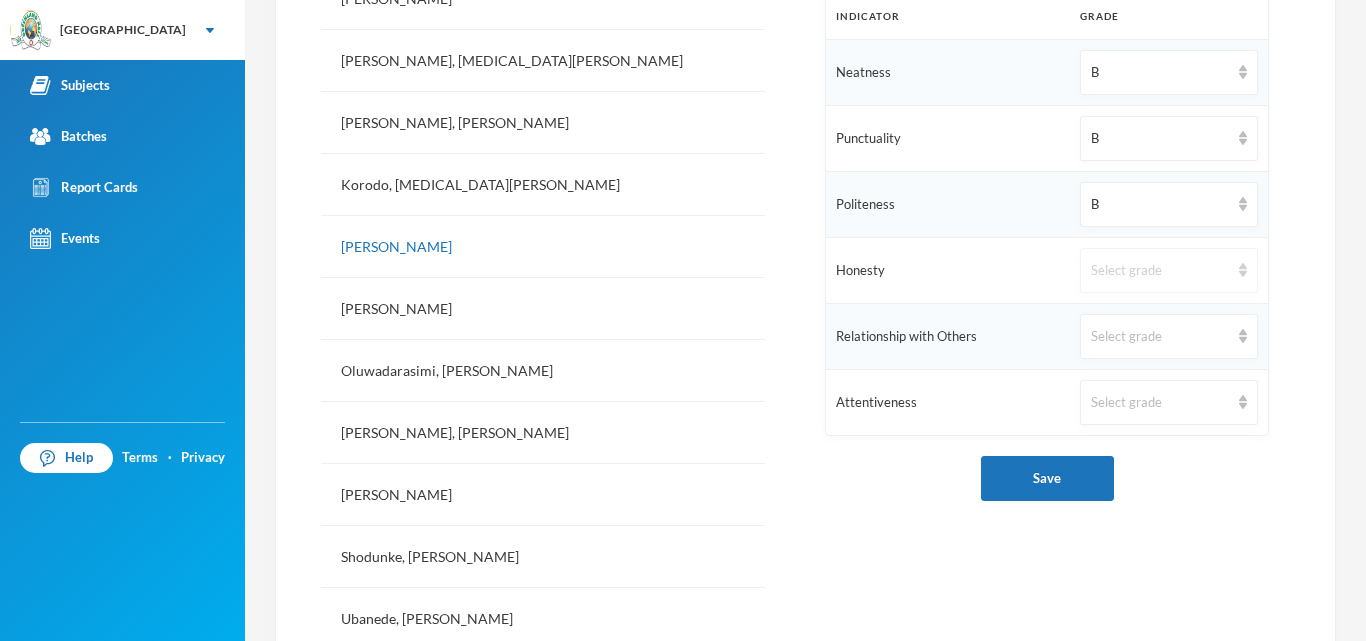 click on "Select grade" at bounding box center (1169, 270) 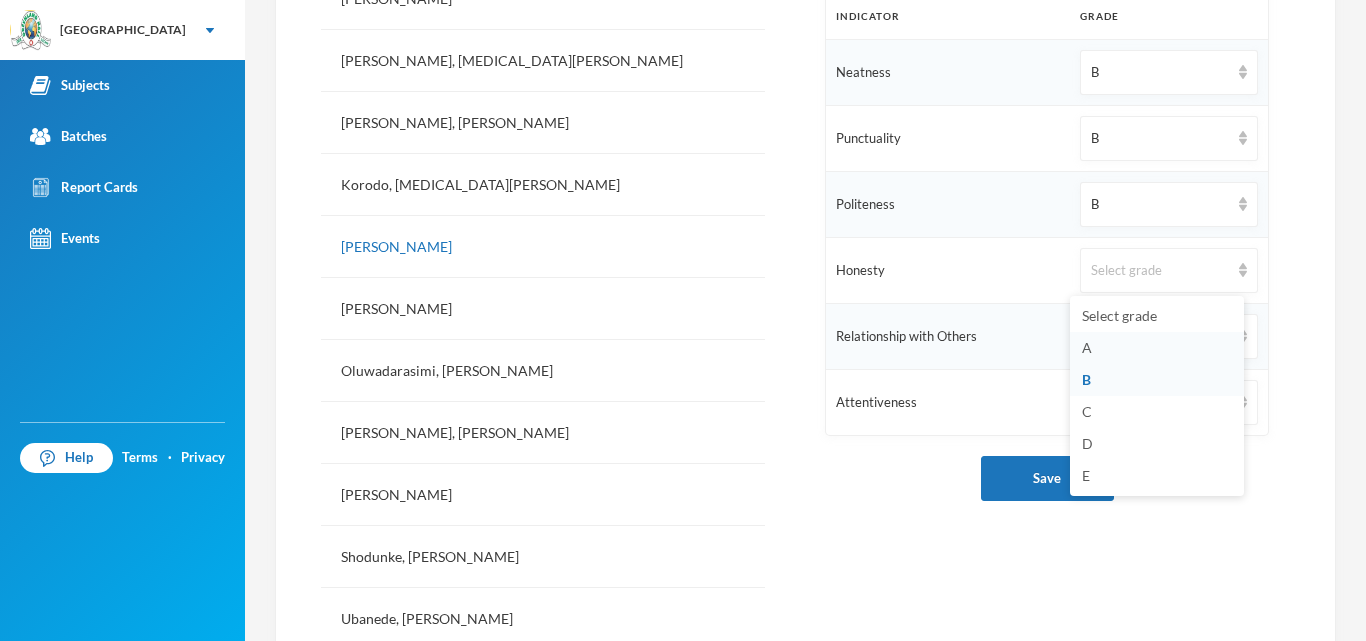click on "A" at bounding box center [1157, 348] 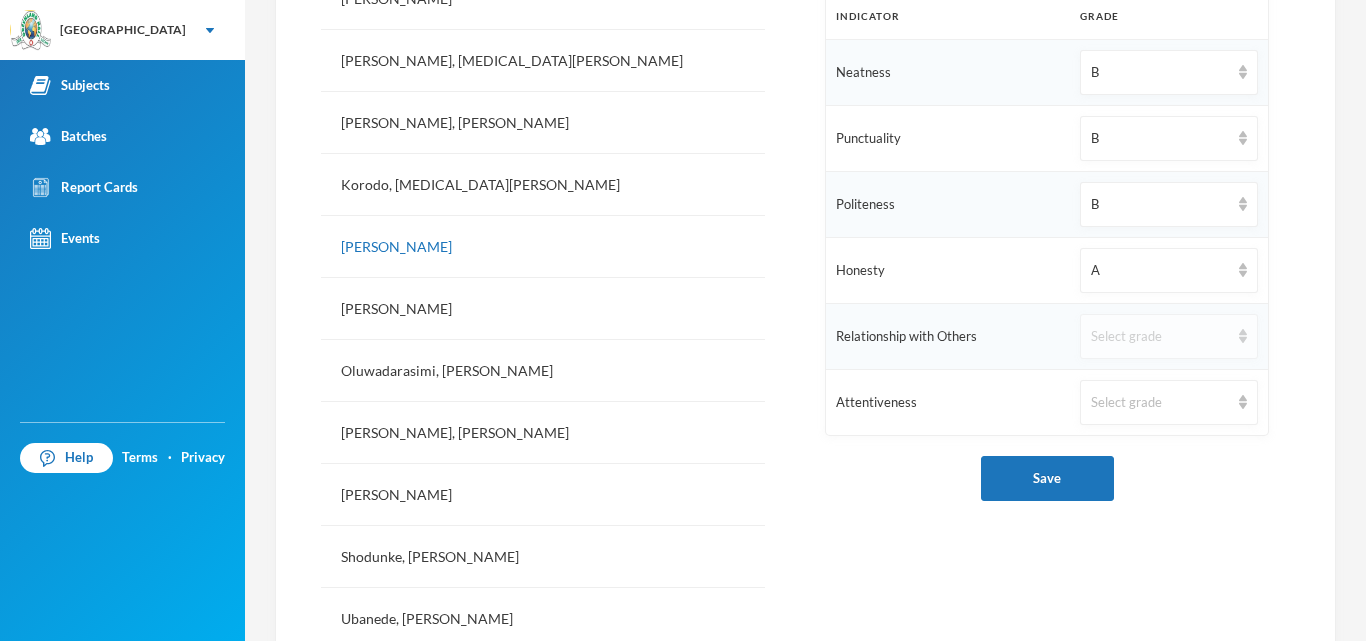 click on "Select grade" at bounding box center [1160, 337] 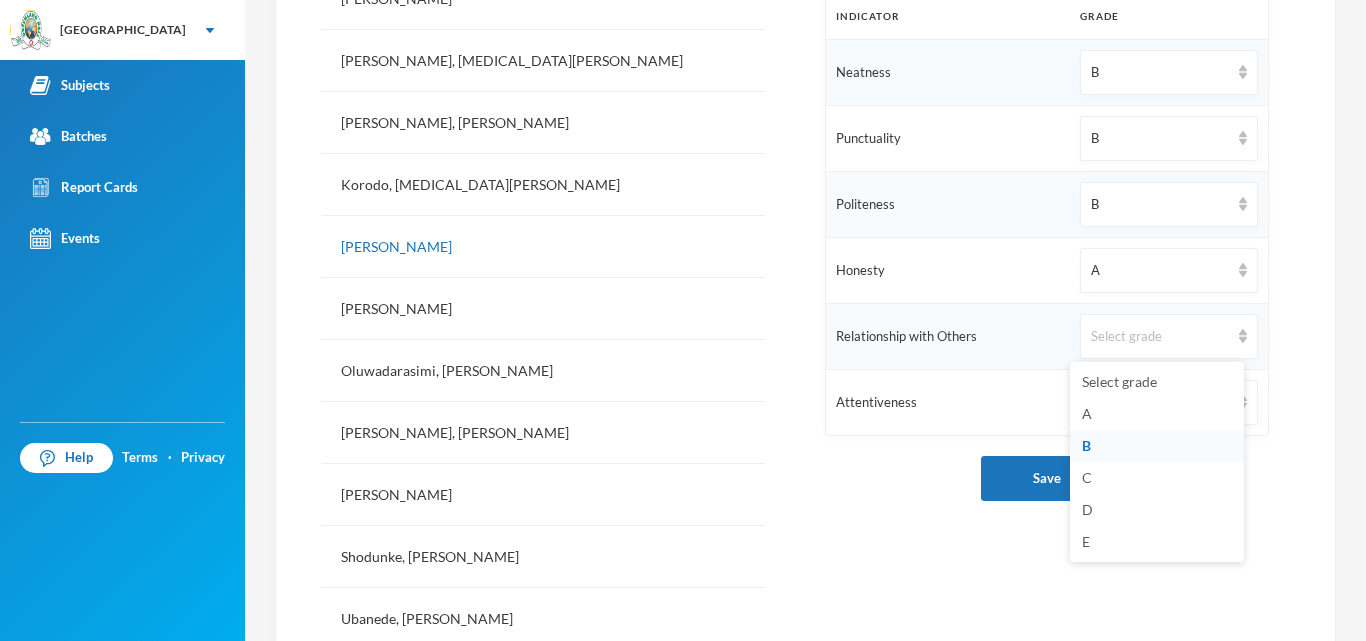click on "B" at bounding box center [1157, 446] 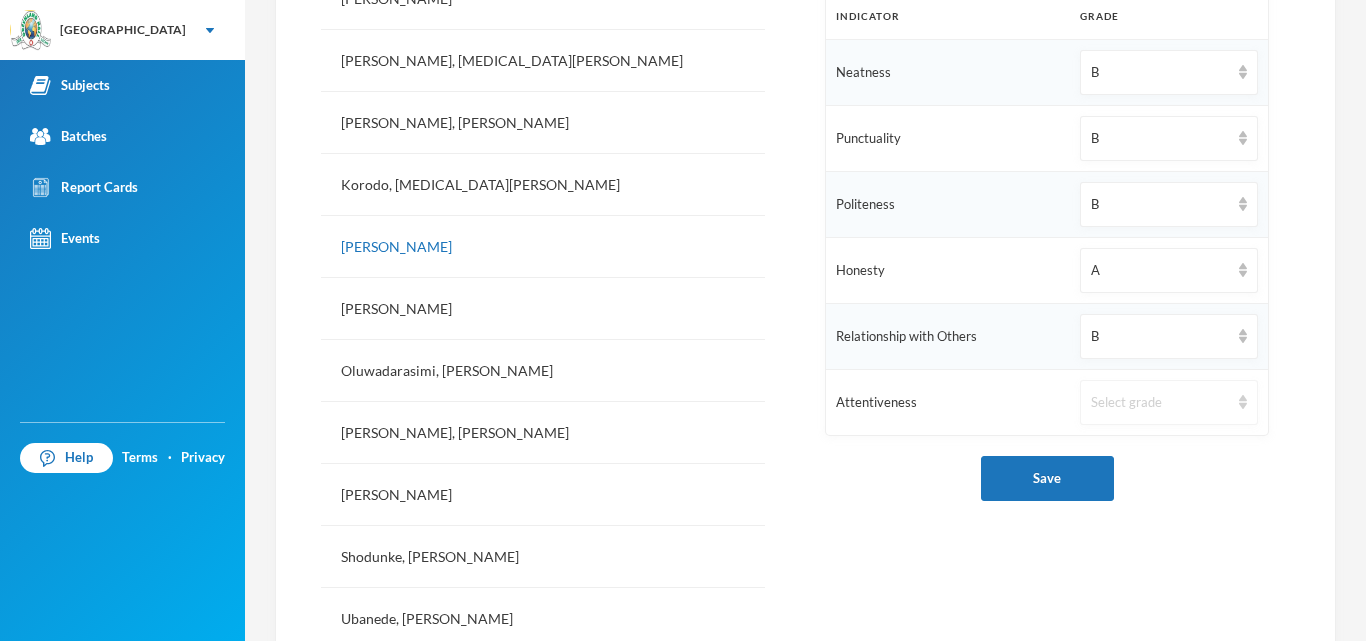 click on "Select grade" at bounding box center (1160, 403) 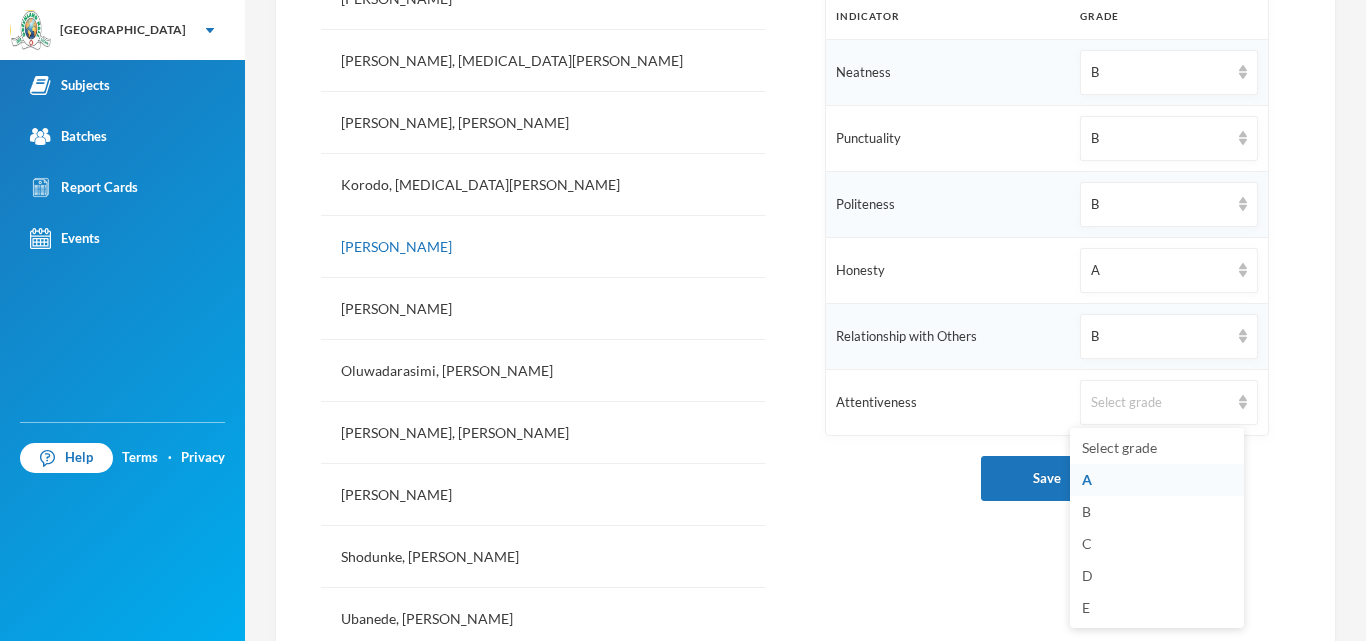 click on "A" at bounding box center [1157, 480] 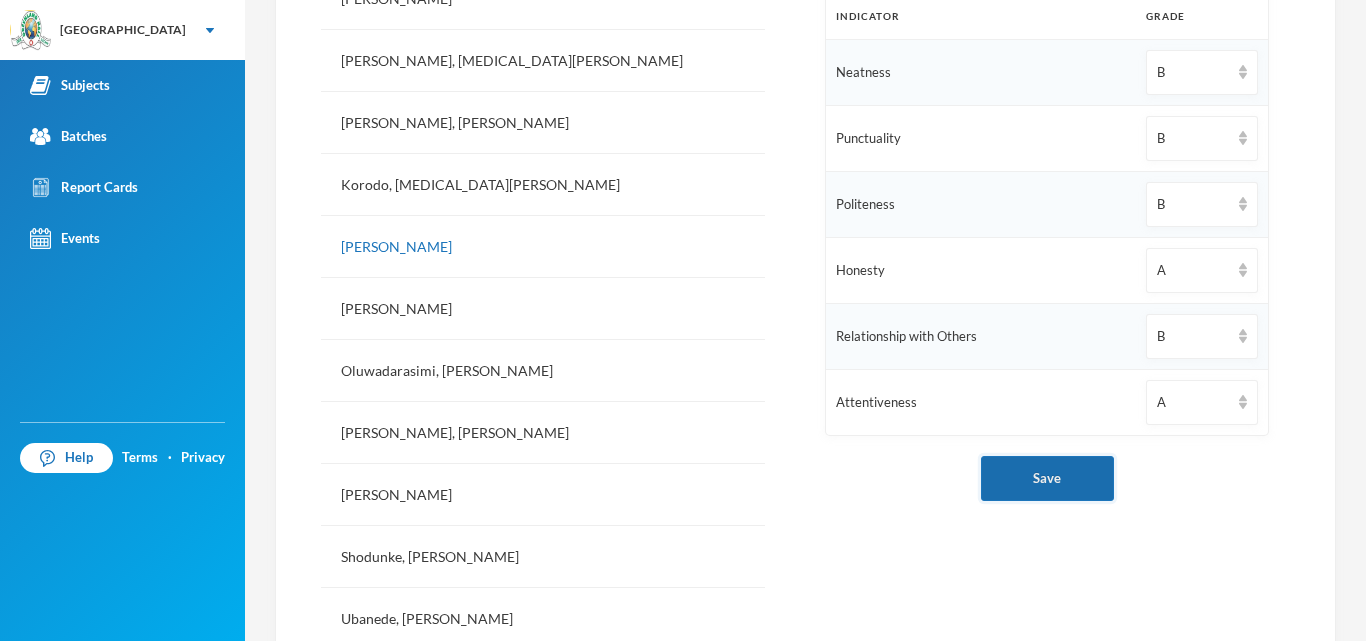 click on "Save" at bounding box center (1047, 478) 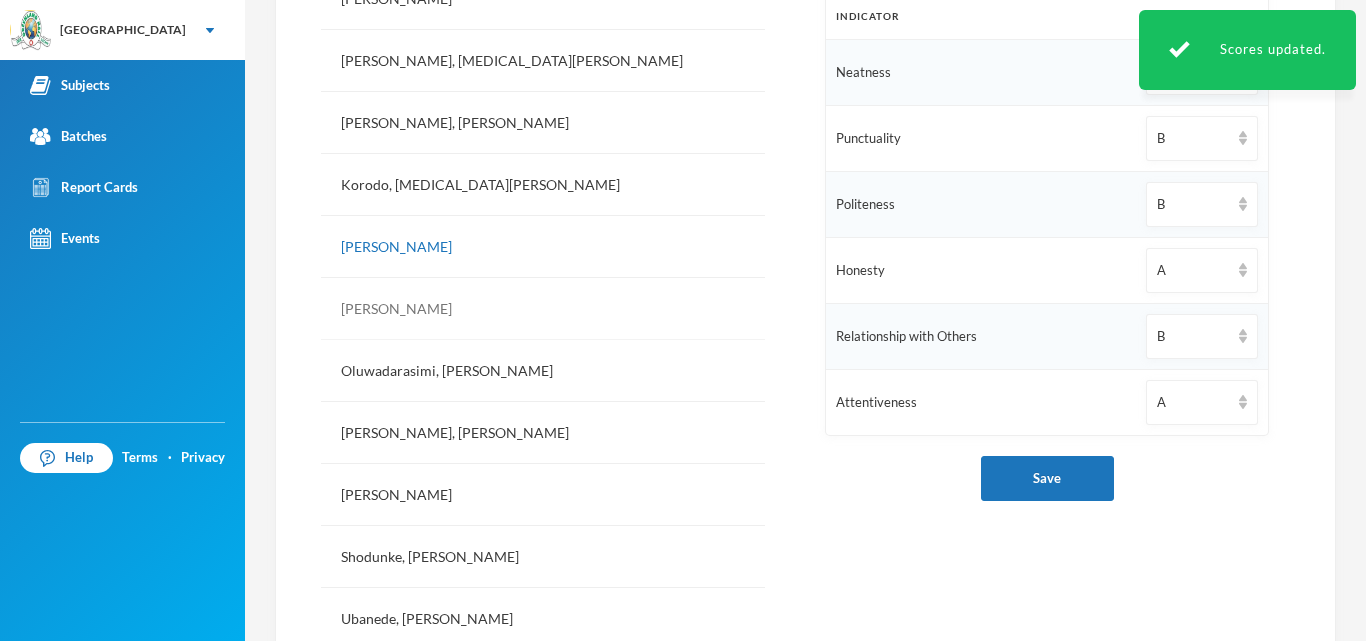 click on "[PERSON_NAME]" at bounding box center (543, 309) 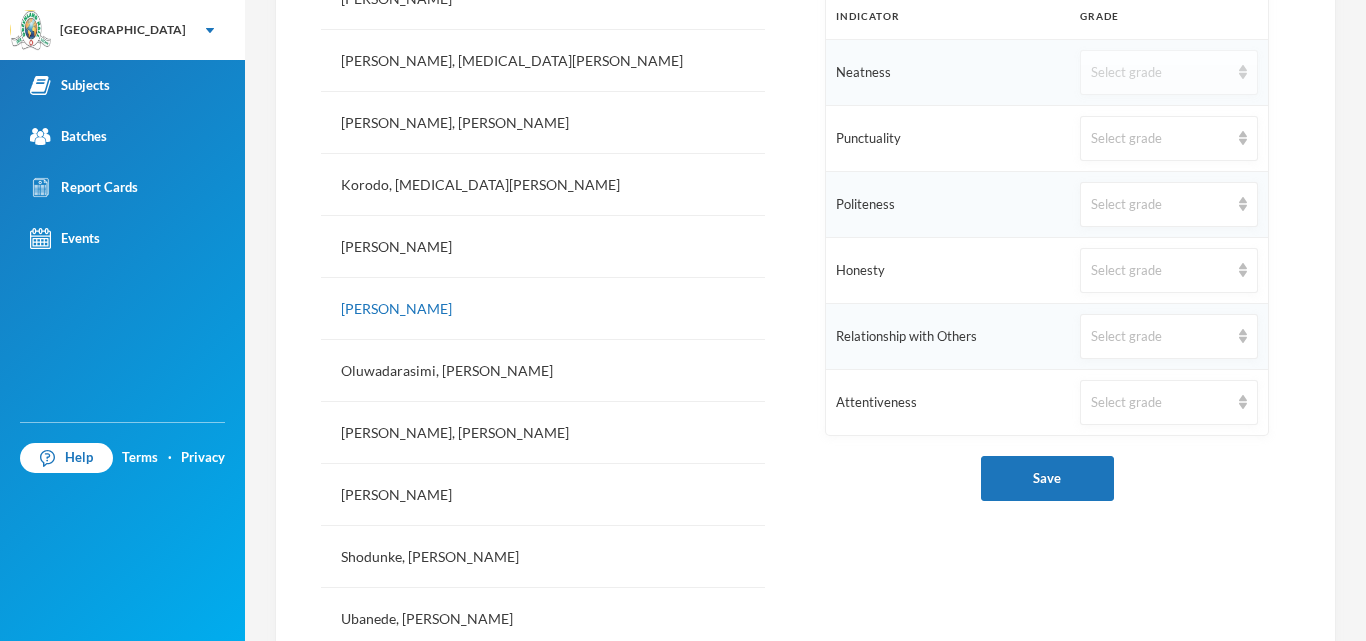 click on "Select grade" at bounding box center [1160, 73] 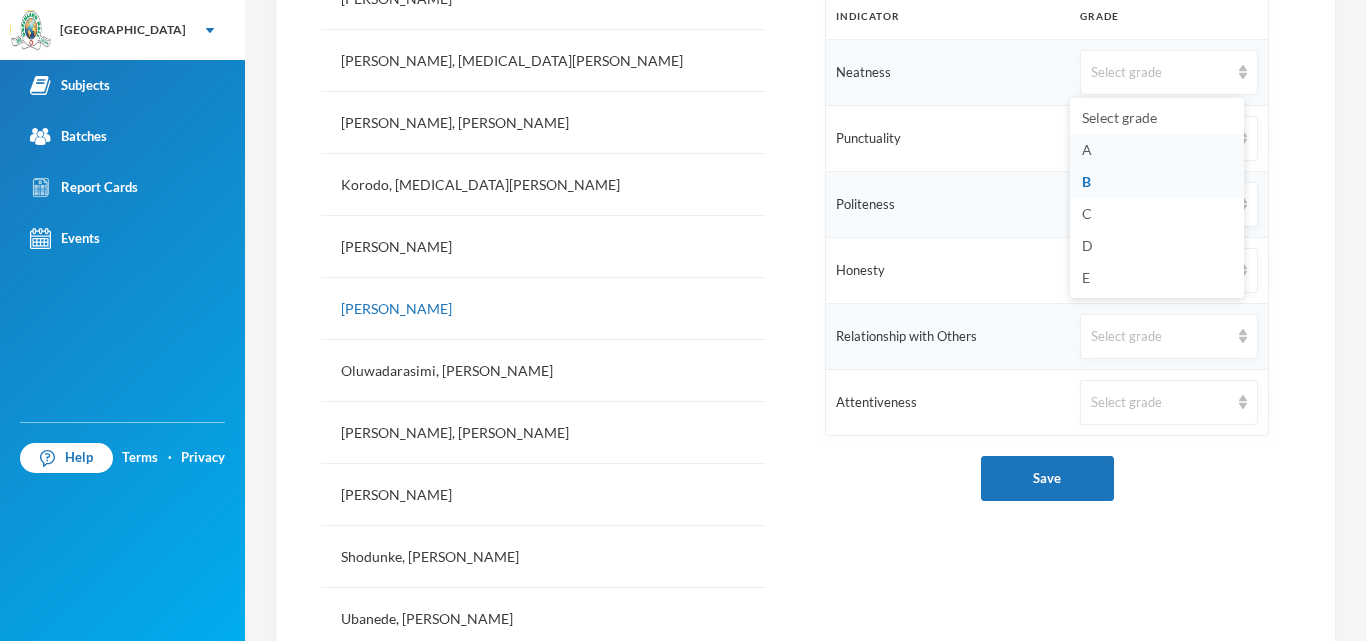 click on "A" at bounding box center [1087, 149] 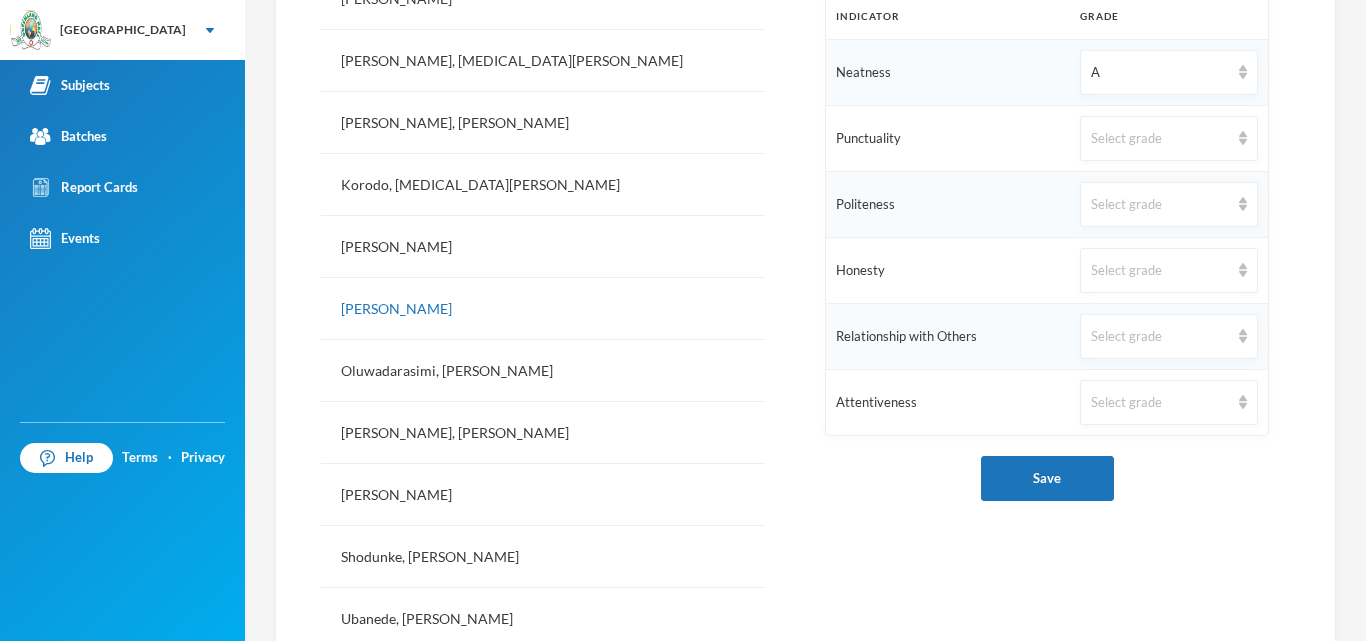 click on "Select grade" at bounding box center [1169, 138] 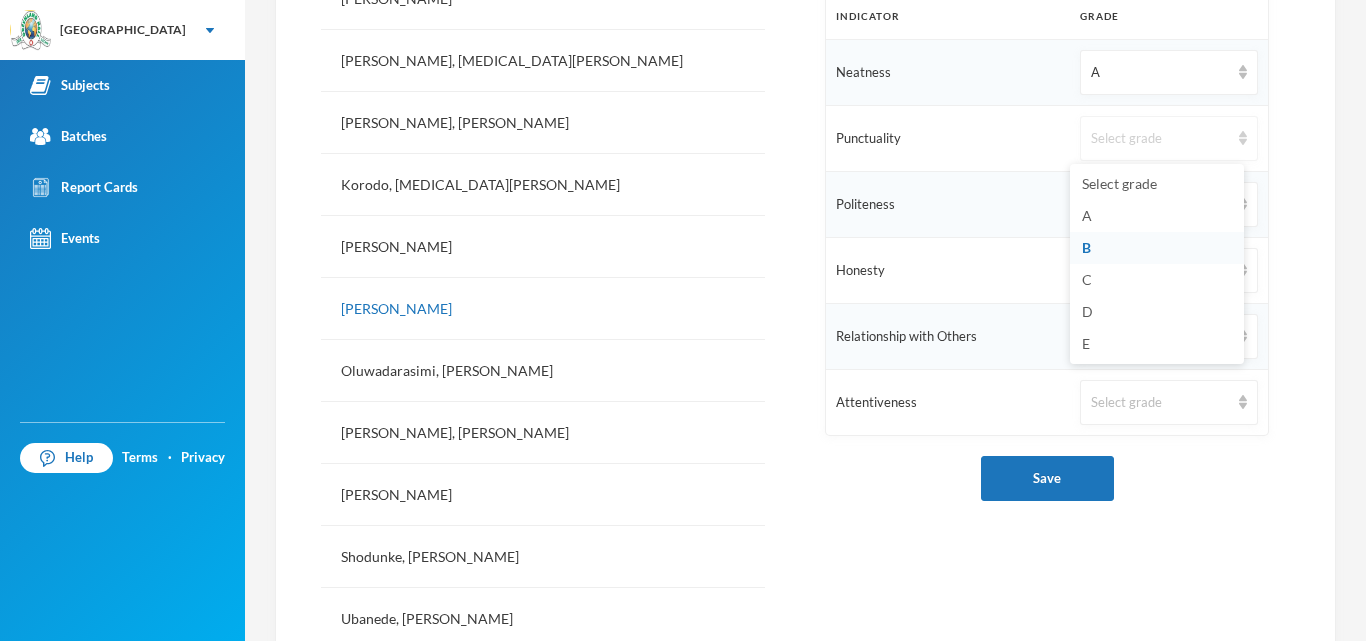 click on "Select grade" at bounding box center [1160, 139] 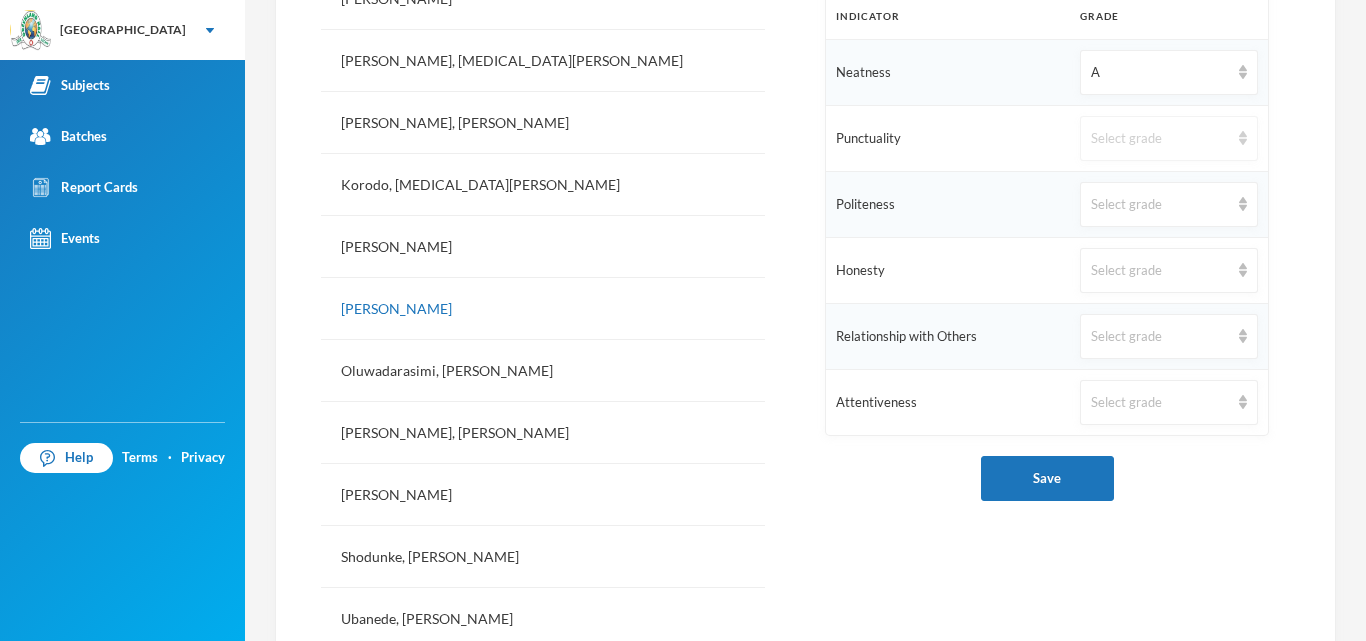 click on "Select grade" at bounding box center (1160, 139) 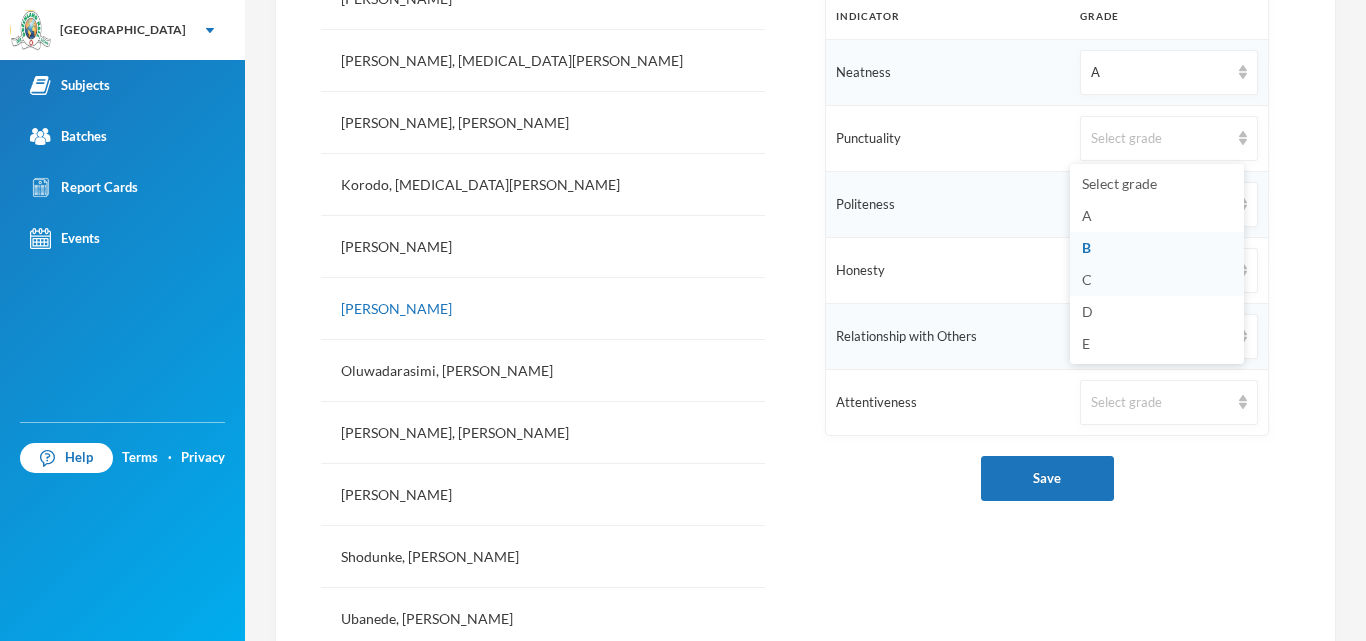 click on "C" at bounding box center (1157, 280) 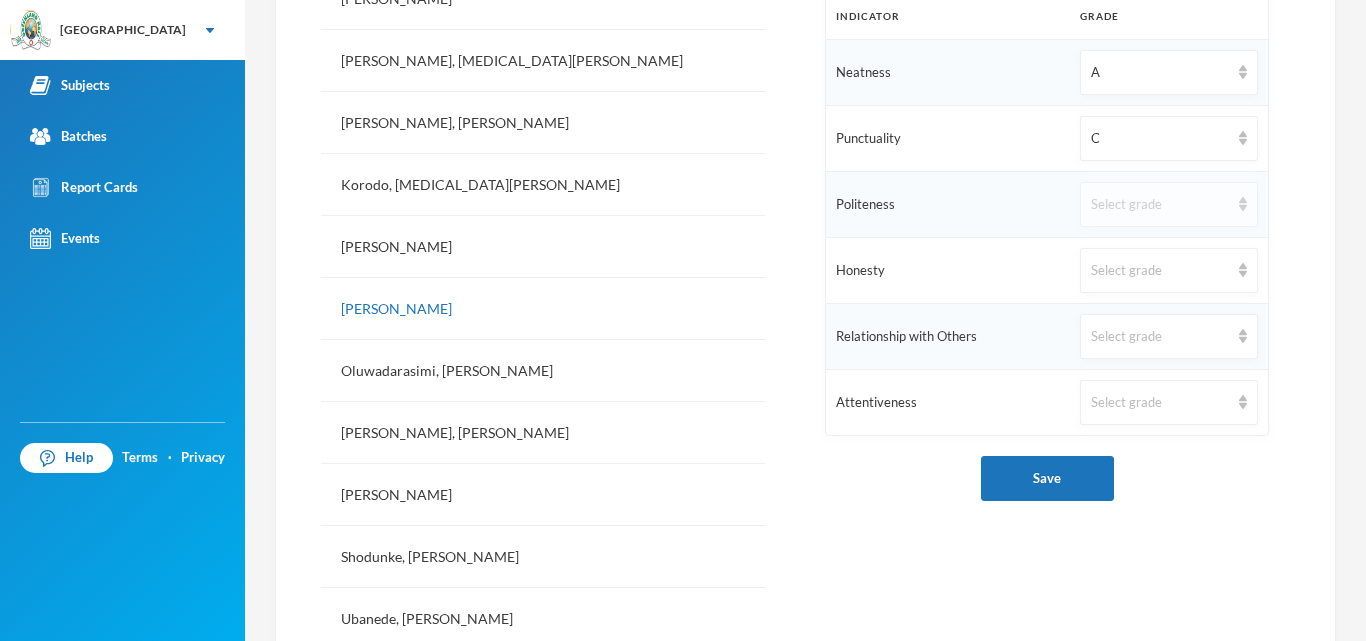 click on "Select grade" at bounding box center (1160, 205) 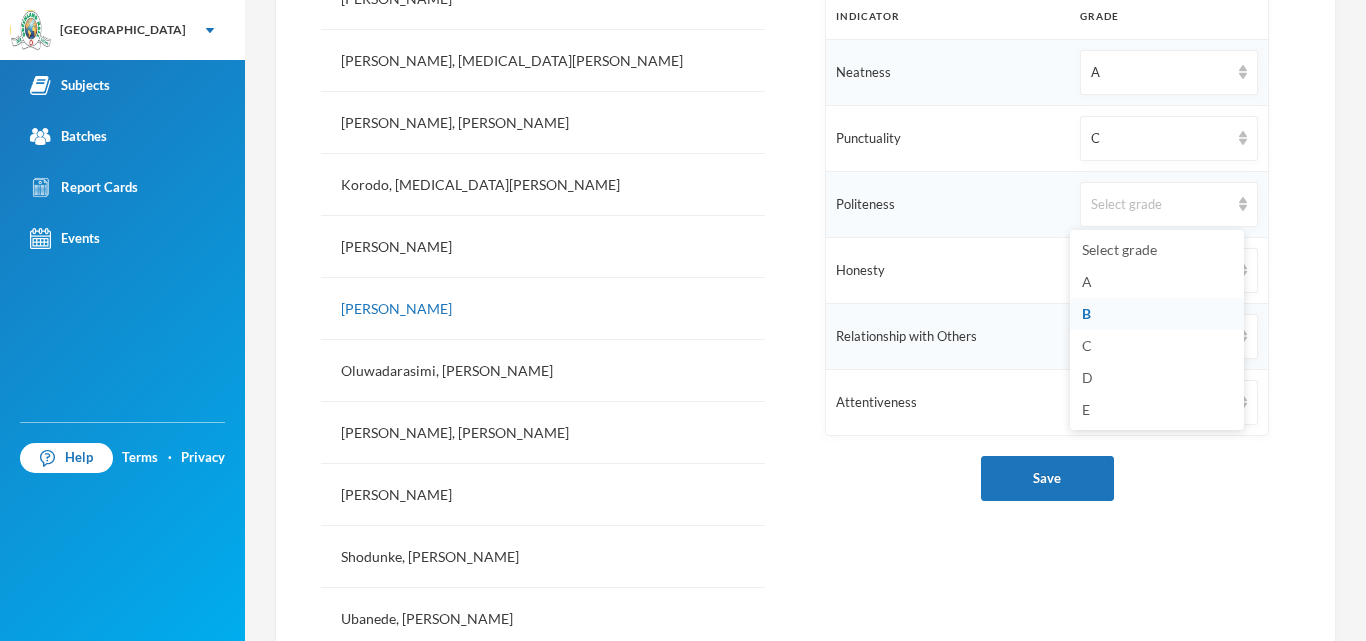 click on "B" at bounding box center (1157, 314) 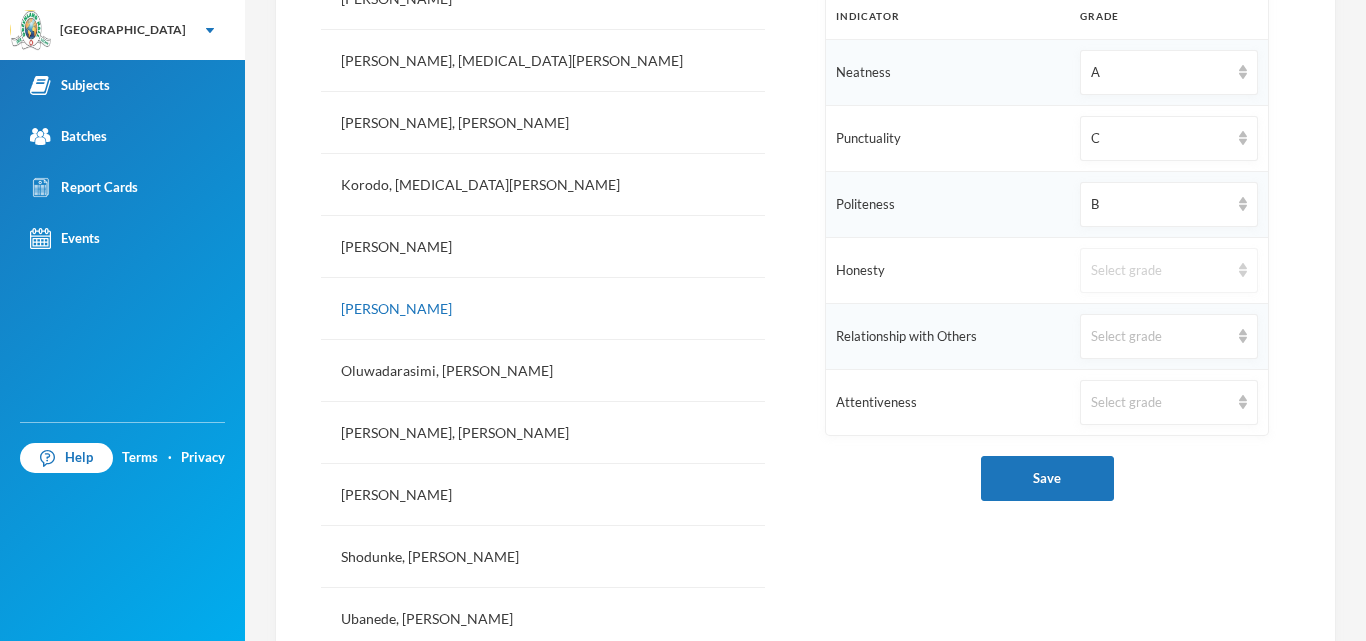click on "Select grade" at bounding box center [1160, 271] 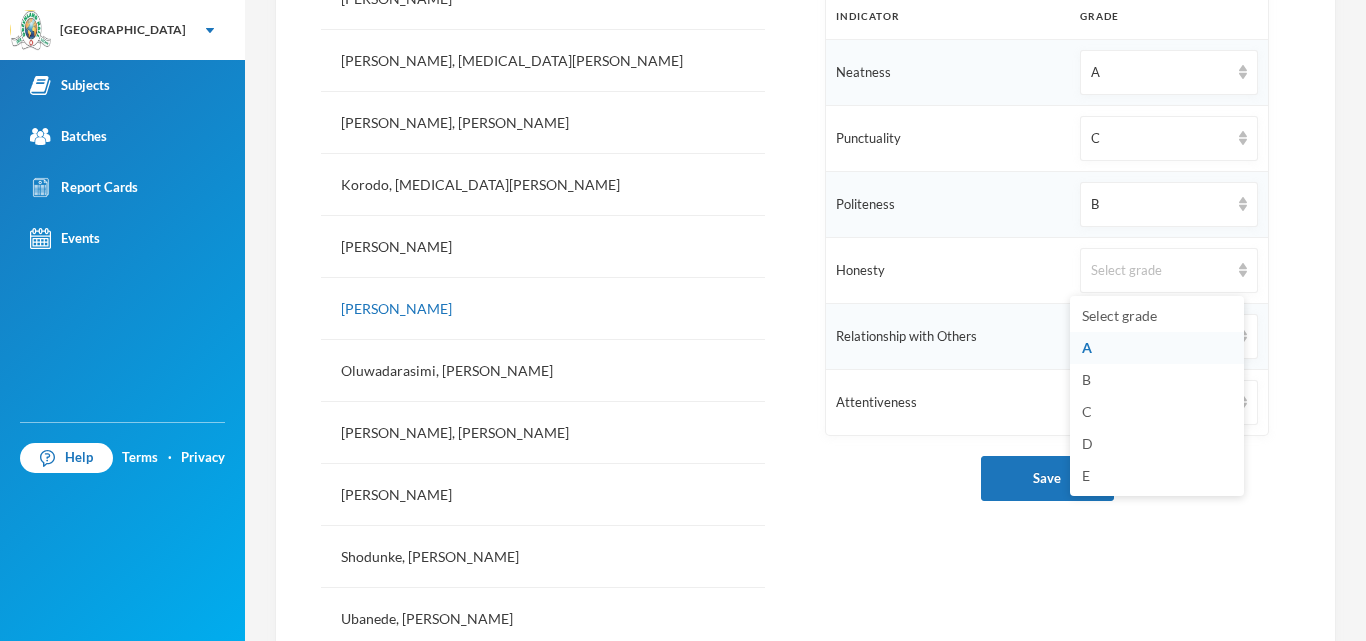 click on "A" at bounding box center (1157, 348) 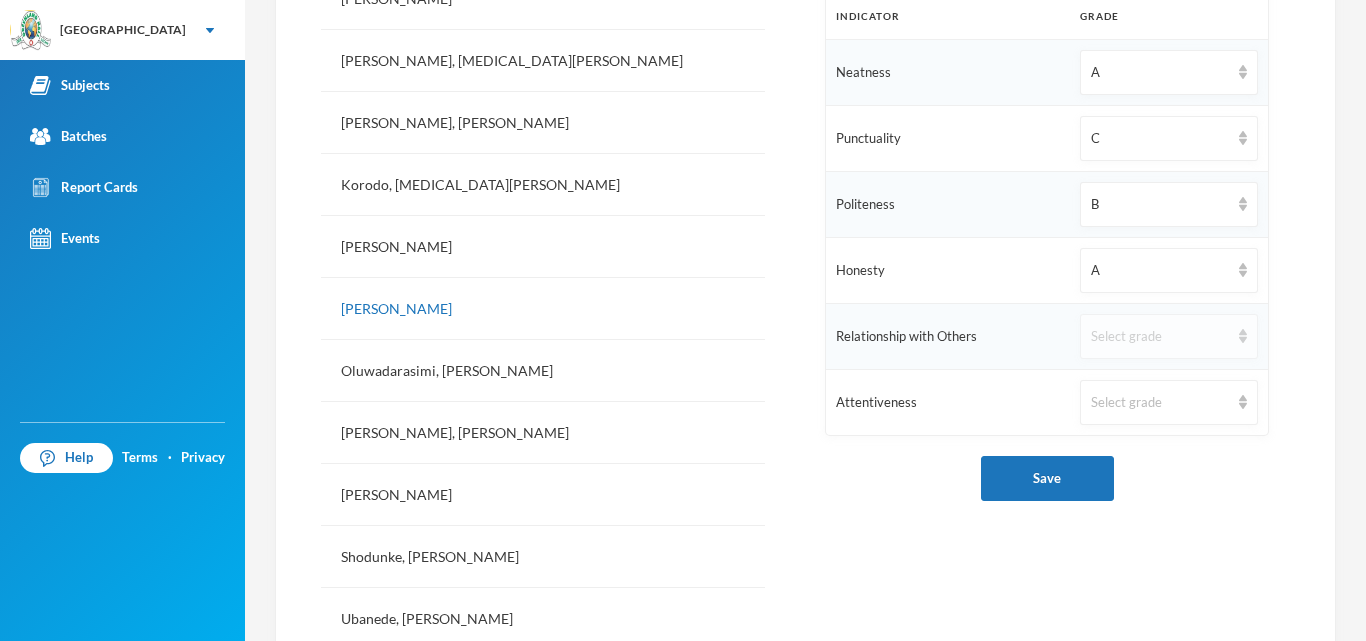 click on "Select grade" at bounding box center (1169, 336) 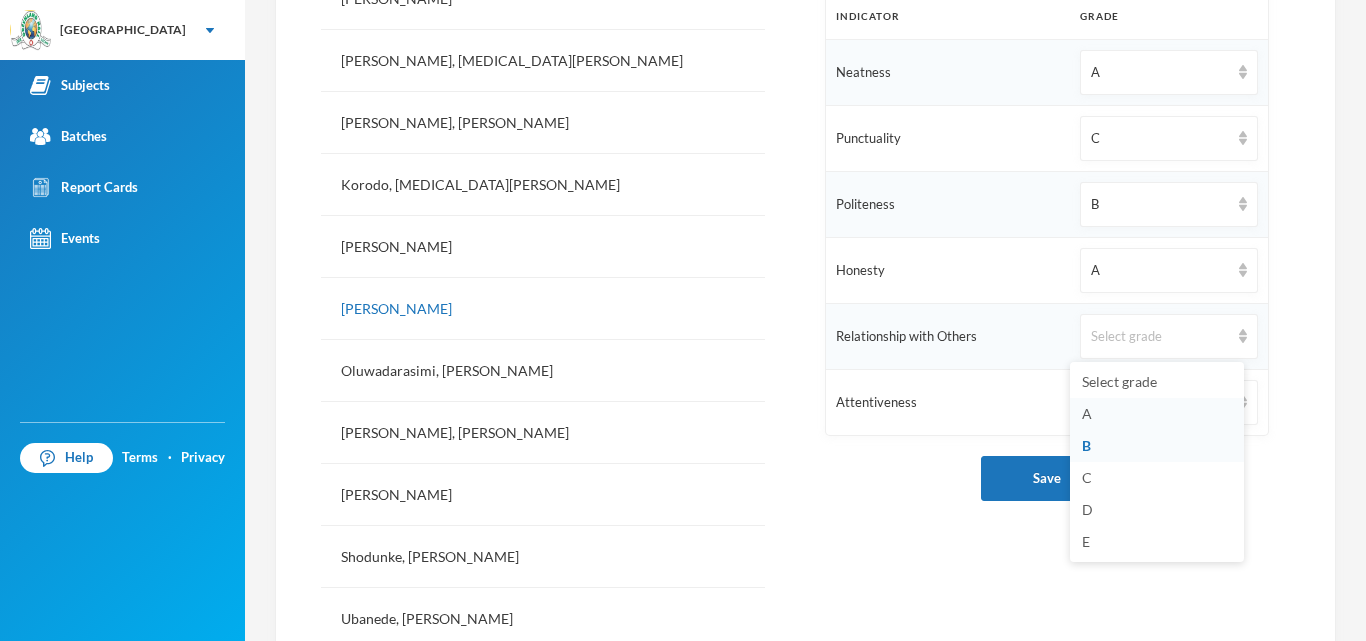 click on "A" at bounding box center (1087, 413) 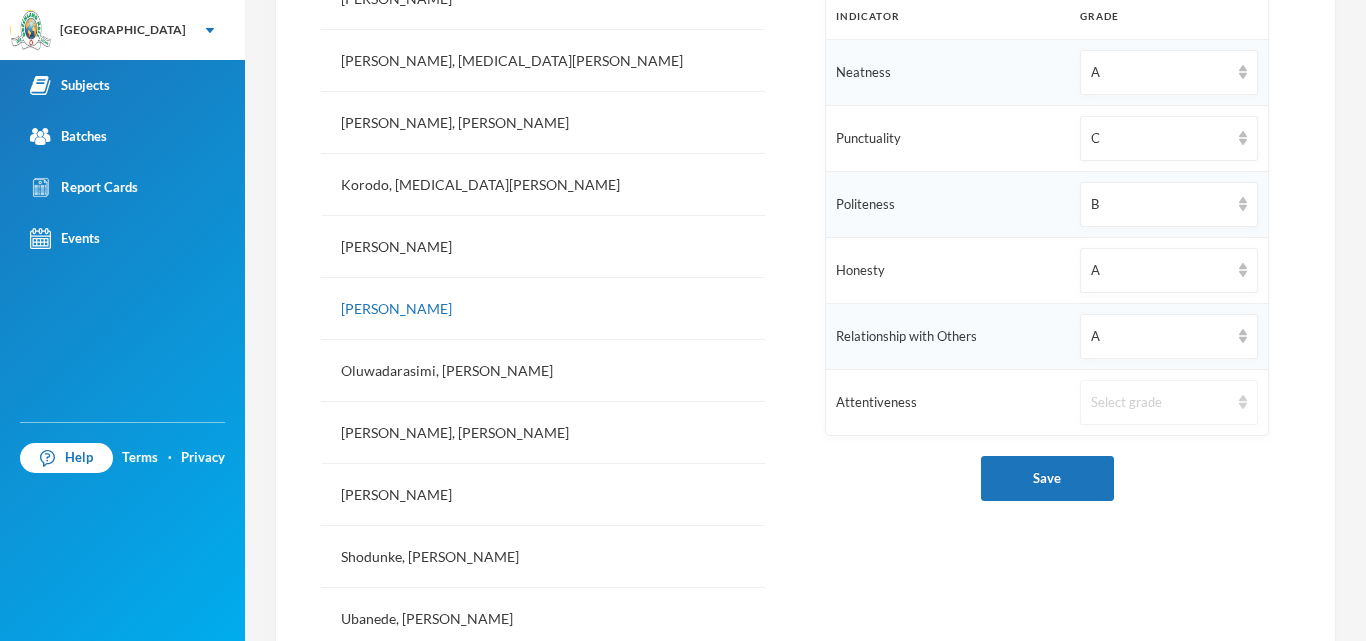 click on "Select grade" at bounding box center [1160, 403] 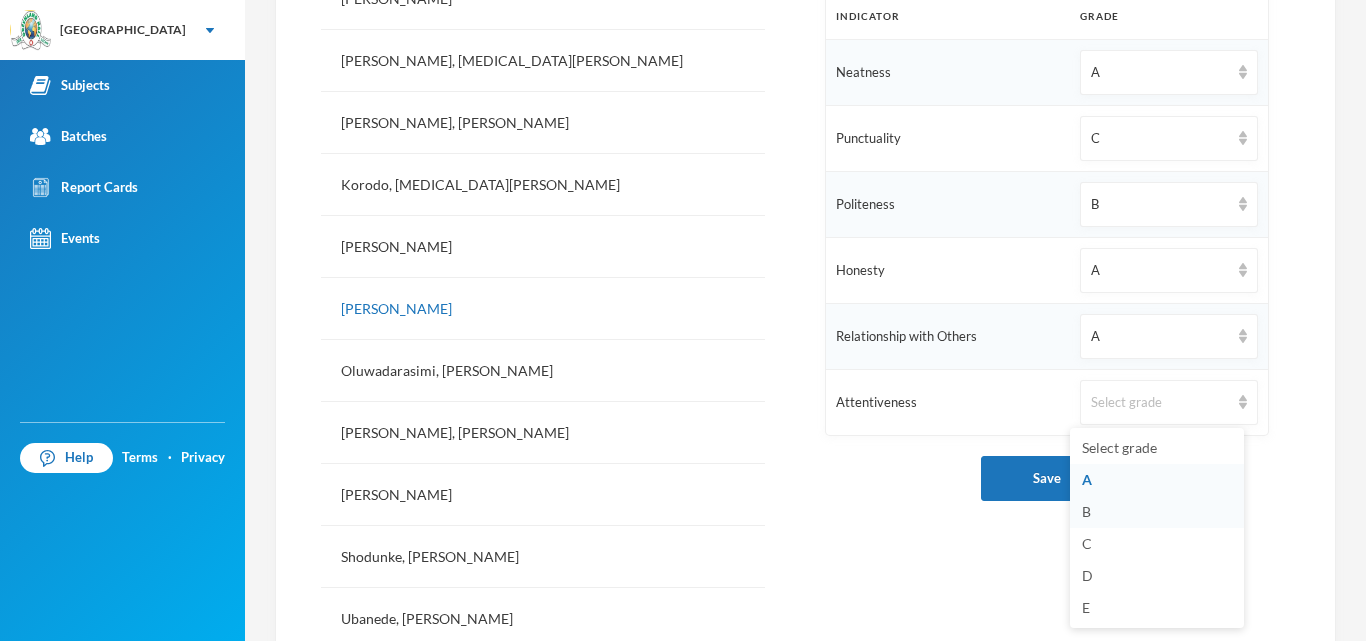 click on "B" at bounding box center [1086, 511] 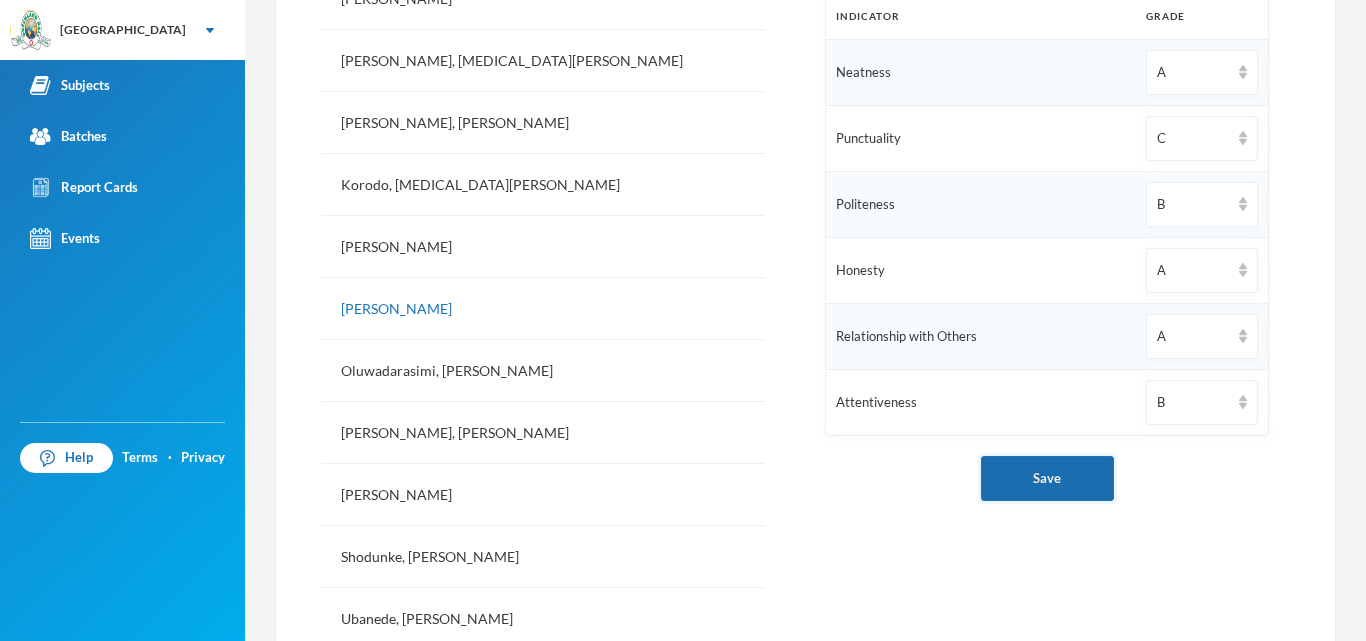 click on "Save" at bounding box center (1047, 478) 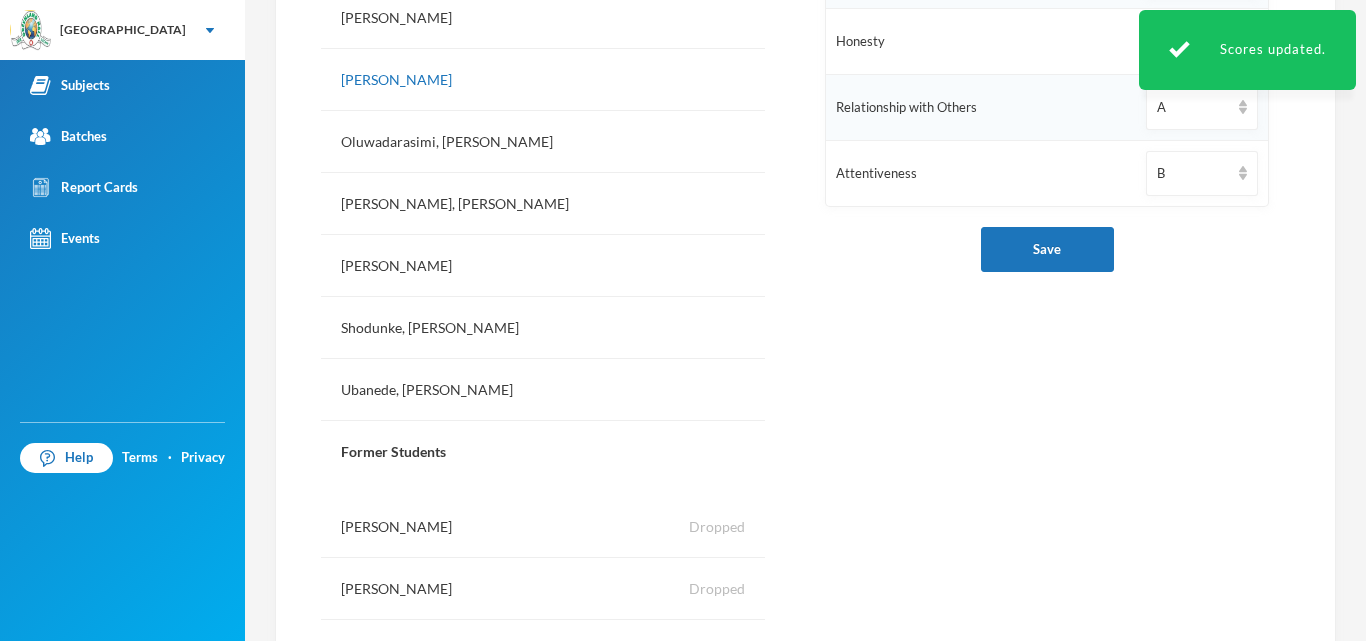 scroll, scrollTop: 935, scrollLeft: 0, axis: vertical 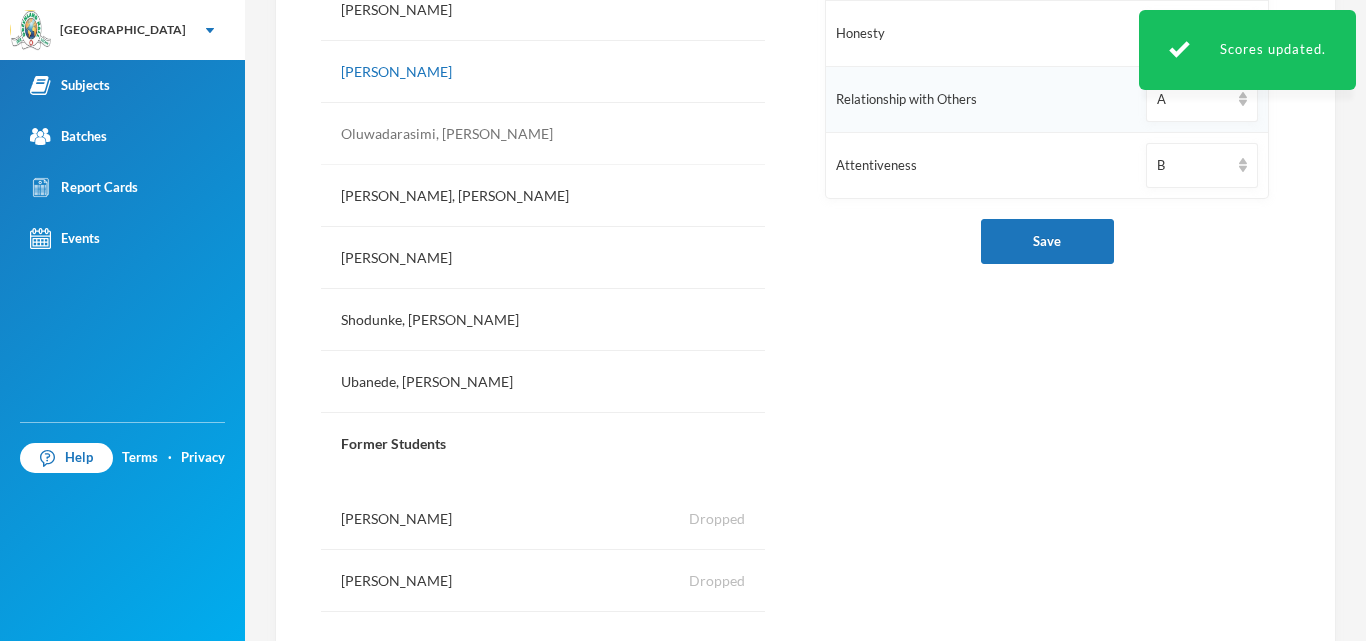 click on "Oluwadarasimi, [PERSON_NAME]" at bounding box center [543, 134] 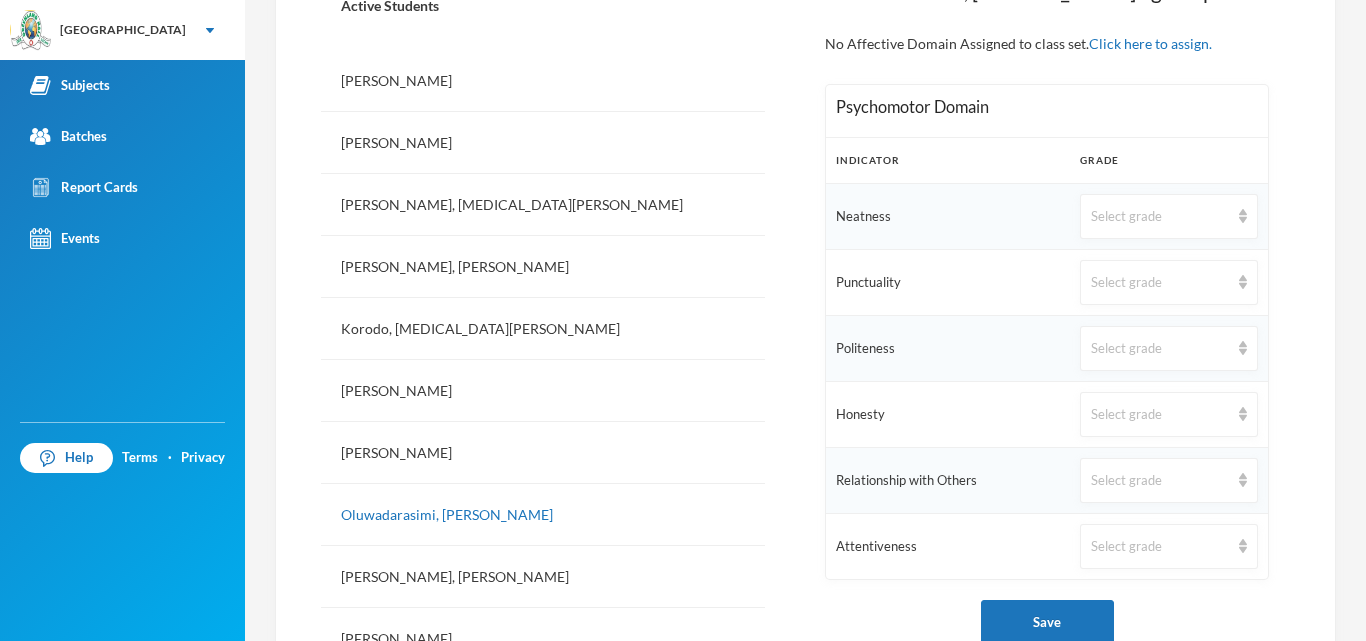 scroll, scrollTop: 607, scrollLeft: 0, axis: vertical 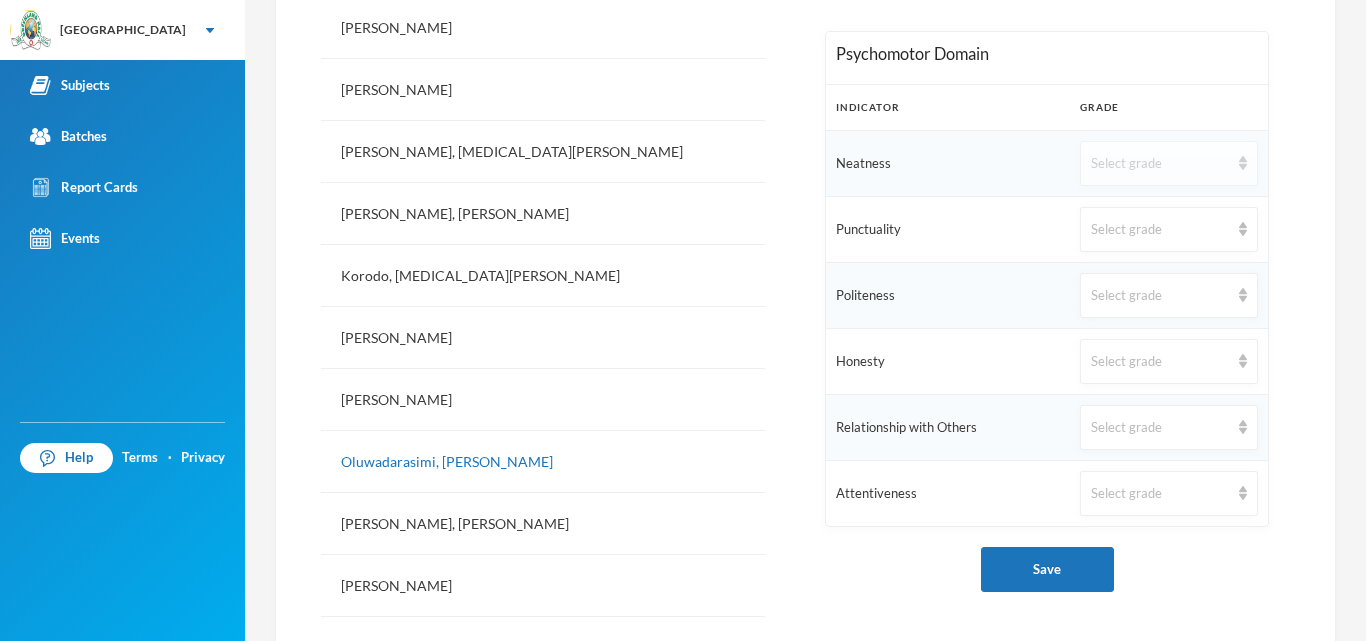 click on "Select grade" at bounding box center [1169, 163] 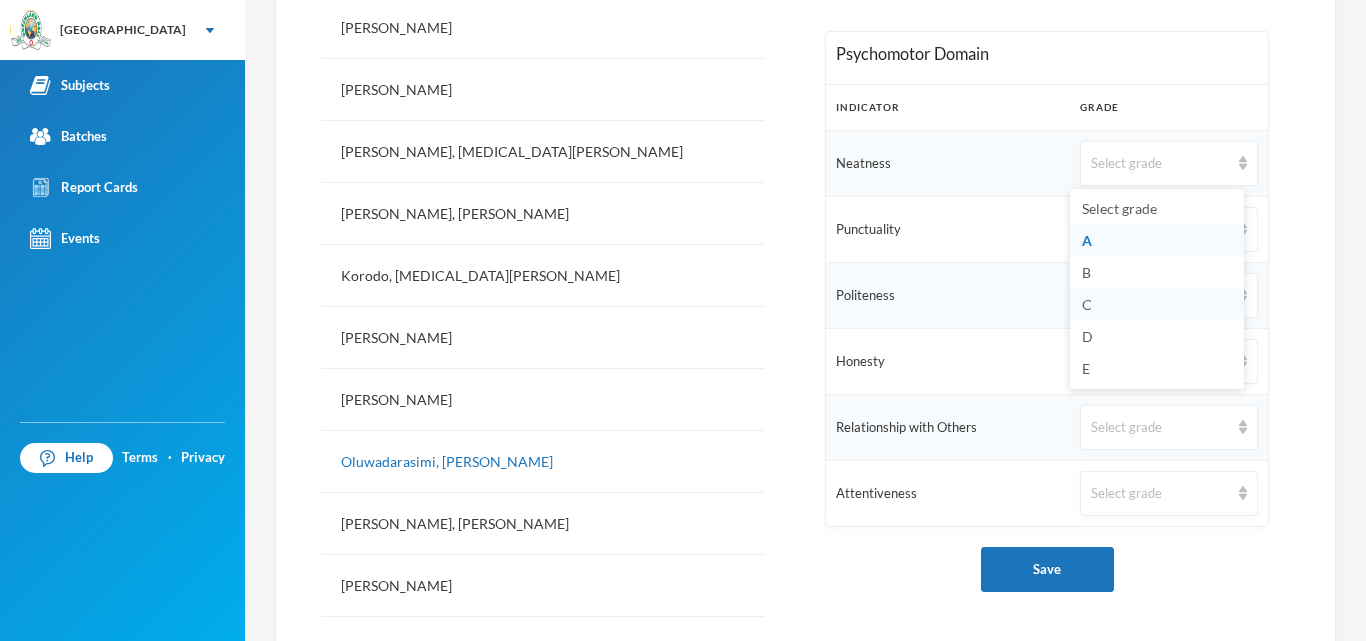 click on "C" at bounding box center [1087, 304] 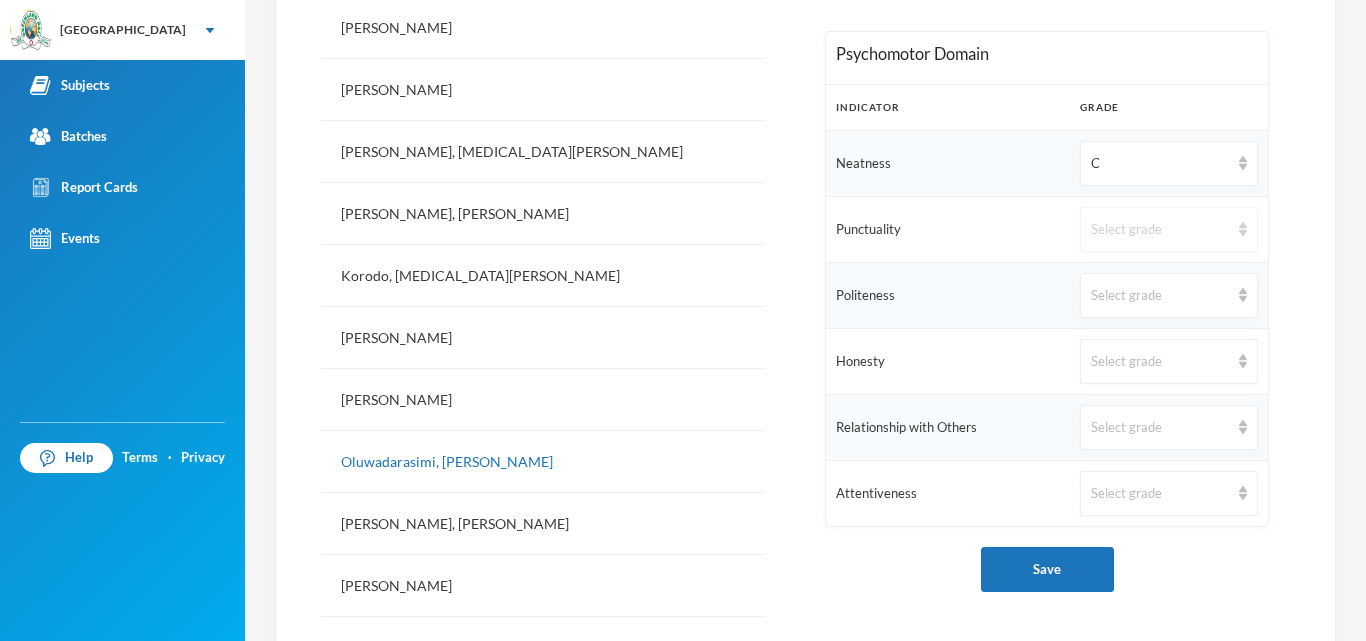 click on "Select grade" at bounding box center [1160, 230] 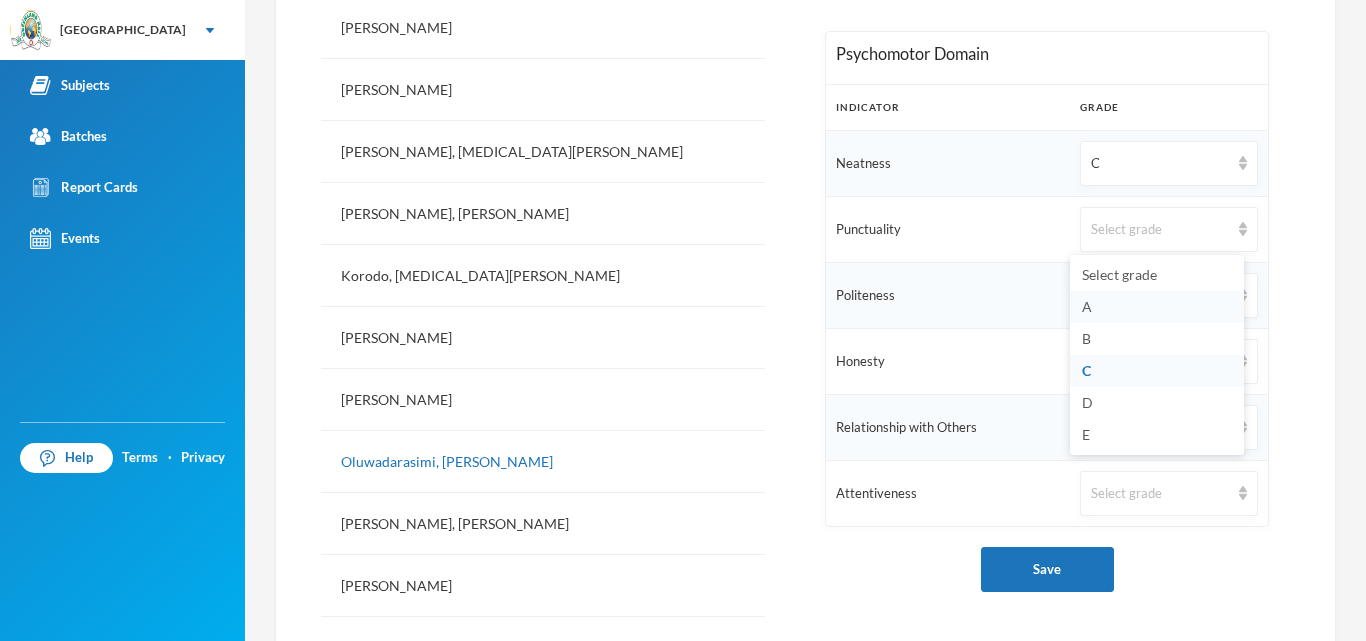 click on "A" at bounding box center (1087, 306) 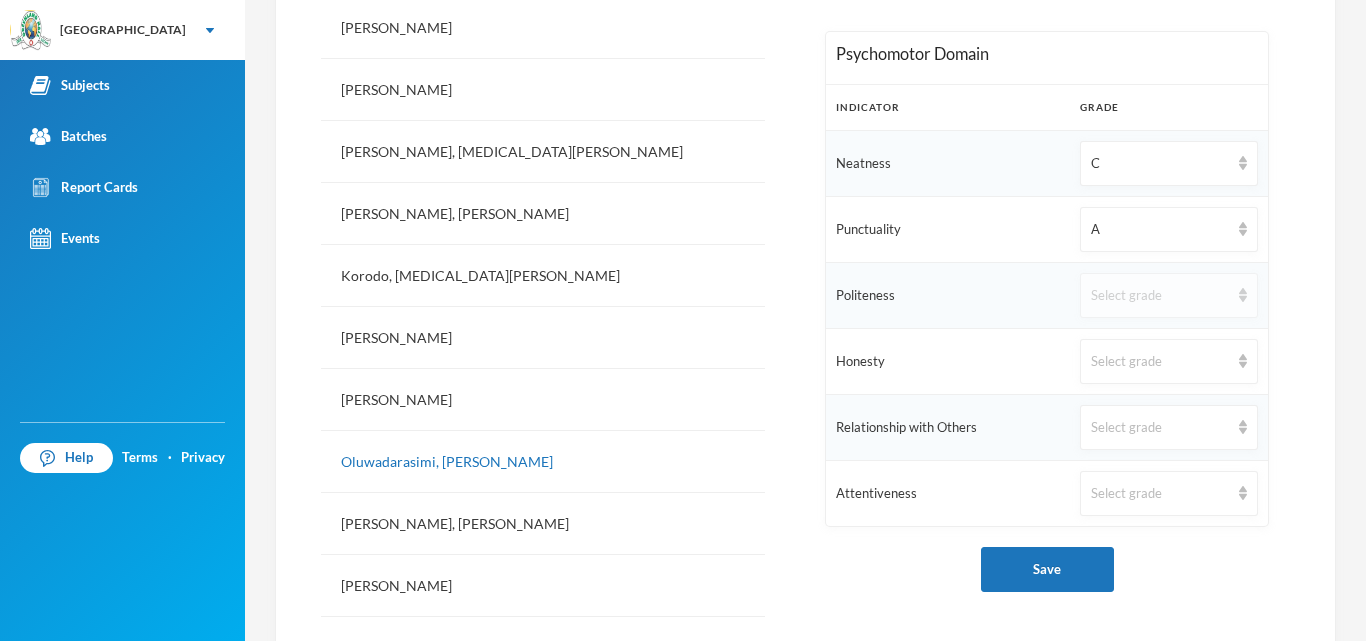 click on "Select grade" at bounding box center [1169, 295] 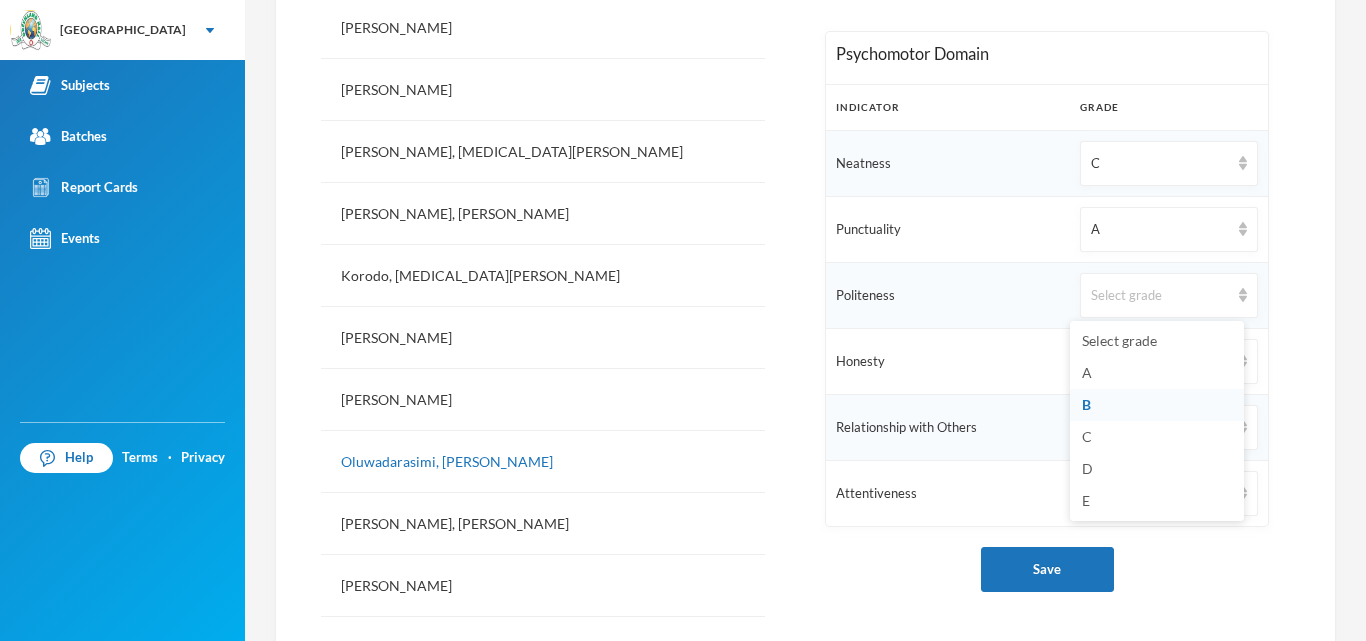 click on "B" at bounding box center (1157, 405) 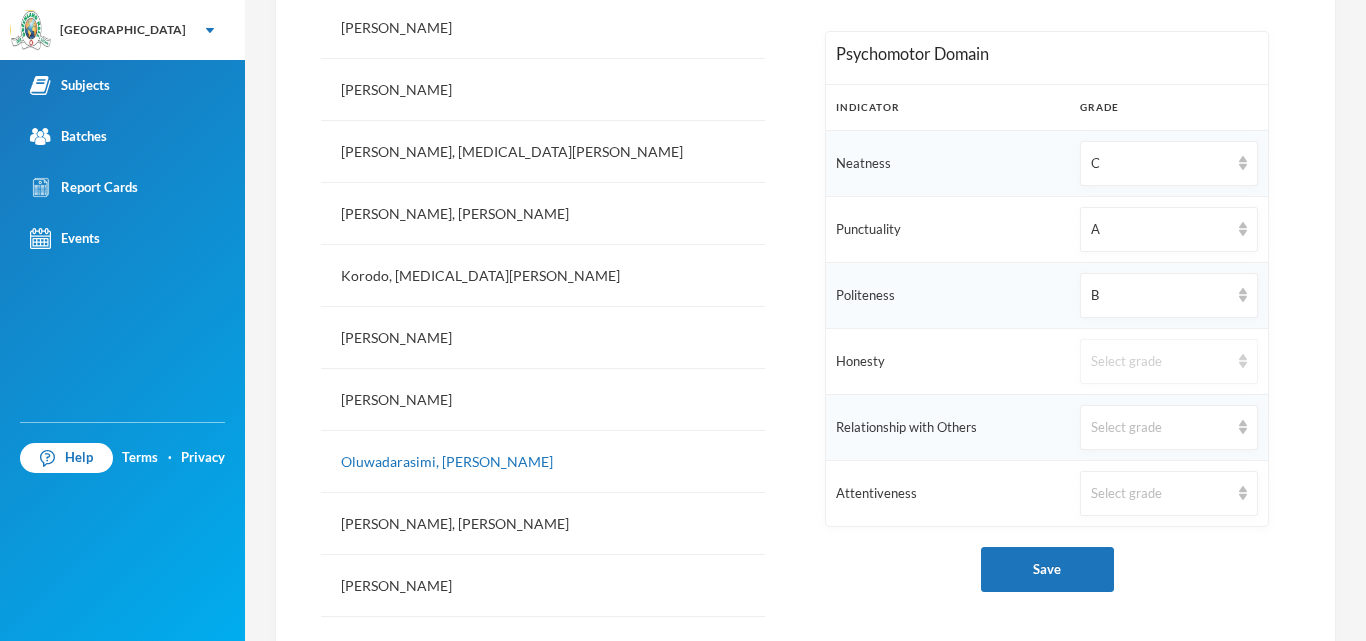 click on "Select grade" at bounding box center (1160, 362) 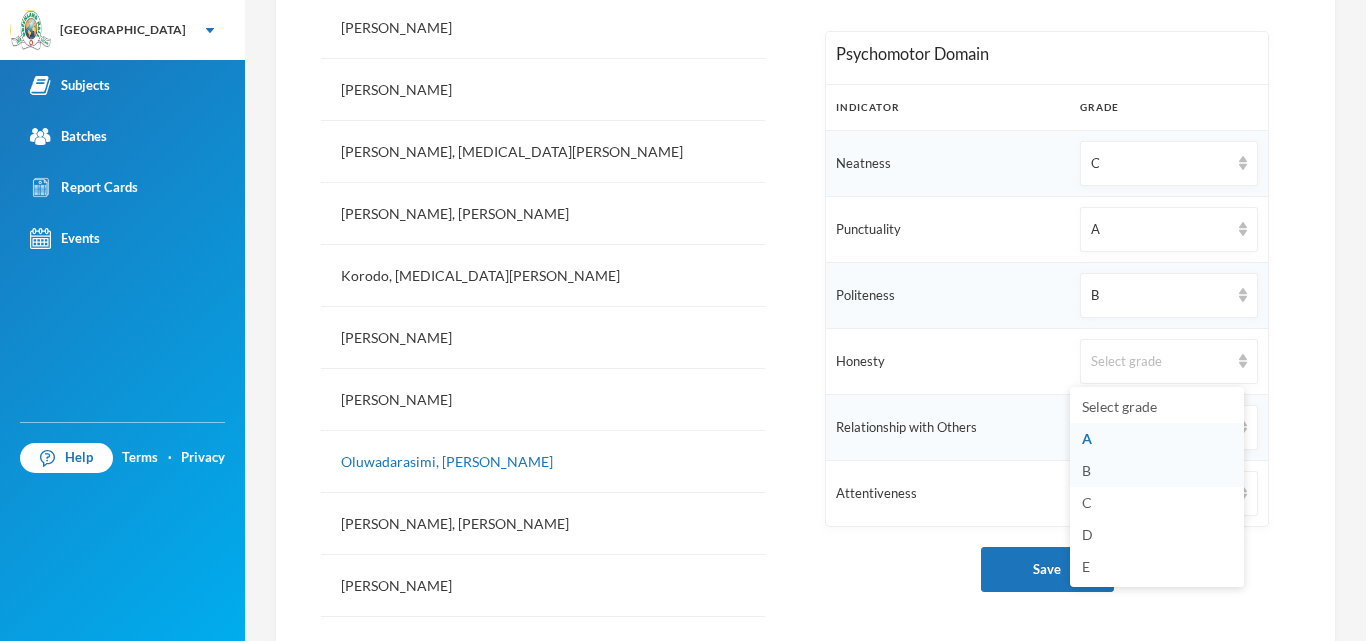 click on "B" at bounding box center [1157, 471] 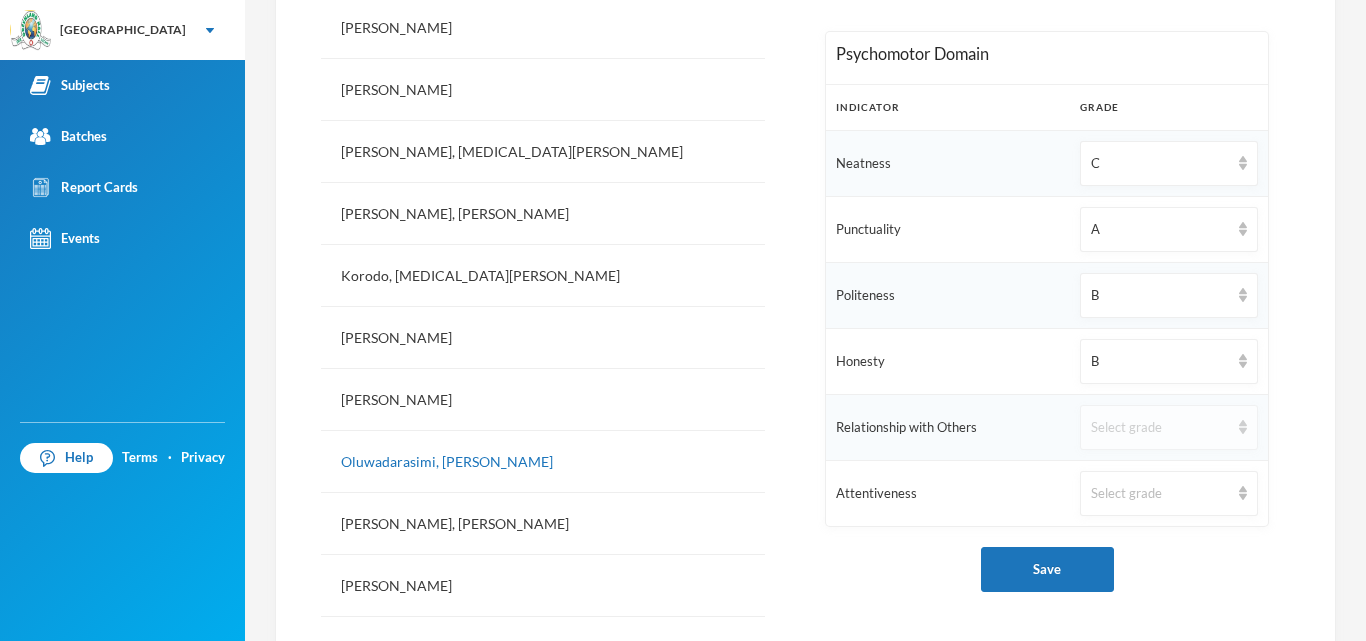 click on "Select grade" at bounding box center (1160, 428) 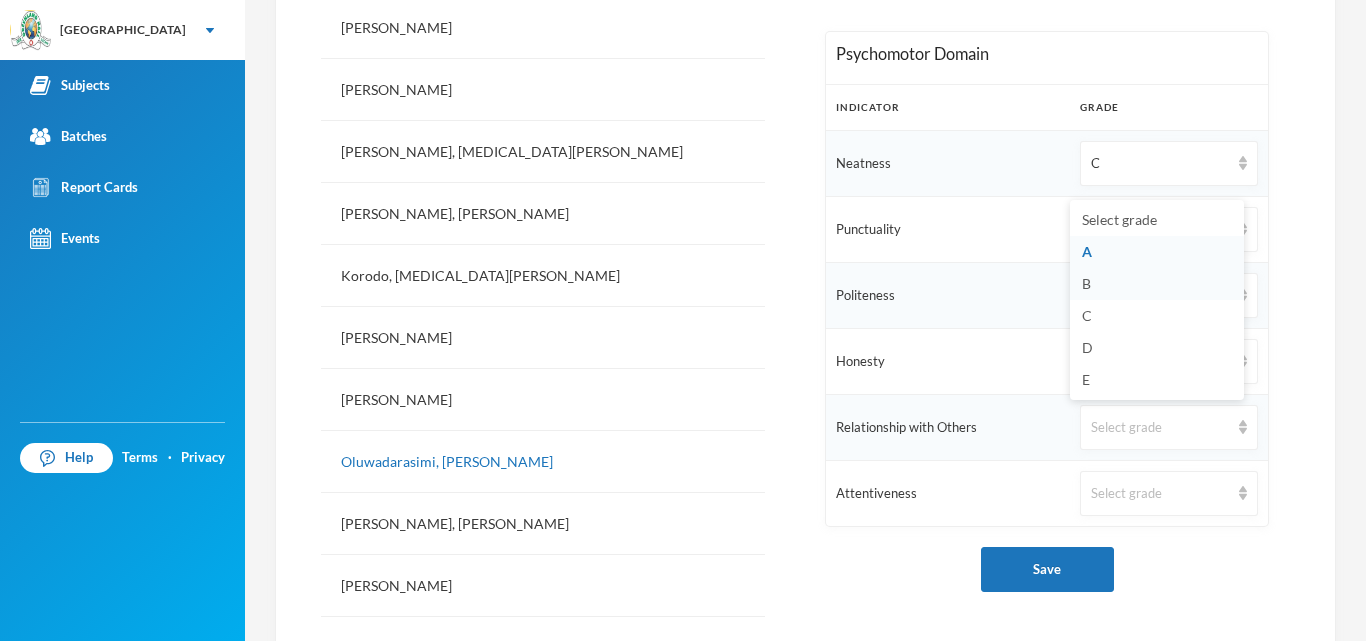 click on "B" at bounding box center [1157, 284] 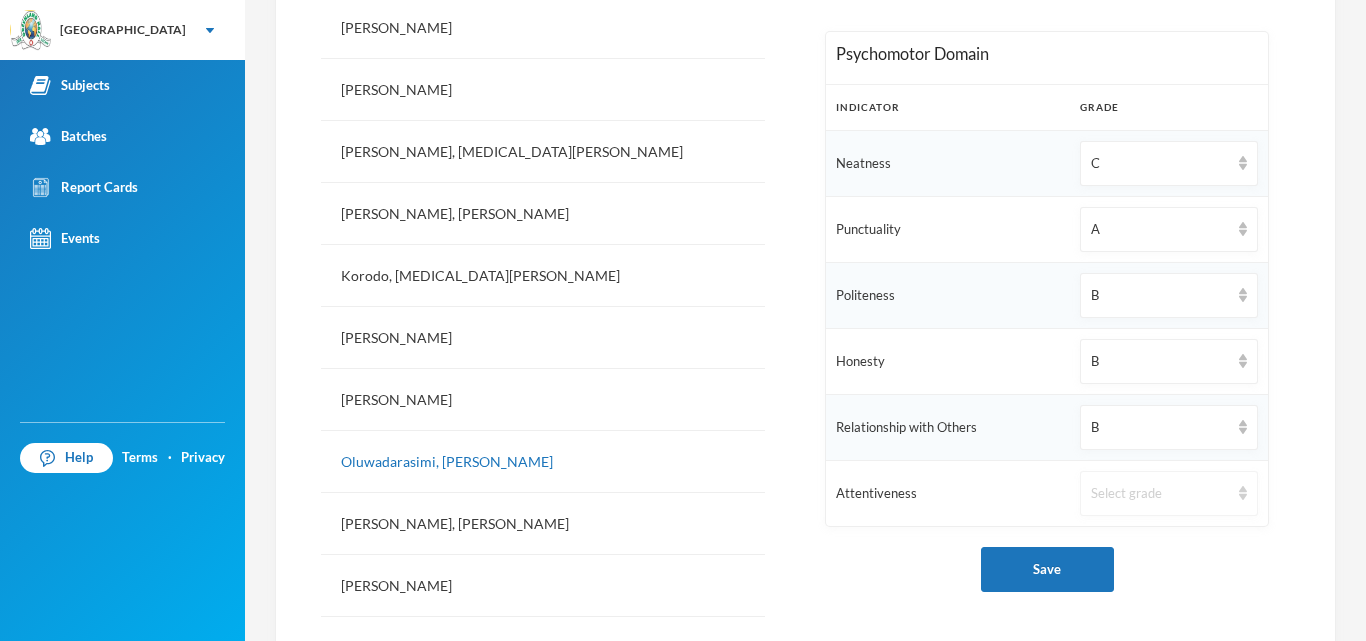 click on "Select grade" at bounding box center [1160, 494] 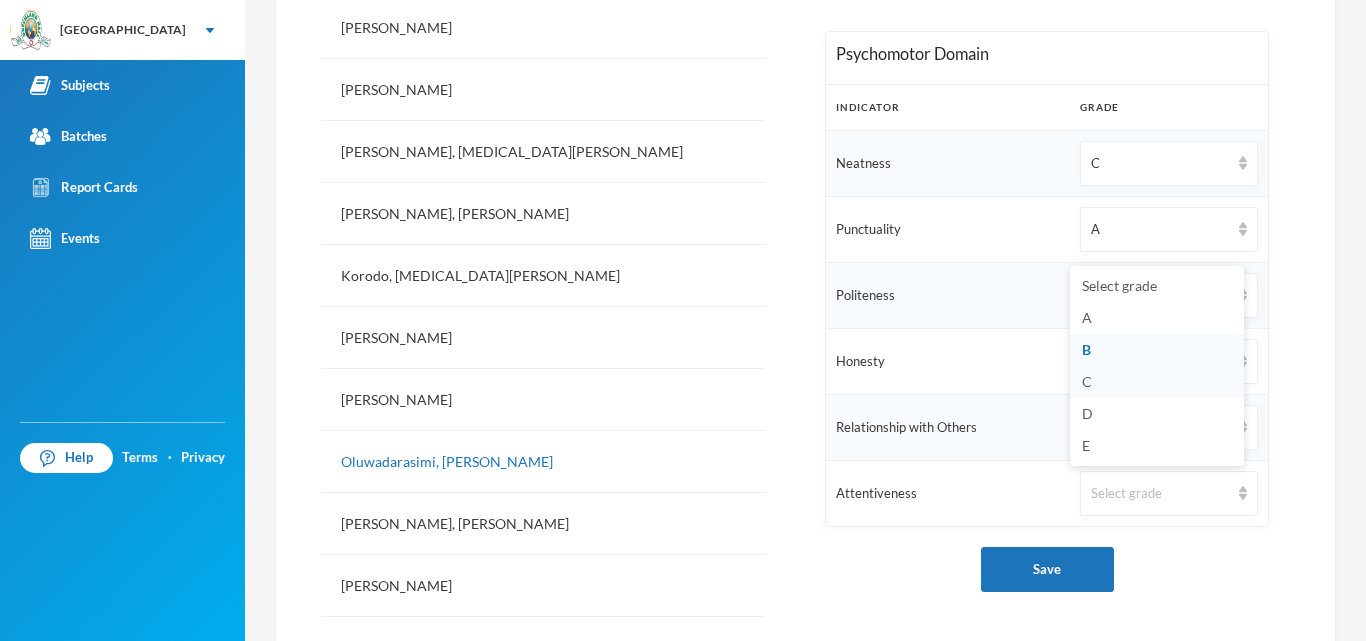 click on "C" at bounding box center (1157, 382) 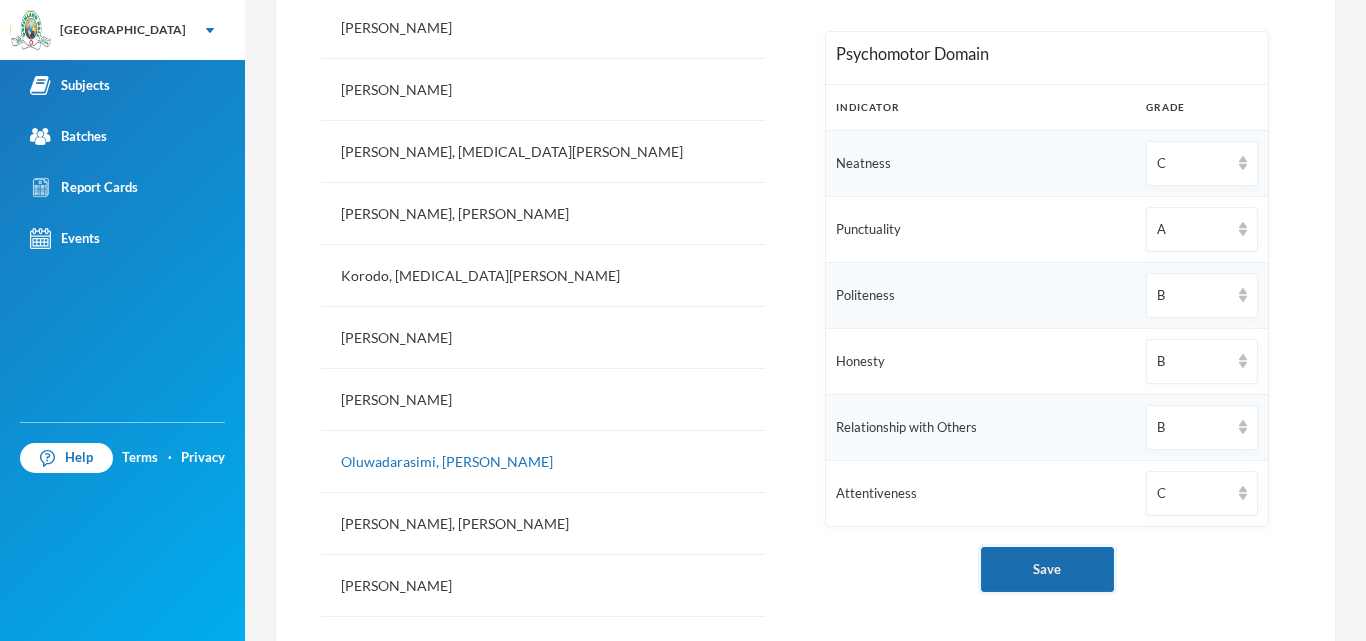 click on "Save" at bounding box center (1047, 569) 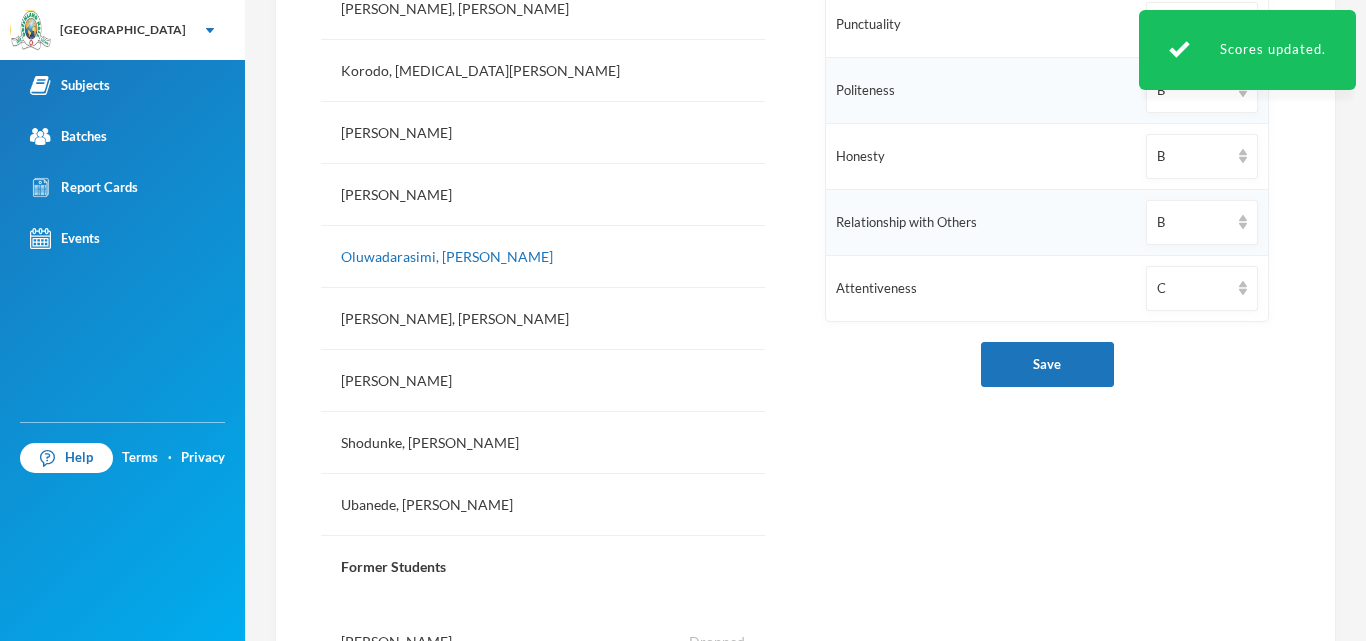 scroll, scrollTop: 818, scrollLeft: 0, axis: vertical 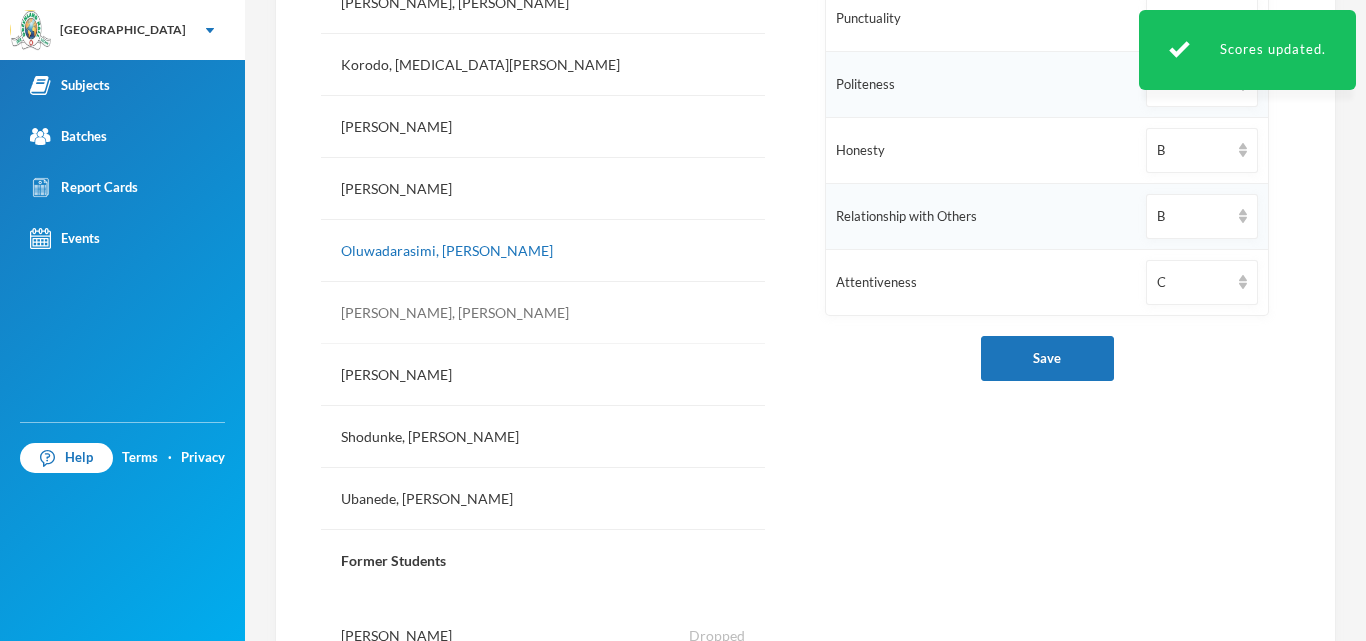 click on "[PERSON_NAME], [PERSON_NAME]" at bounding box center [543, 313] 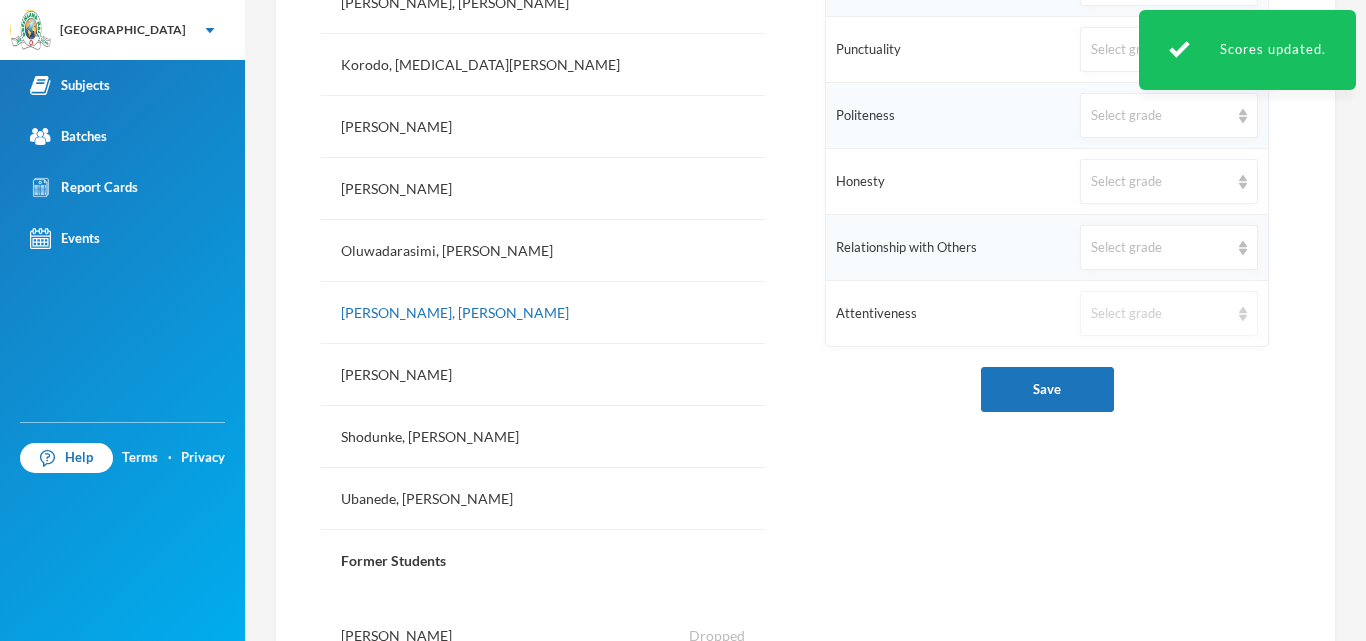 click on "Select grade" at bounding box center (1160, 314) 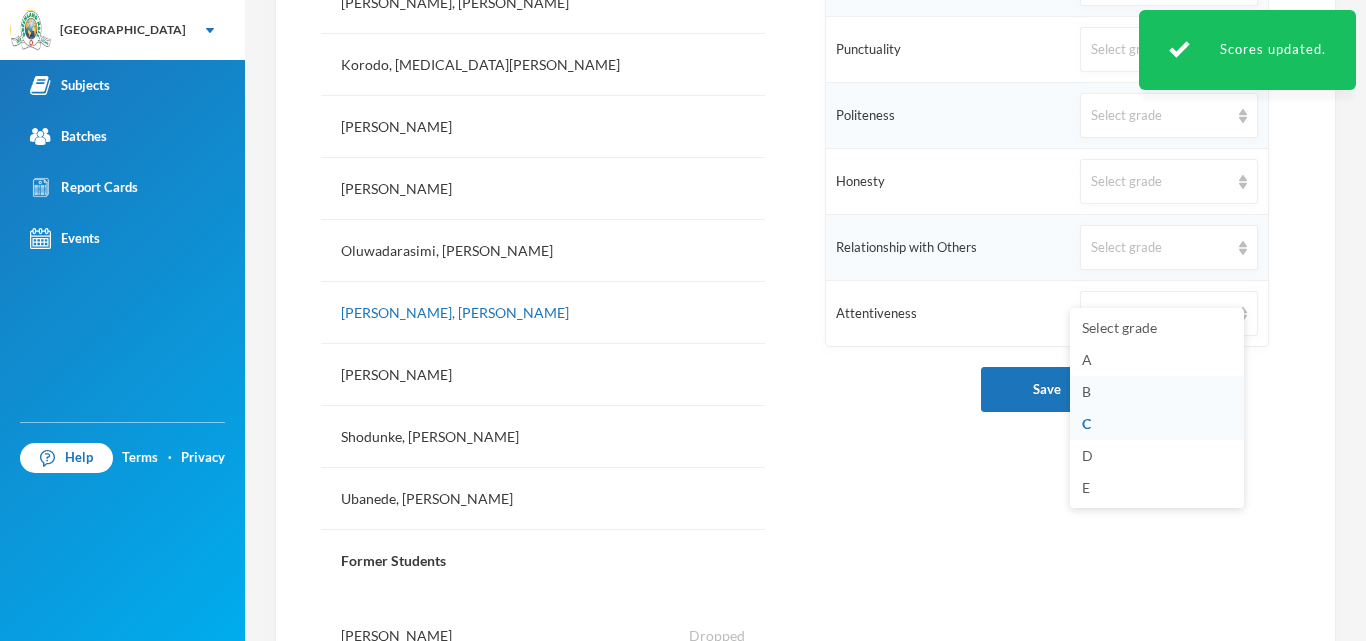 click on "B" at bounding box center [1157, 392] 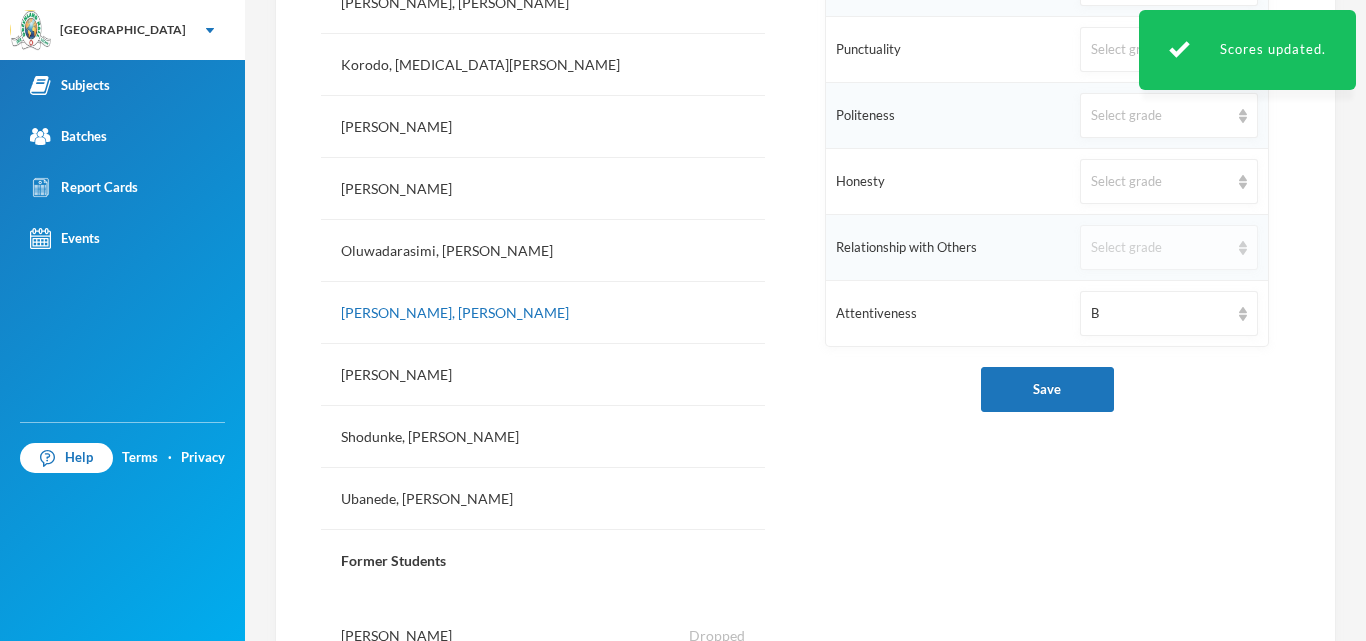click on "Select grade" at bounding box center [1169, 247] 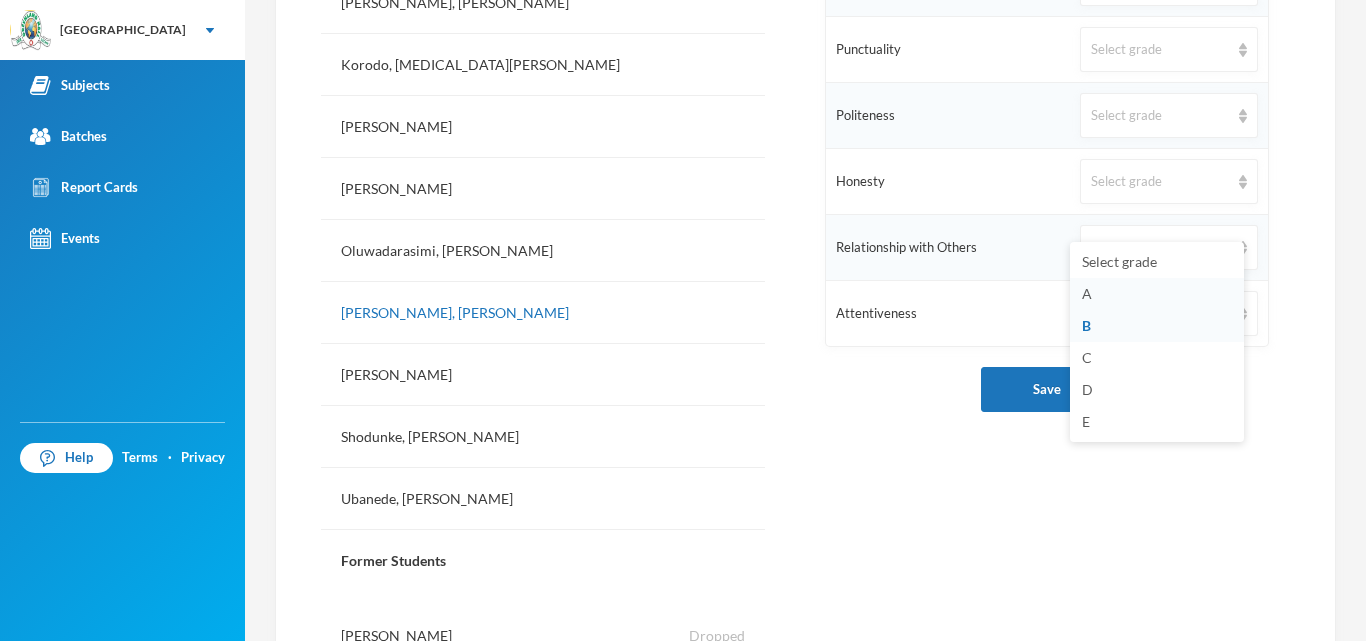 click on "A" at bounding box center [1157, 294] 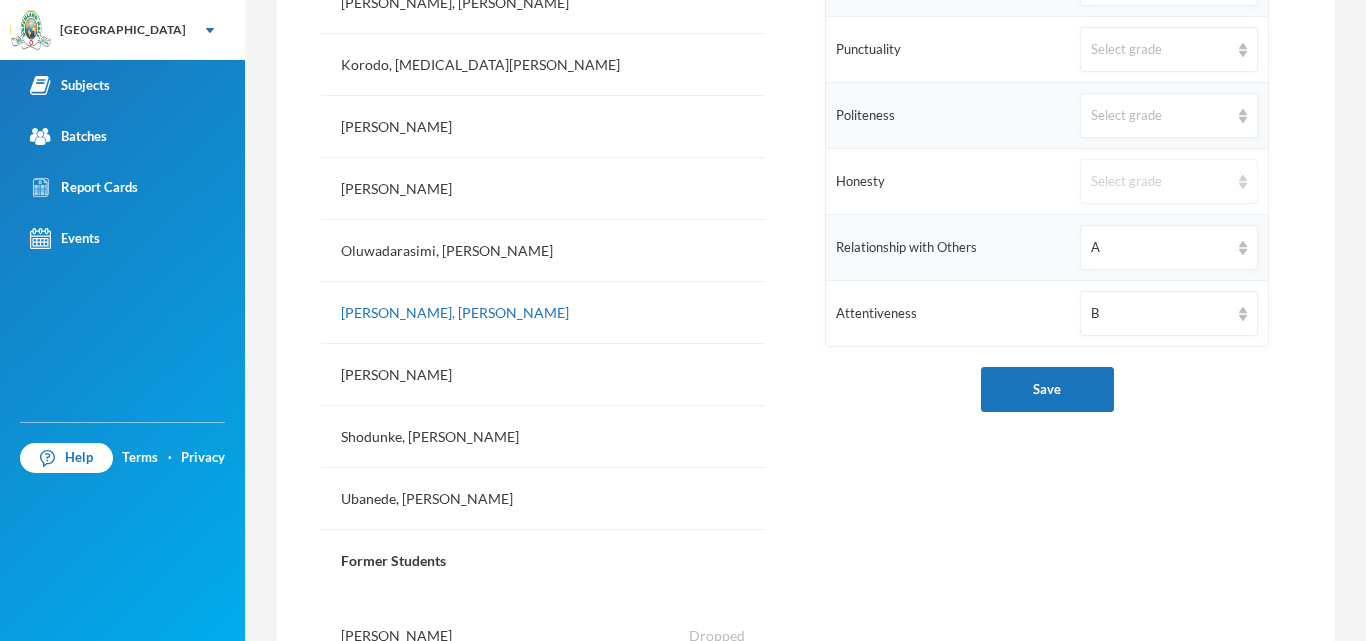 click on "Select grade" at bounding box center (1160, 182) 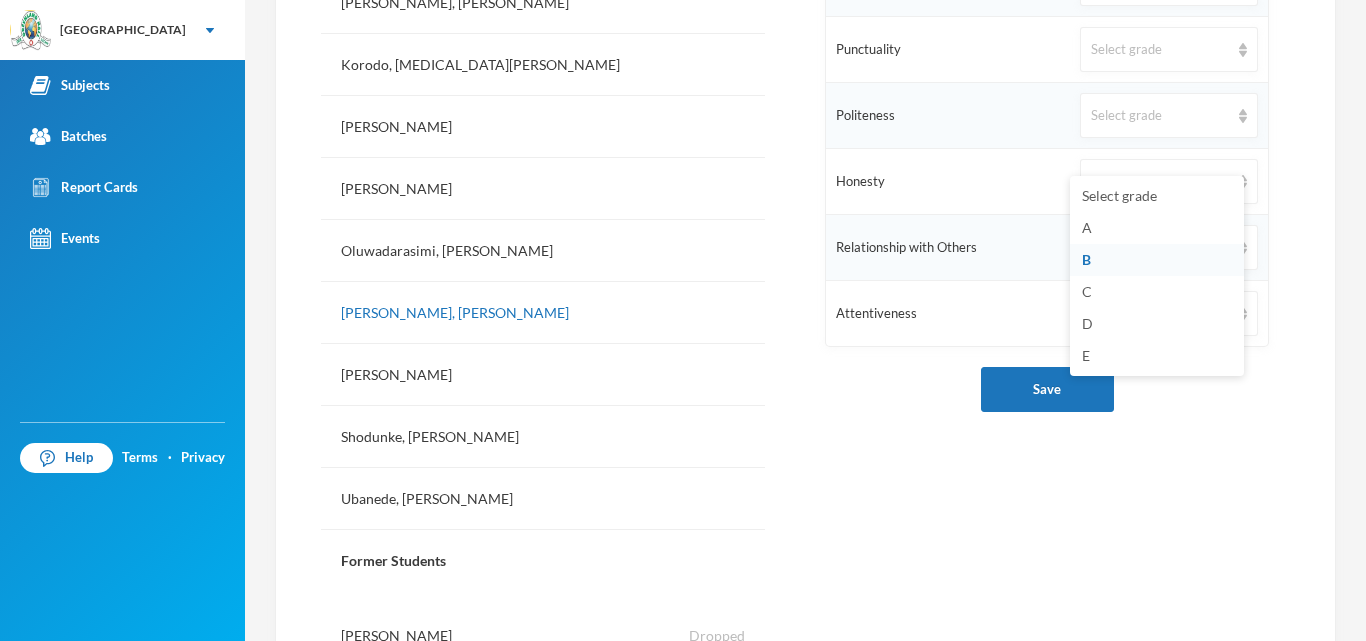 click on "B" at bounding box center (1157, 260) 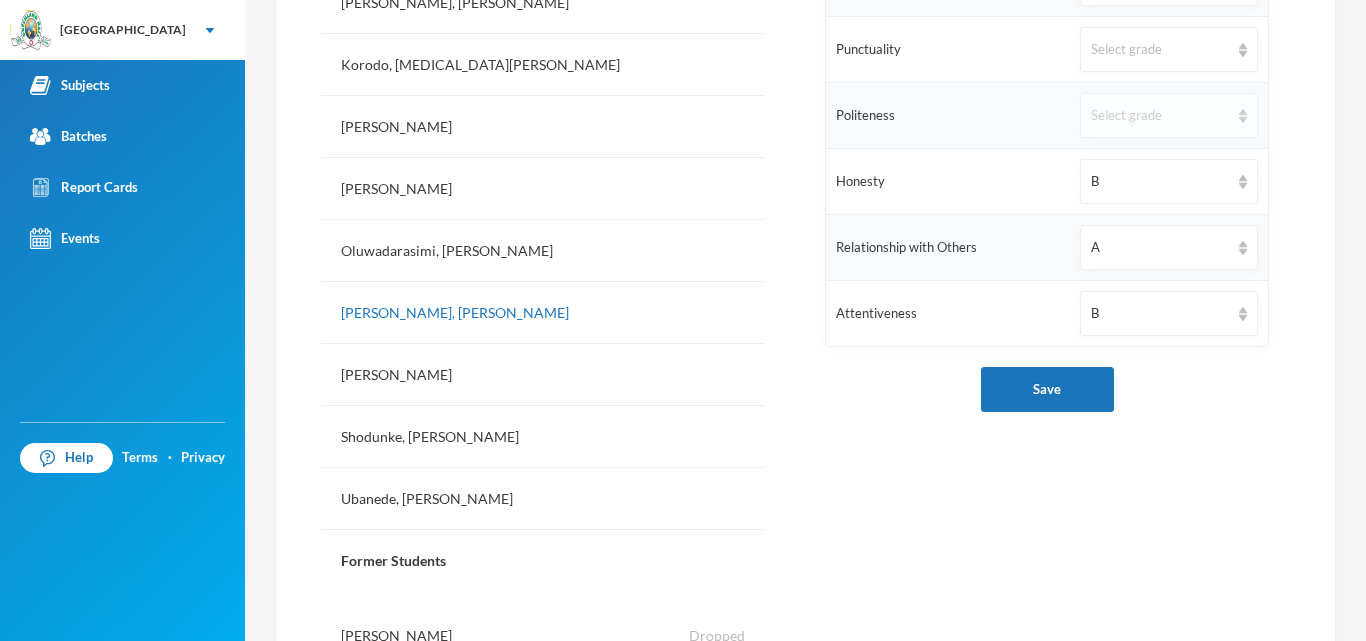 click on "Select grade" at bounding box center (1160, 116) 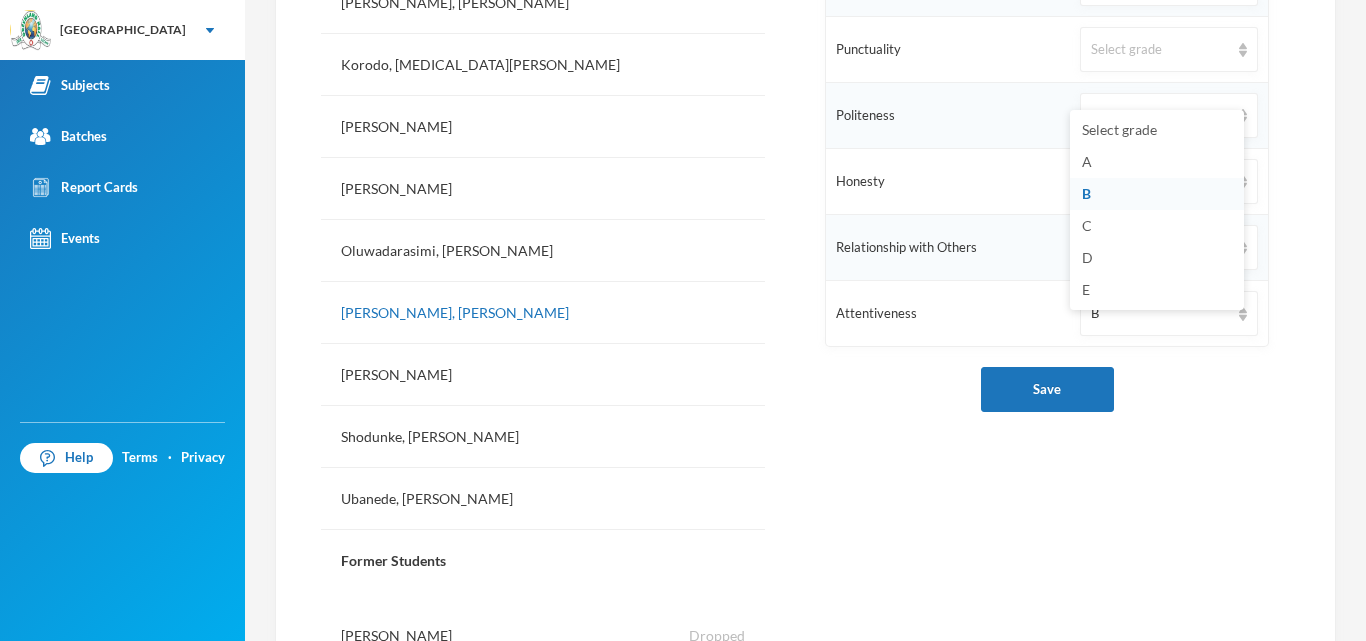 click on "B" at bounding box center (1157, 194) 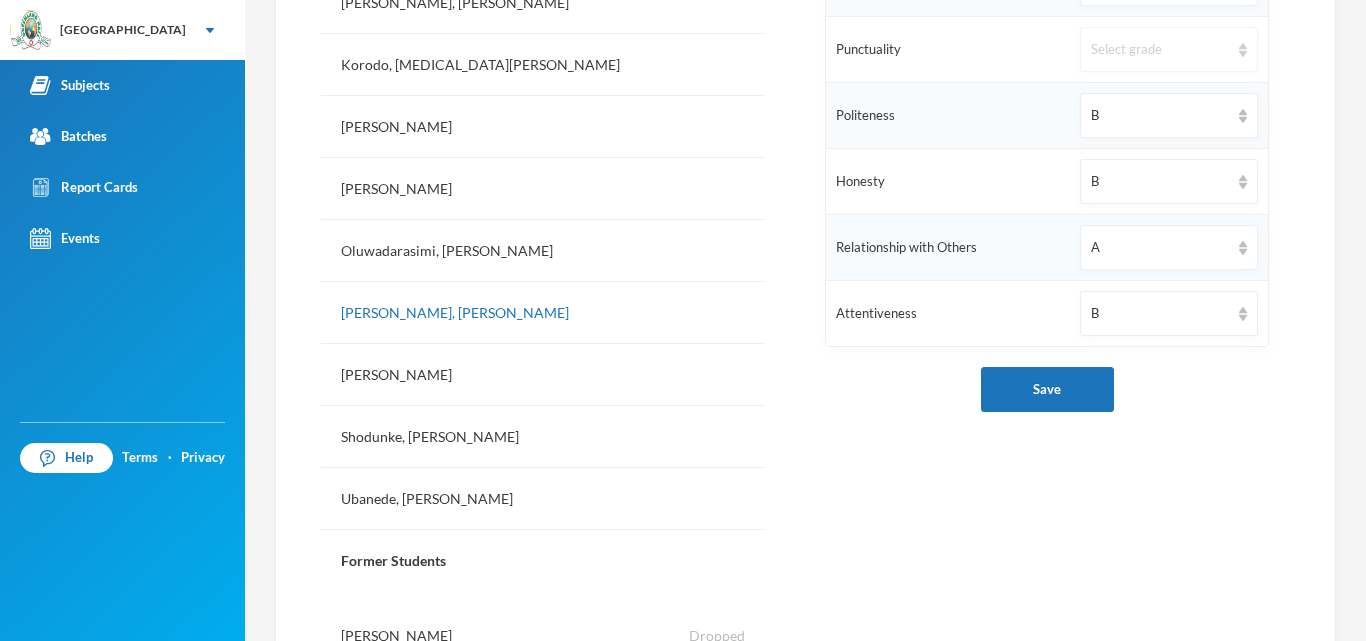 click on "Select grade" at bounding box center [1169, 49] 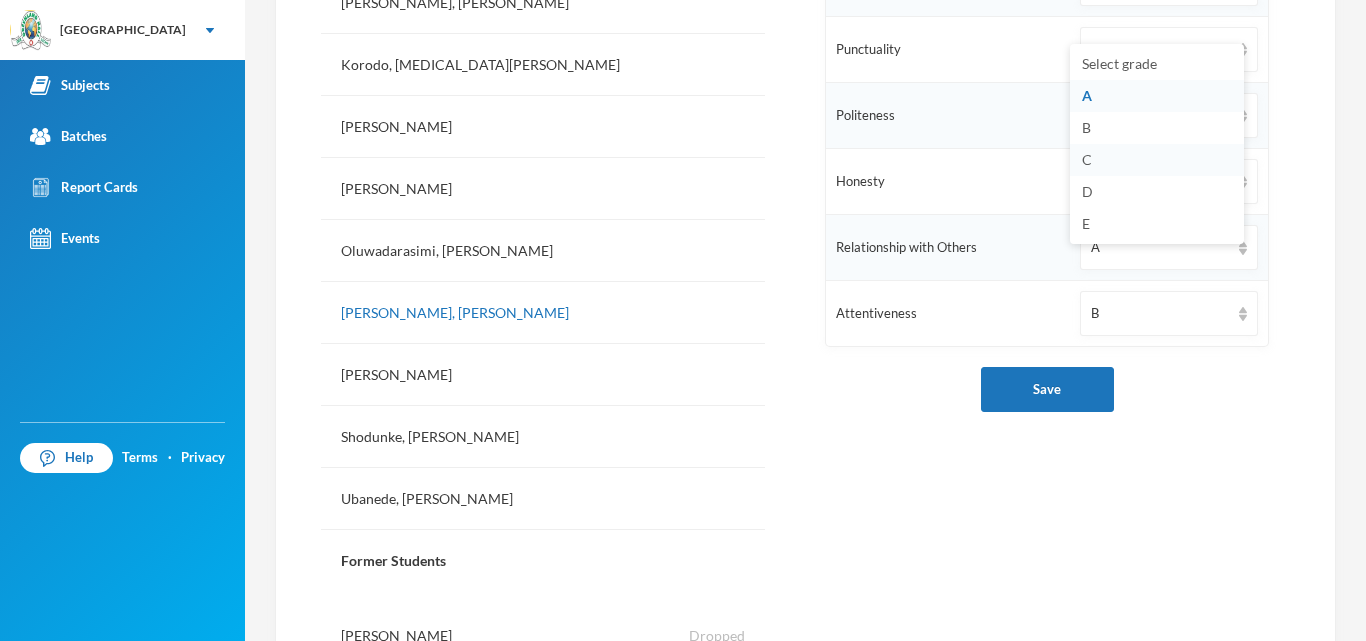 click on "C" at bounding box center (1157, 160) 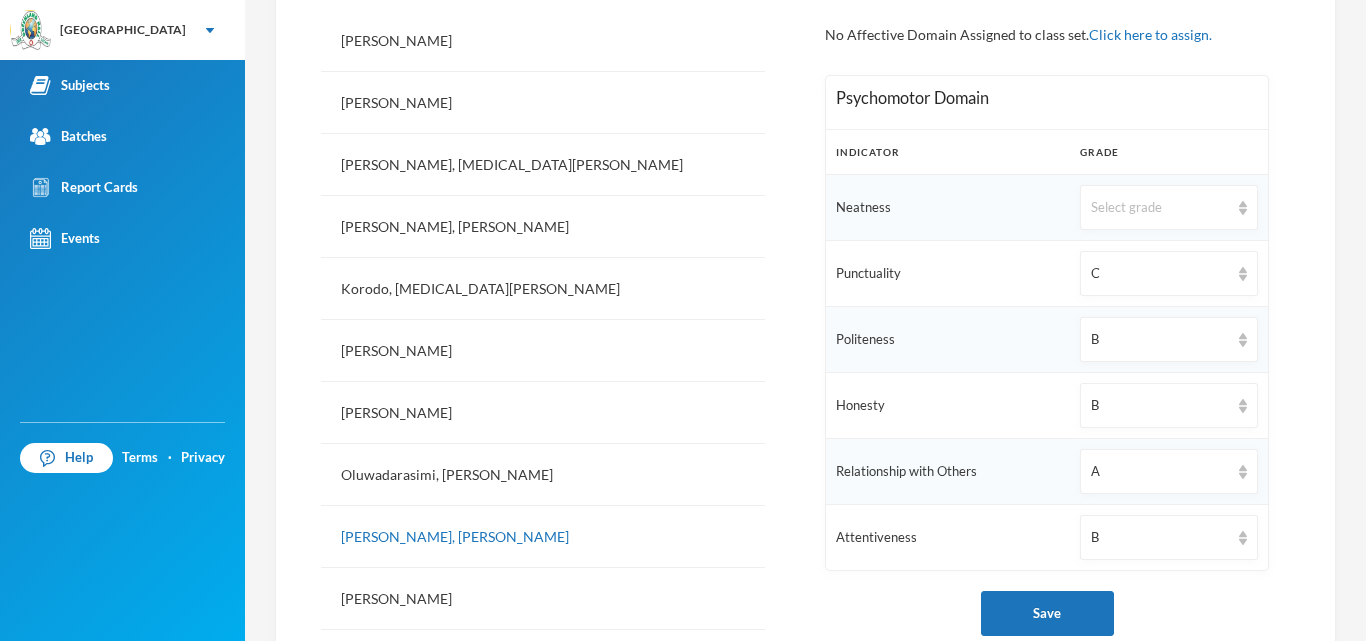 scroll, scrollTop: 565, scrollLeft: 0, axis: vertical 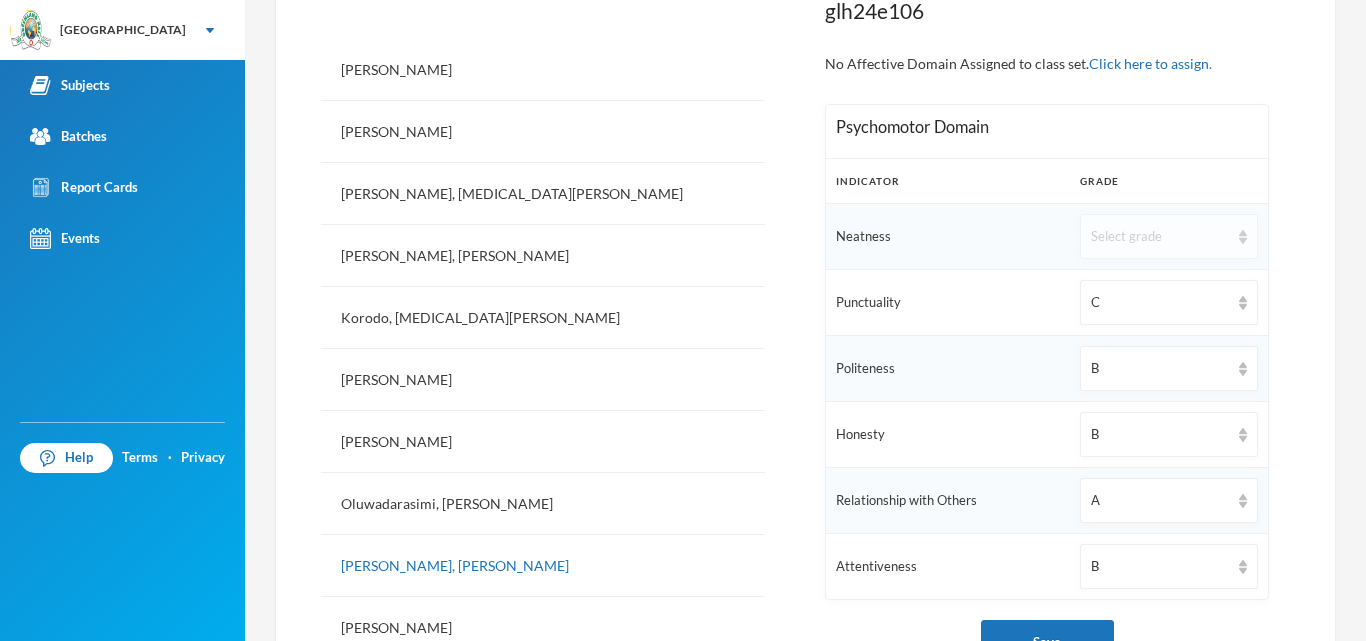 click on "Select grade" at bounding box center (1160, 237) 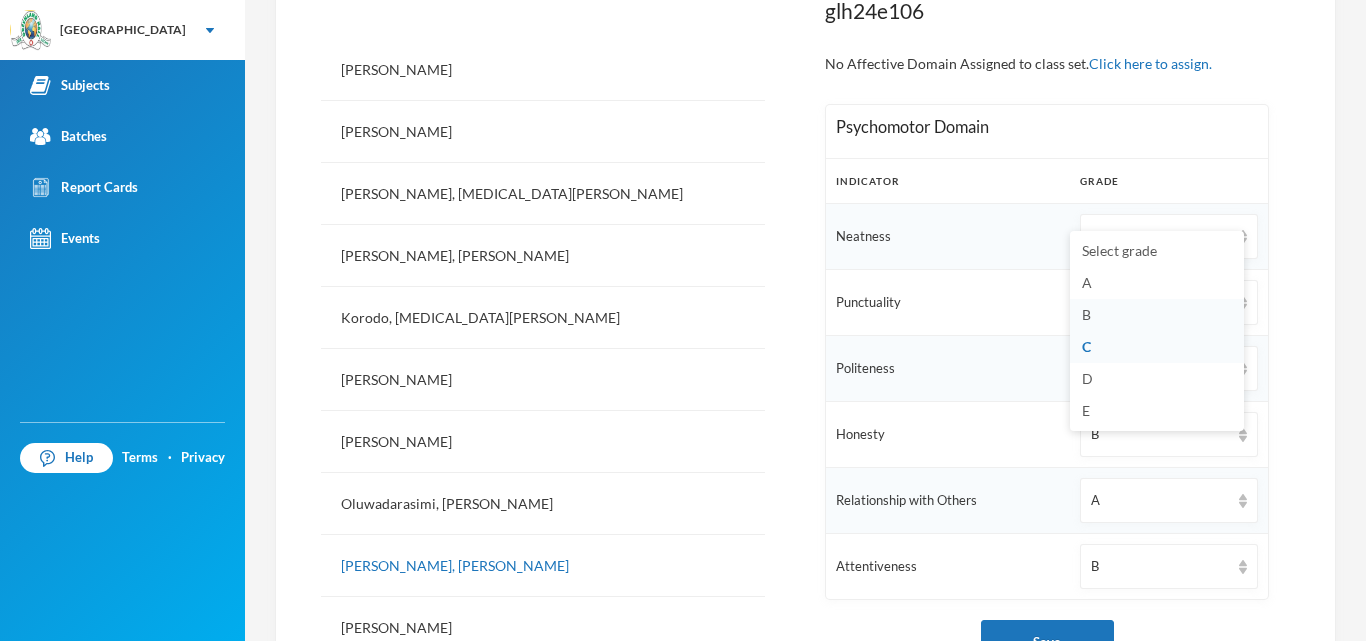 click on "B" at bounding box center (1086, 314) 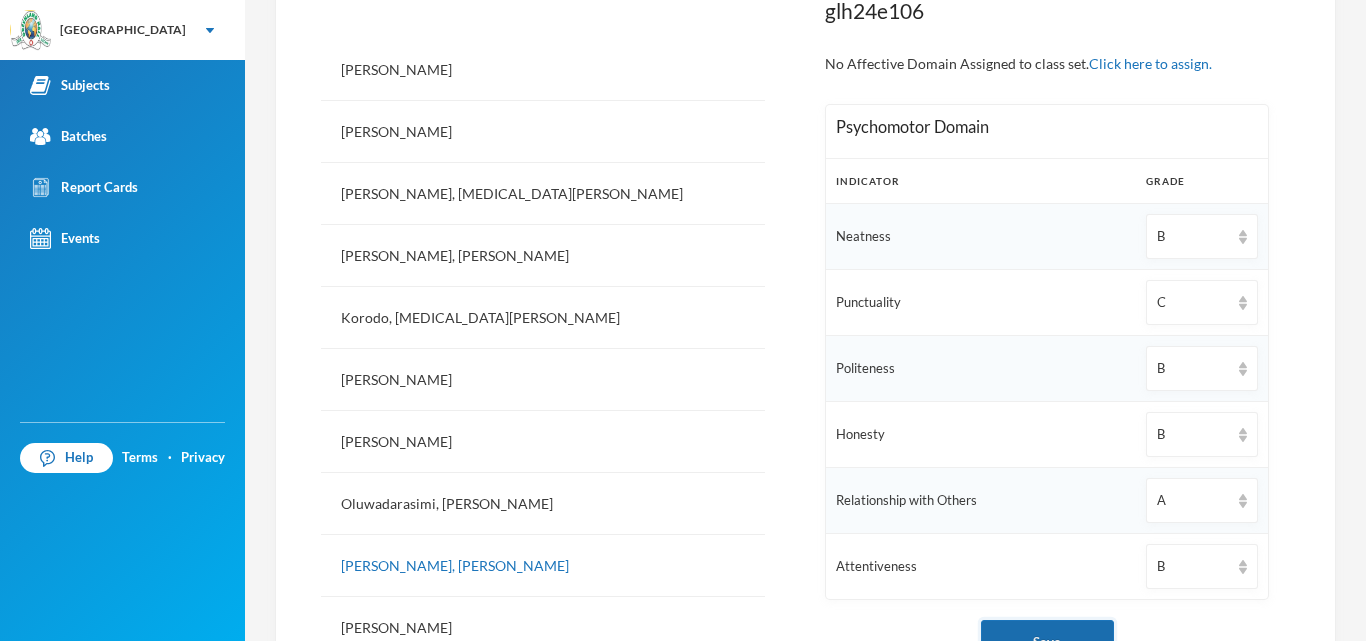 click on "Save" at bounding box center (1047, 642) 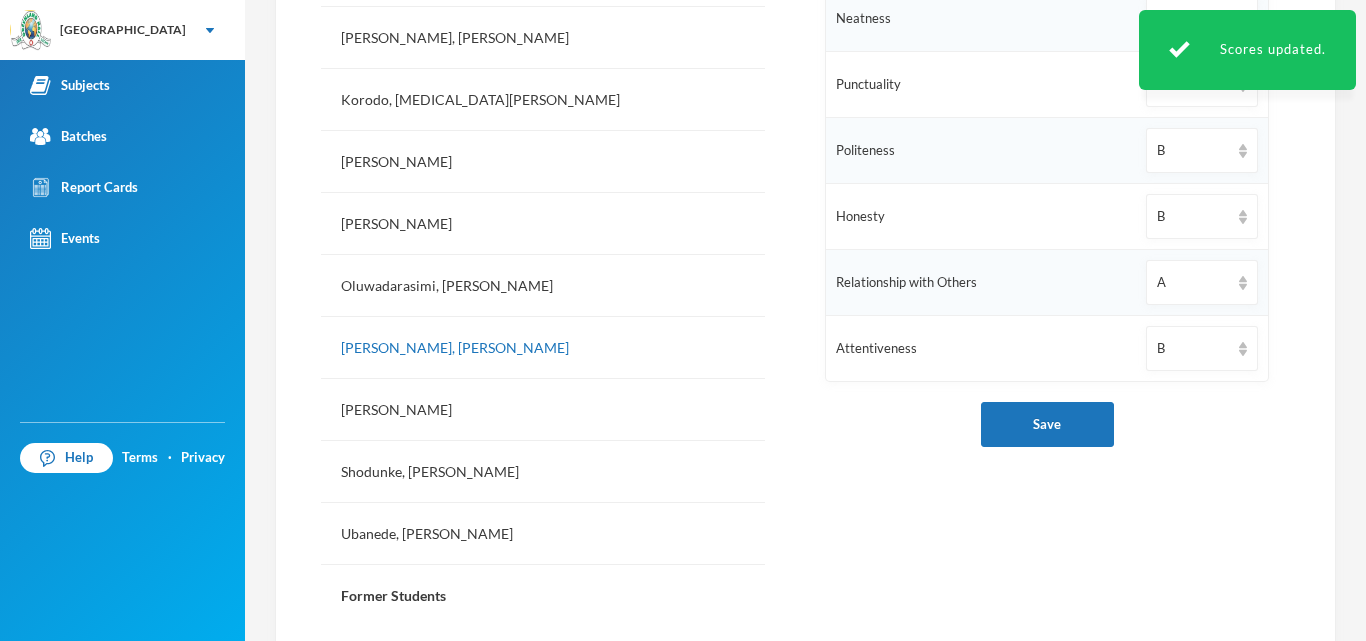 scroll, scrollTop: 868, scrollLeft: 0, axis: vertical 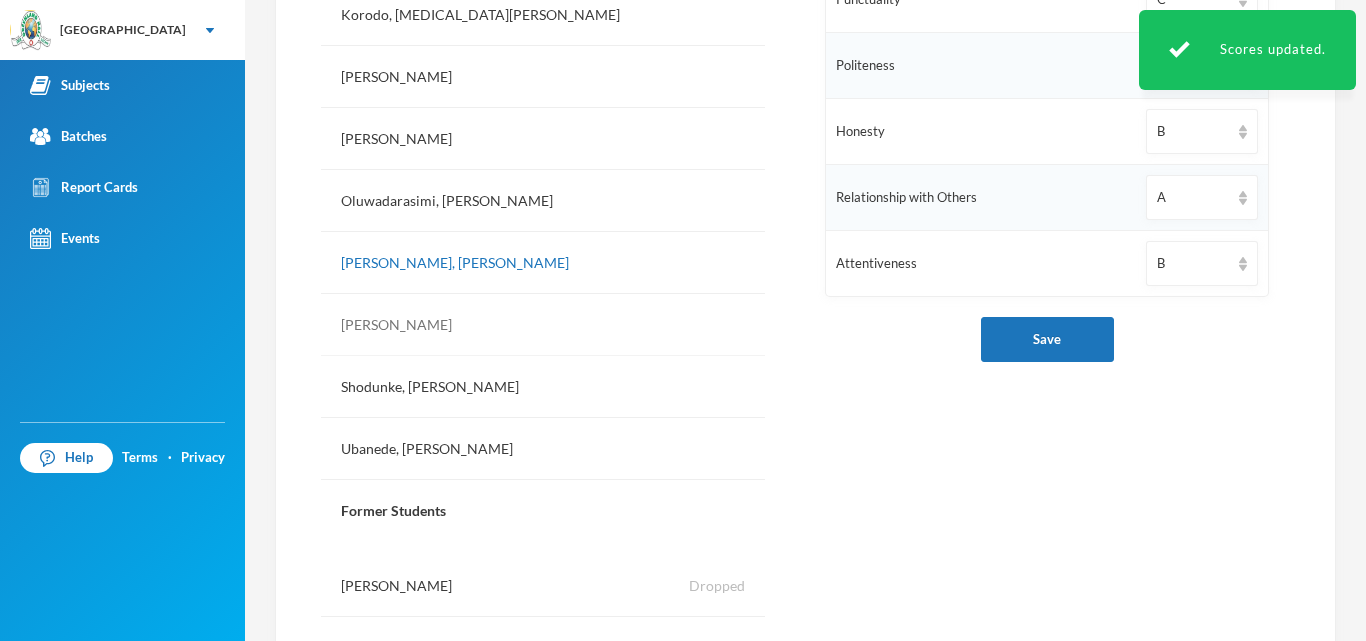 click on "[PERSON_NAME]" at bounding box center [543, 325] 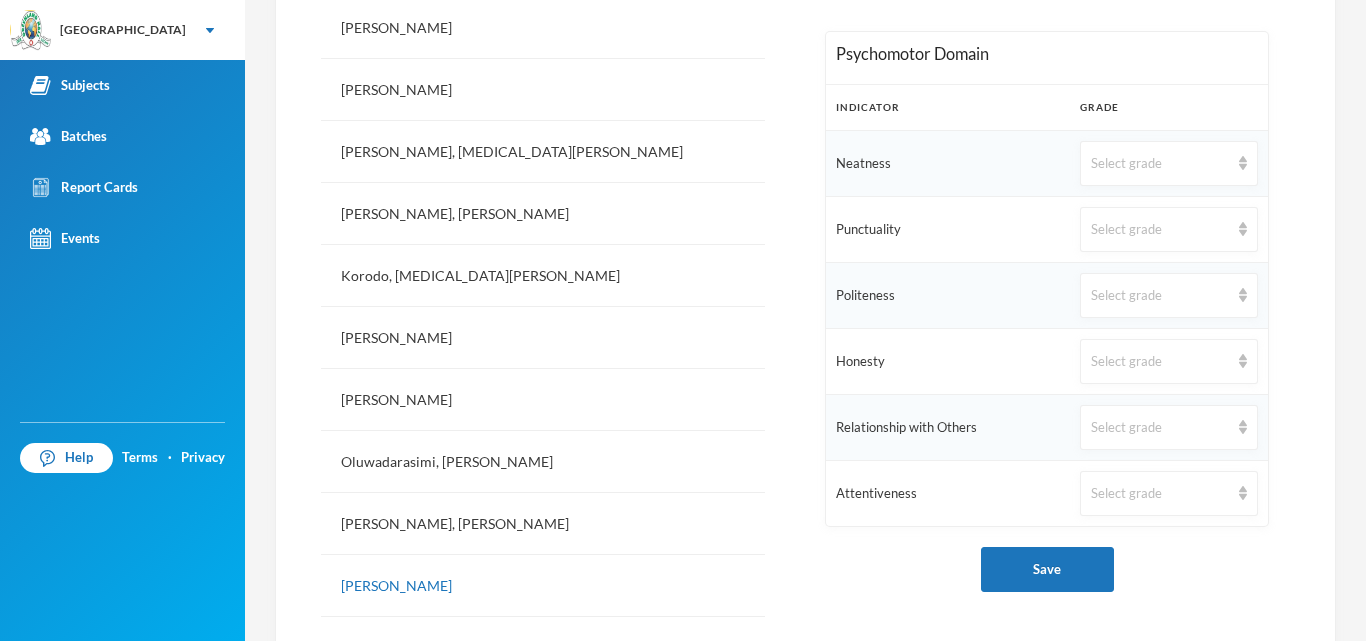 scroll, scrollTop: 647, scrollLeft: 0, axis: vertical 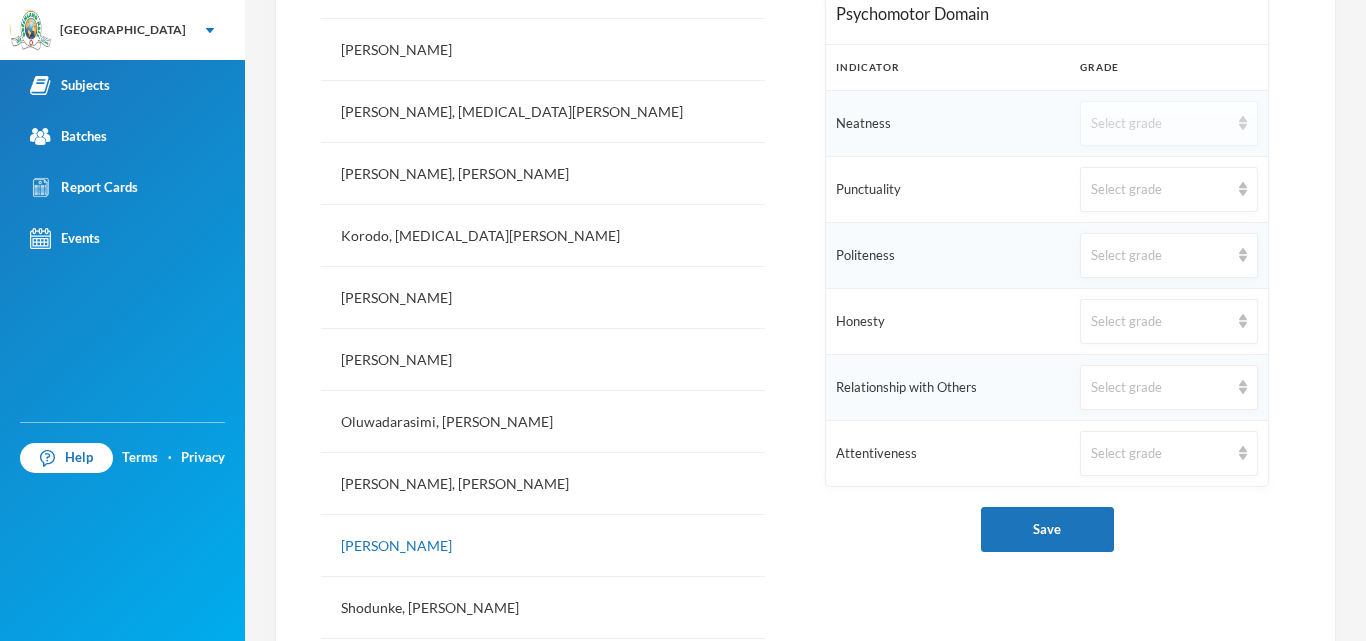 click on "Select grade" at bounding box center (1160, 124) 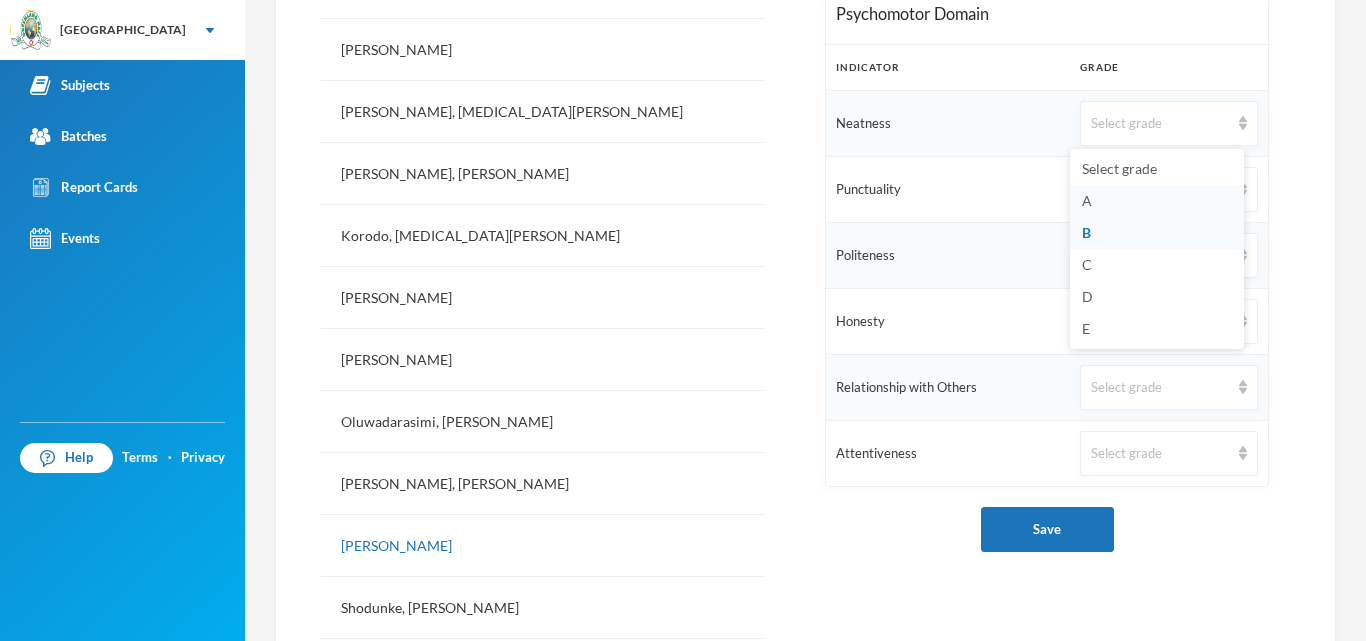 click on "A" at bounding box center (1157, 201) 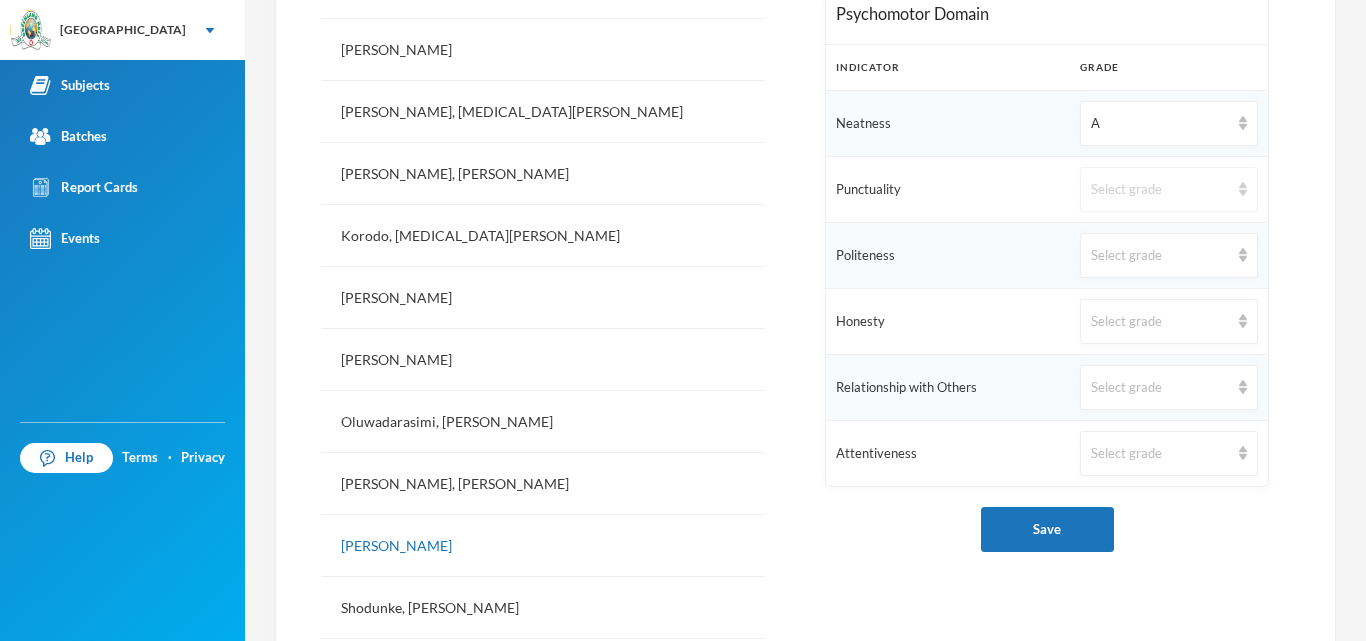 click on "Select grade" at bounding box center [1160, 190] 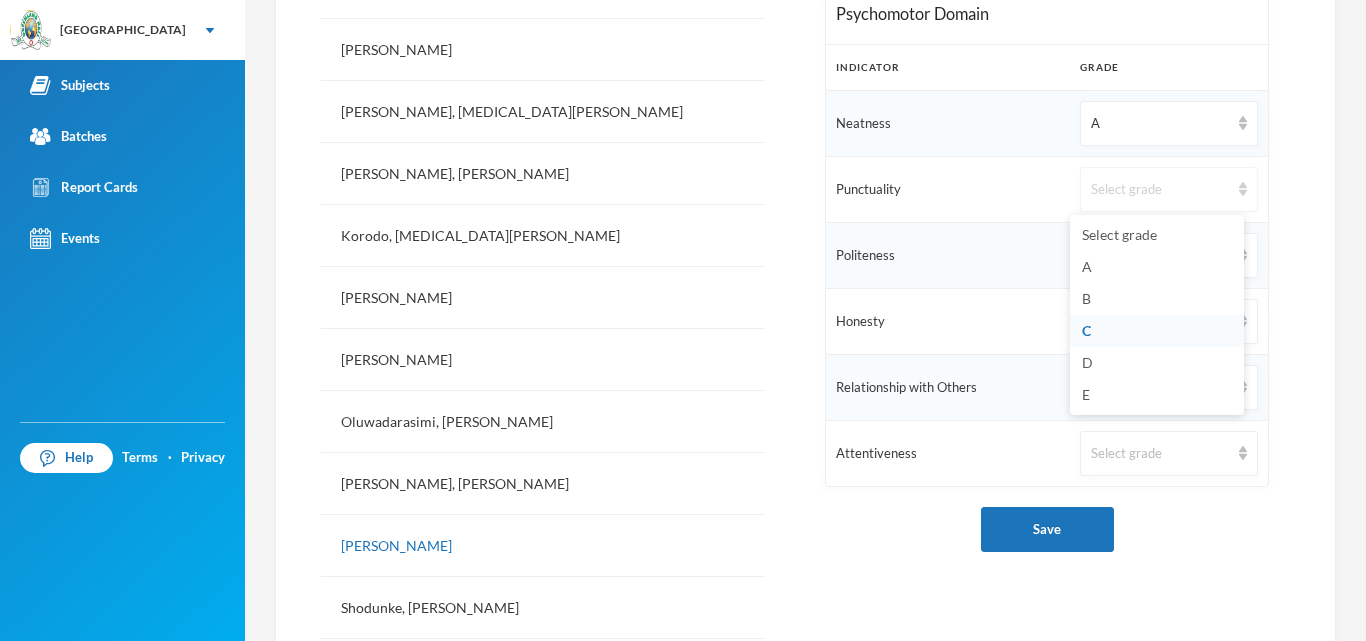 click on "Select grade" at bounding box center [1160, 190] 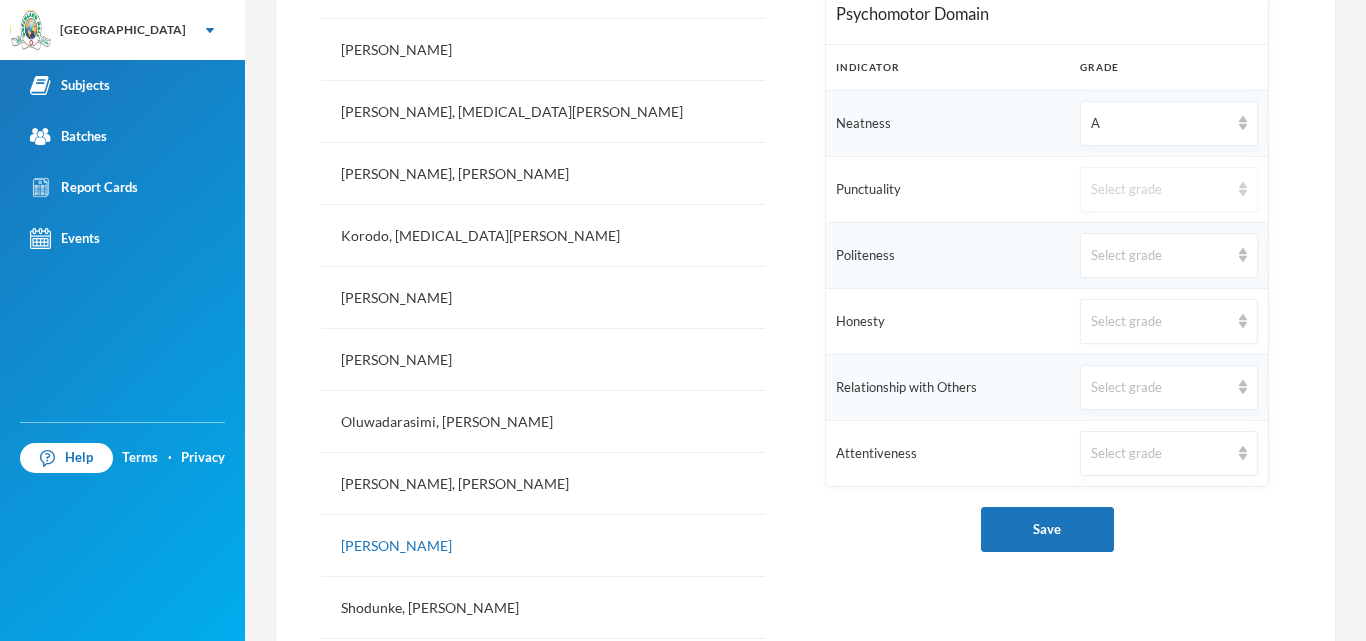 click on "Select grade" at bounding box center (1160, 190) 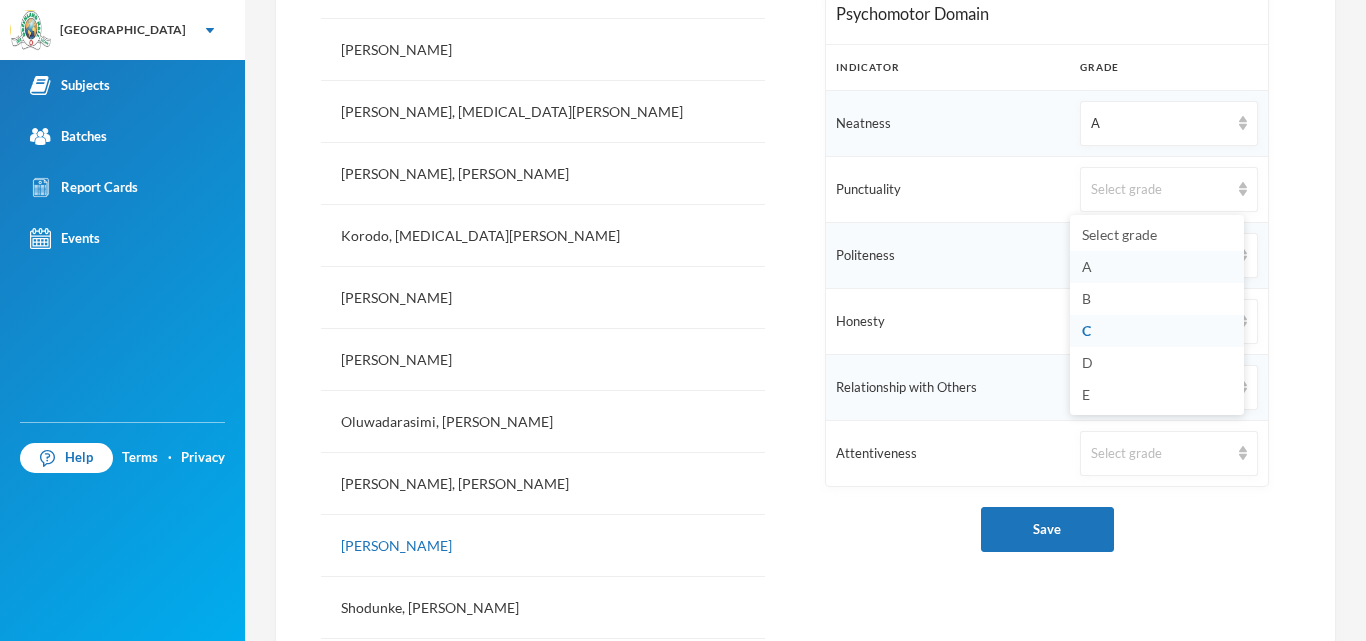 click on "A" at bounding box center (1157, 267) 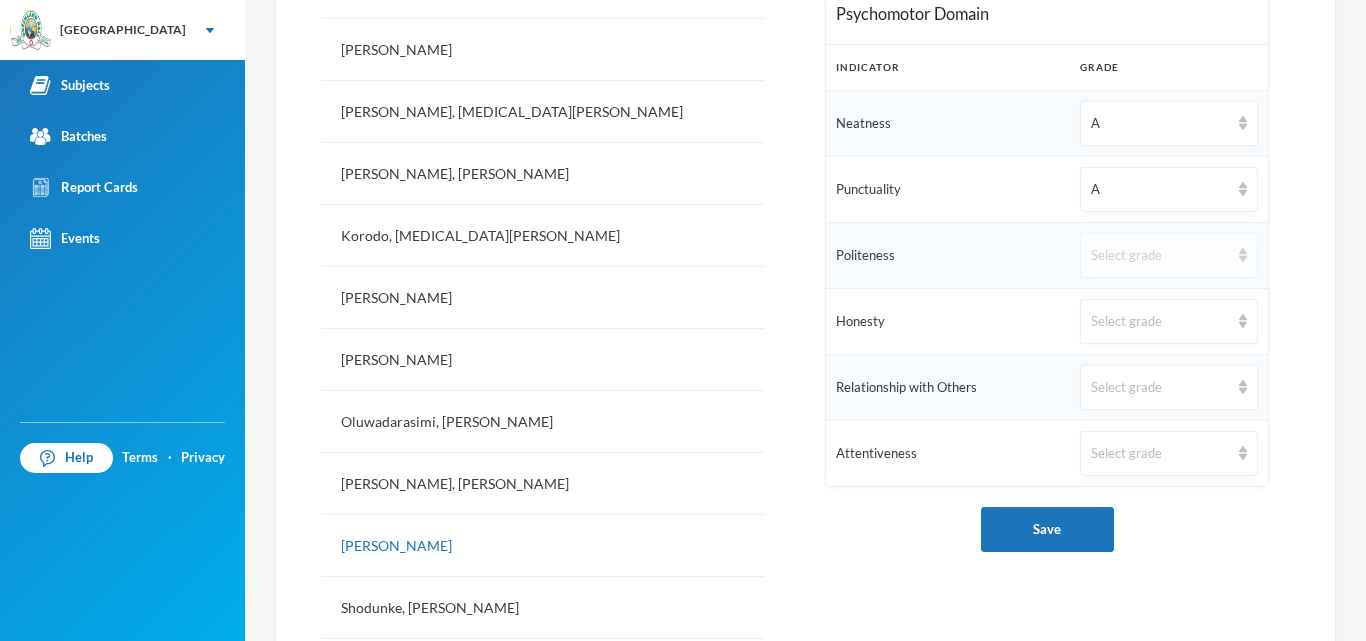 click on "Select grade" at bounding box center (1160, 256) 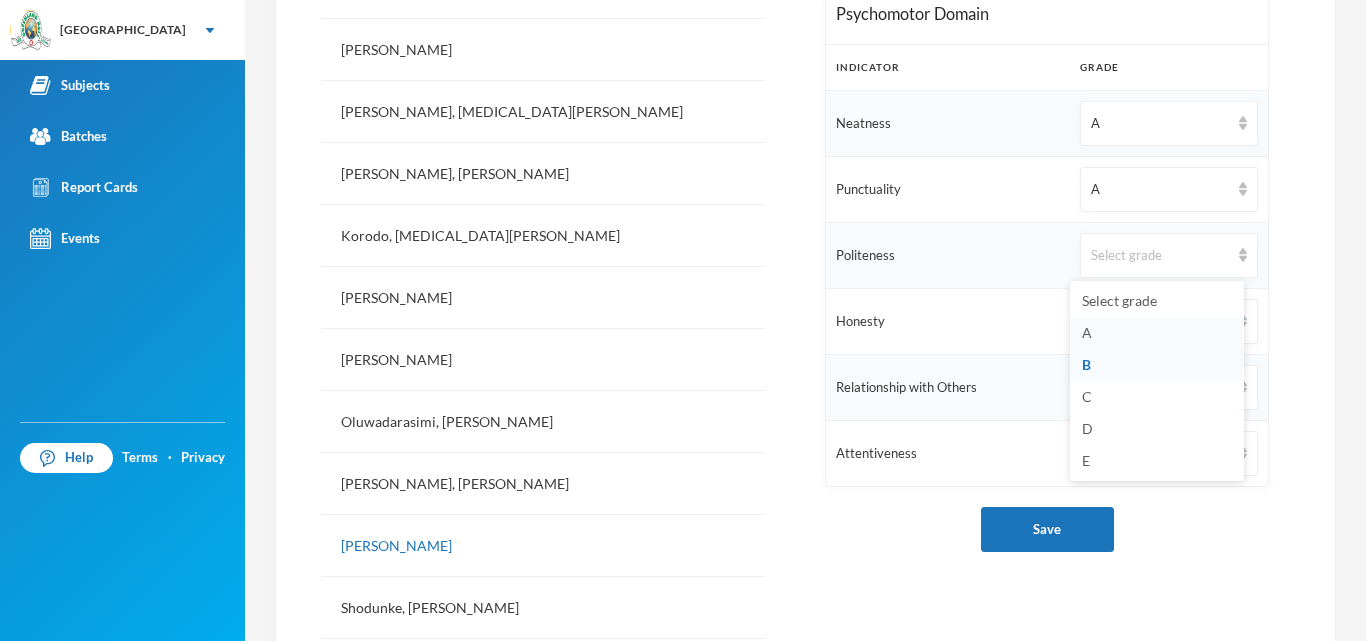 click on "A" at bounding box center (1087, 332) 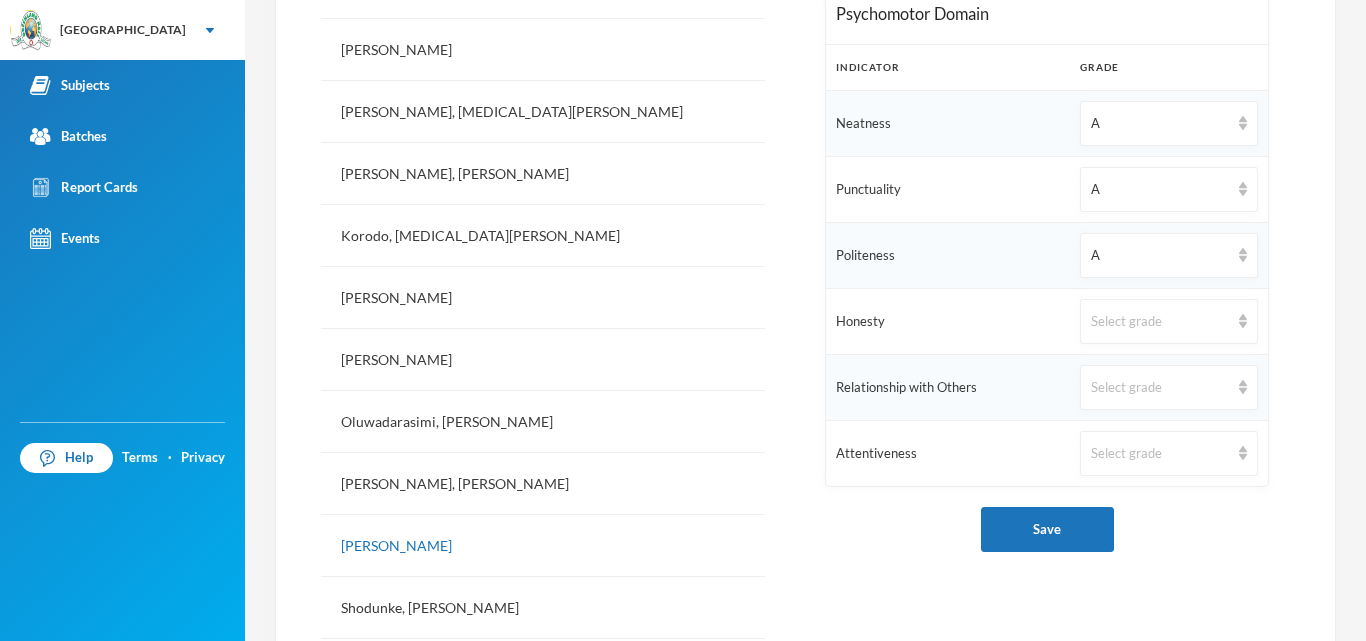 click on "Select grade" at bounding box center [1169, 321] 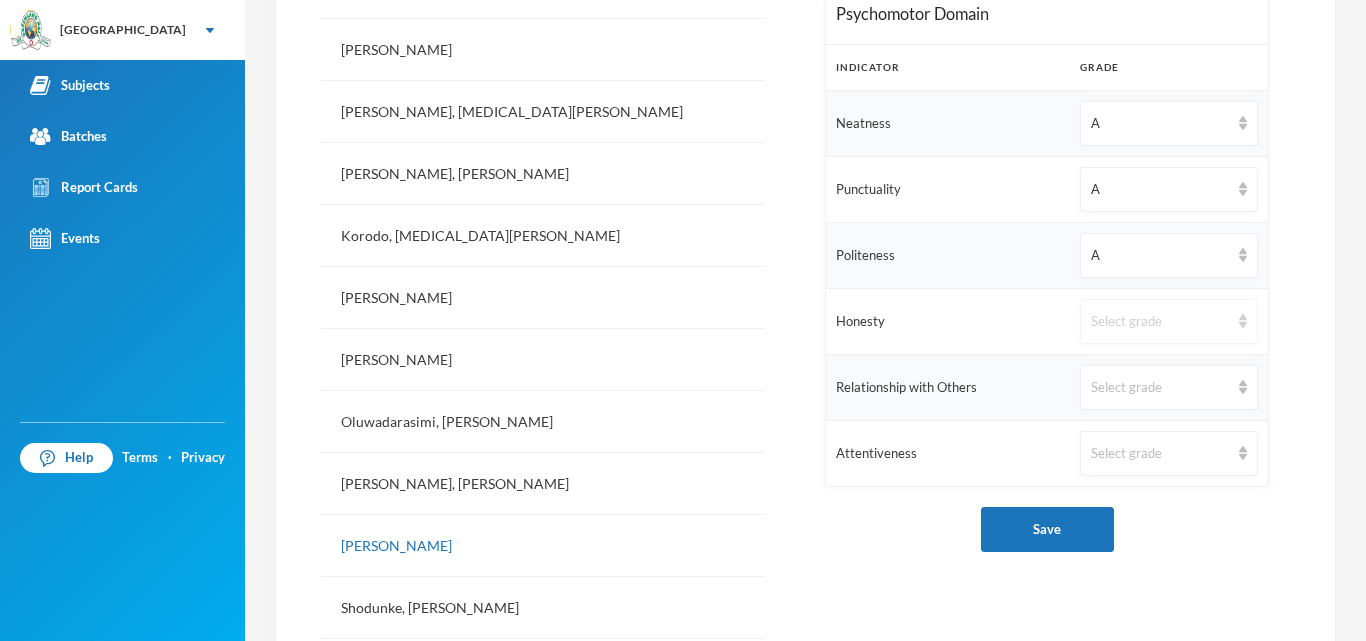 click on "Select grade" at bounding box center (1160, 322) 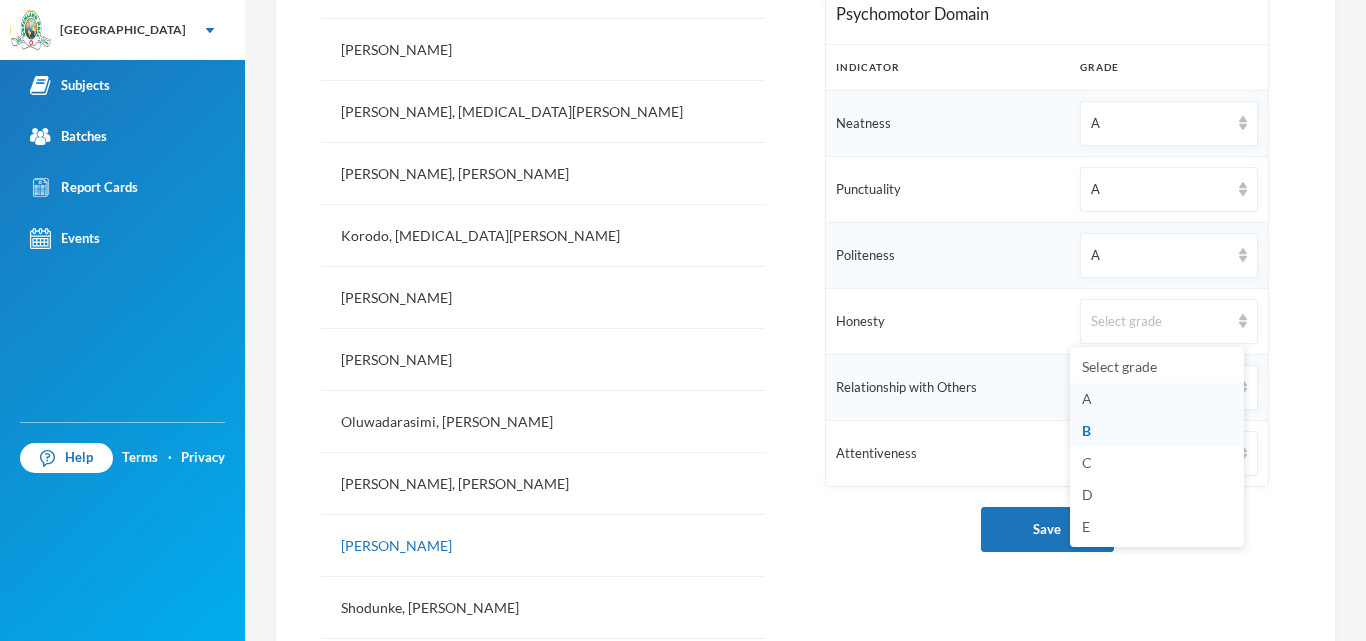 click on "A" at bounding box center [1157, 399] 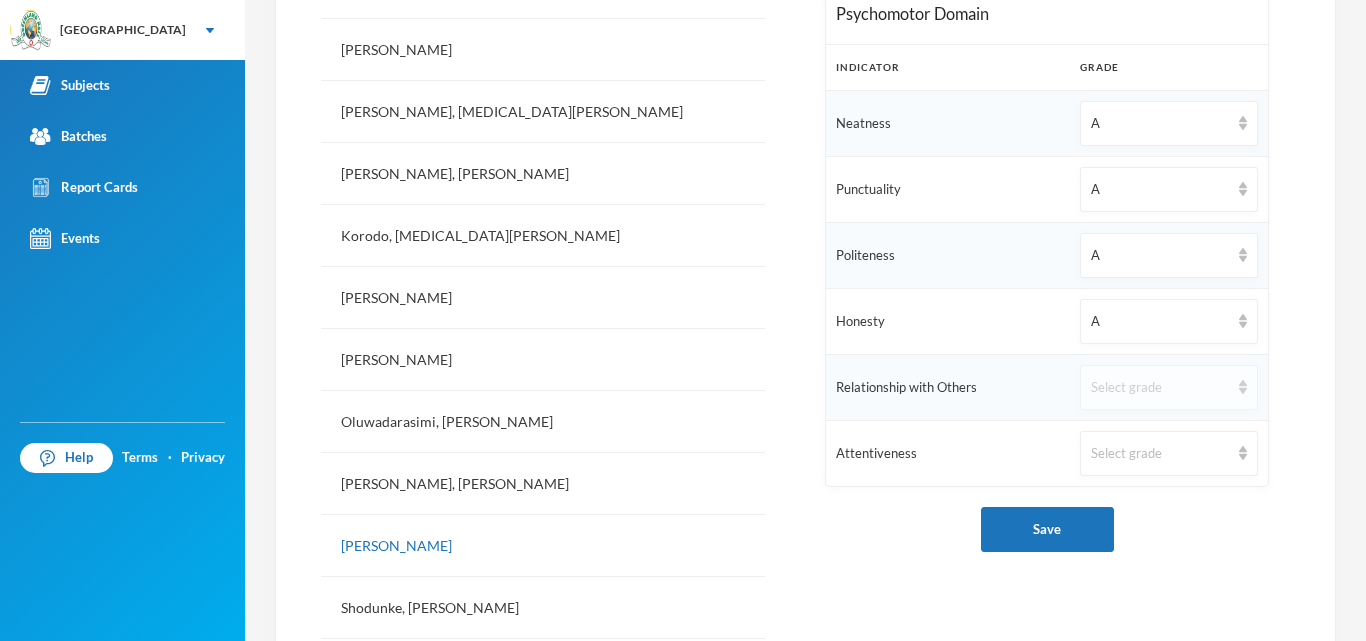click on "Select grade" at bounding box center (1169, 387) 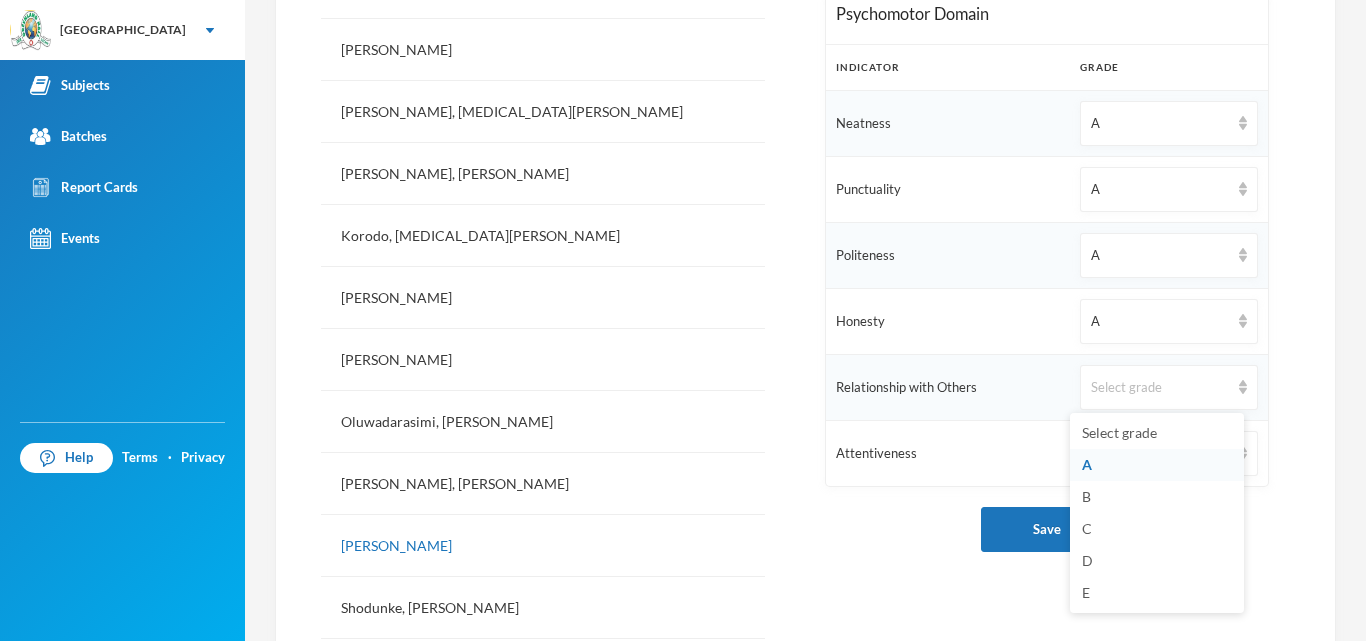 click on "A" at bounding box center [1087, 464] 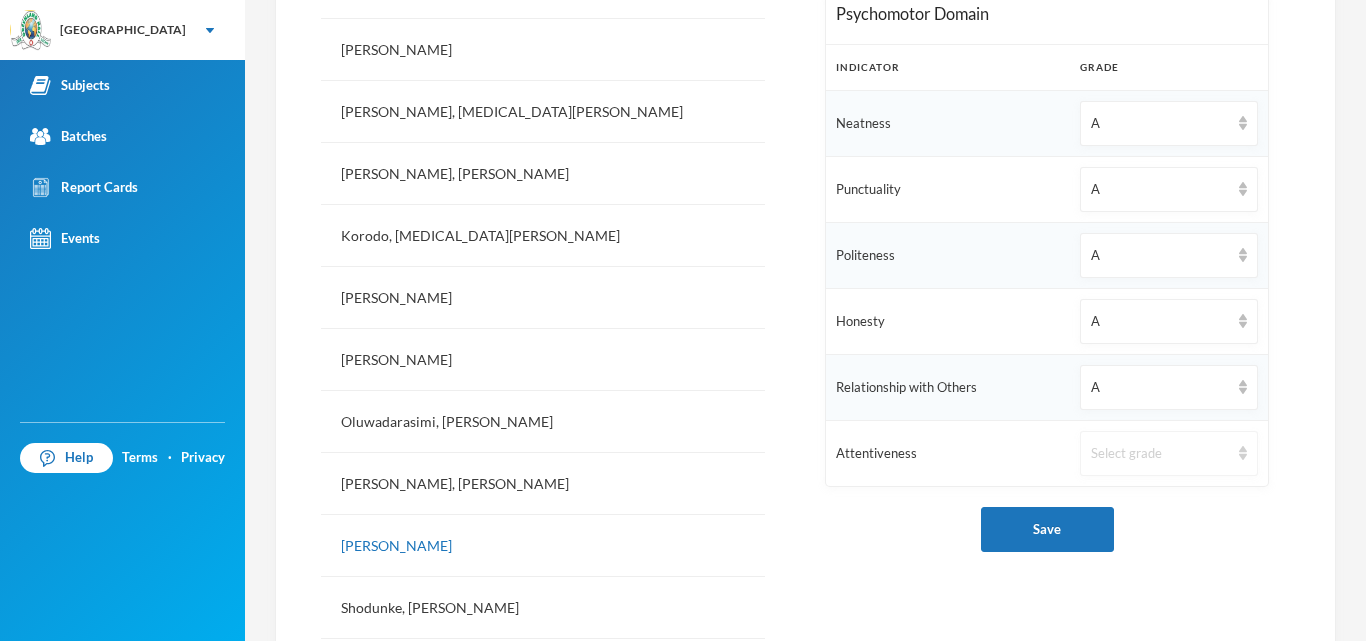 click on "Select grade" at bounding box center (1160, 454) 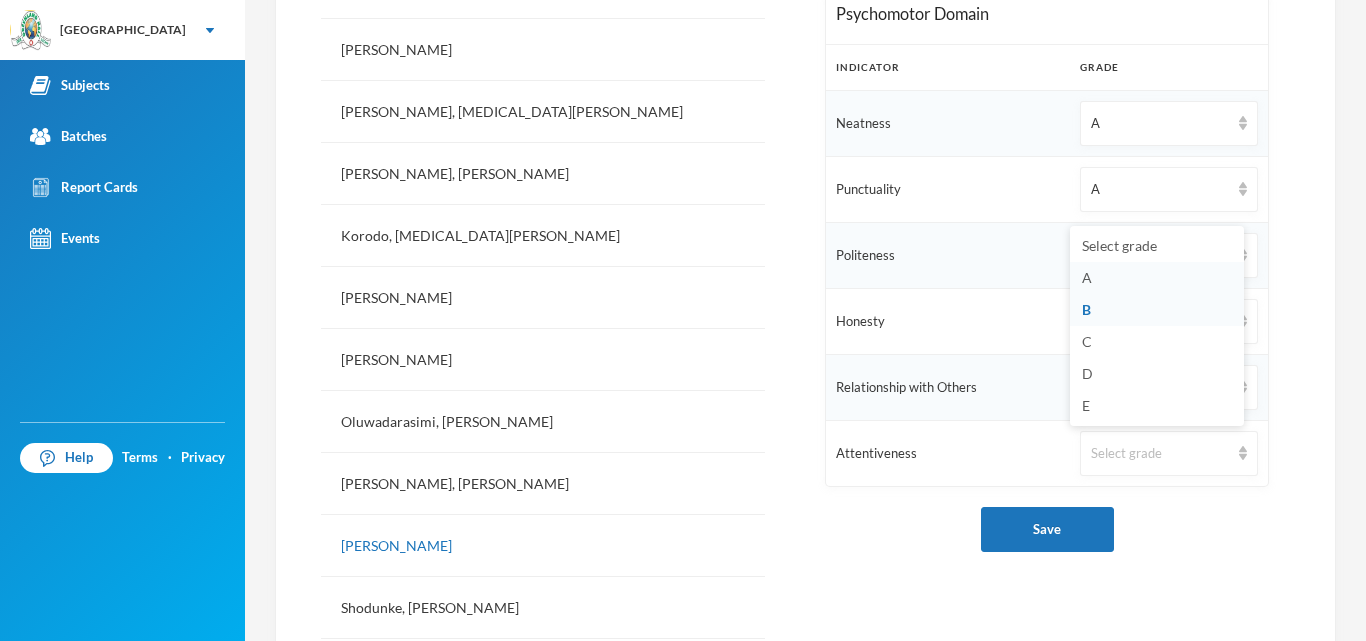 click on "A" at bounding box center [1157, 278] 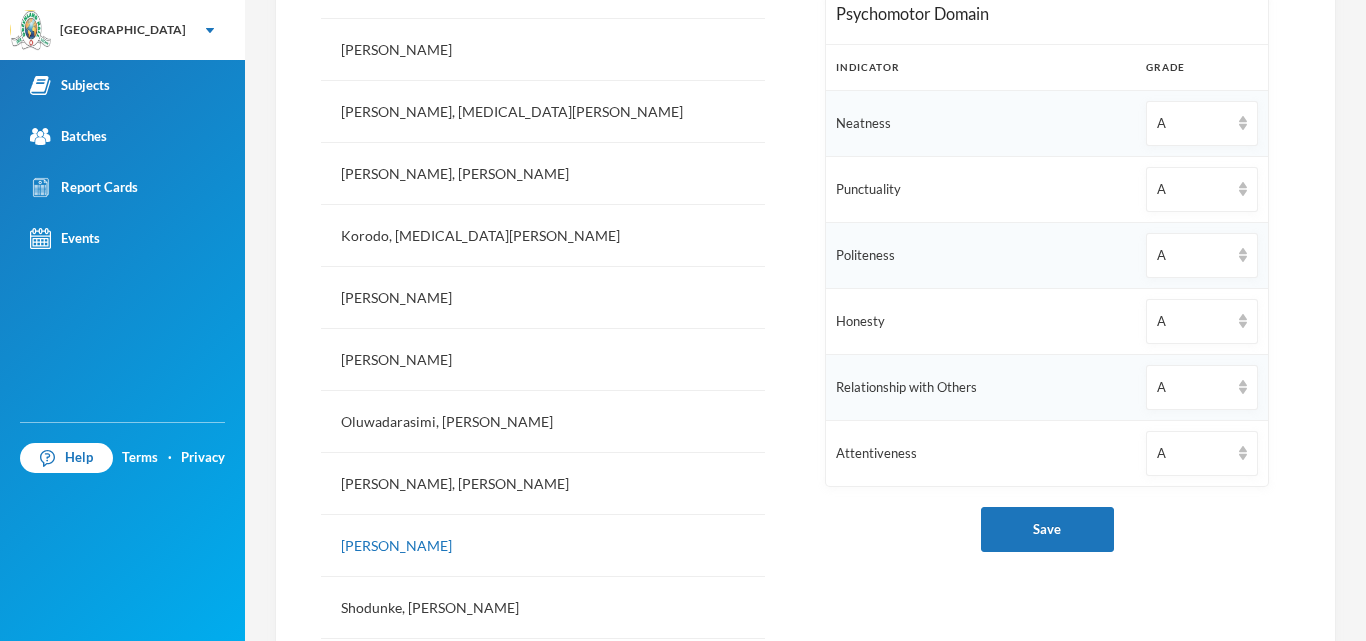 click on "[PERSON_NAME] - glh20p53 No Affective Domain Assigned to class set.  Click here to assign. Psychomotor Domain Indicator Grade Neatness A Punctuality A Politeness A Honesty A Relationship with Others A Attentiveness A Save" at bounding box center (1047, 391) 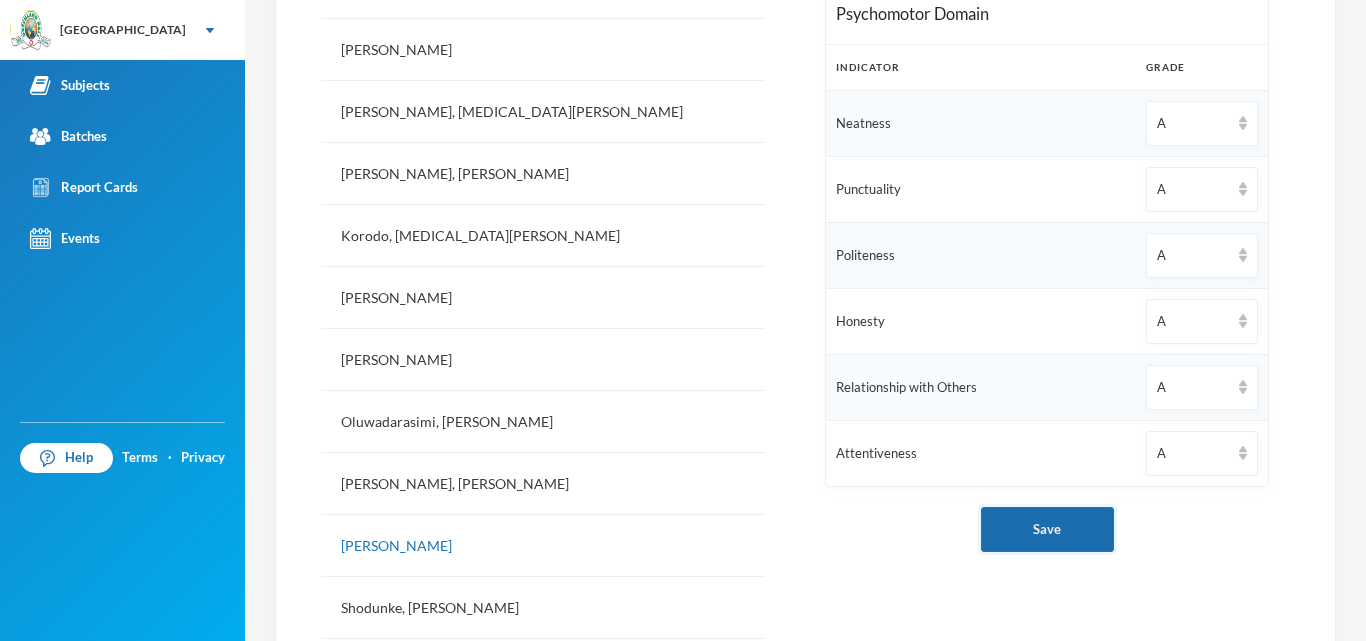 click on "Save" at bounding box center [1047, 529] 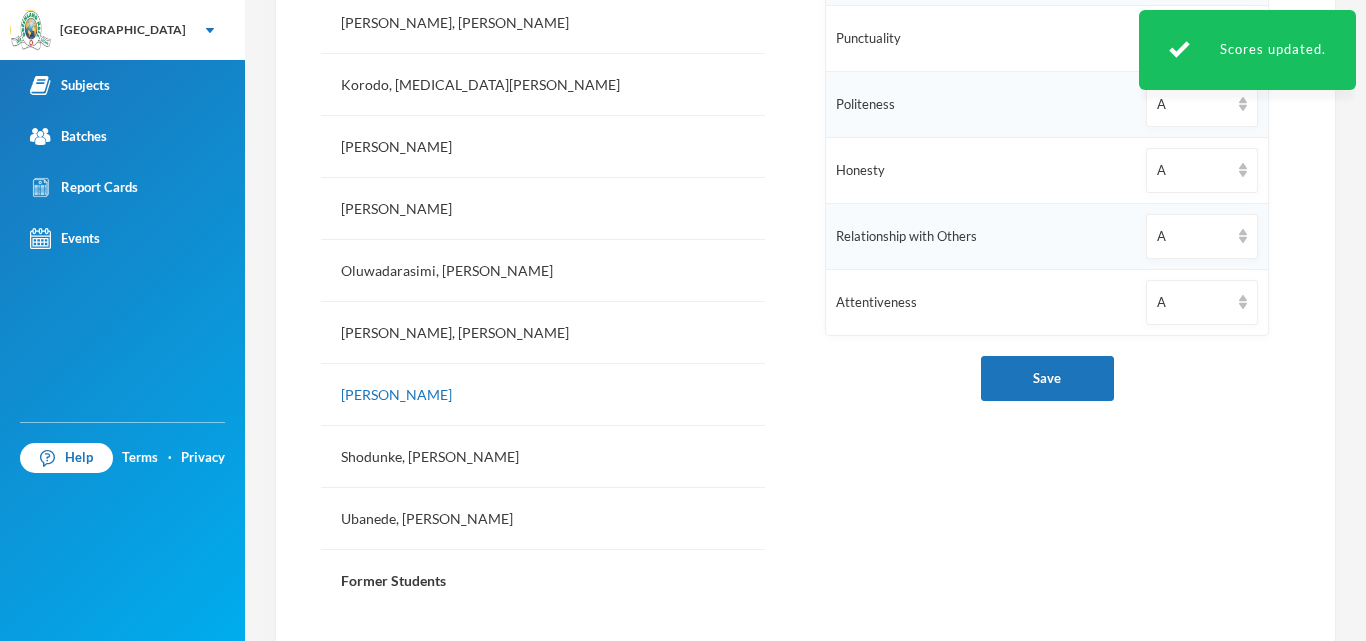 scroll, scrollTop: 835, scrollLeft: 0, axis: vertical 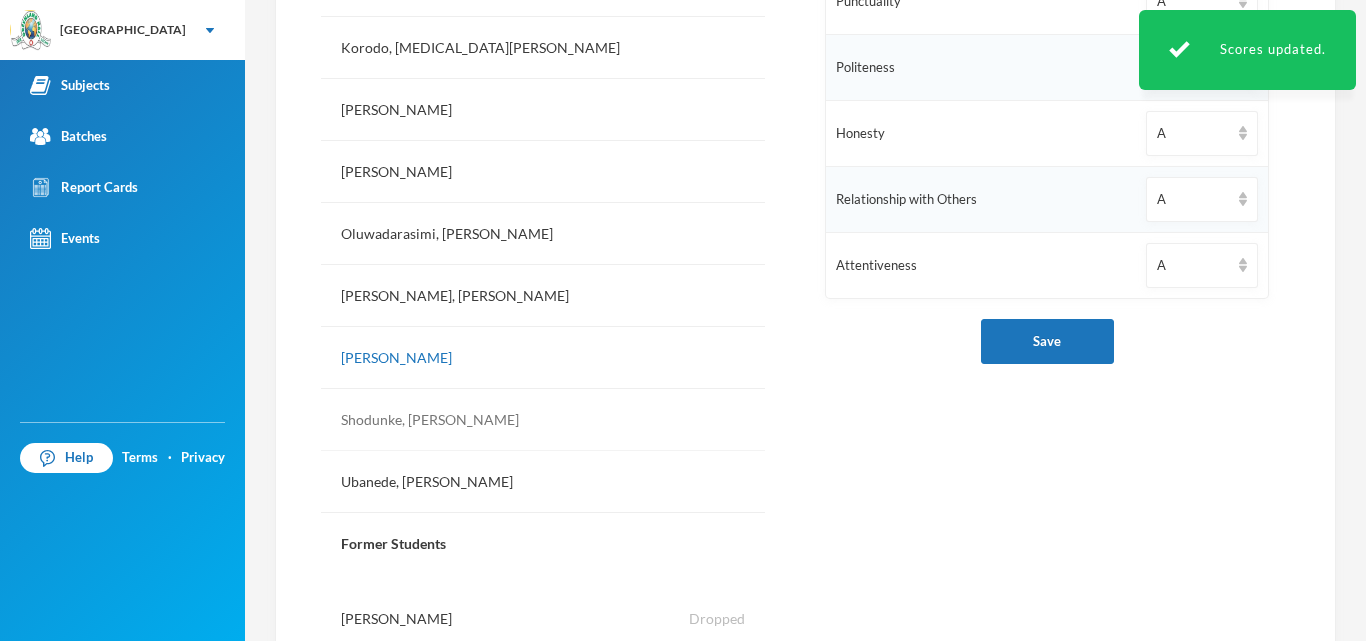 click on "Shodunke, [PERSON_NAME]" at bounding box center [543, 420] 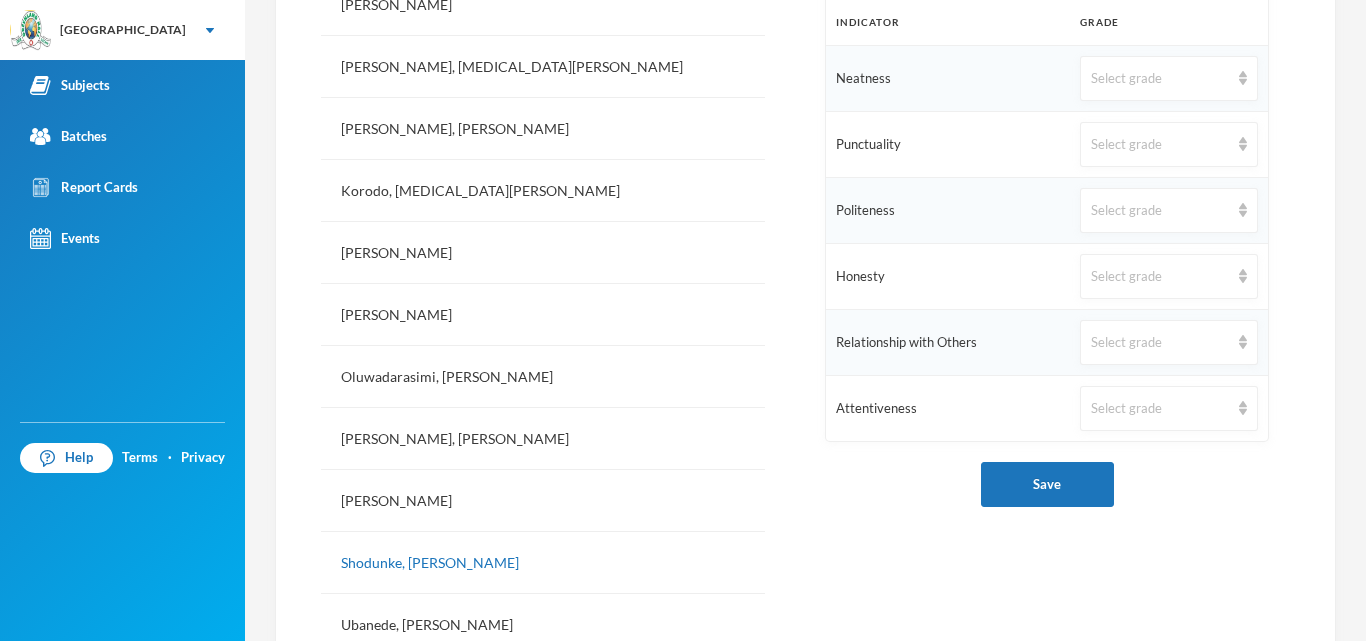 scroll, scrollTop: 681, scrollLeft: 0, axis: vertical 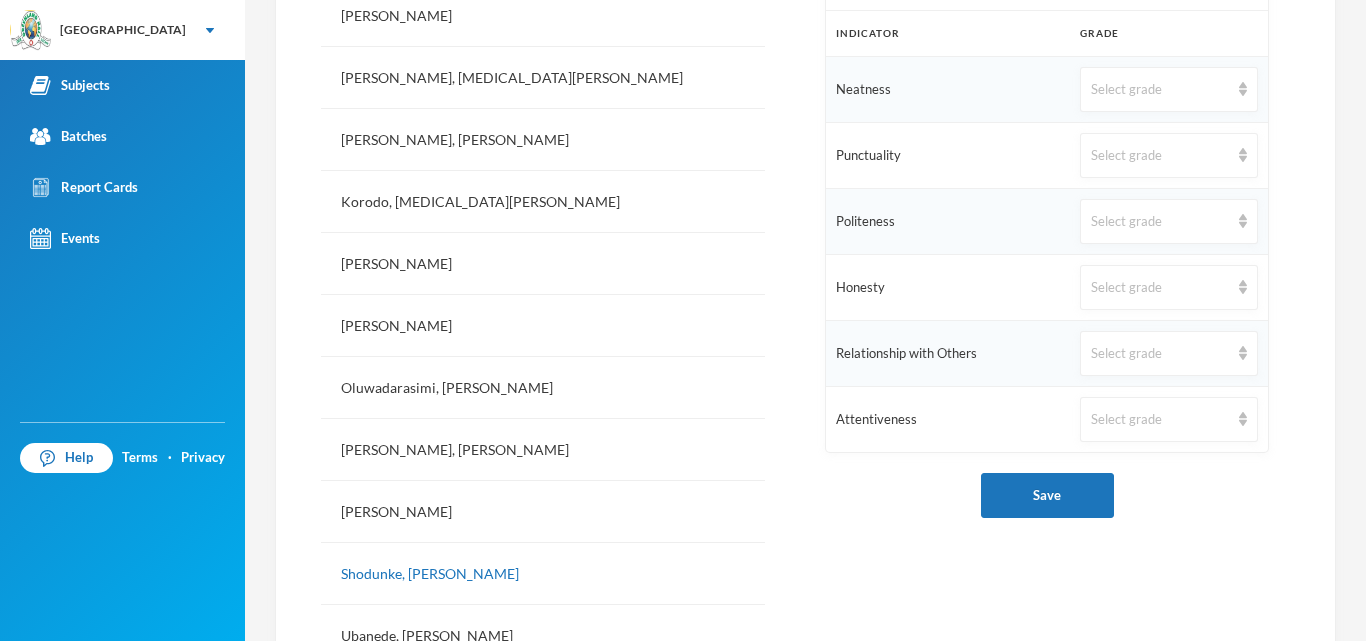 click on "Select grade" at bounding box center (1169, 89) 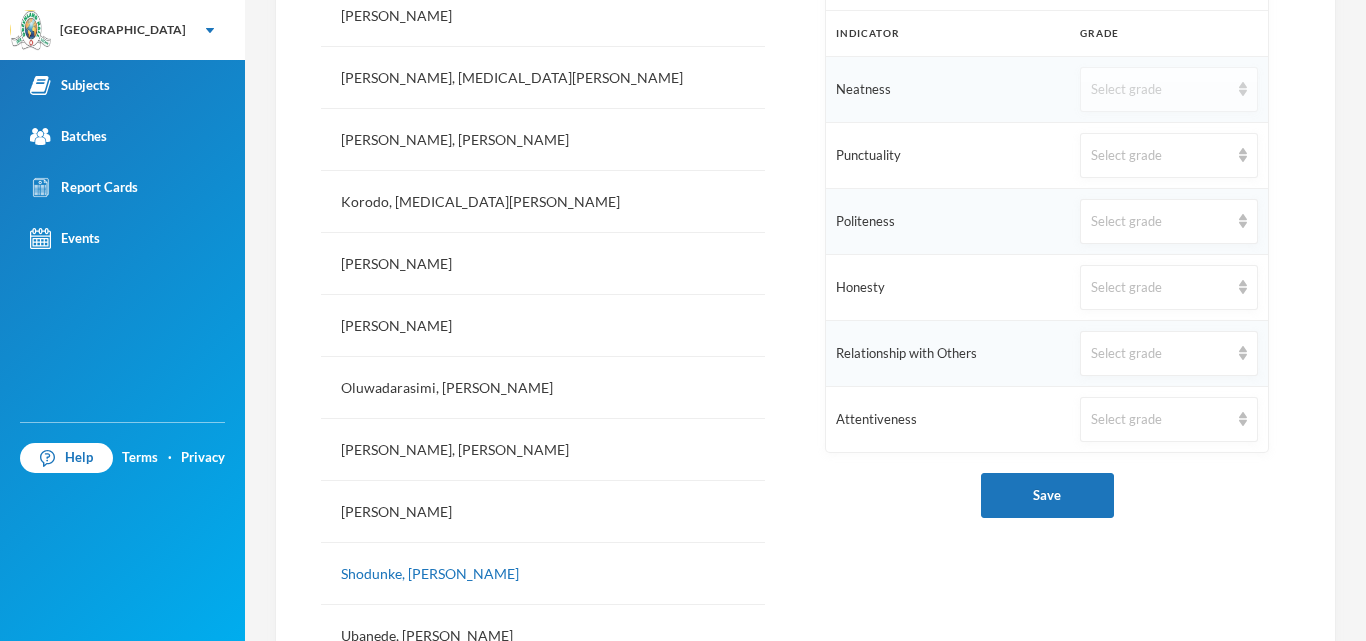 click on "Select grade" at bounding box center [1160, 90] 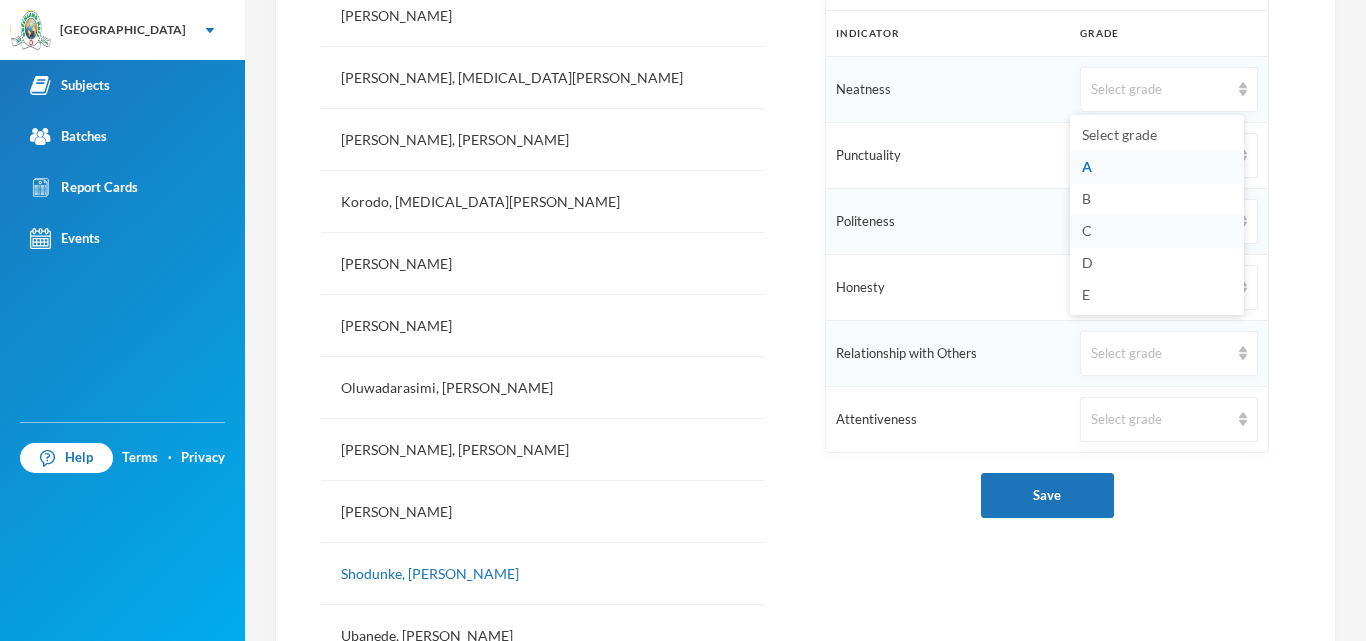 click on "C" at bounding box center (1157, 231) 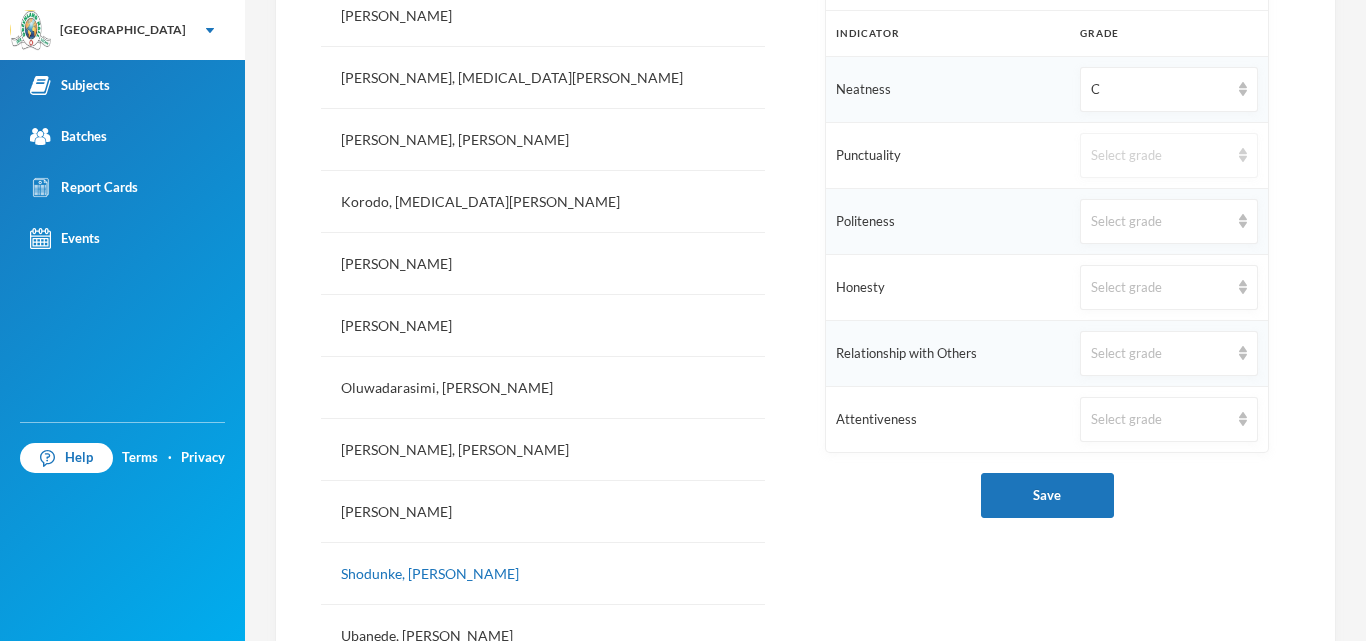 click on "Select grade" at bounding box center (1160, 156) 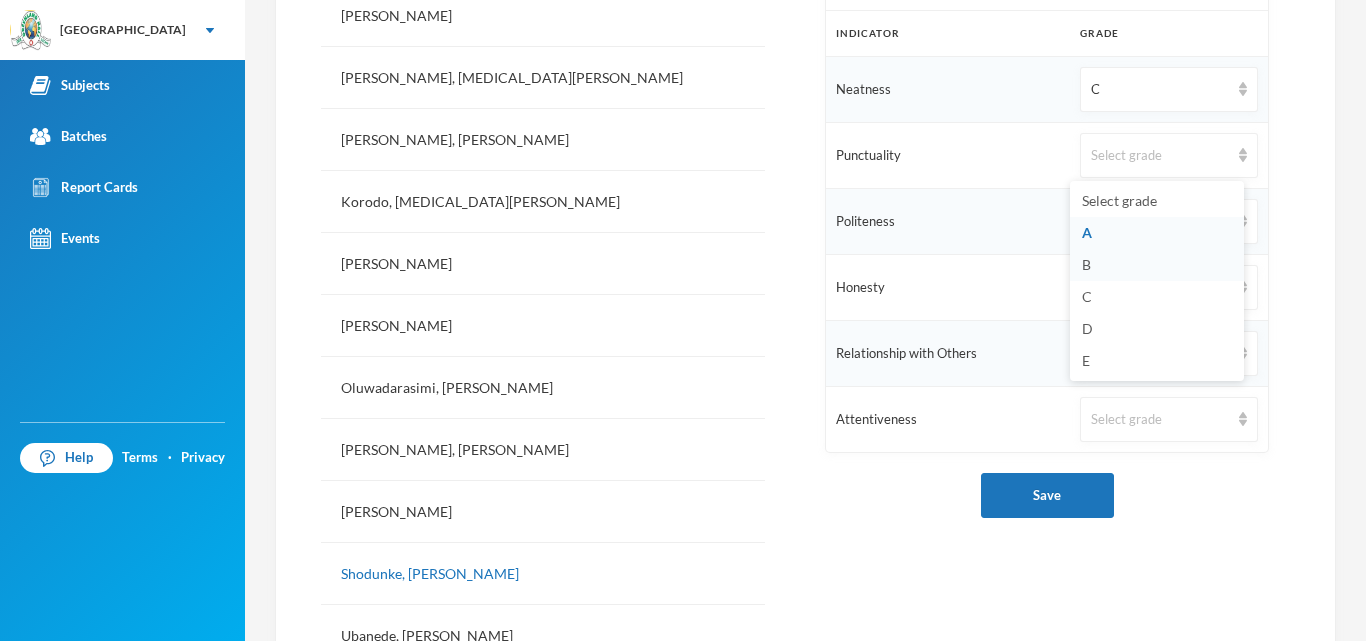 click on "B" at bounding box center (1157, 265) 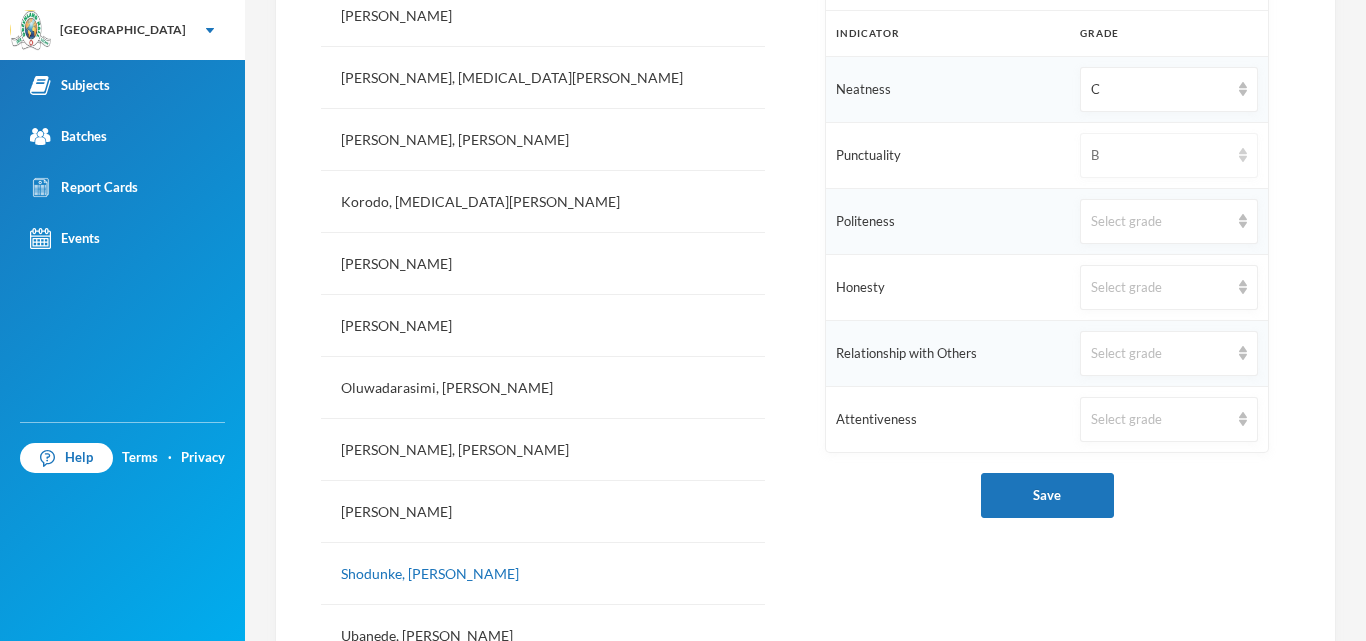 click on "B" at bounding box center [1160, 156] 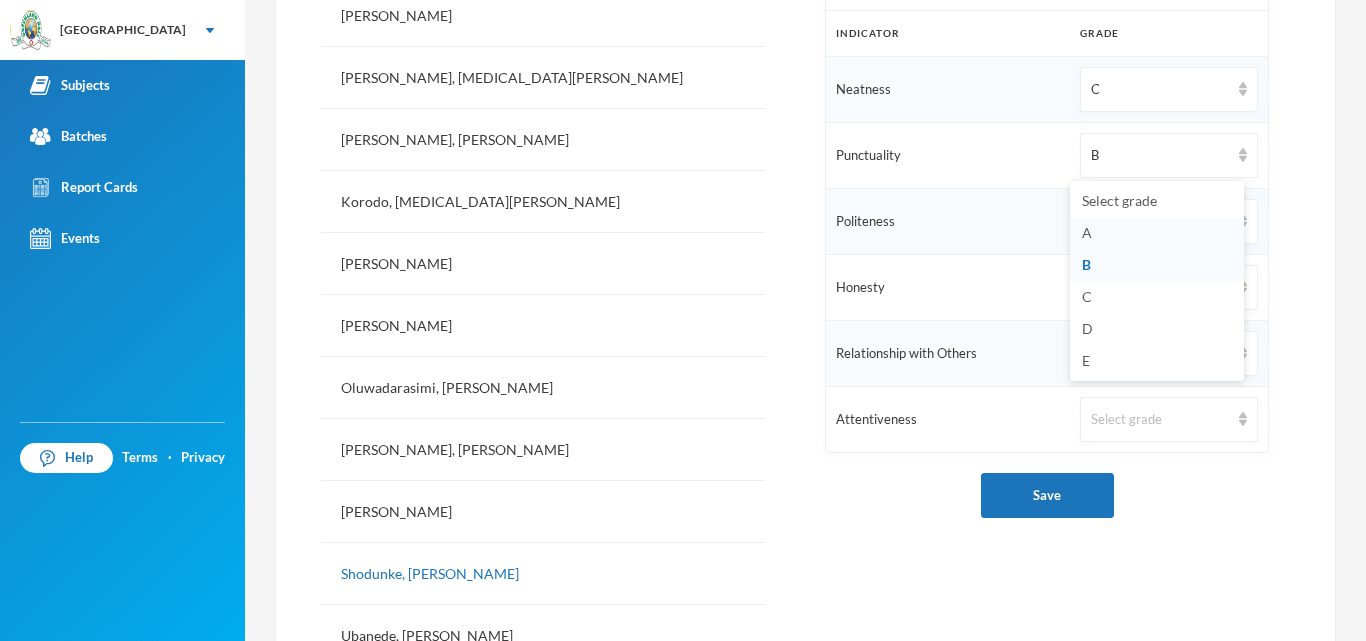 click on "A" at bounding box center (1157, 233) 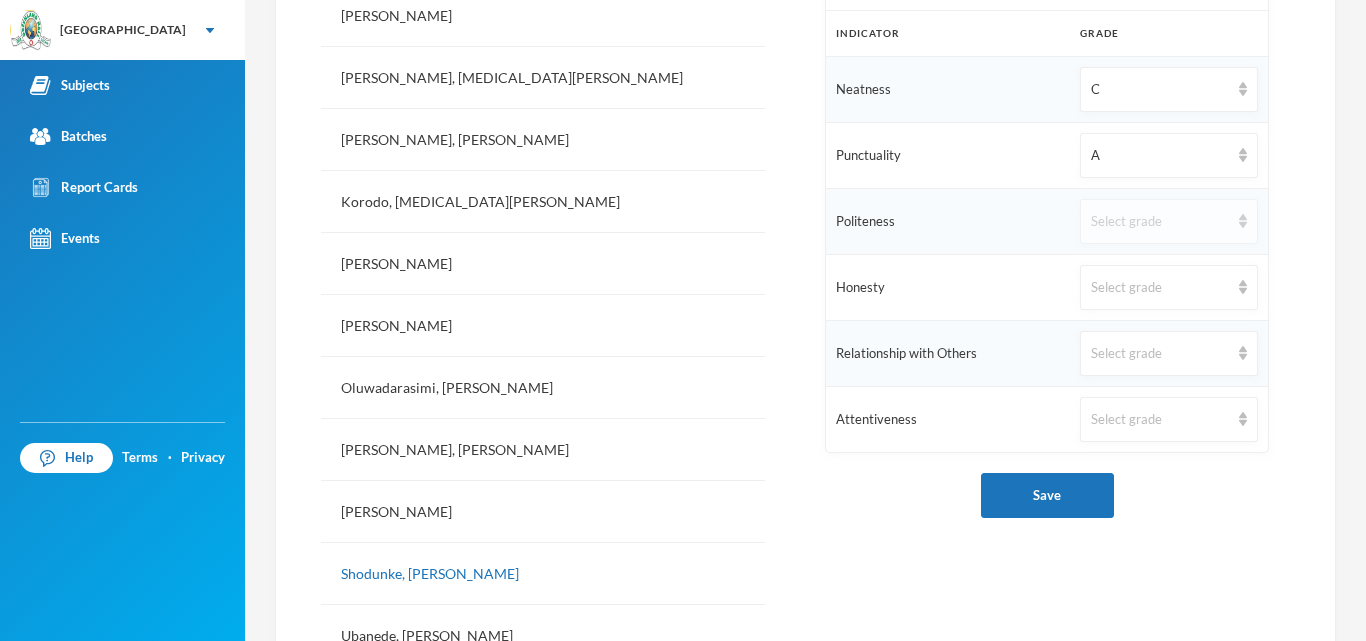 click on "Select grade" at bounding box center (1160, 222) 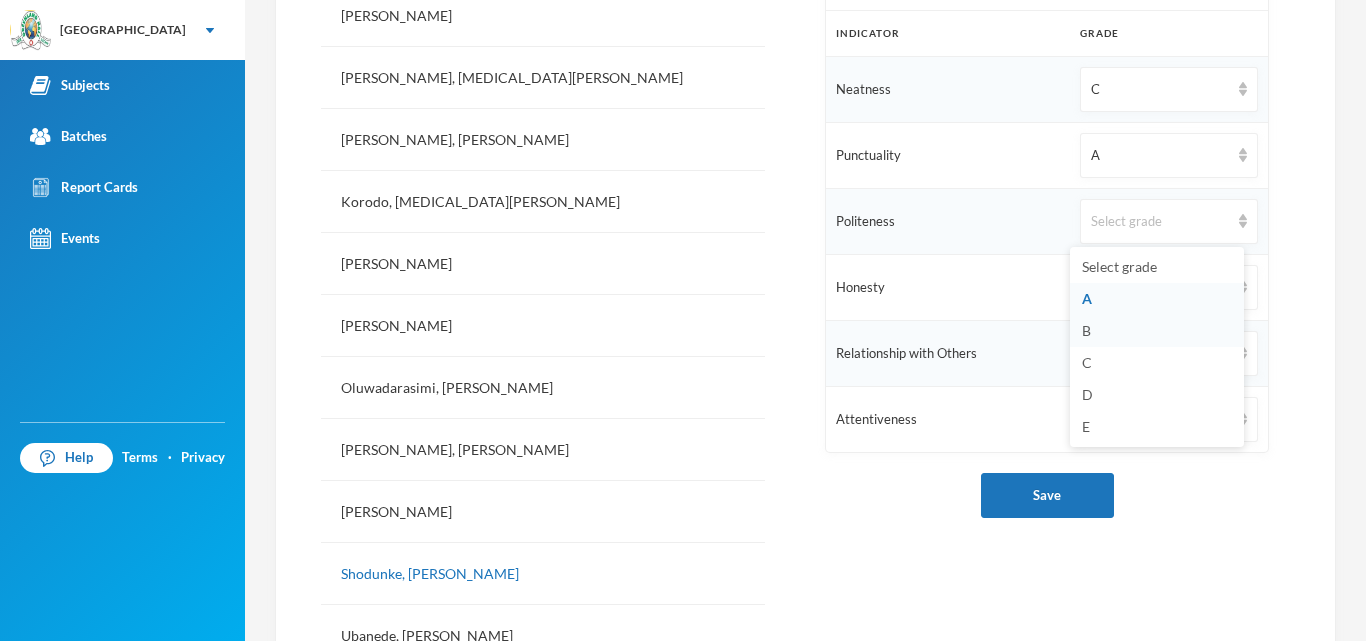 click on "B" at bounding box center [1086, 330] 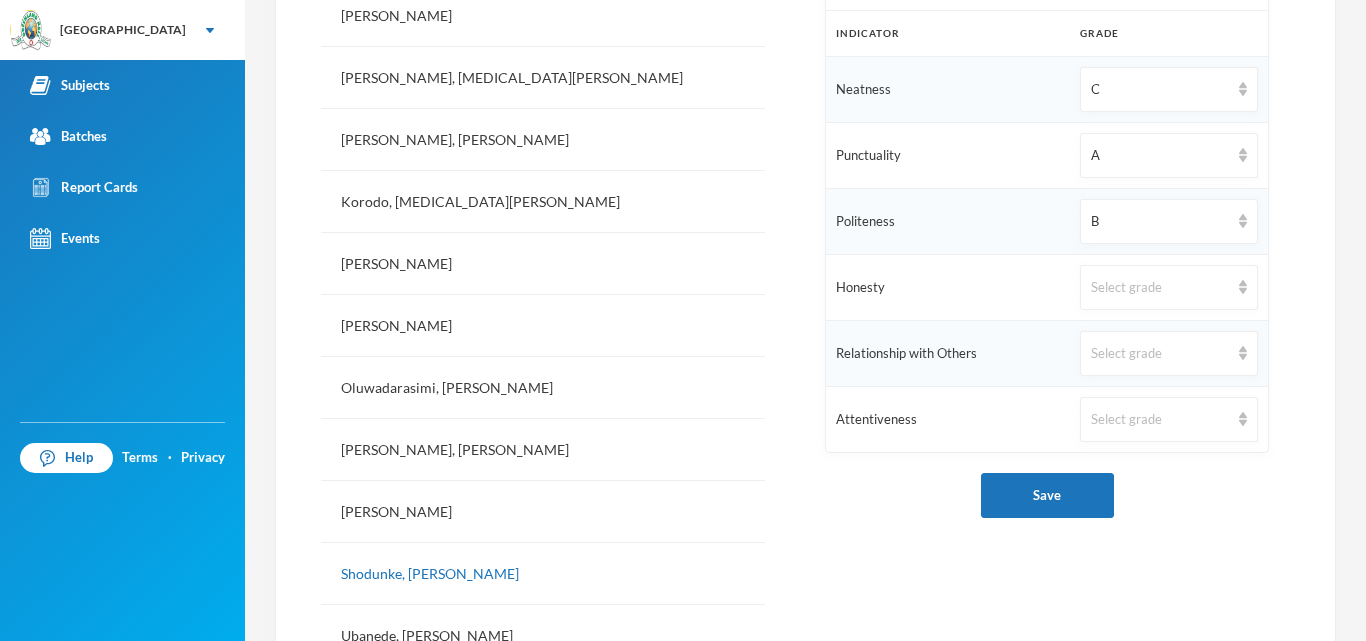 click on "Select grade" at bounding box center (1169, 287) 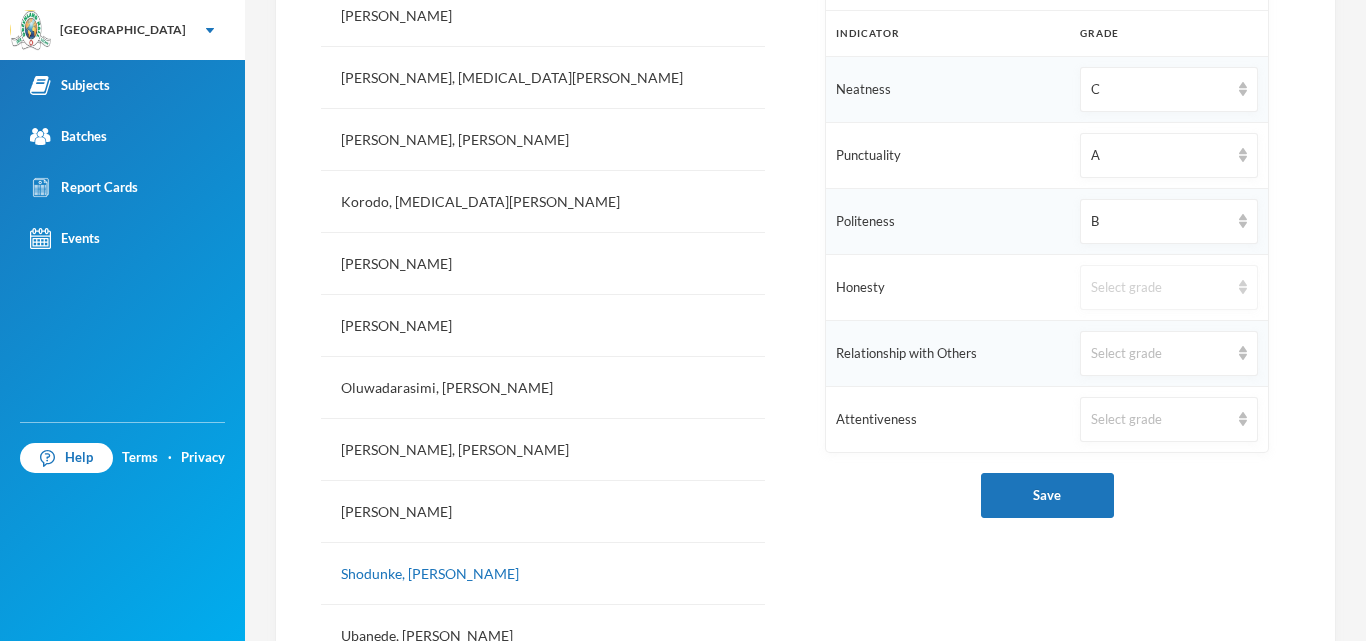 click on "Select grade" at bounding box center [1160, 288] 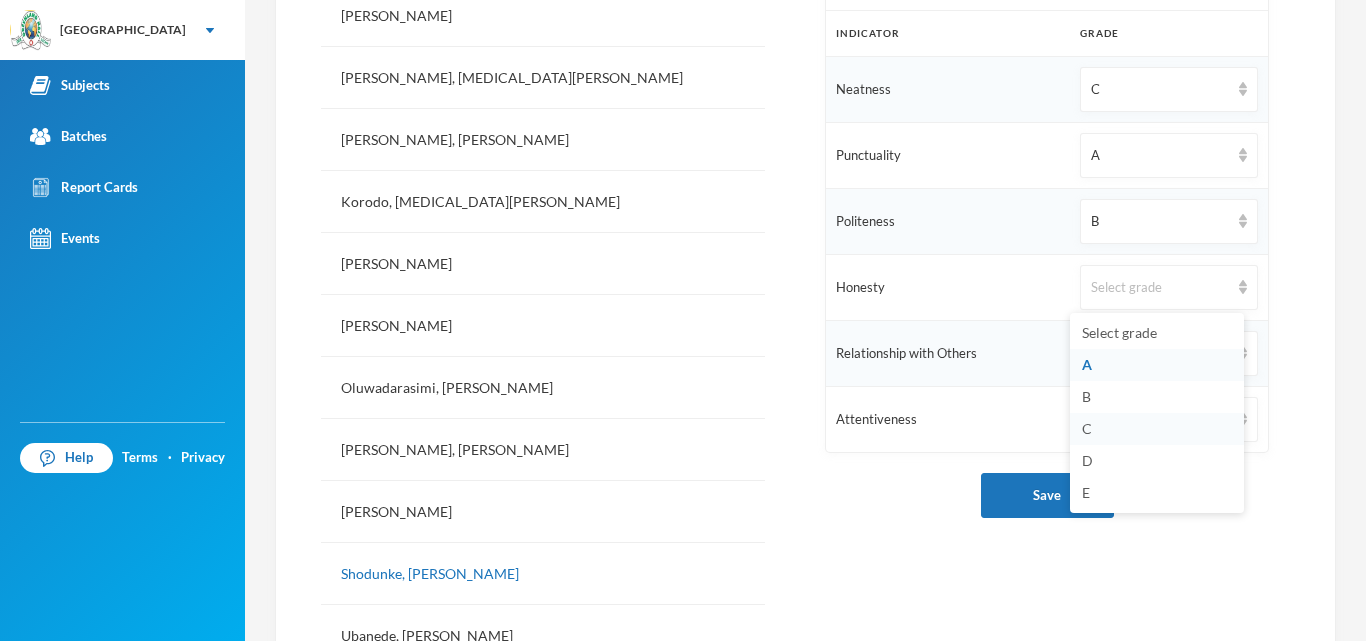 click on "C" at bounding box center (1087, 428) 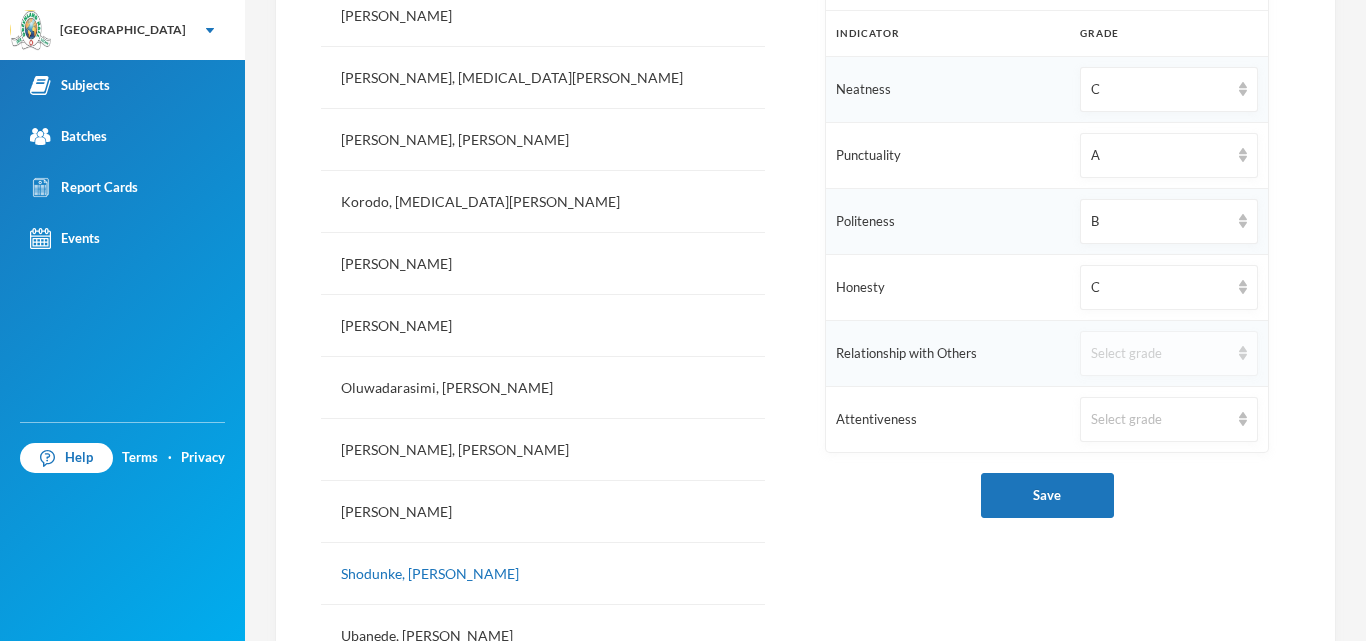 click on "Select grade" at bounding box center (1160, 354) 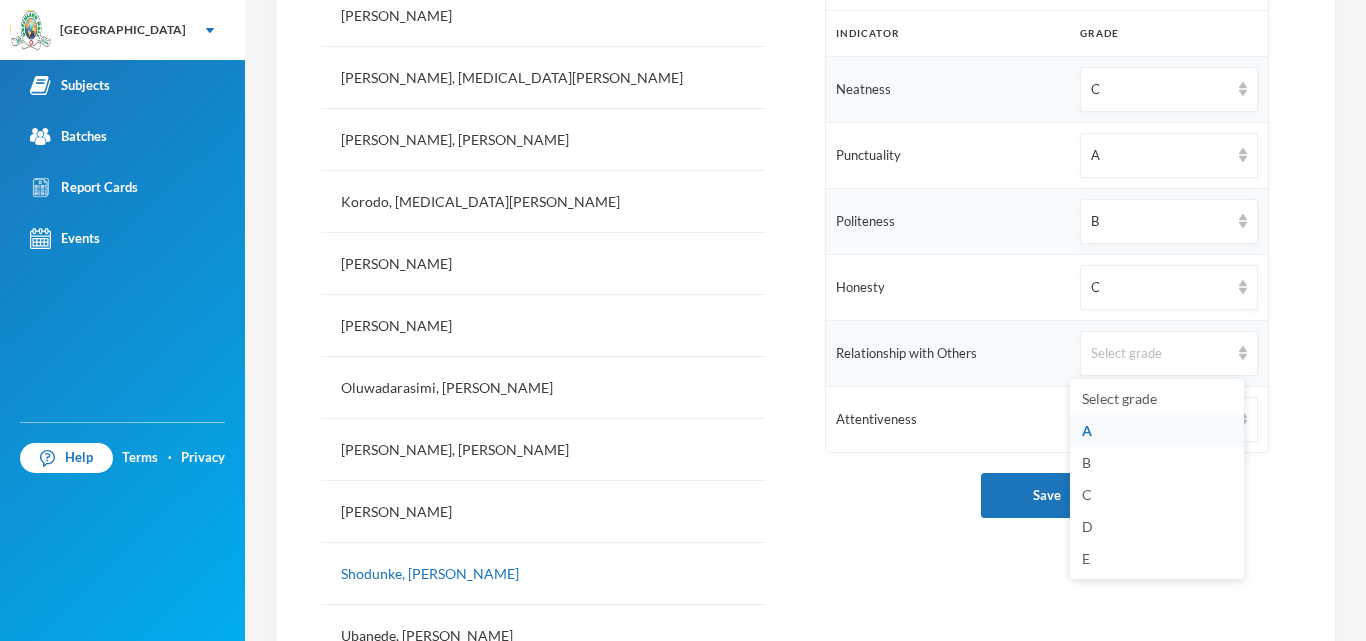 click on "A" at bounding box center (1157, 431) 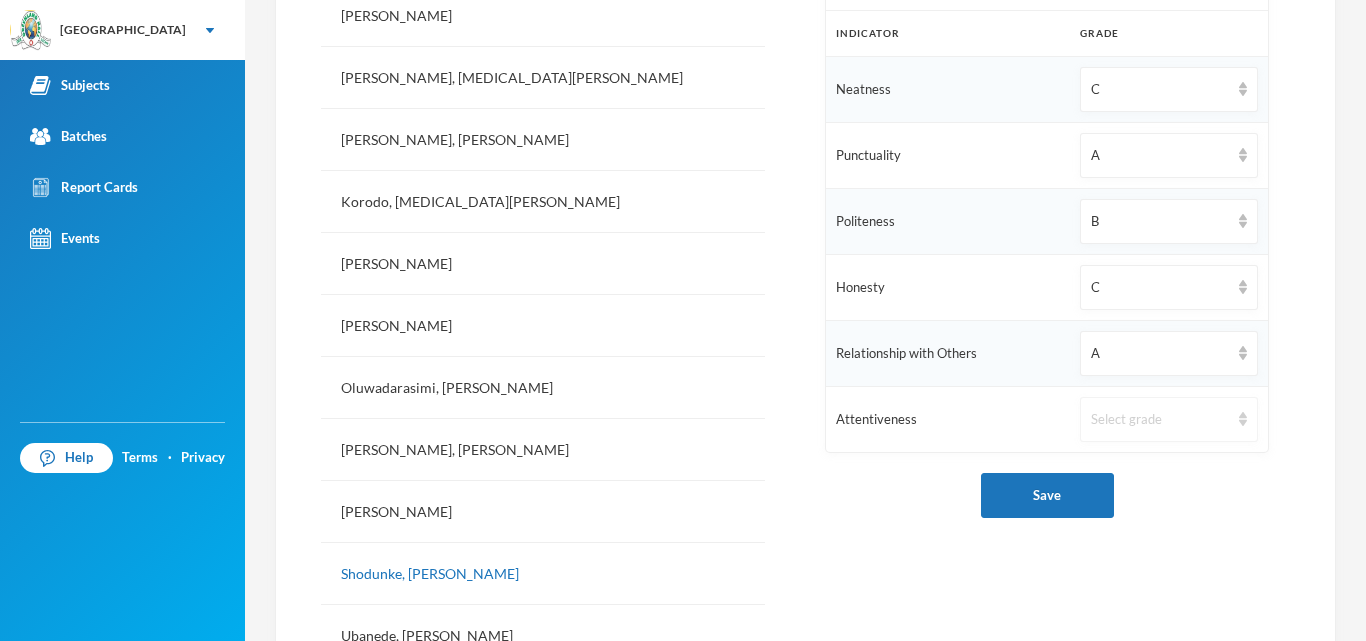 click on "Select grade" at bounding box center (1160, 420) 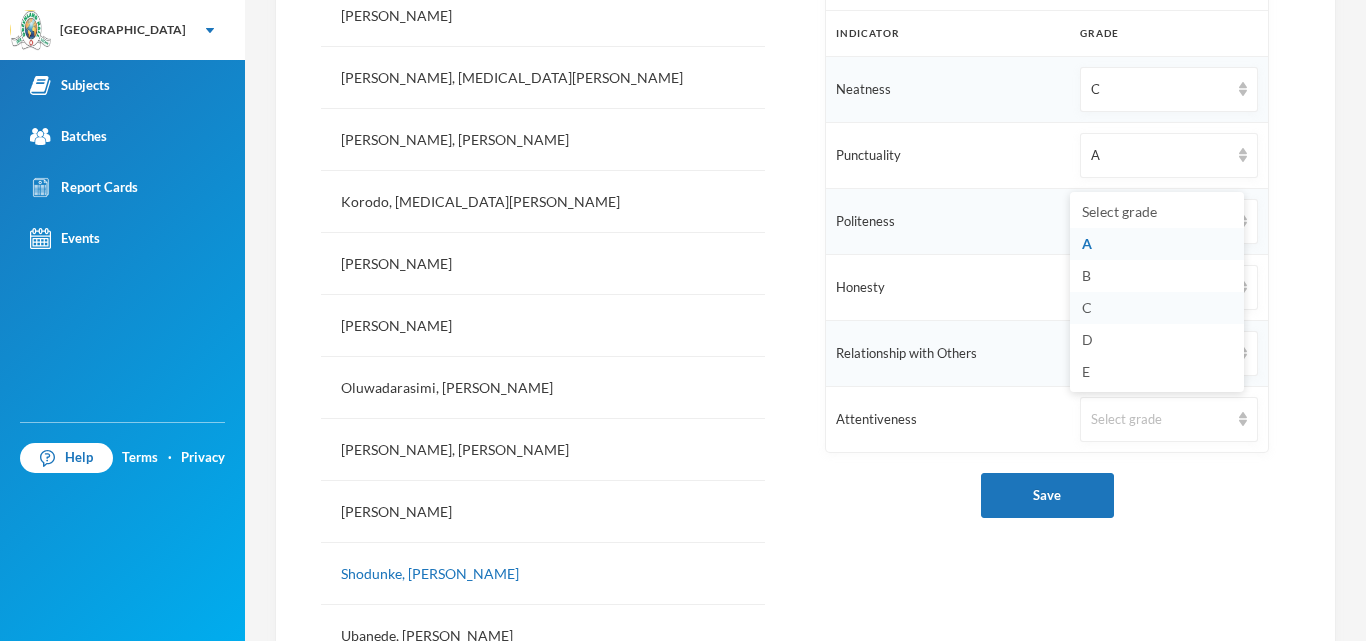click on "C" at bounding box center (1157, 308) 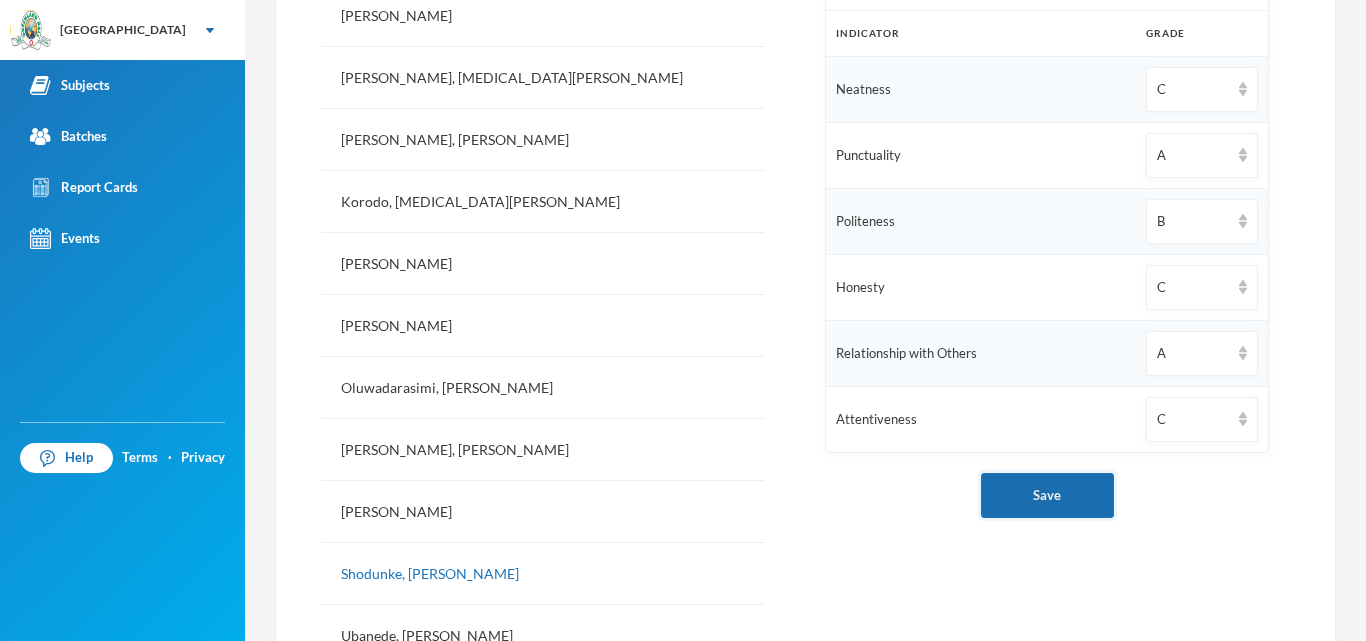 click on "Save" at bounding box center [1047, 495] 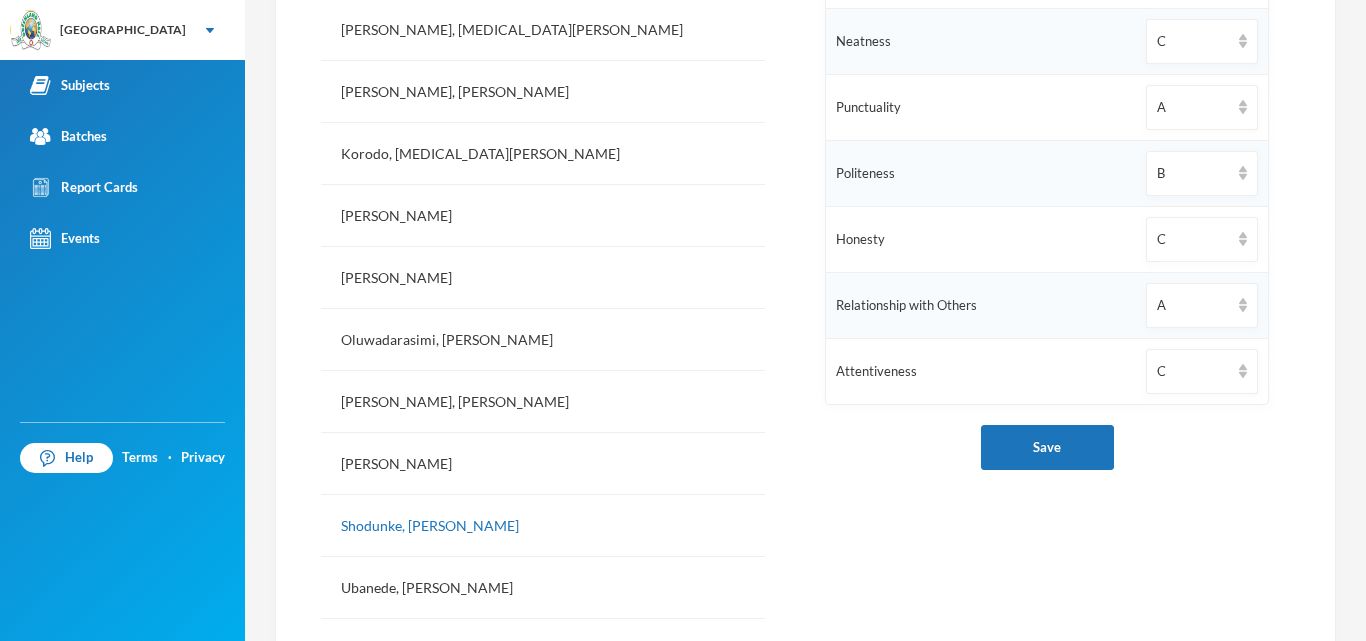 scroll, scrollTop: 862, scrollLeft: 0, axis: vertical 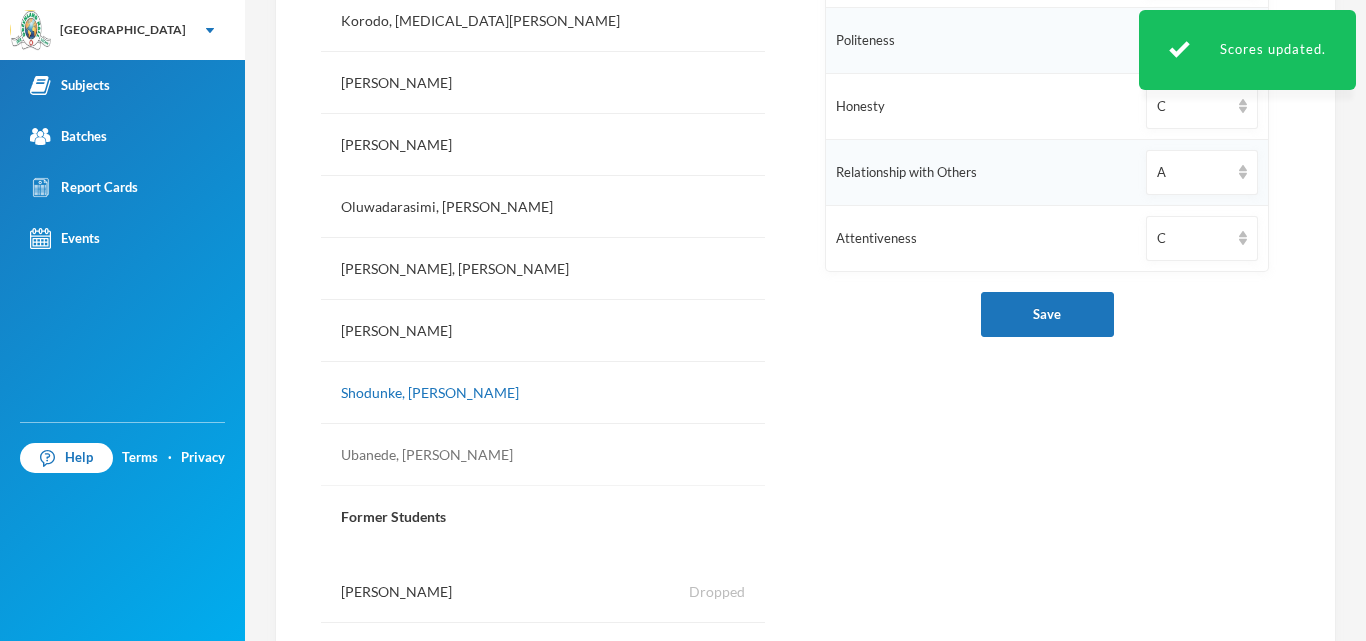 click on "Ubanede, [PERSON_NAME]" at bounding box center [543, 455] 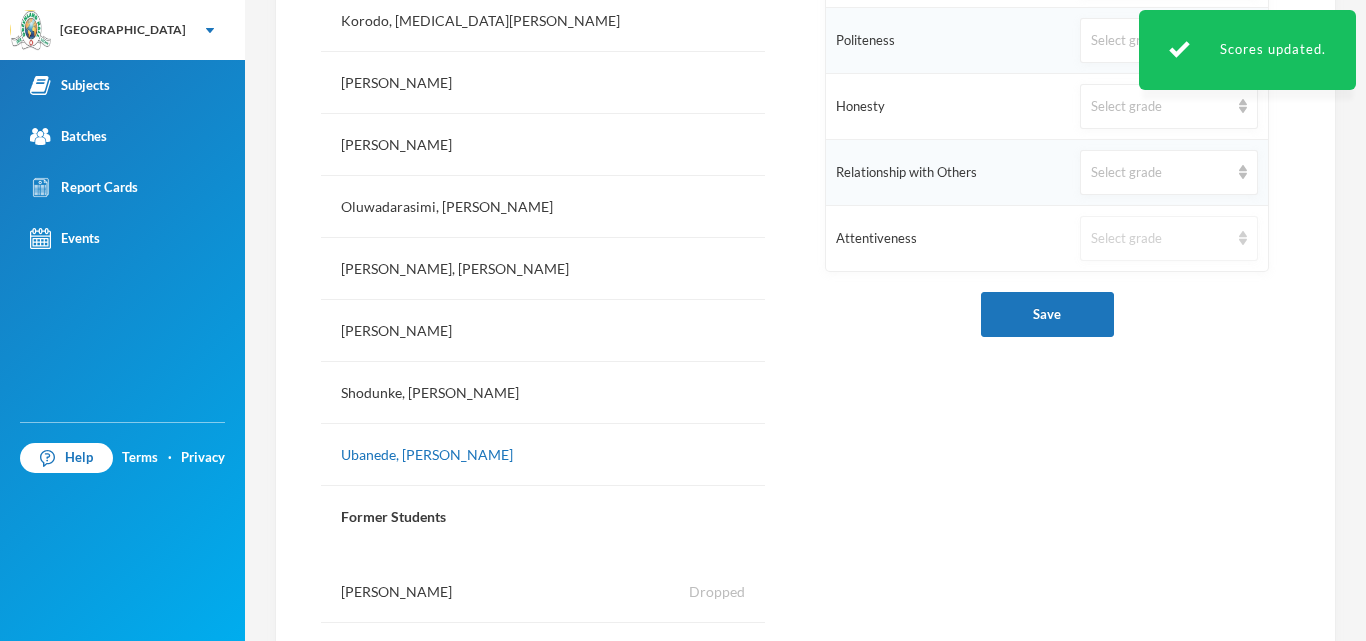 click on "Select grade" at bounding box center (1160, 239) 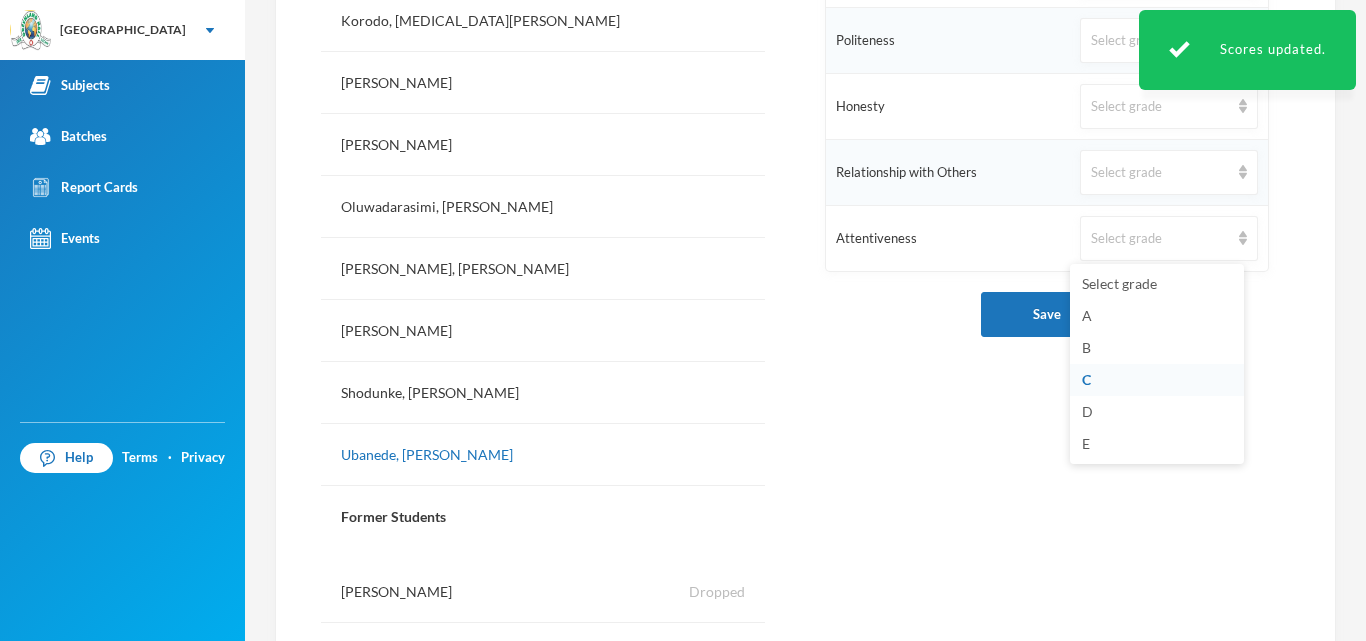 click on "C" at bounding box center [1157, 380] 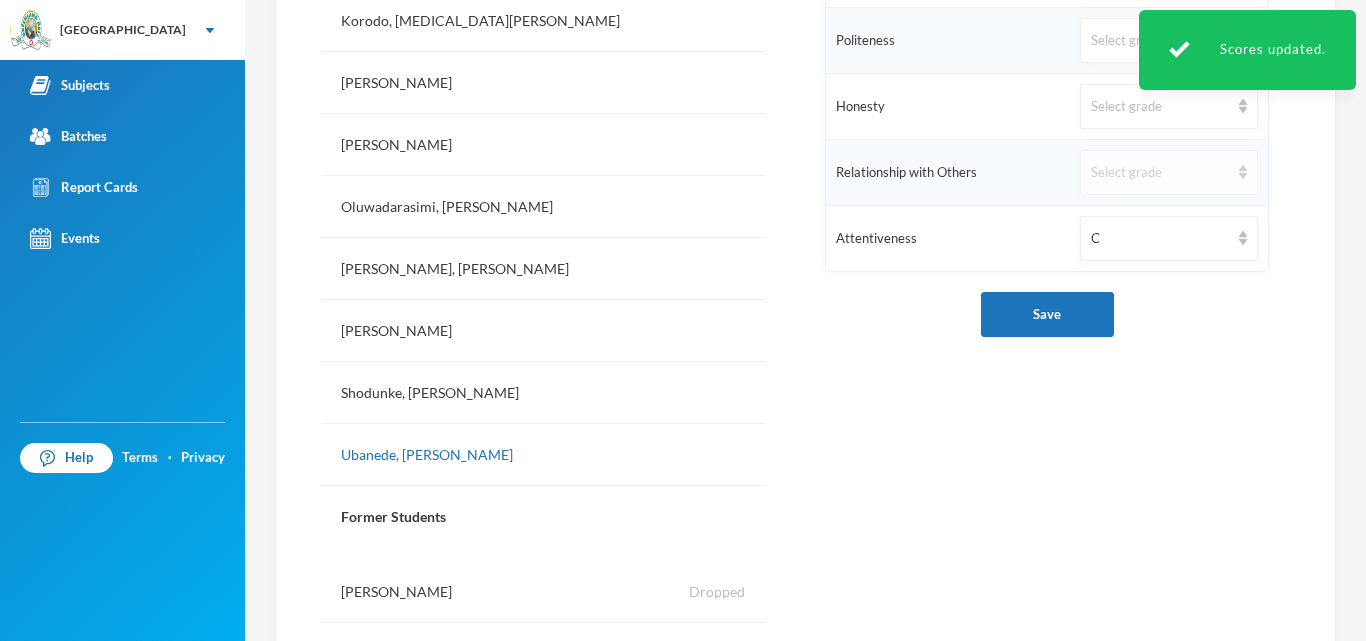 click on "Select grade" at bounding box center (1160, 173) 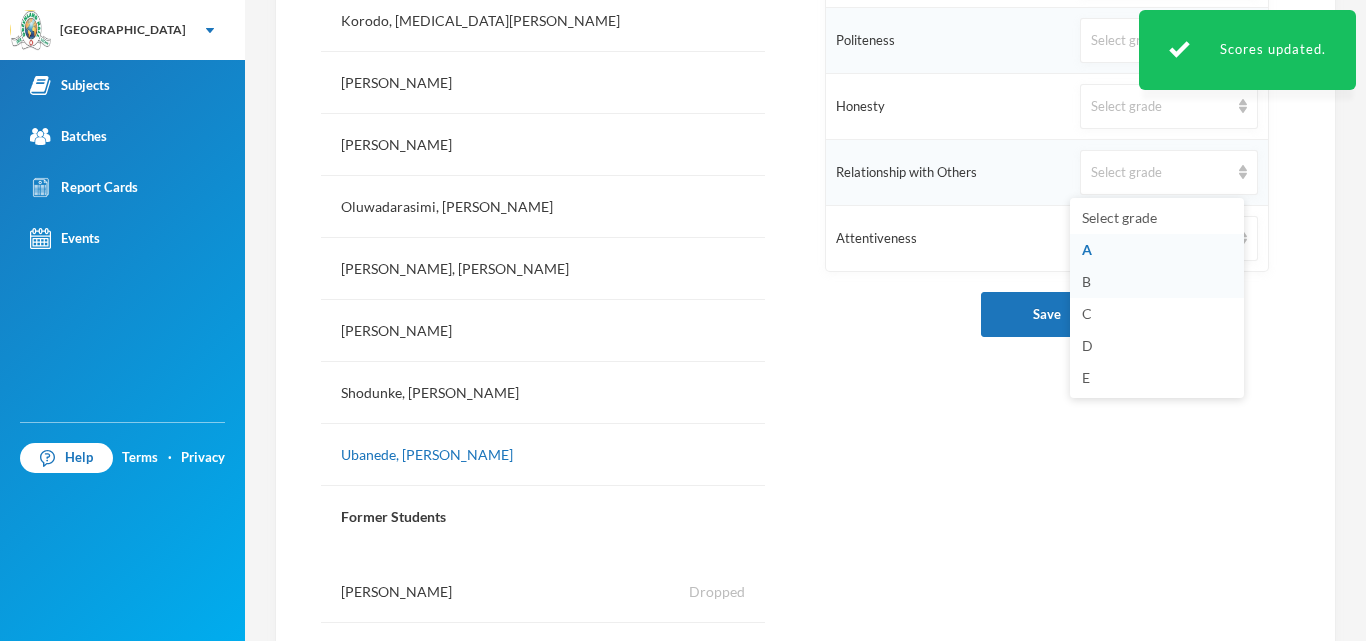 click on "B" at bounding box center (1157, 282) 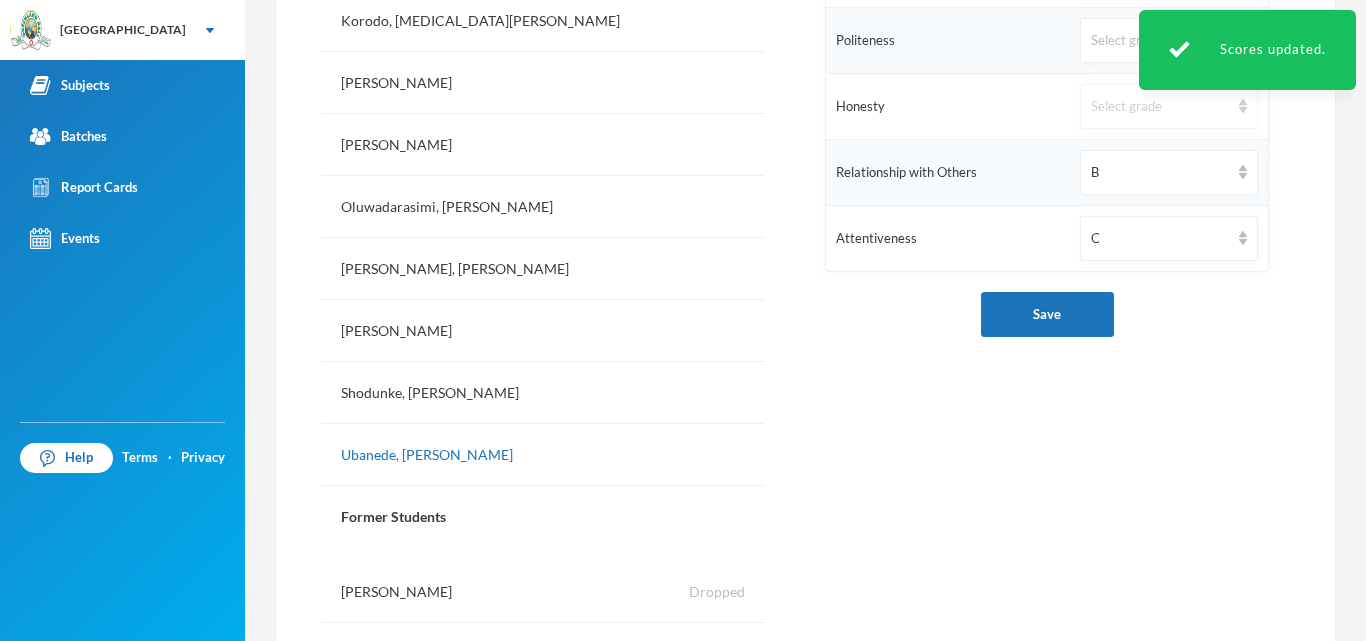 click on "Select grade" at bounding box center [1160, 107] 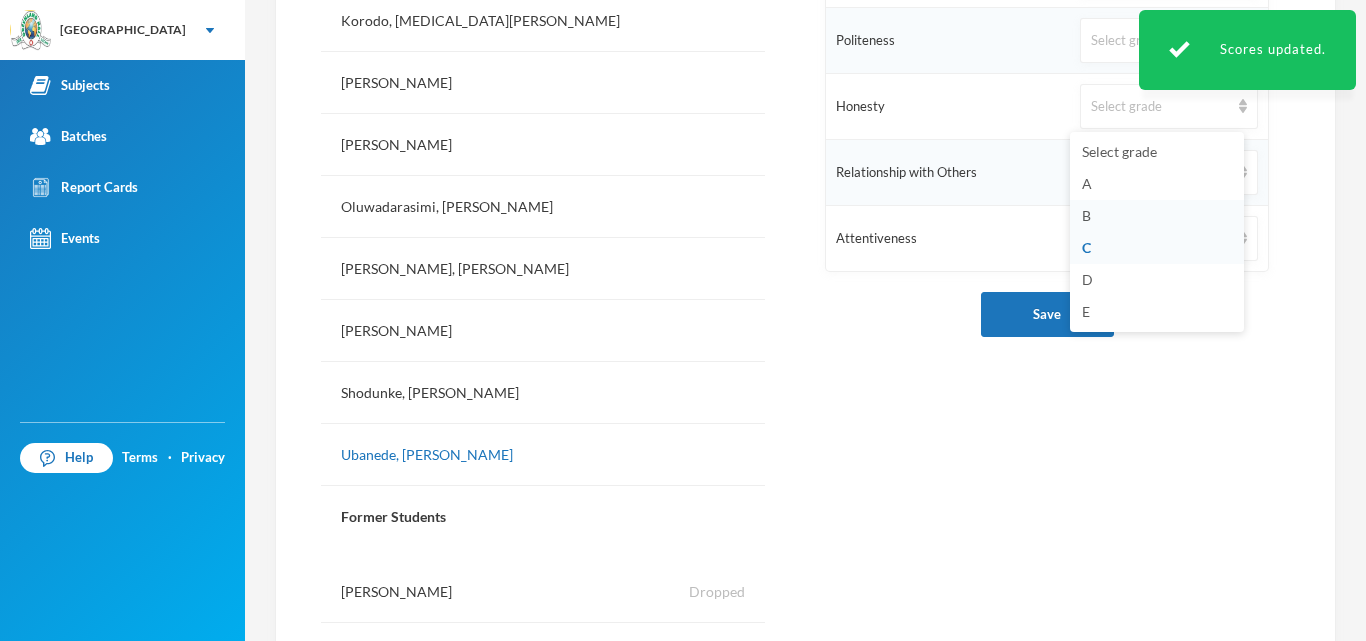 click on "B" at bounding box center [1086, 215] 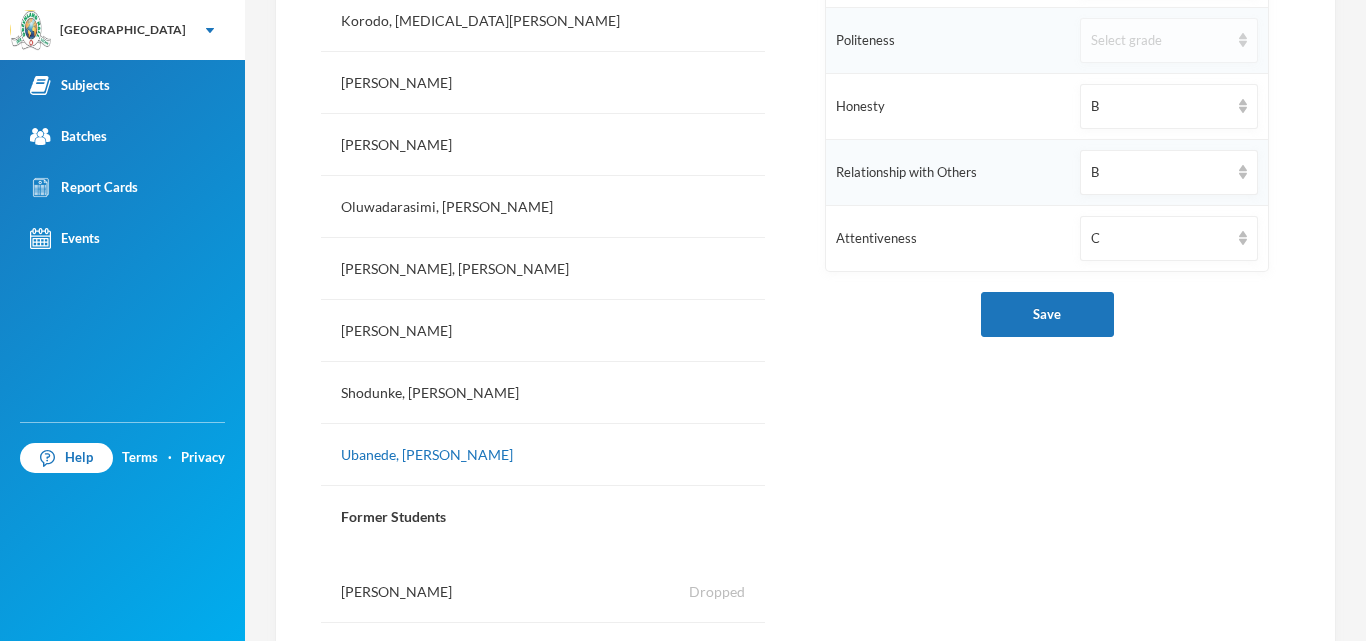 click on "Select grade" at bounding box center [1160, 41] 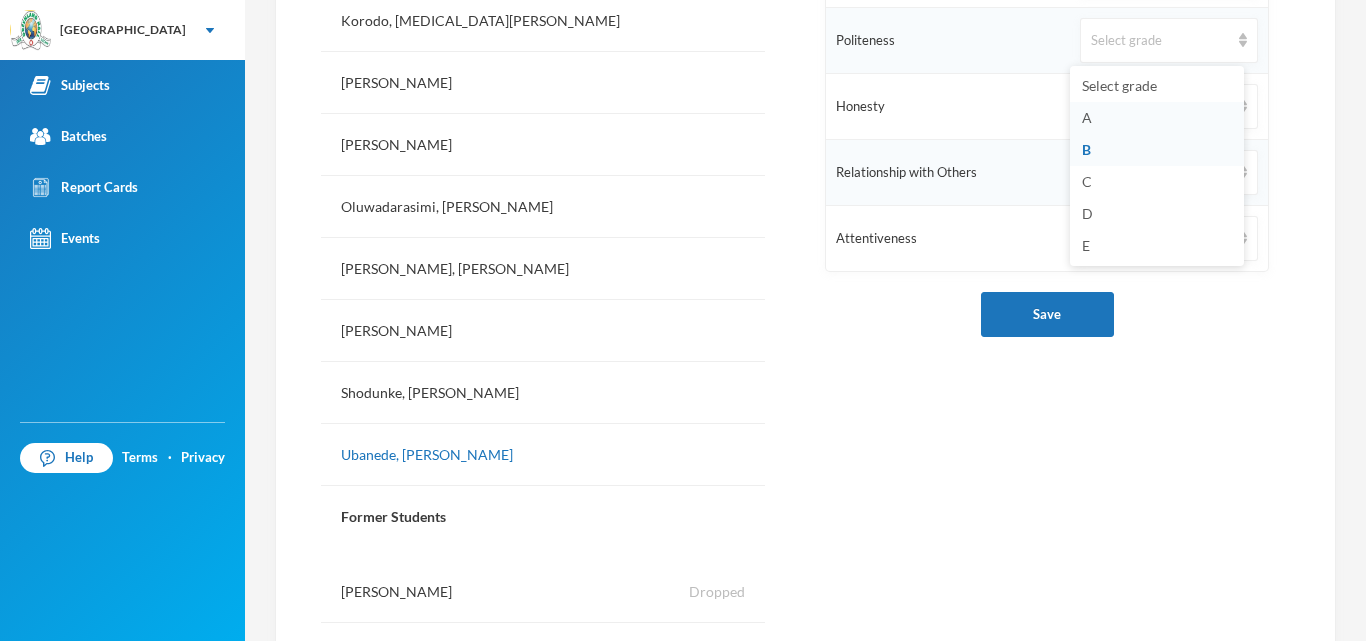 click on "A" at bounding box center [1087, 117] 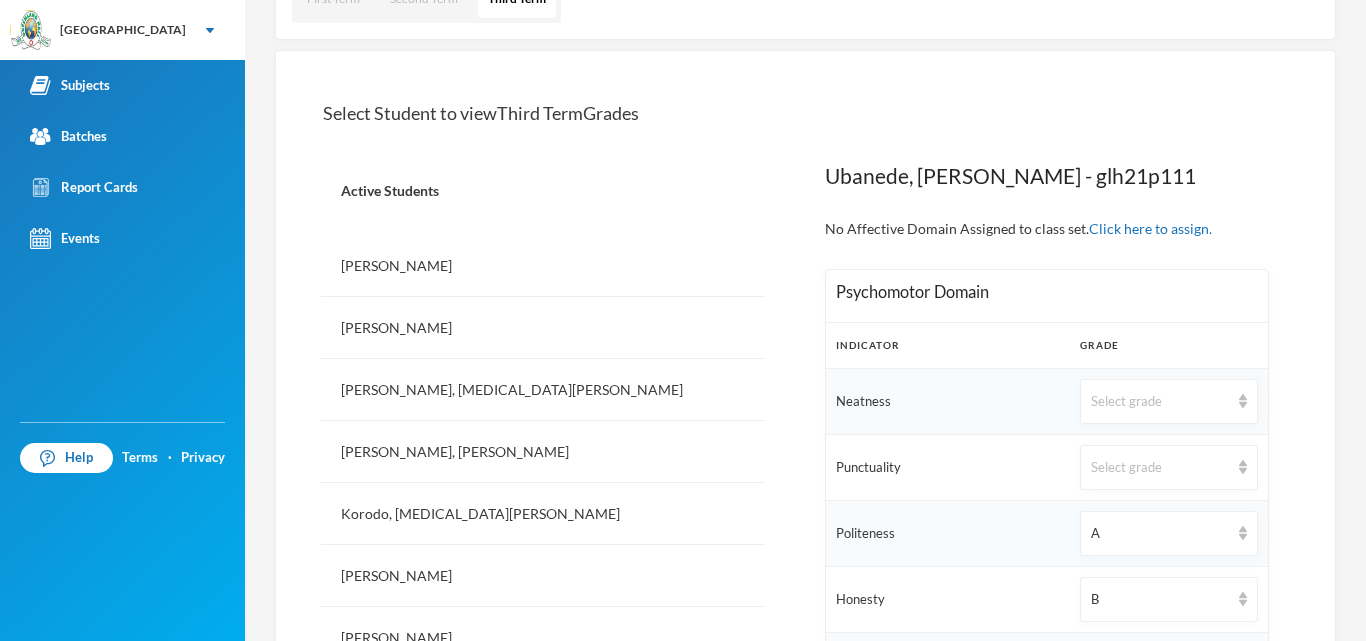 scroll, scrollTop: 414, scrollLeft: 0, axis: vertical 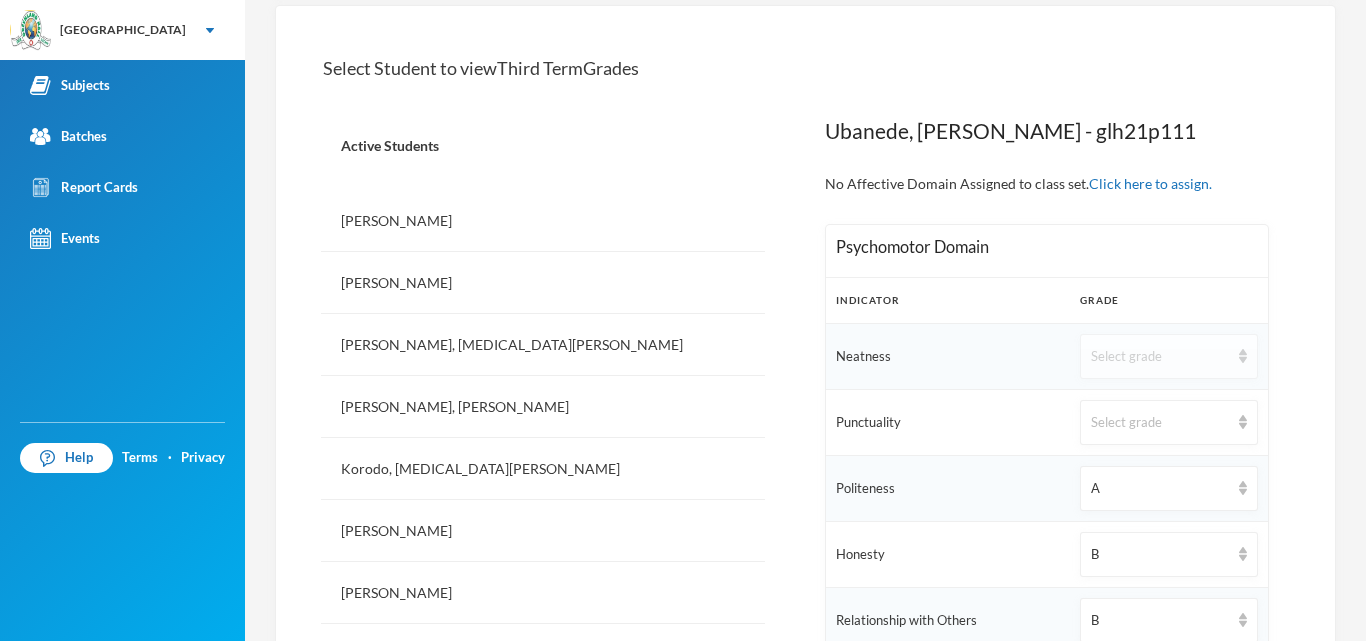 click on "Select grade" at bounding box center (1160, 357) 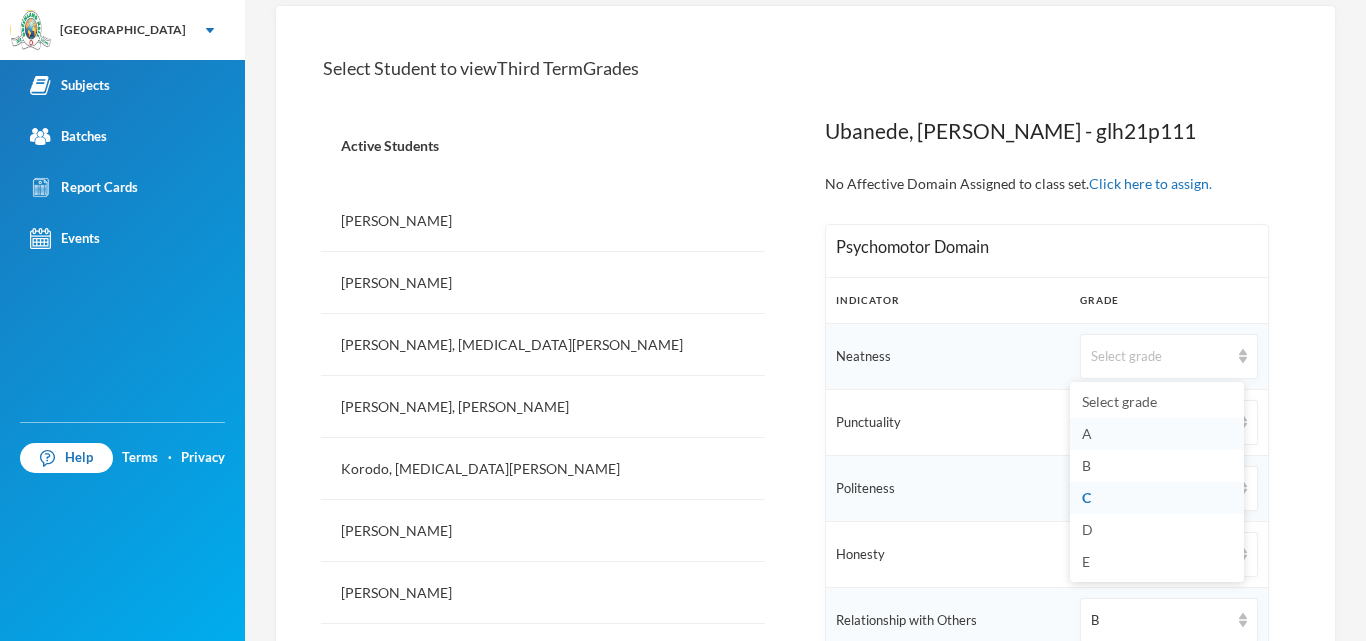 click on "A" at bounding box center [1087, 433] 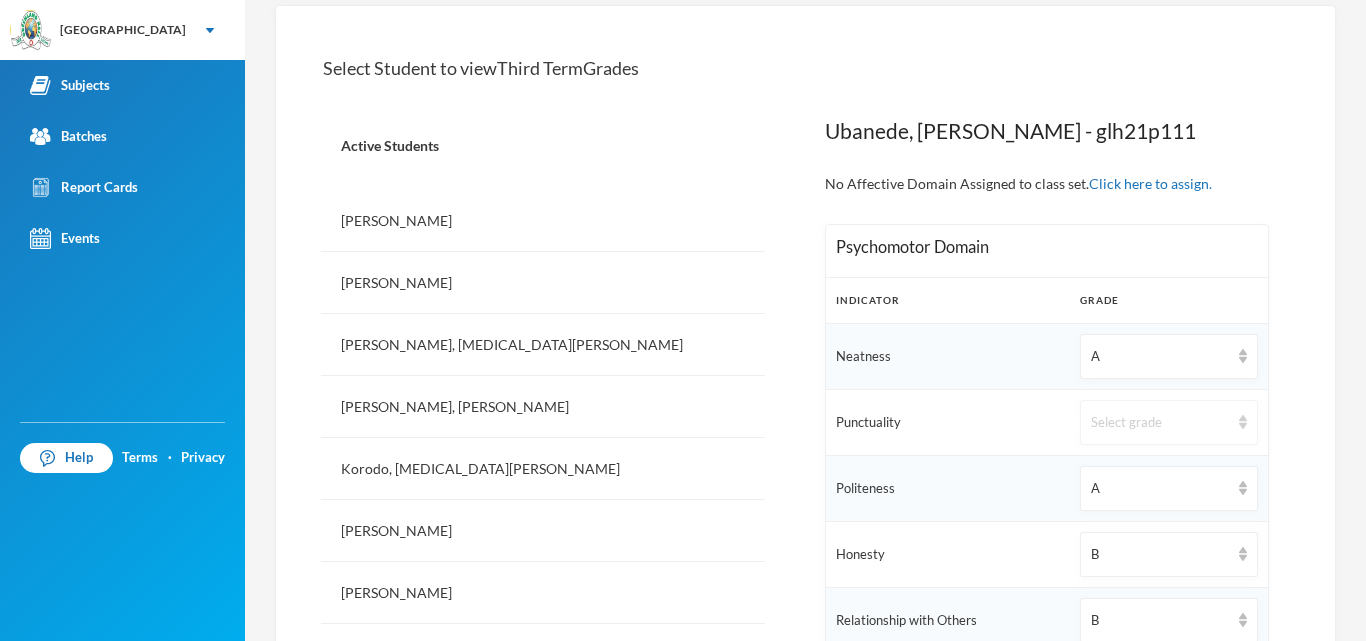 click on "Select grade" at bounding box center (1160, 423) 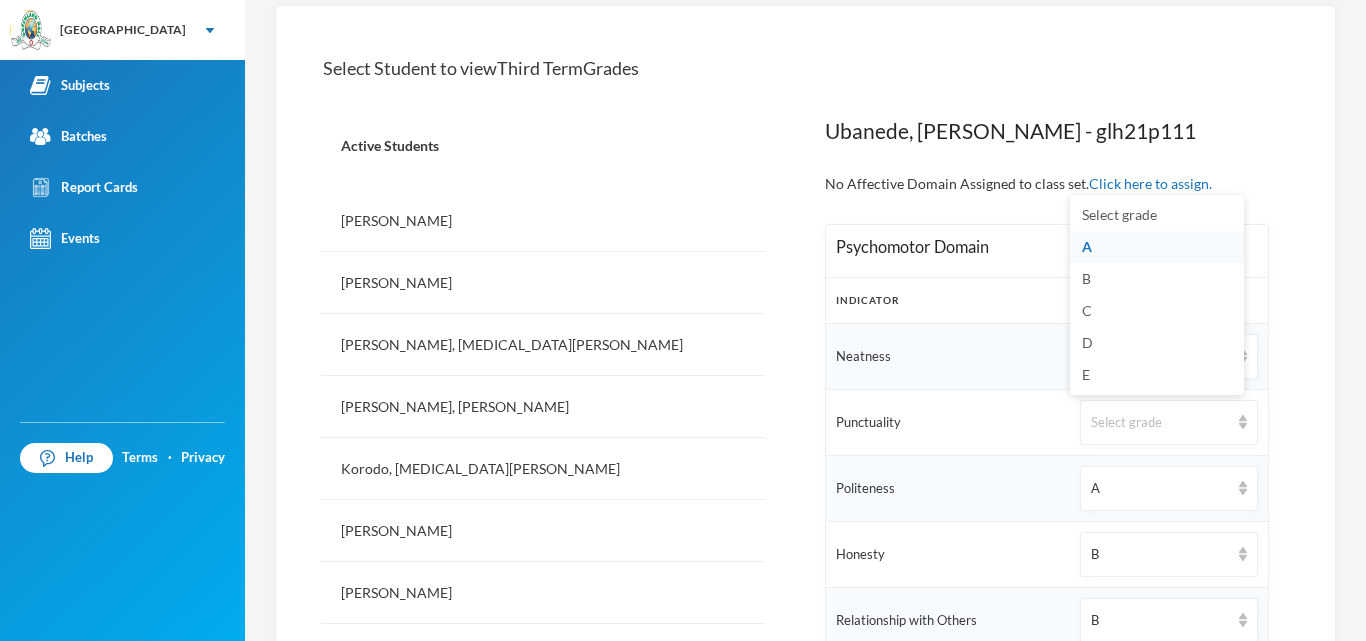click on "A" at bounding box center [1157, 247] 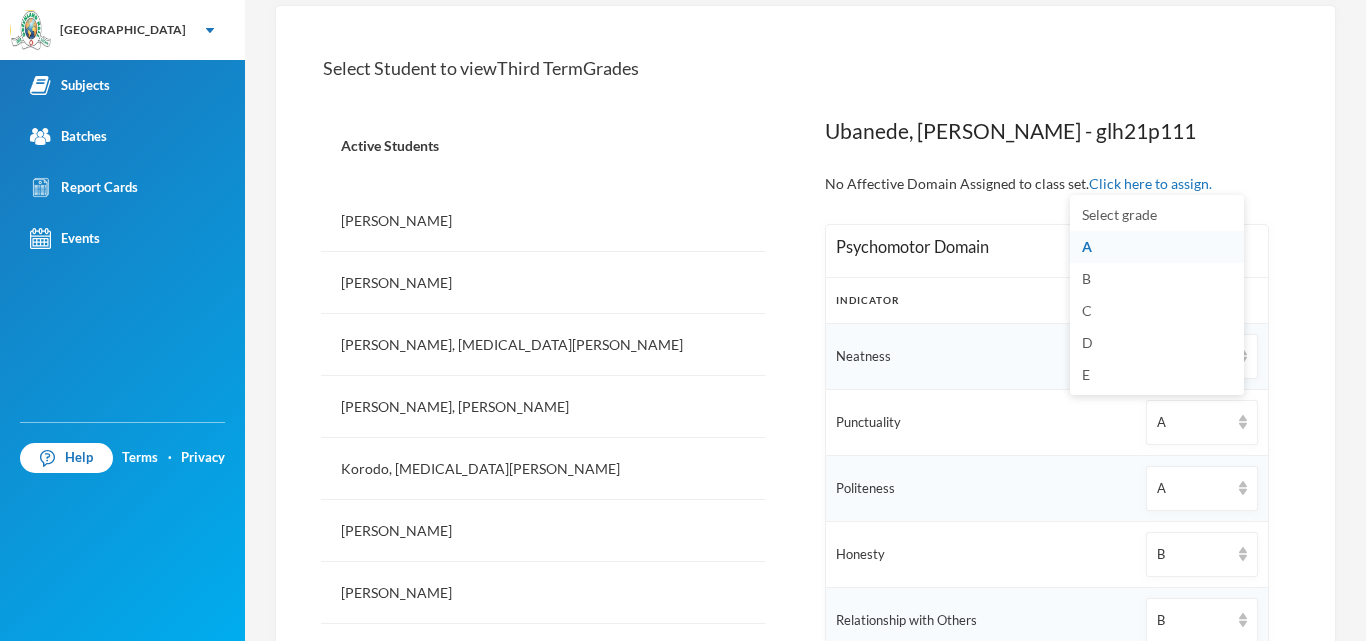 click on "Psychomotor Domain" at bounding box center [1047, 247] 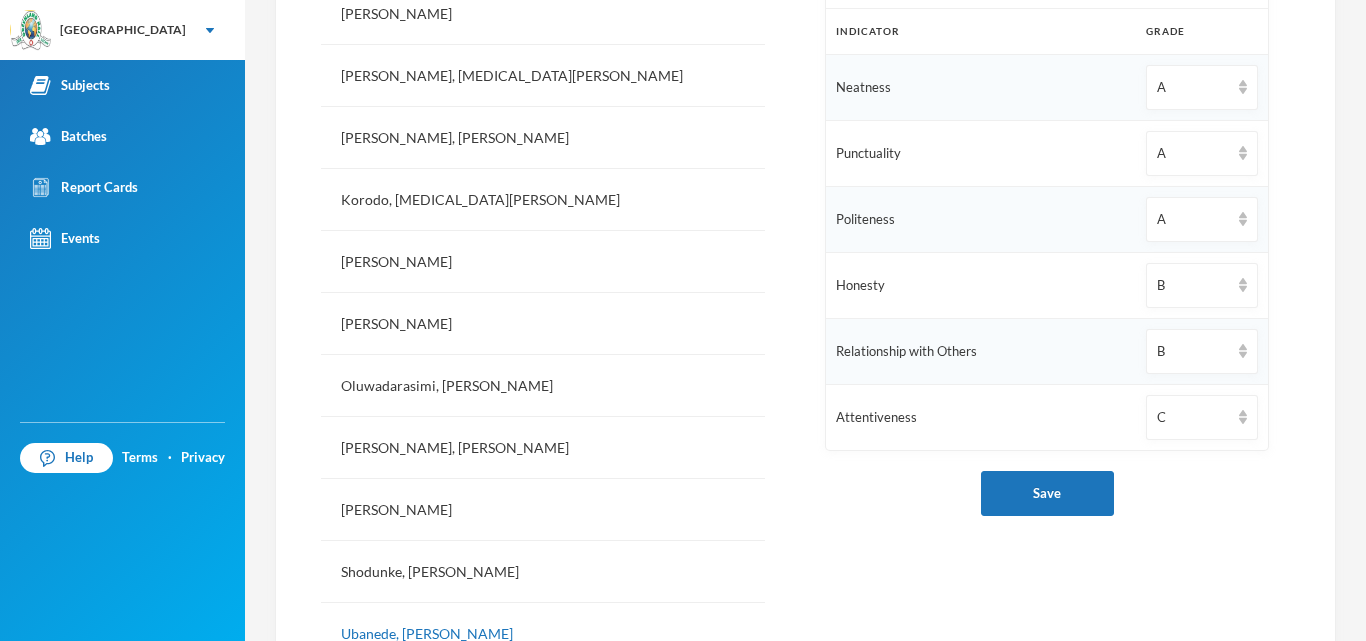 scroll, scrollTop: 699, scrollLeft: 0, axis: vertical 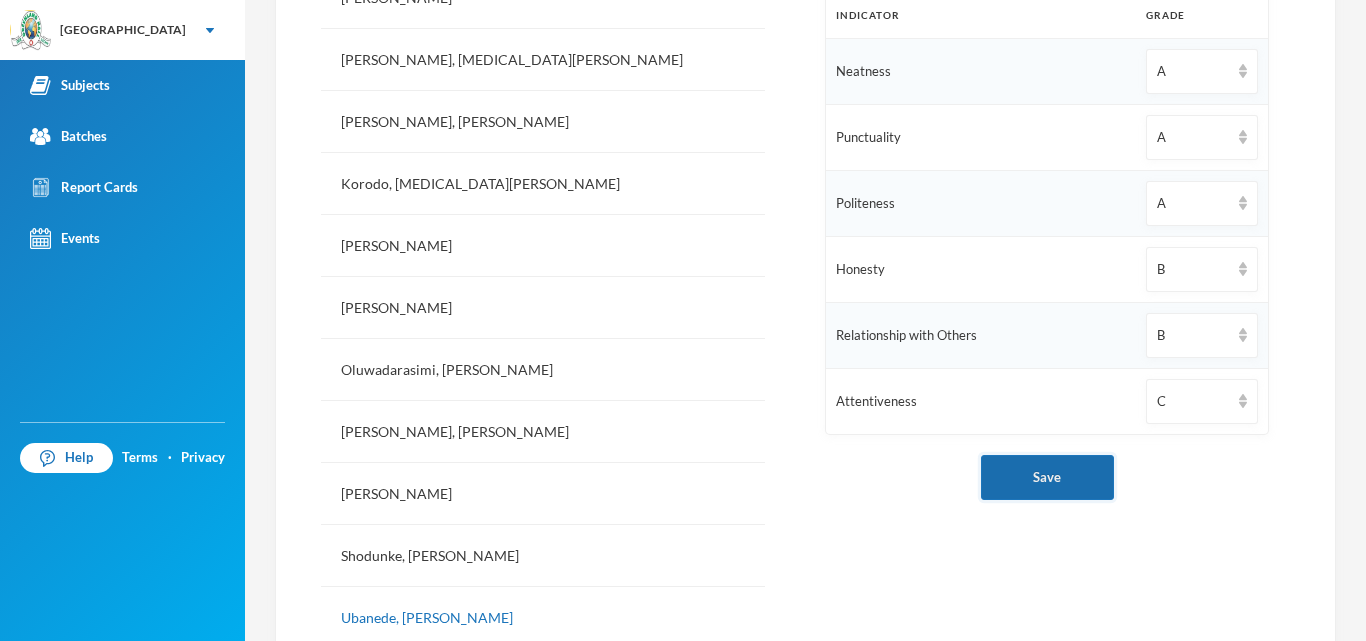 click on "Save" at bounding box center [1047, 477] 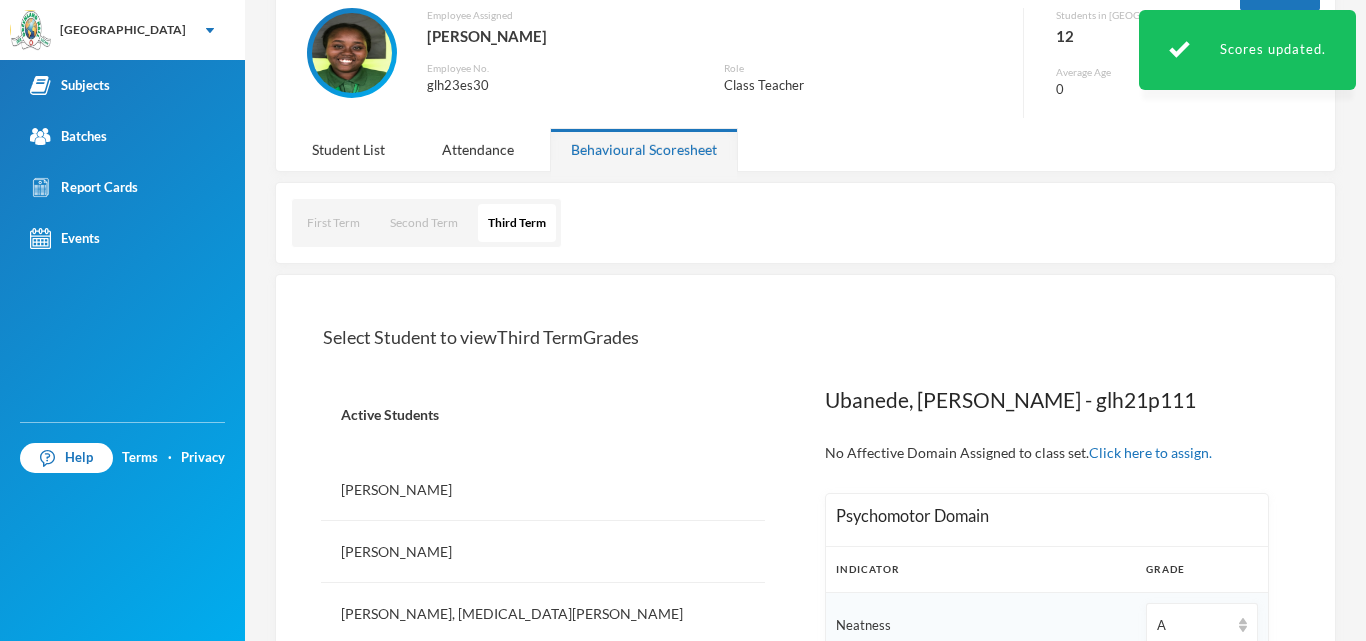 scroll, scrollTop: 0, scrollLeft: 0, axis: both 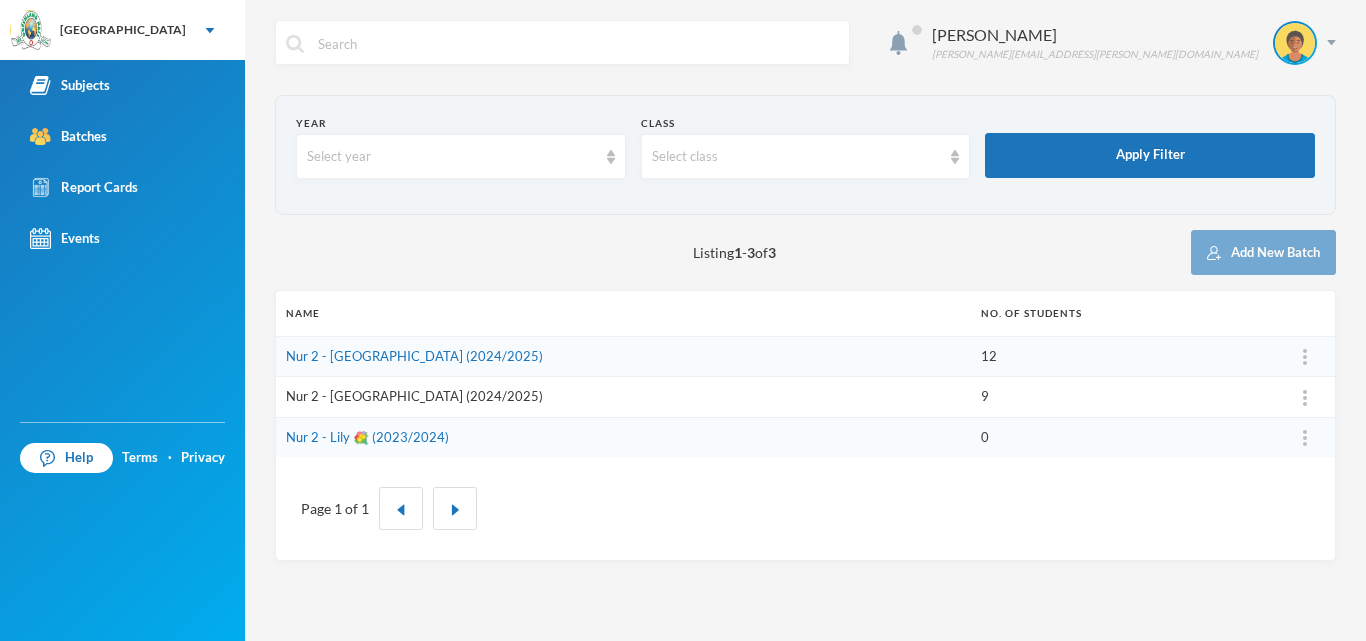 click on "Nur 2 - [GEOGRAPHIC_DATA] (2024/2025)" at bounding box center [414, 396] 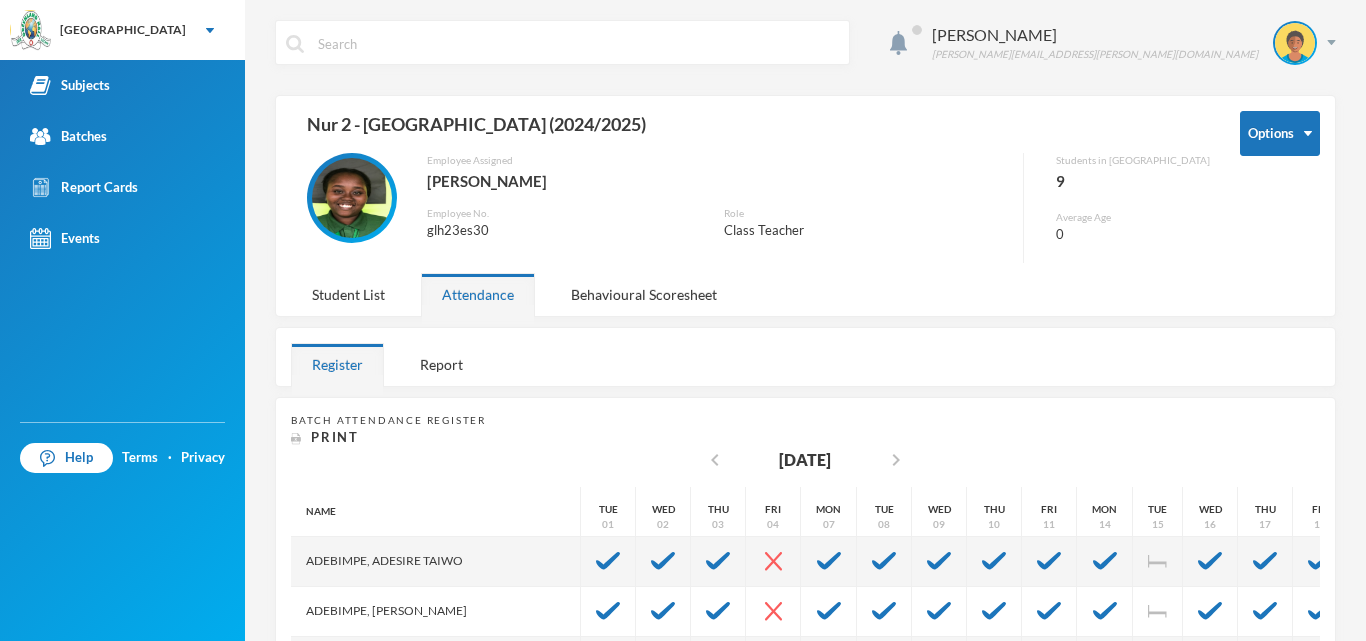 click on "Batch Attendance Register Print  chevron_left [DATE] chevron_right Name Adebimpe, [PERSON_NAME], [PERSON_NAME] [PERSON_NAME], [PERSON_NAME], [PERSON_NAME], [PERSON_NAME] [PERSON_NAME], [PERSON_NAME], Destiny Yosolaoluwa Oshunkoya, Ilerioluwa Oluwafikayomi Oyewunmi, [PERSON_NAME], [DEMOGRAPHIC_DATA][PERSON_NAME] Shopehin, Iremide [PERSON_NAME] Tue 01 Wed 02 Thu 03 Fri 04 Mon 07 Tue 08 Wed 09 Thu 10 Fri 11 Mon 14 Tue 15 Wed 16 Thu 17 Fri 18" at bounding box center [805, 700] 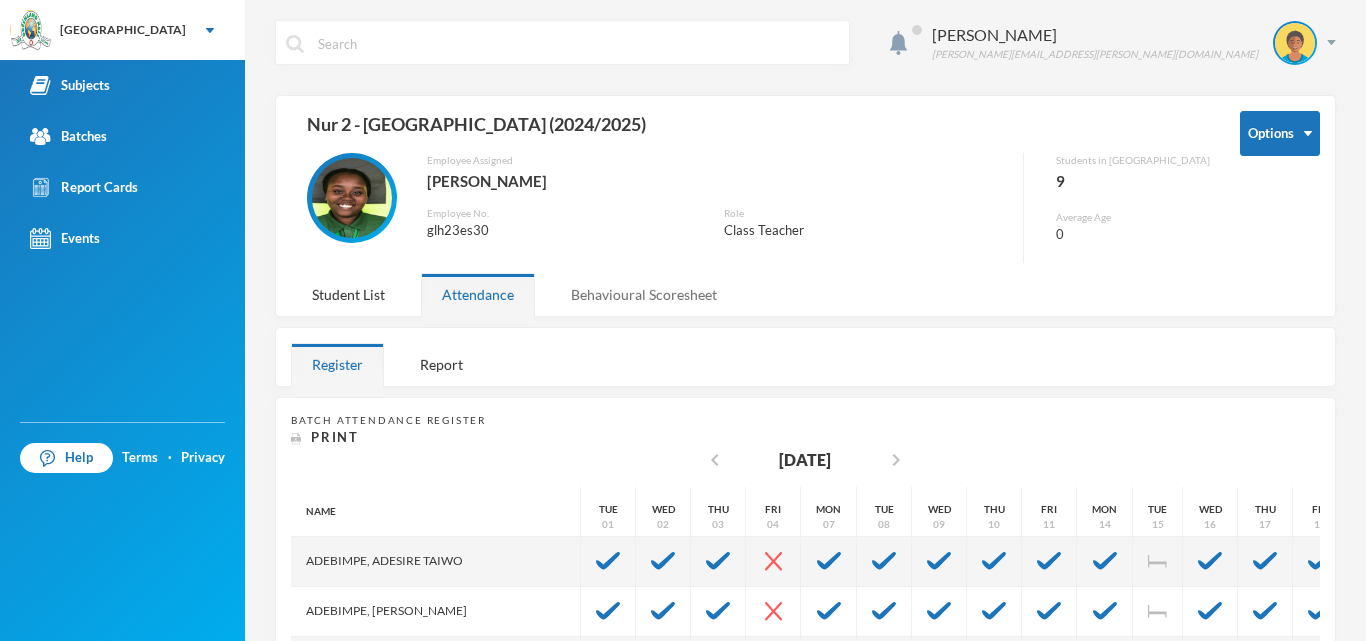 click on "Behavioural Scoresheet" at bounding box center (644, 294) 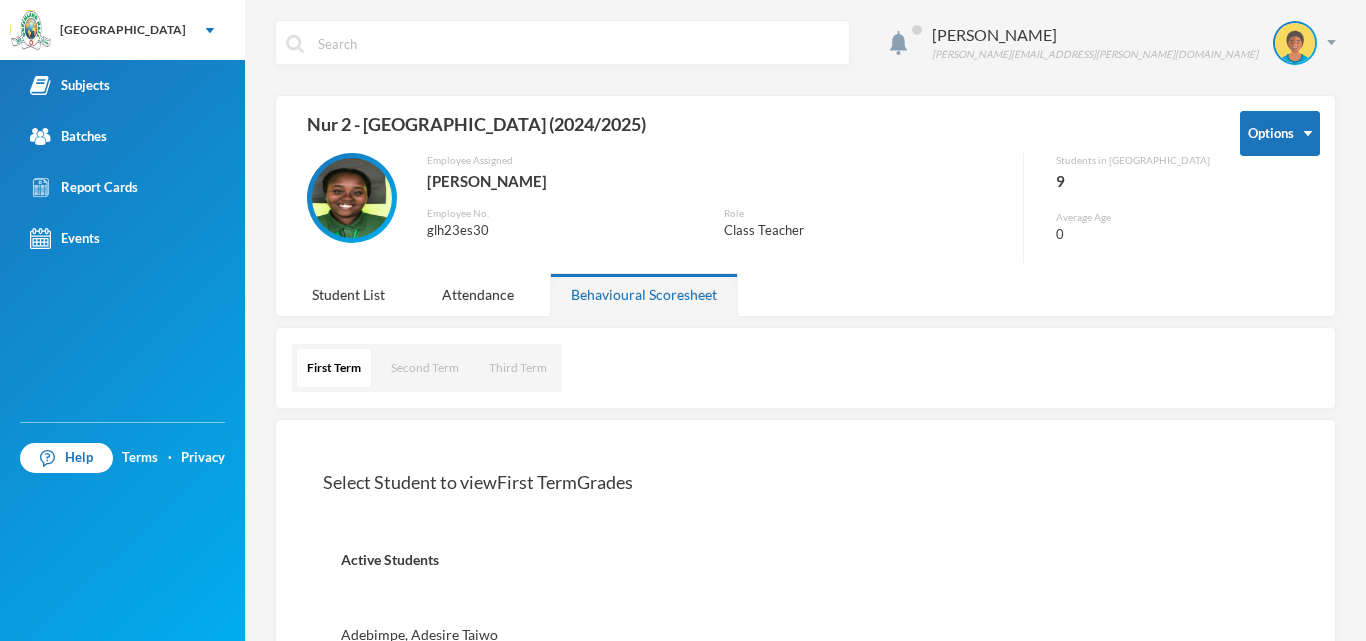 click on "Behavioural Scoresheet" at bounding box center [644, 294] 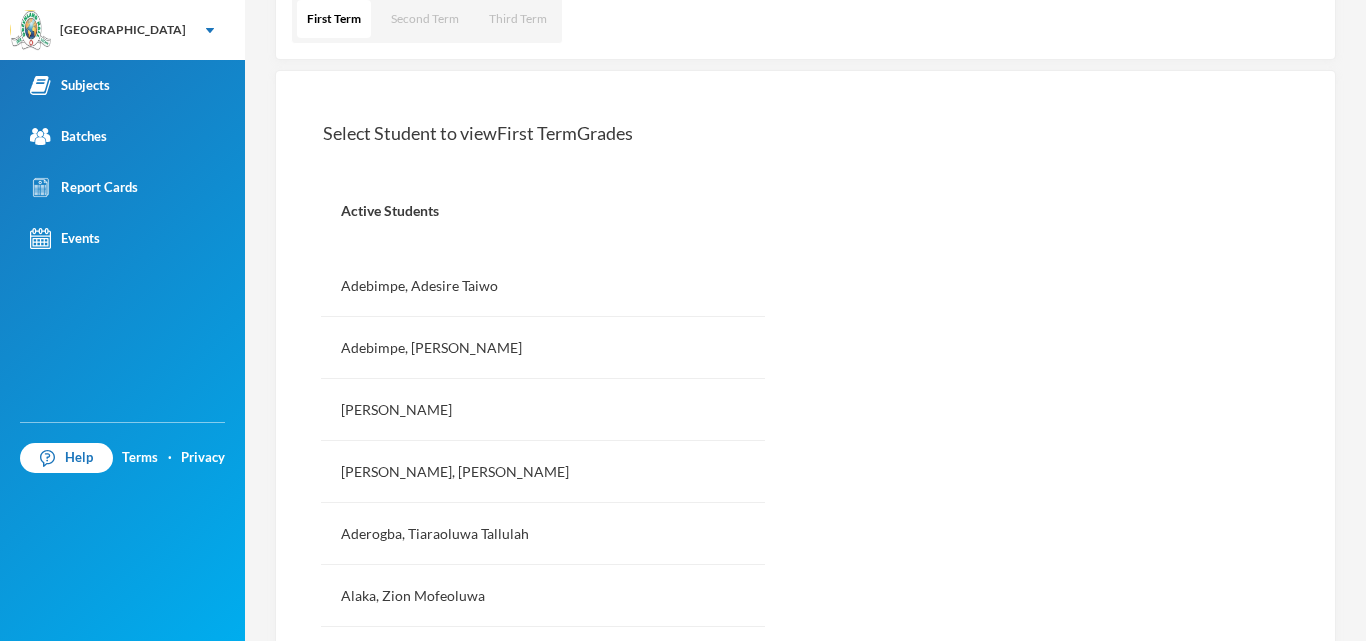 scroll, scrollTop: 360, scrollLeft: 0, axis: vertical 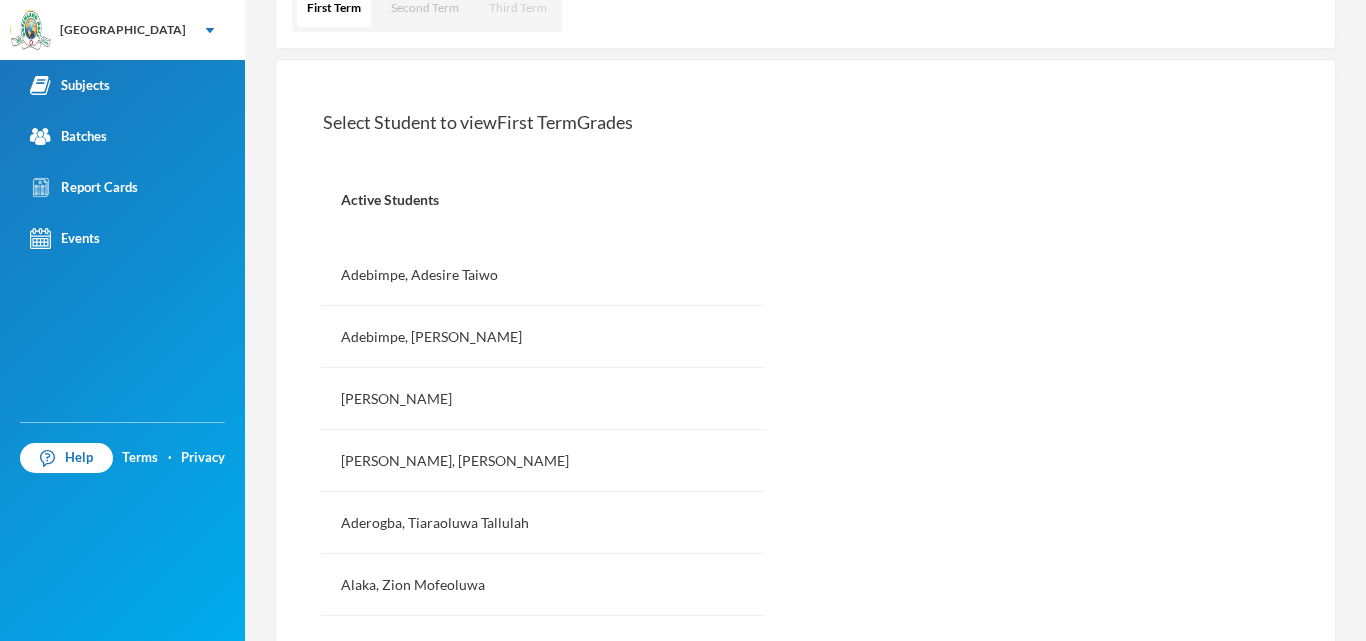 click on "Third Term" at bounding box center (518, 8) 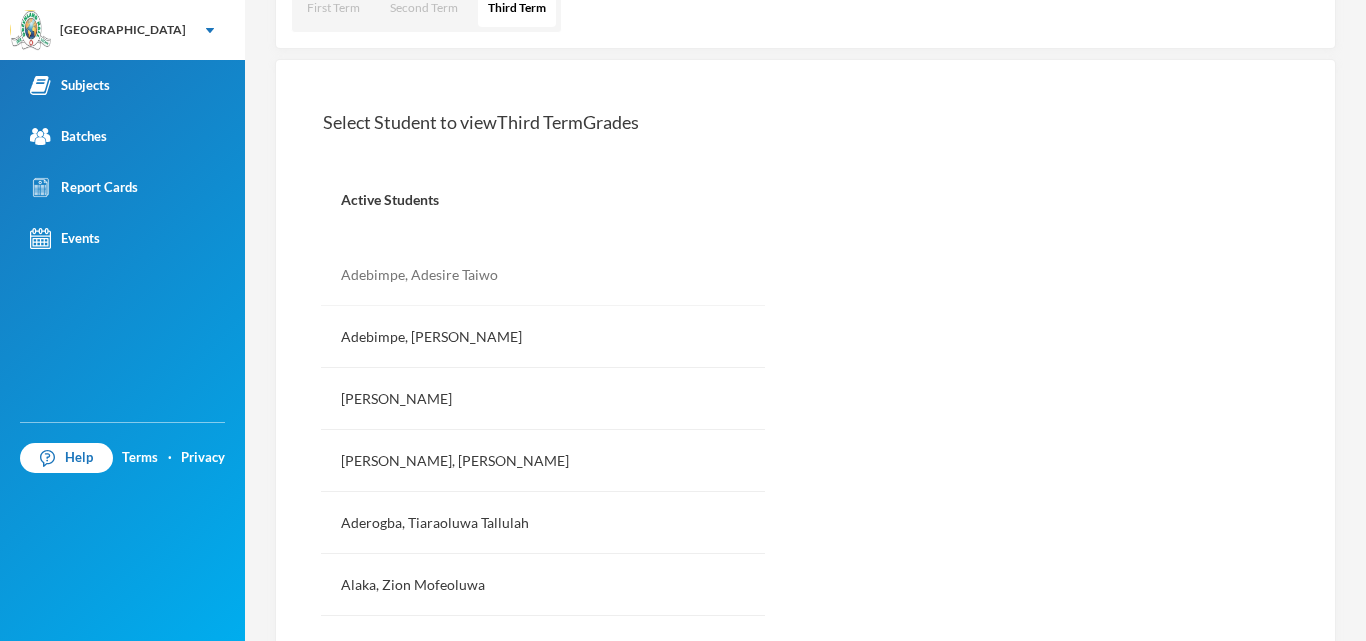 click on "Adebimpe, Adesire Taiwo" at bounding box center [543, 275] 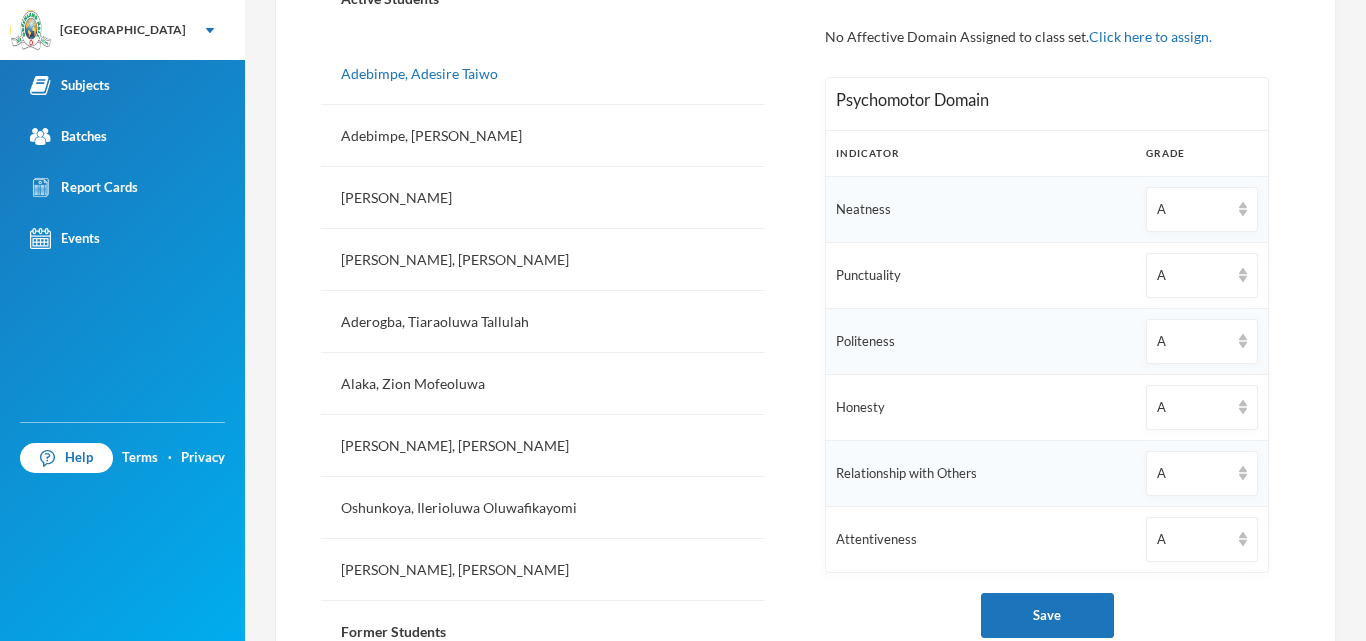 scroll, scrollTop: 623, scrollLeft: 0, axis: vertical 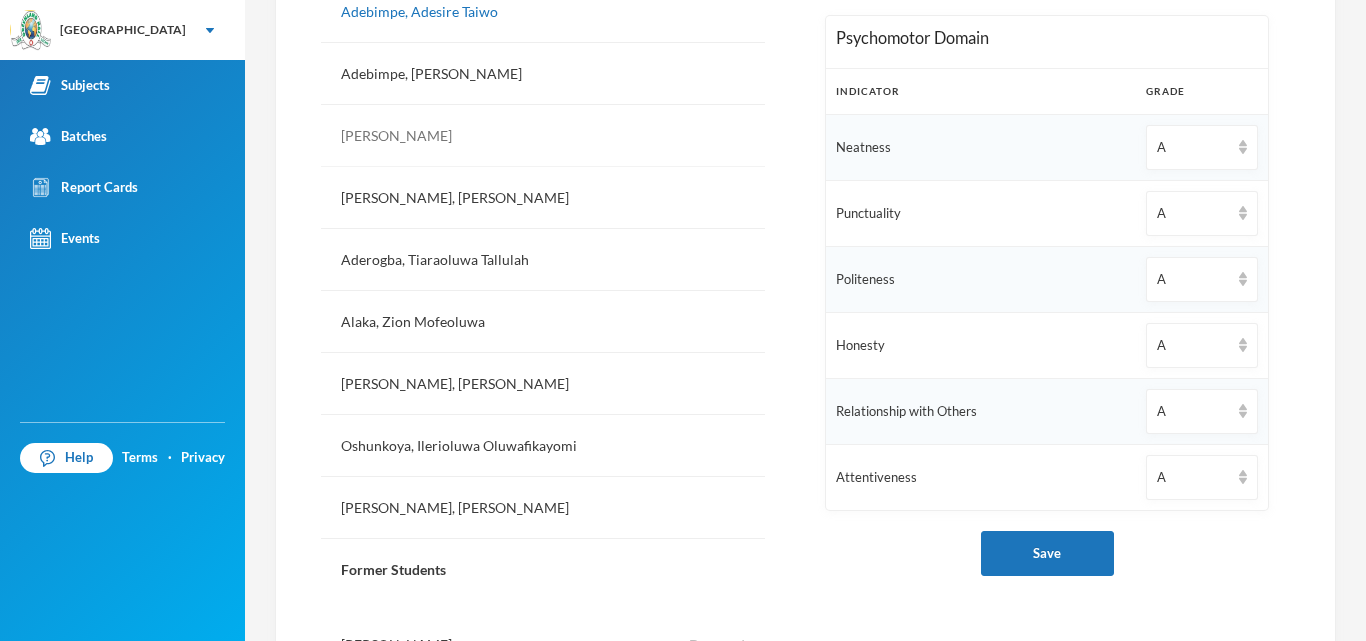 click on "[PERSON_NAME]" at bounding box center (543, 136) 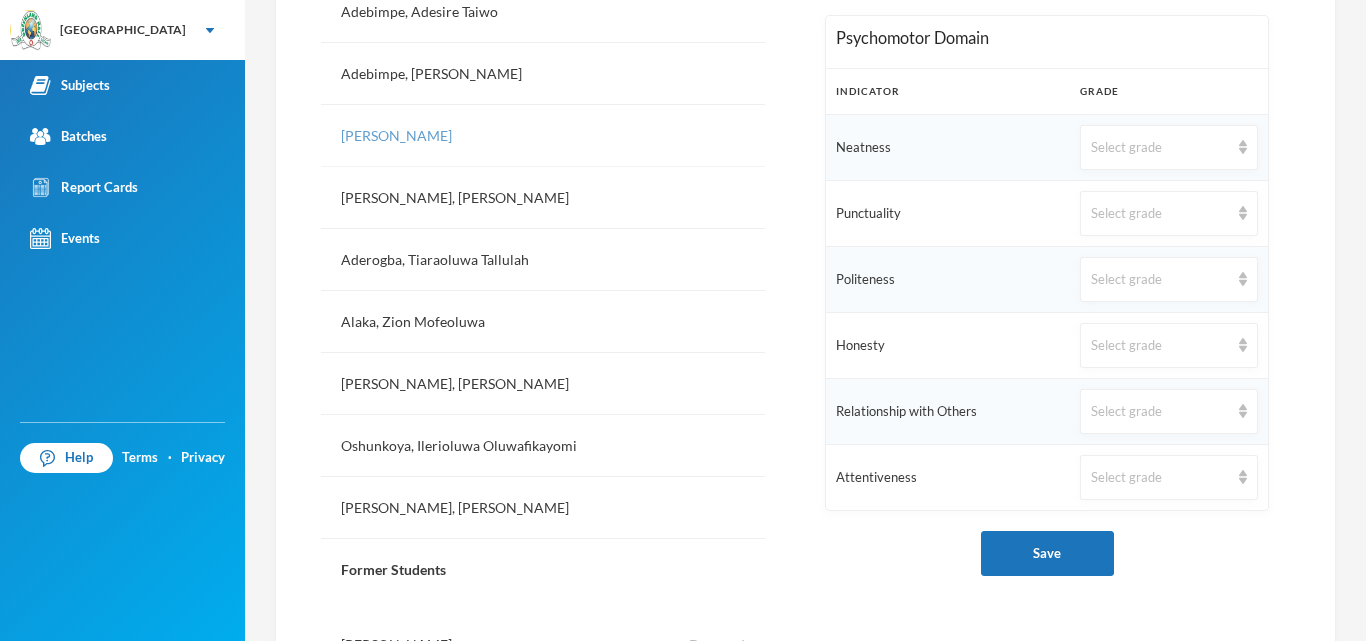 click on "[PERSON_NAME]" at bounding box center [543, 136] 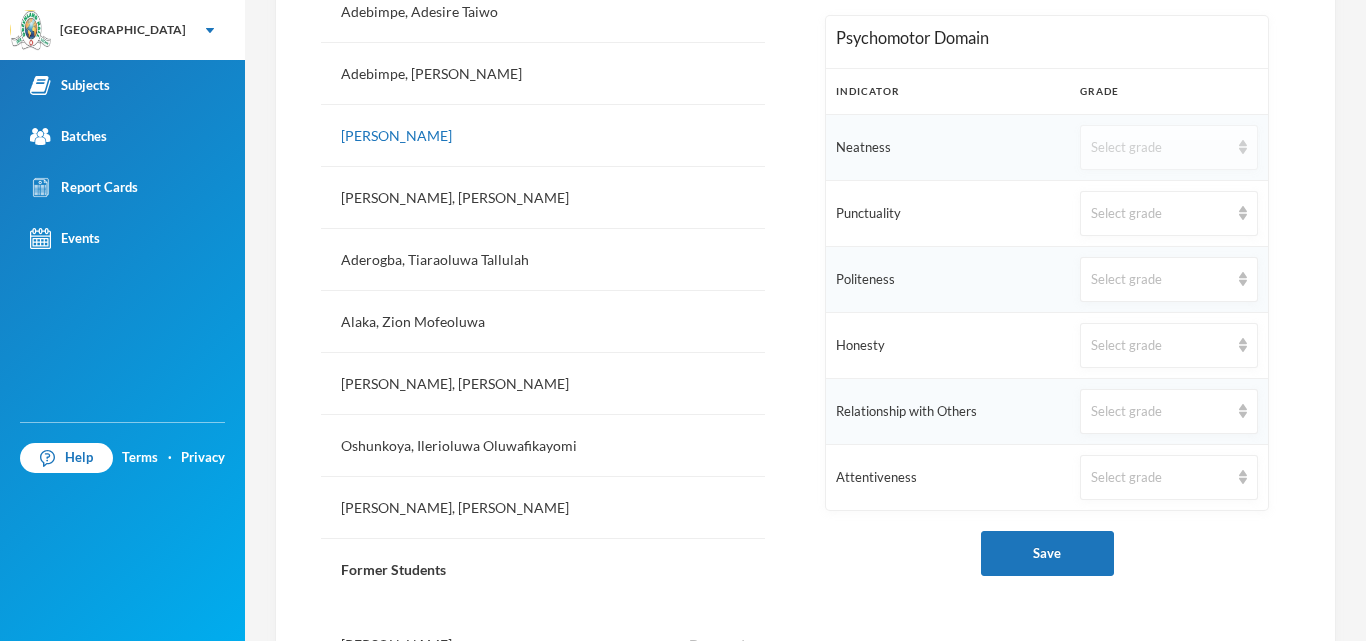 click on "Select grade" at bounding box center (1169, 147) 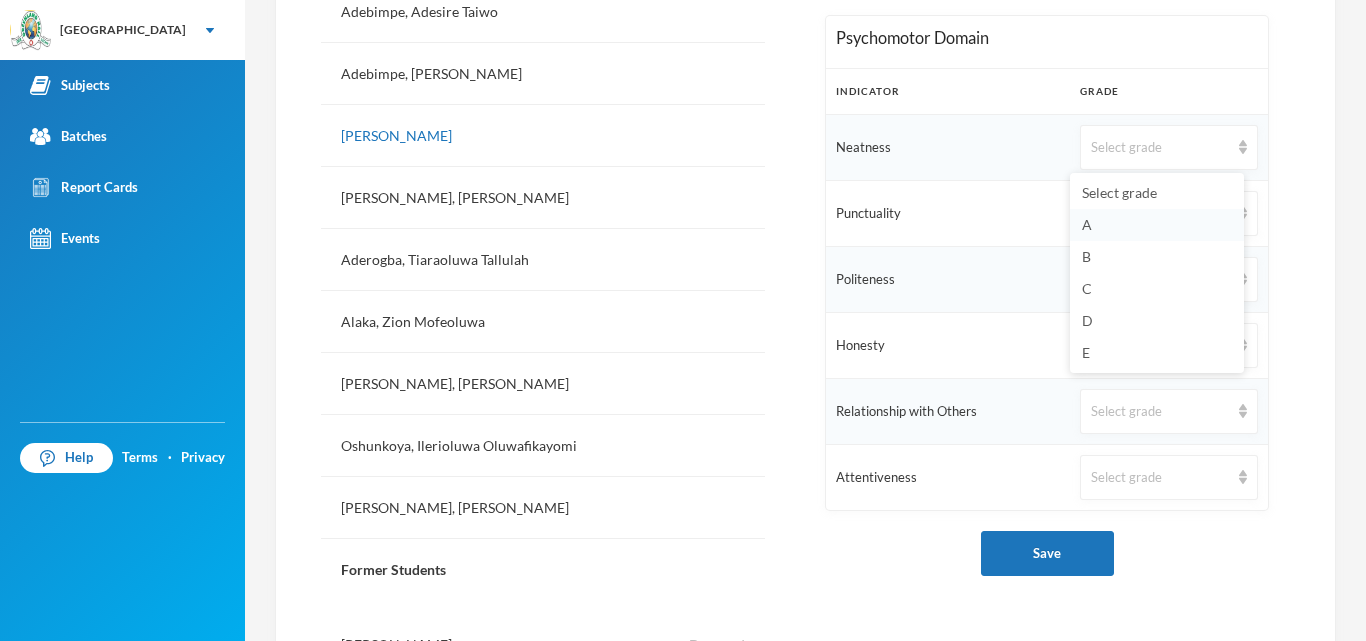 click on "A" at bounding box center [1157, 225] 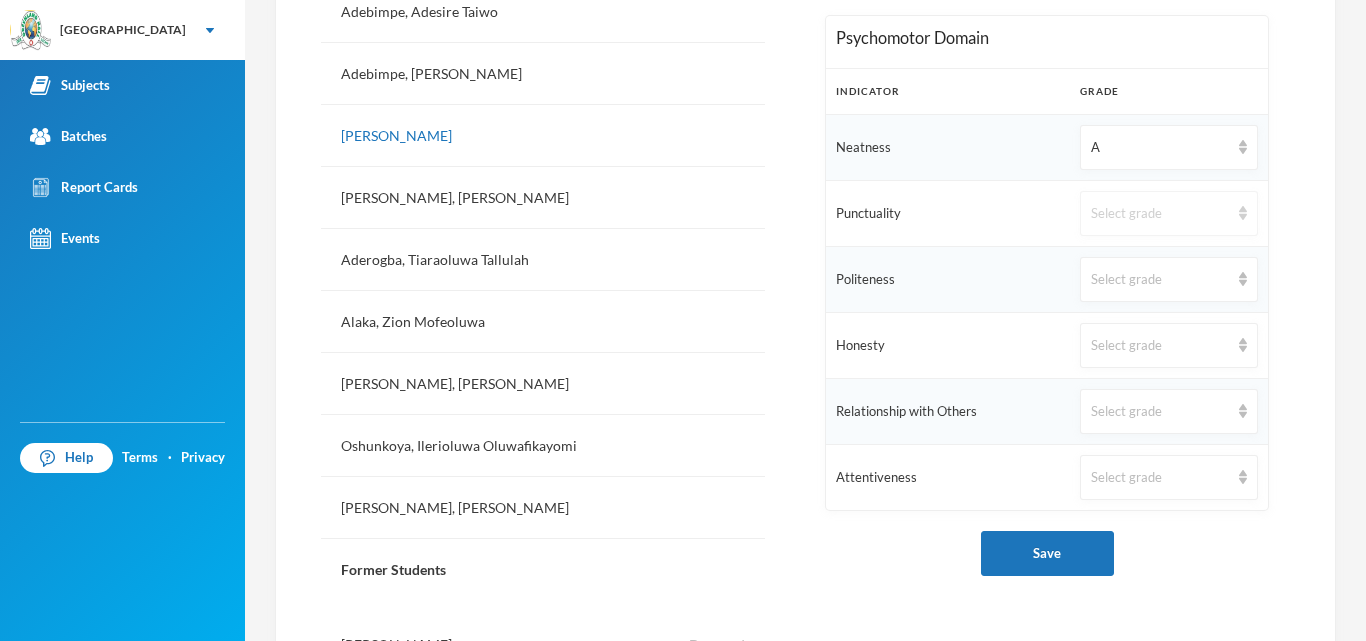 click on "Select grade" at bounding box center [1169, 213] 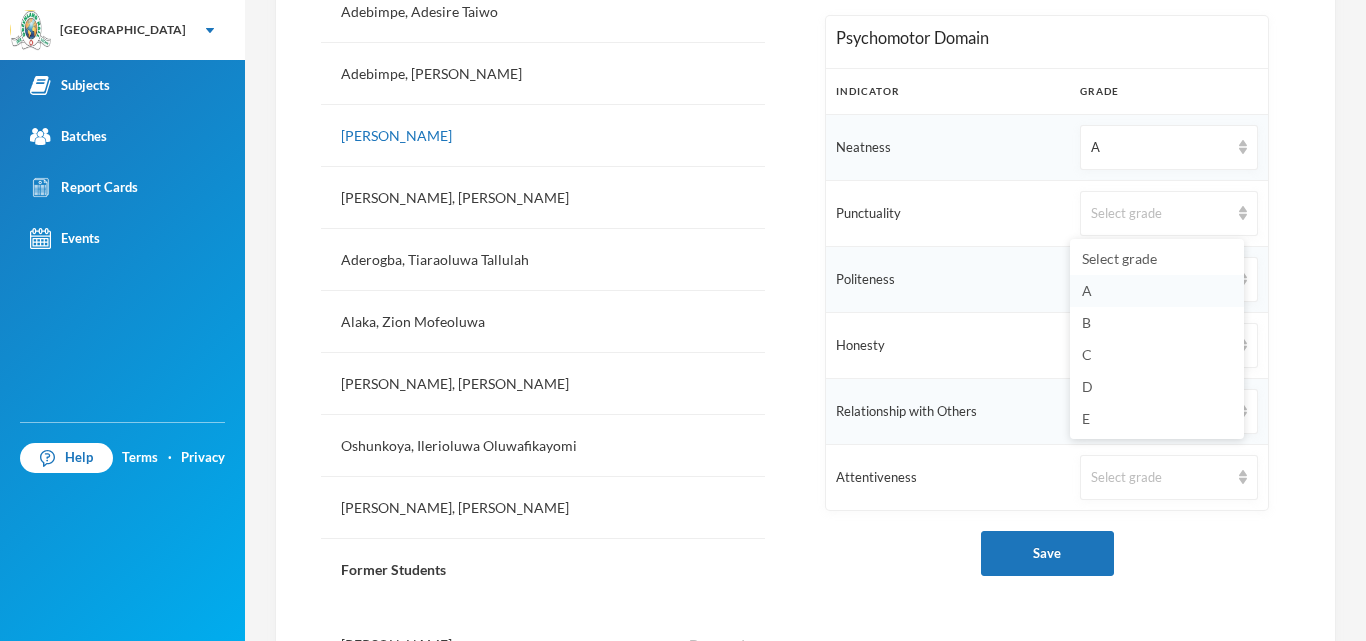 click on "A" at bounding box center [1087, 290] 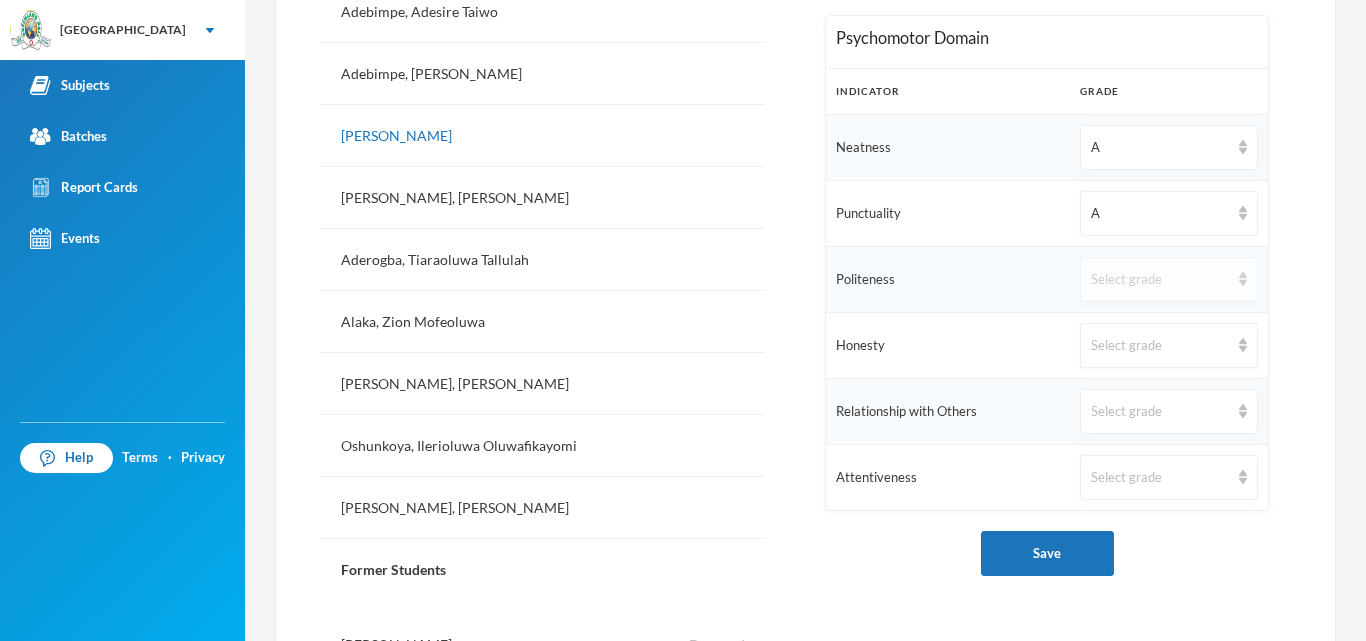click on "Select grade" at bounding box center (1160, 280) 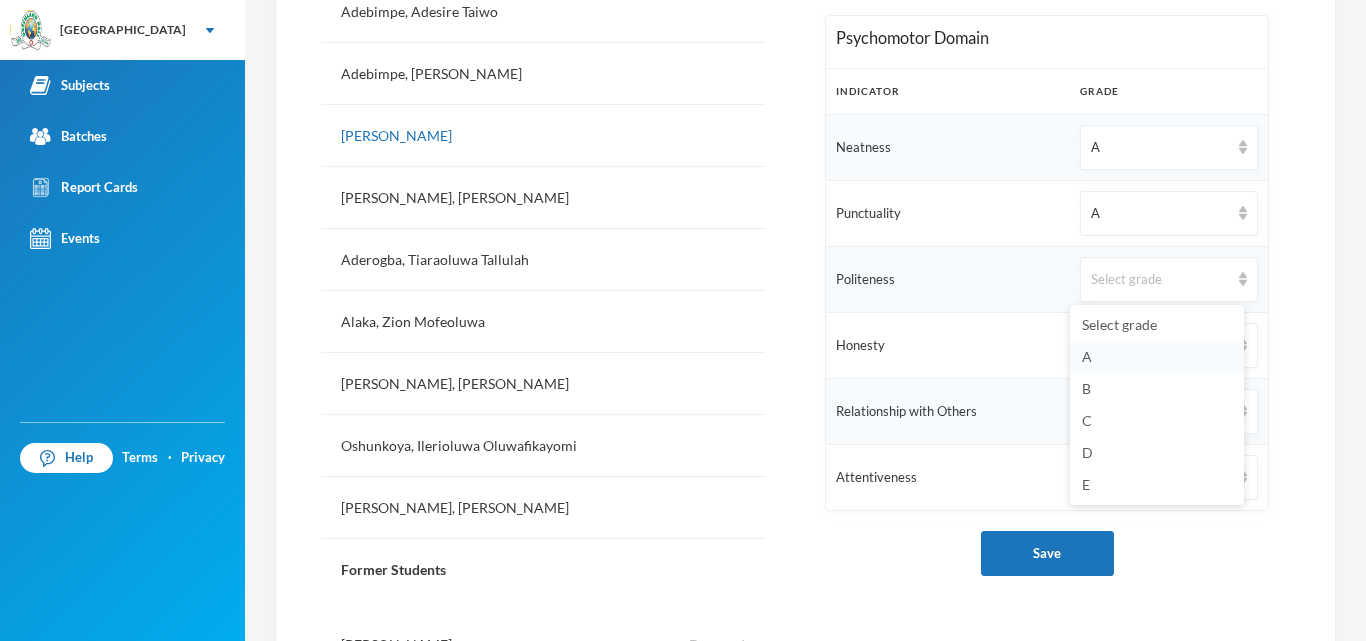 click on "A" at bounding box center [1157, 357] 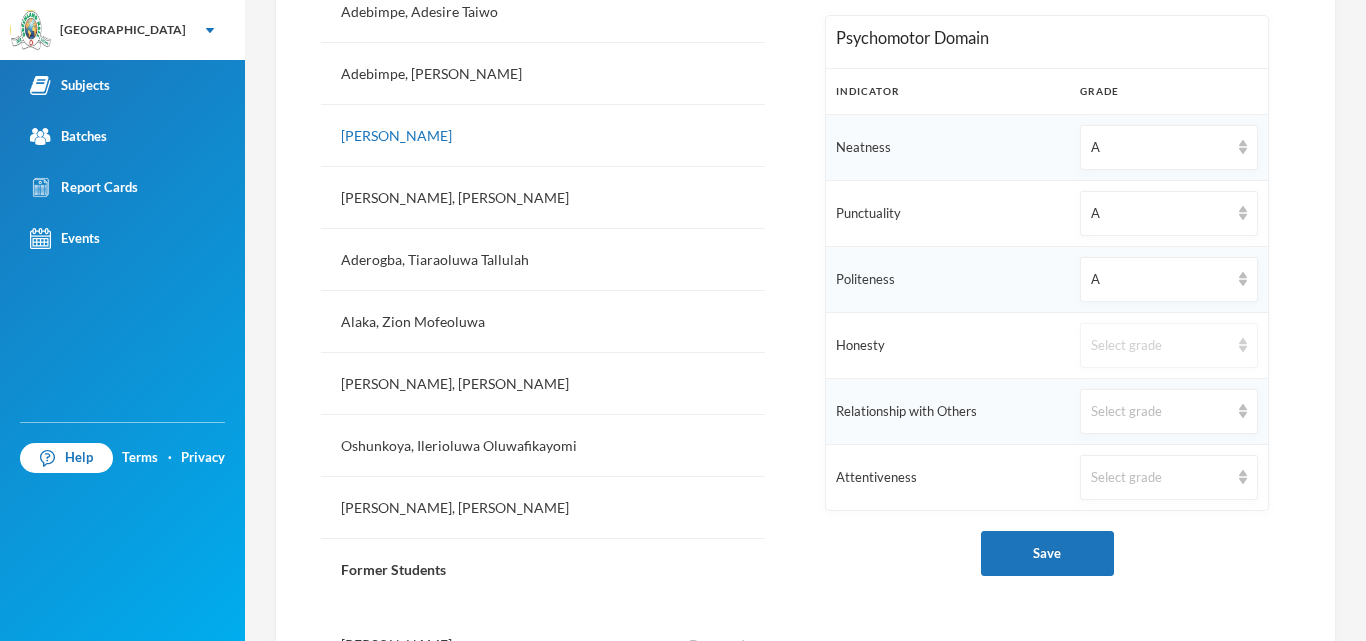 click on "Select grade" at bounding box center [1160, 346] 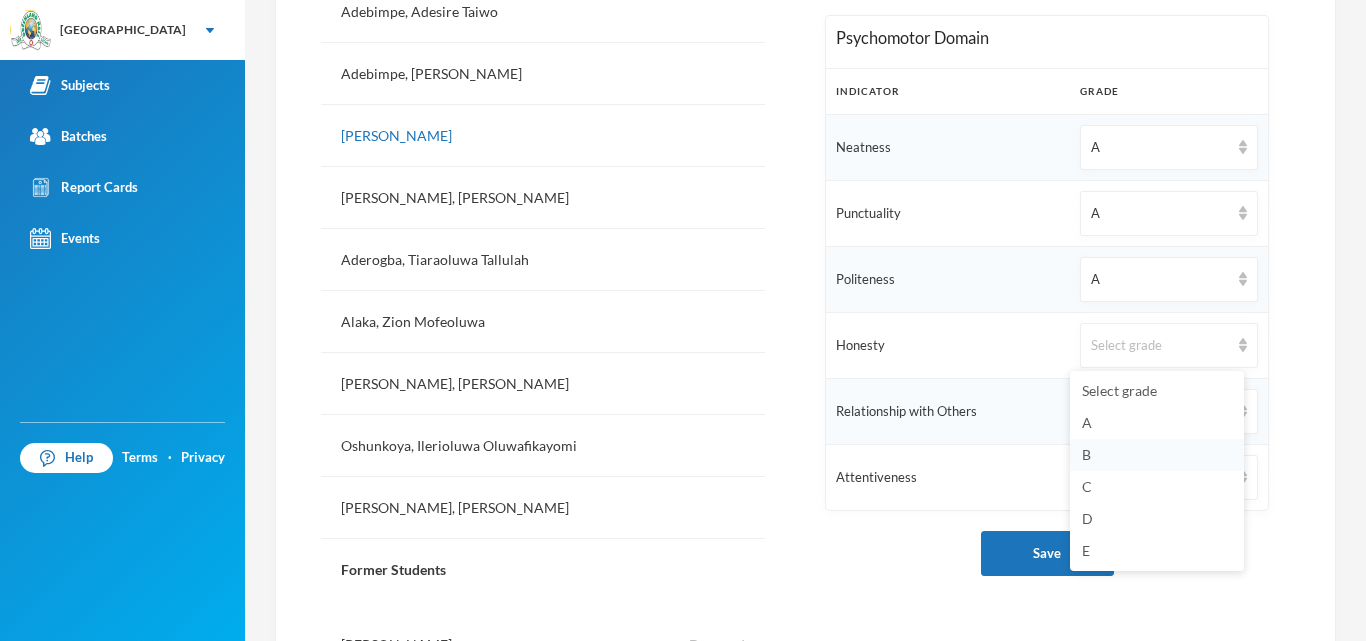 click on "B" at bounding box center (1157, 455) 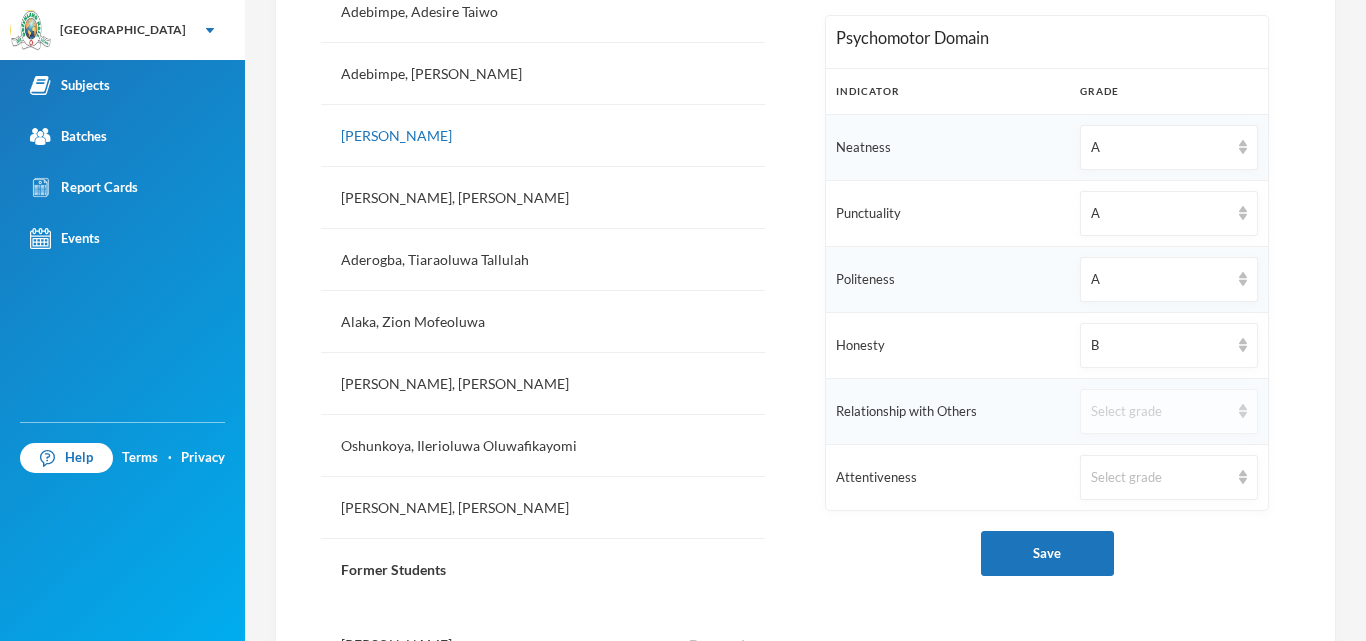 click on "Select grade" at bounding box center (1160, 412) 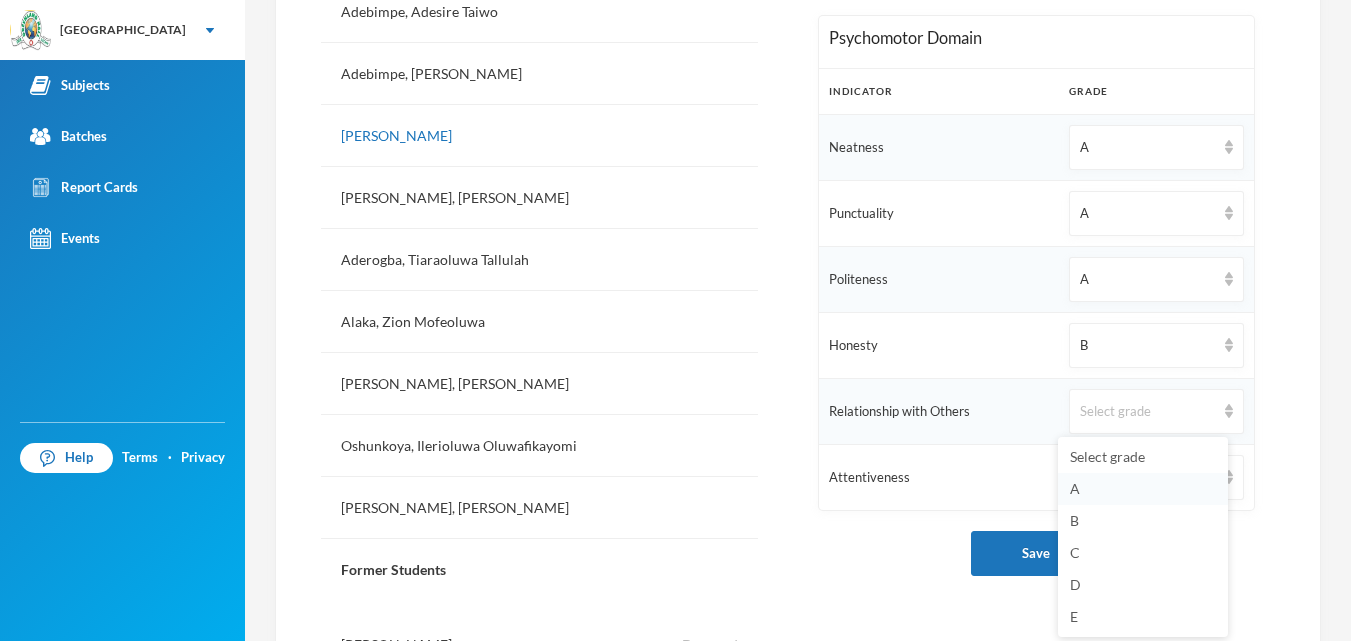 click on "A" at bounding box center (1143, 489) 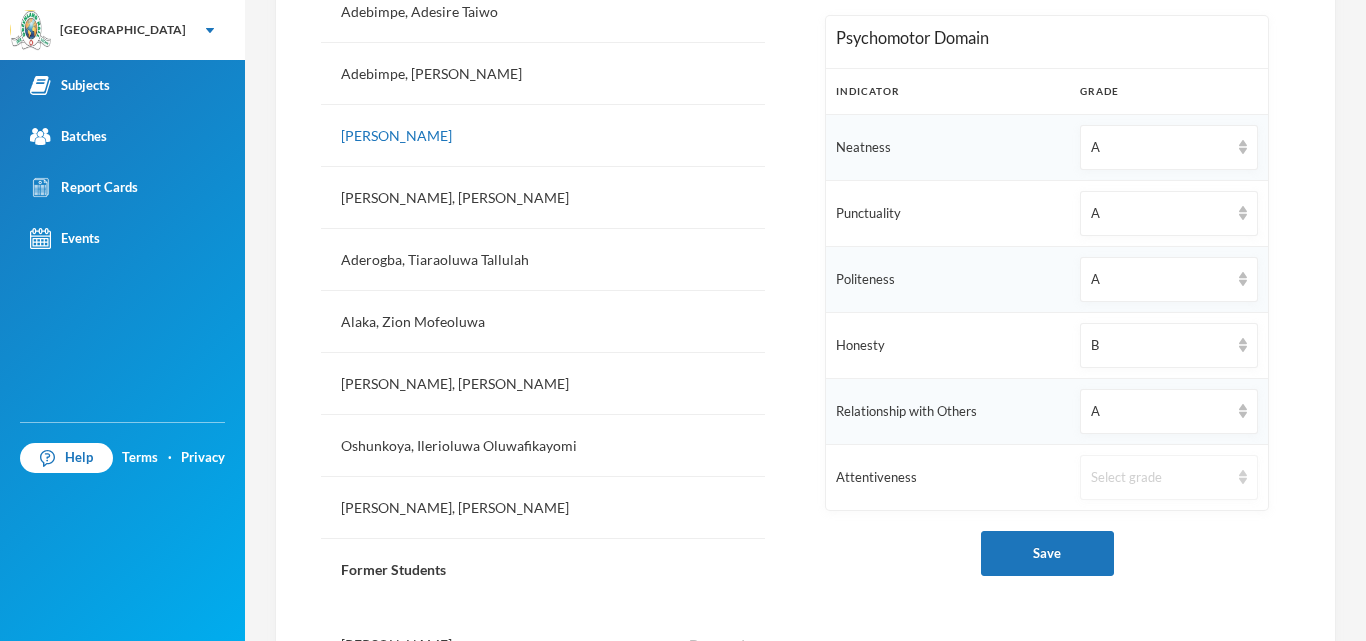 click on "Select grade" at bounding box center [1169, 477] 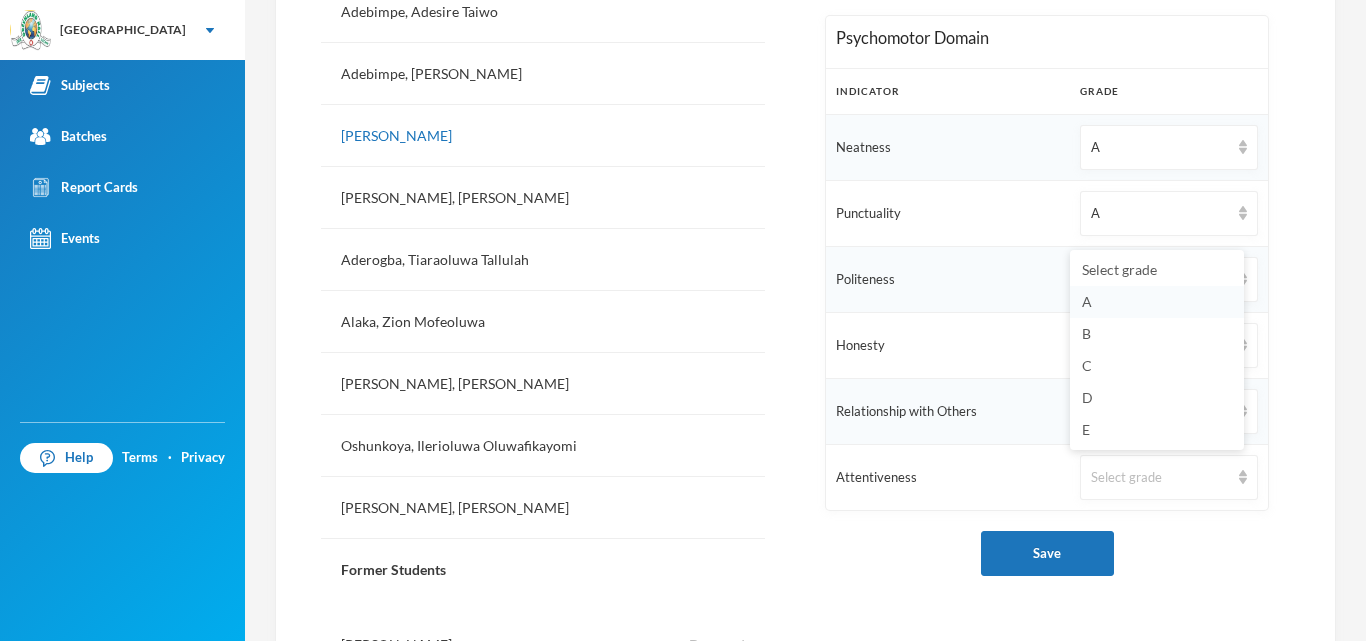 click on "A" at bounding box center [1157, 302] 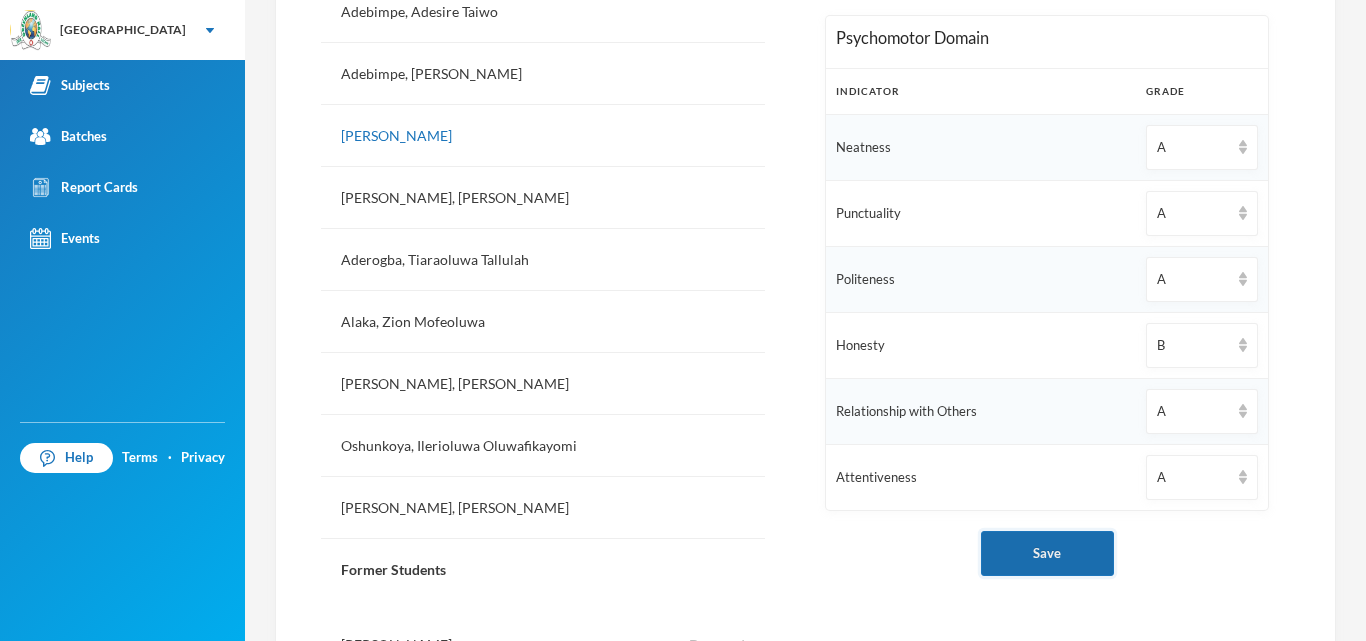 click on "Save" at bounding box center [1047, 553] 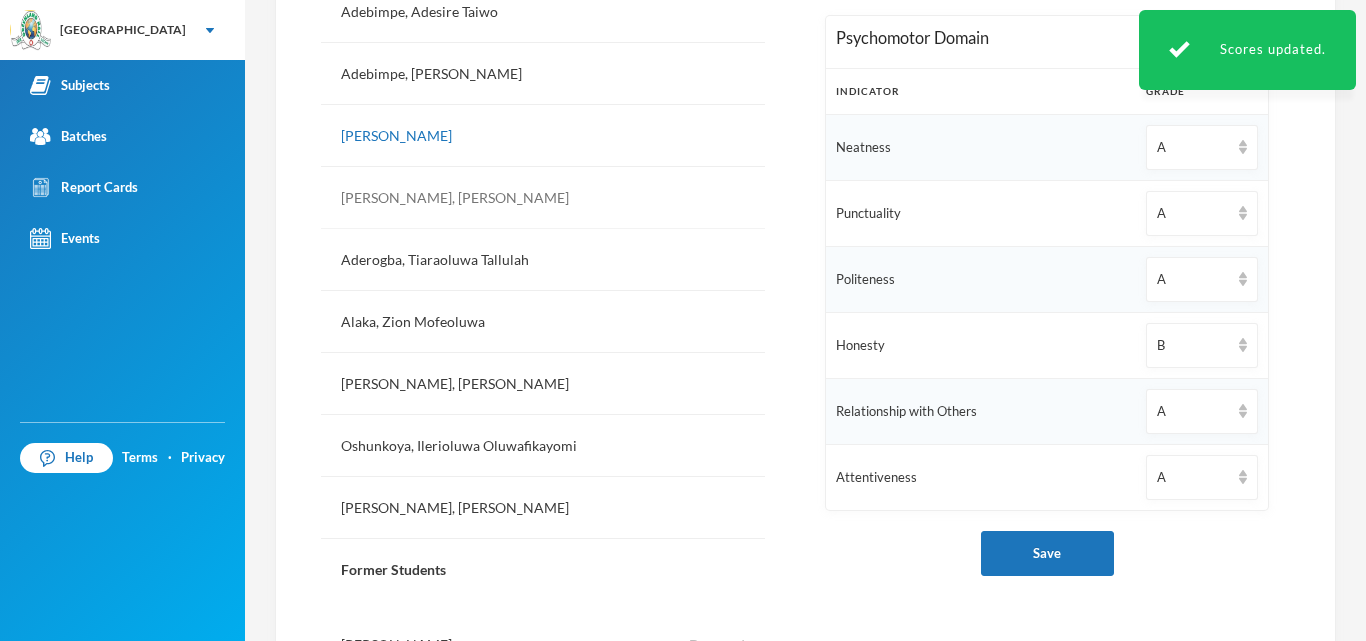 click on "[PERSON_NAME], [PERSON_NAME]" at bounding box center (543, 198) 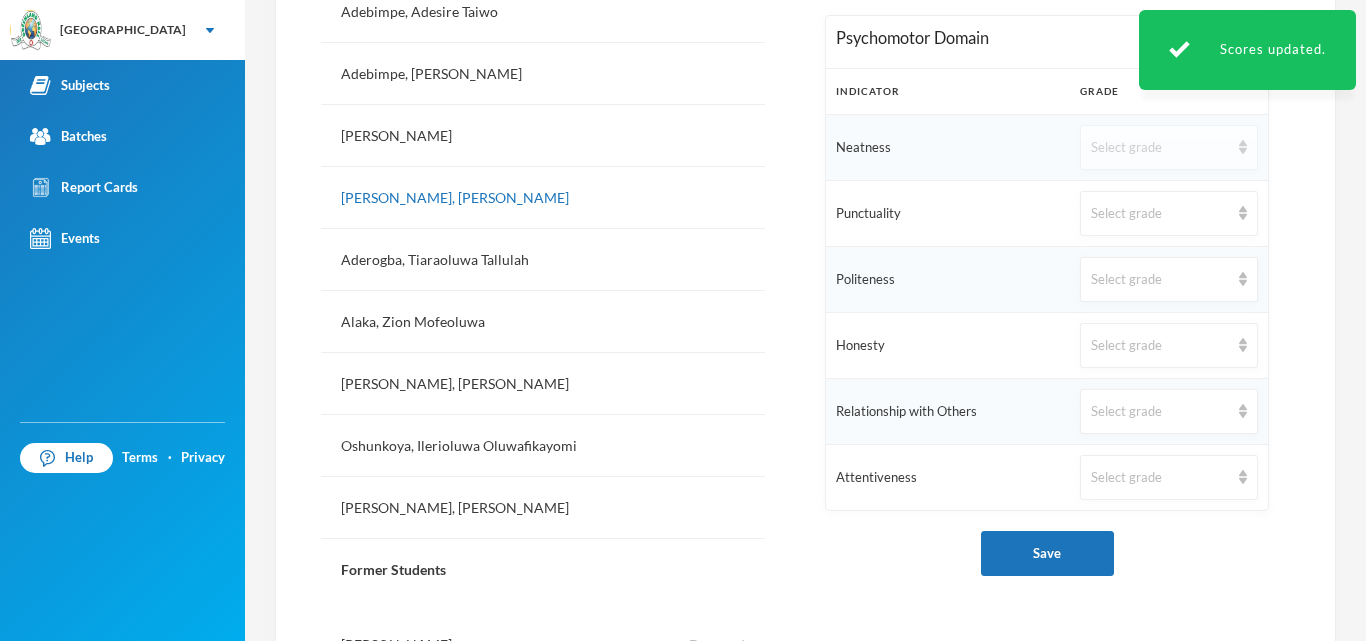click on "Select grade" at bounding box center (1169, 147) 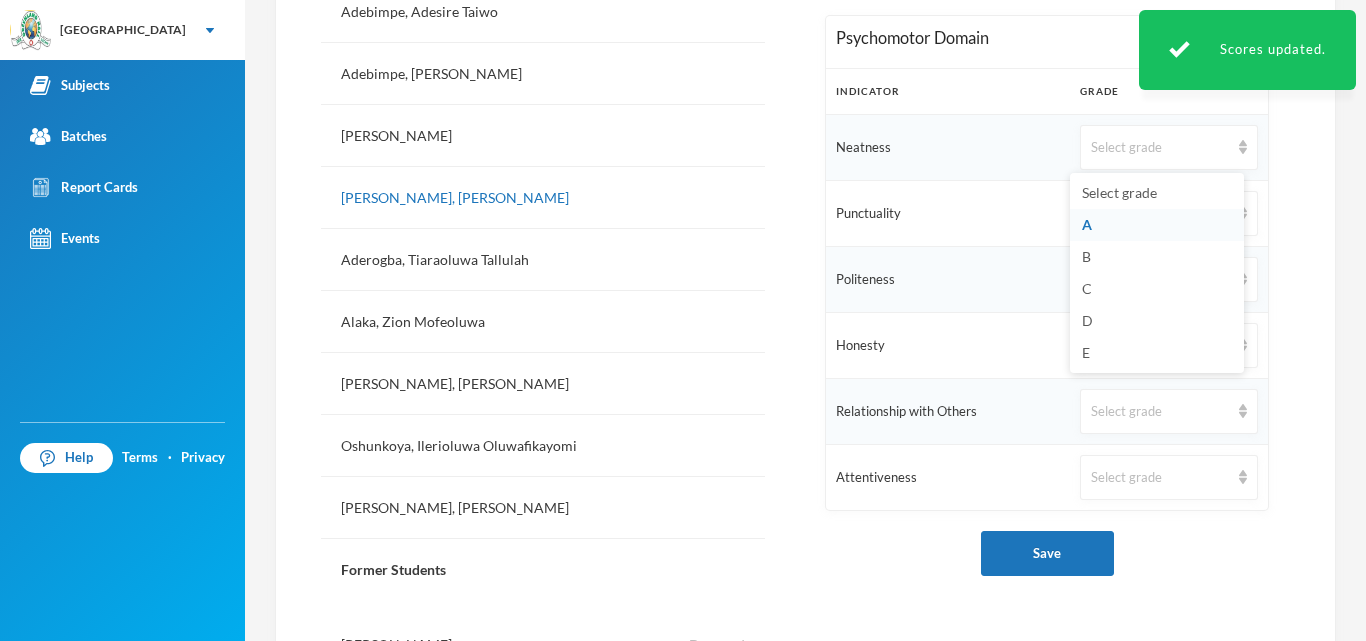 click on "A" at bounding box center [1087, 224] 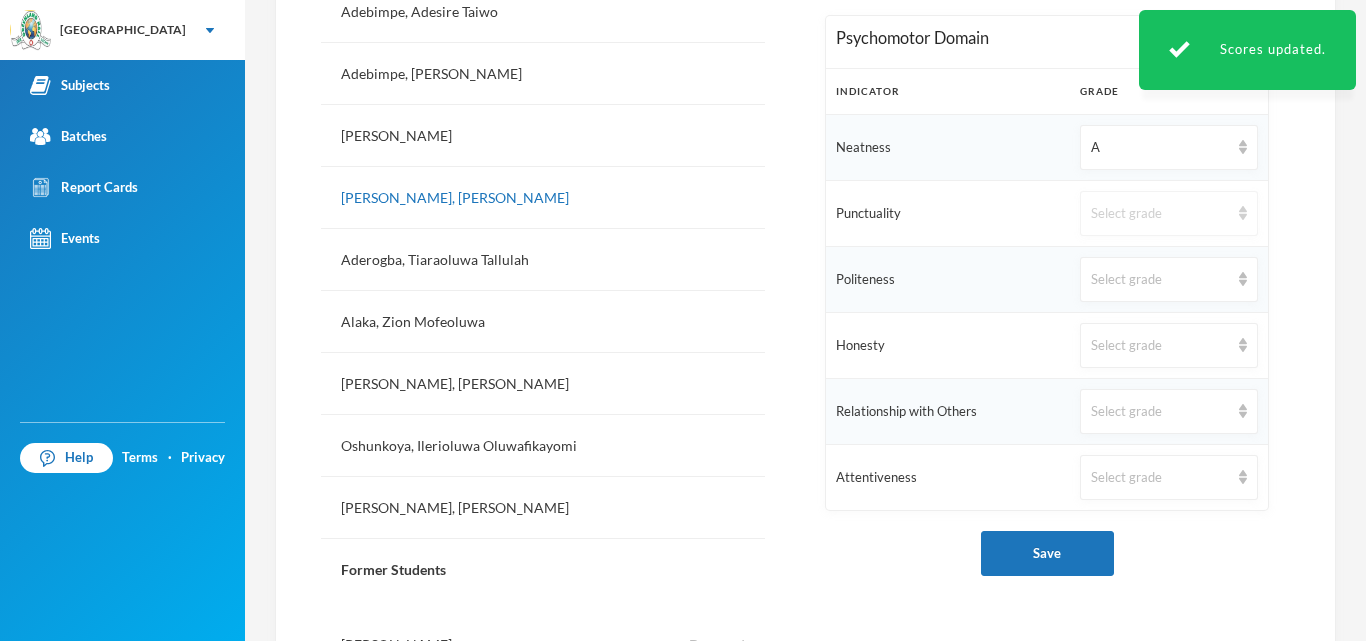 click on "Select grade" at bounding box center [1169, 213] 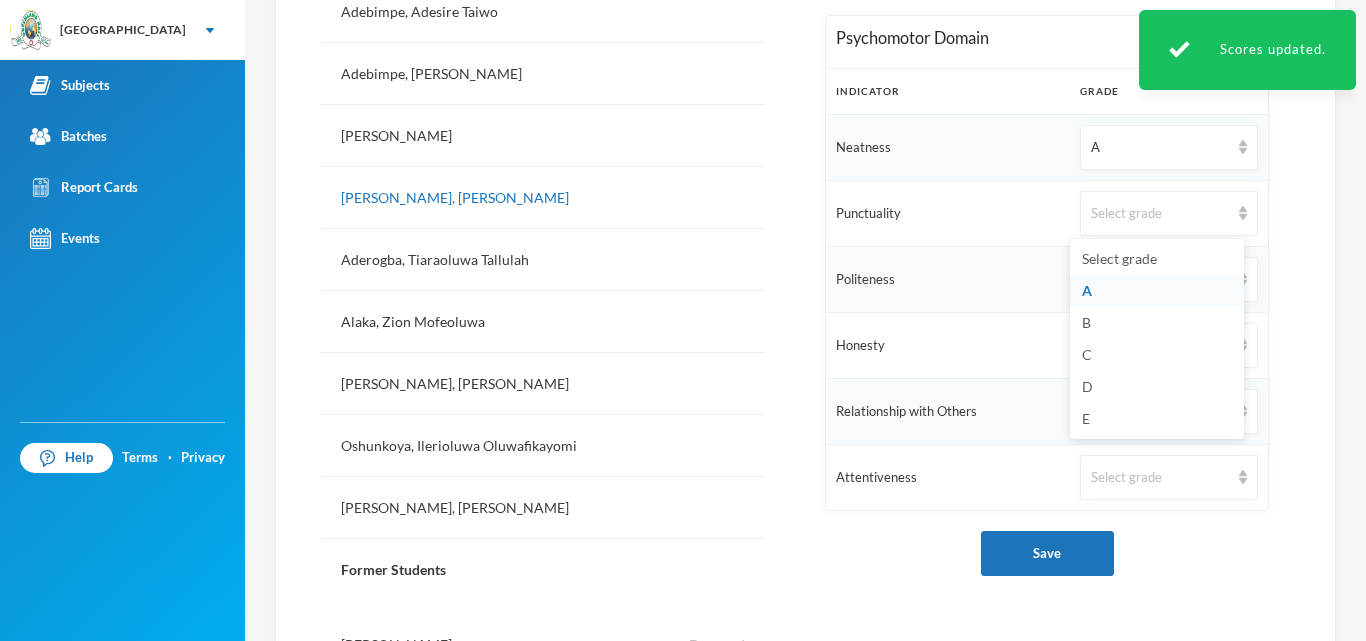 click on "A" at bounding box center (1087, 290) 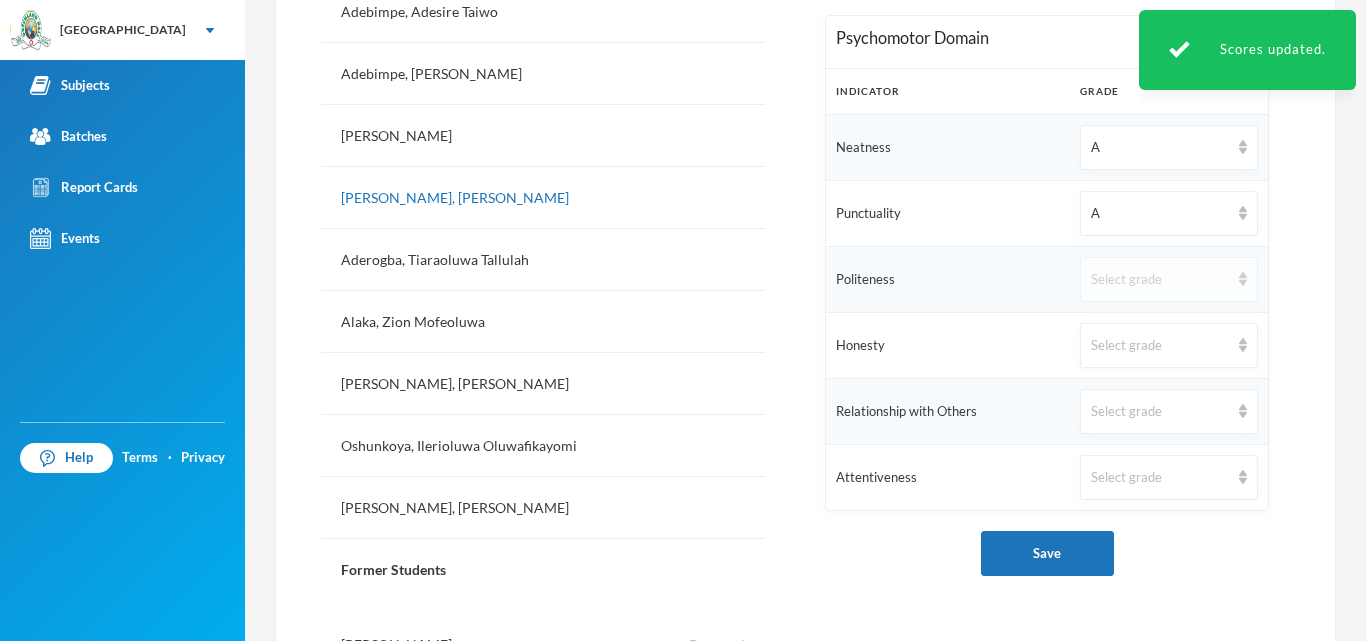 click on "Select grade" at bounding box center (1160, 280) 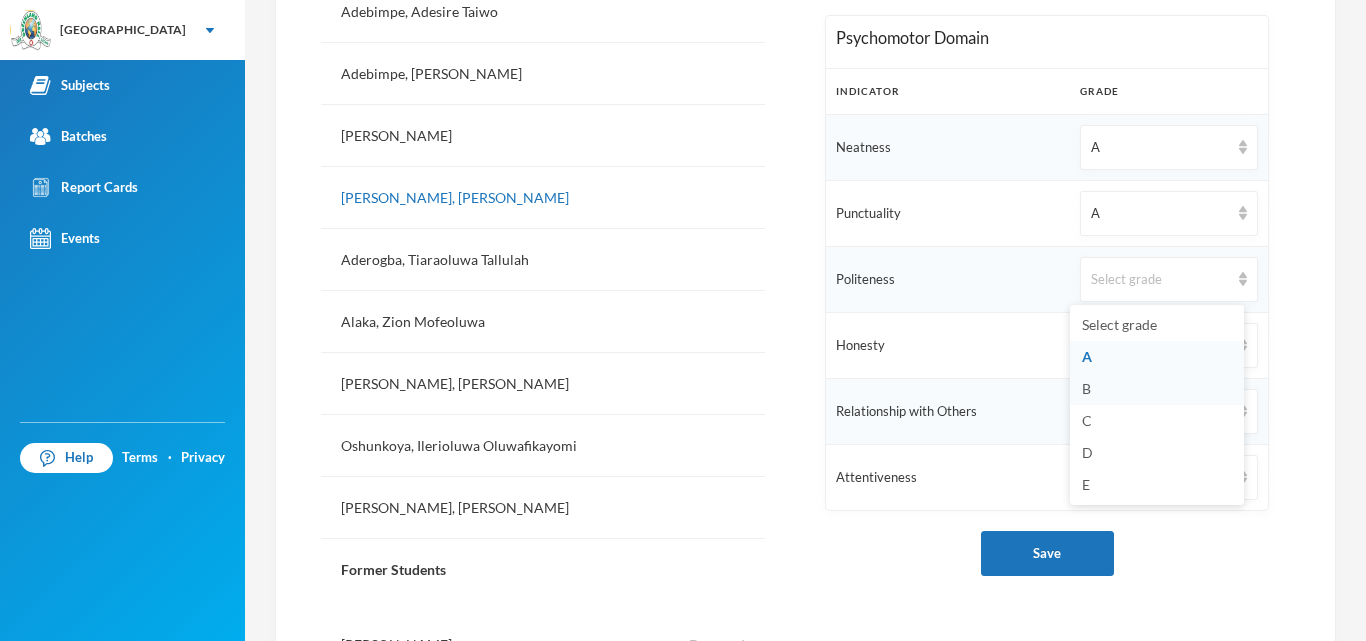 click on "B" at bounding box center (1157, 389) 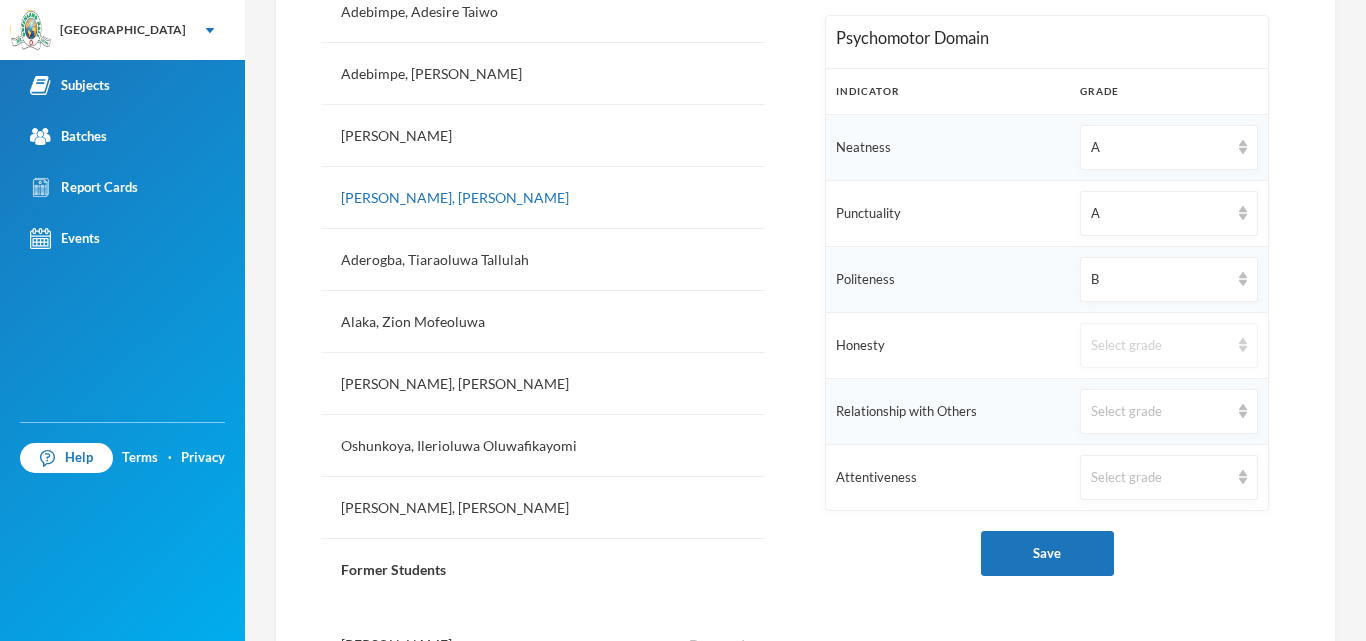click on "Select grade" at bounding box center (1160, 346) 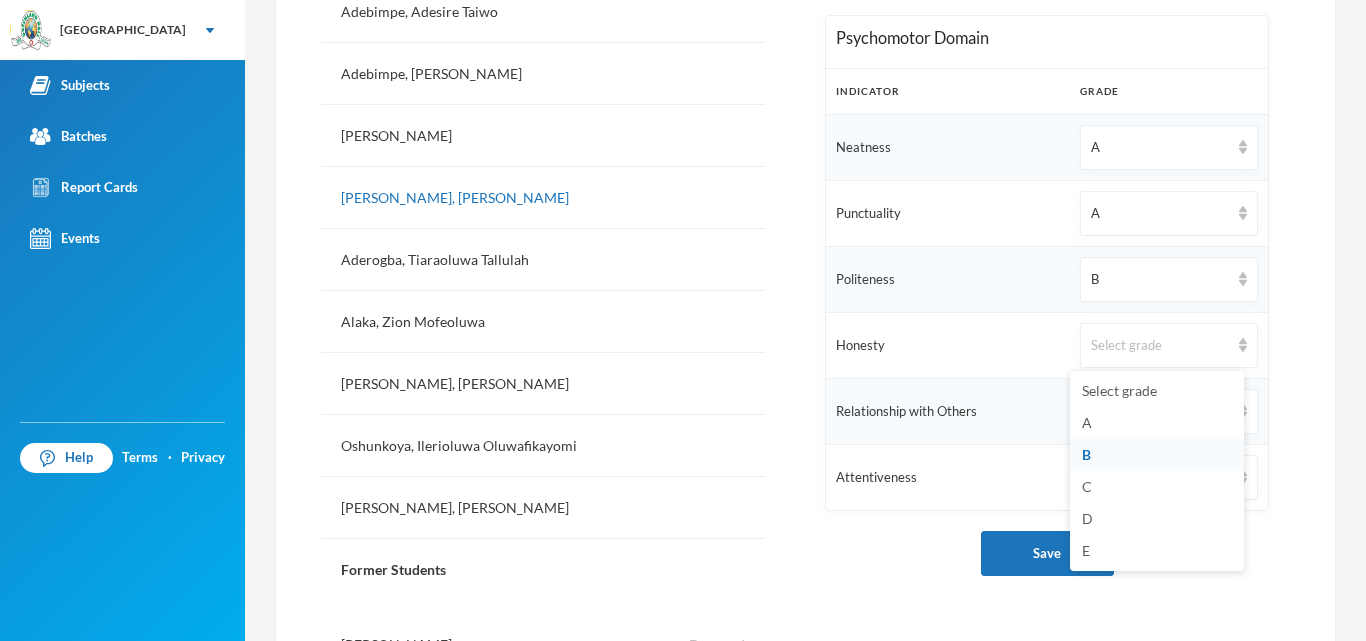 click on "B" at bounding box center [1157, 455] 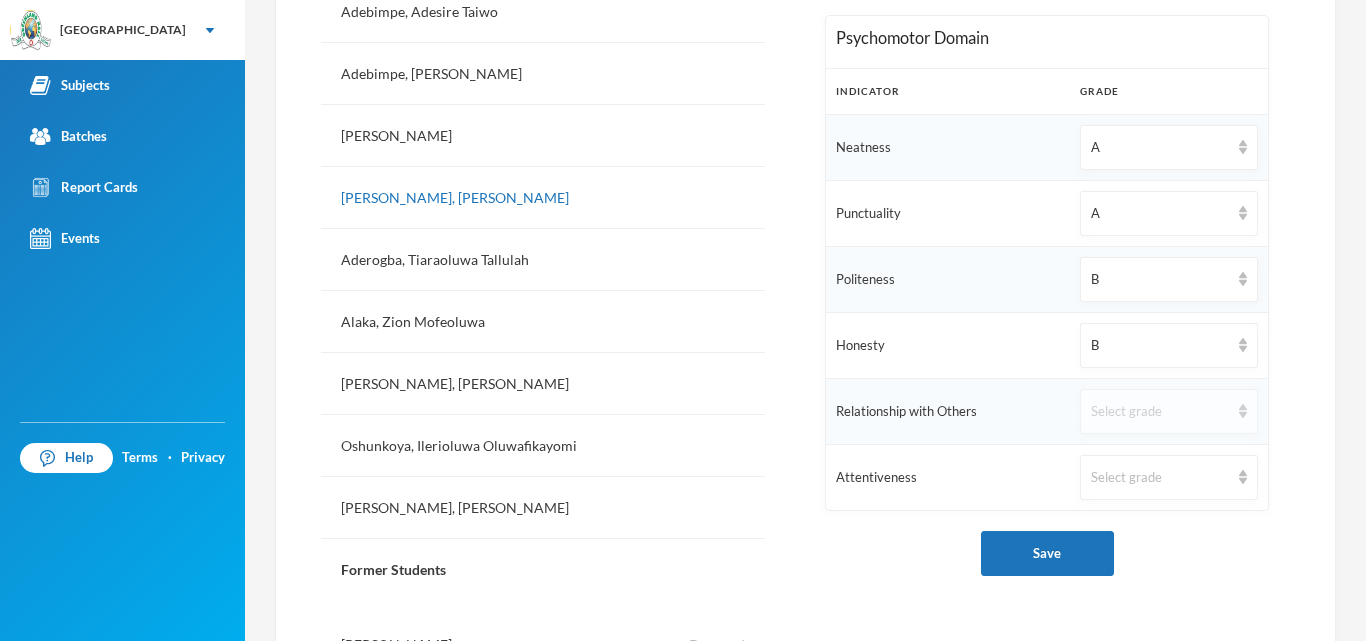 click on "Select grade" at bounding box center [1160, 412] 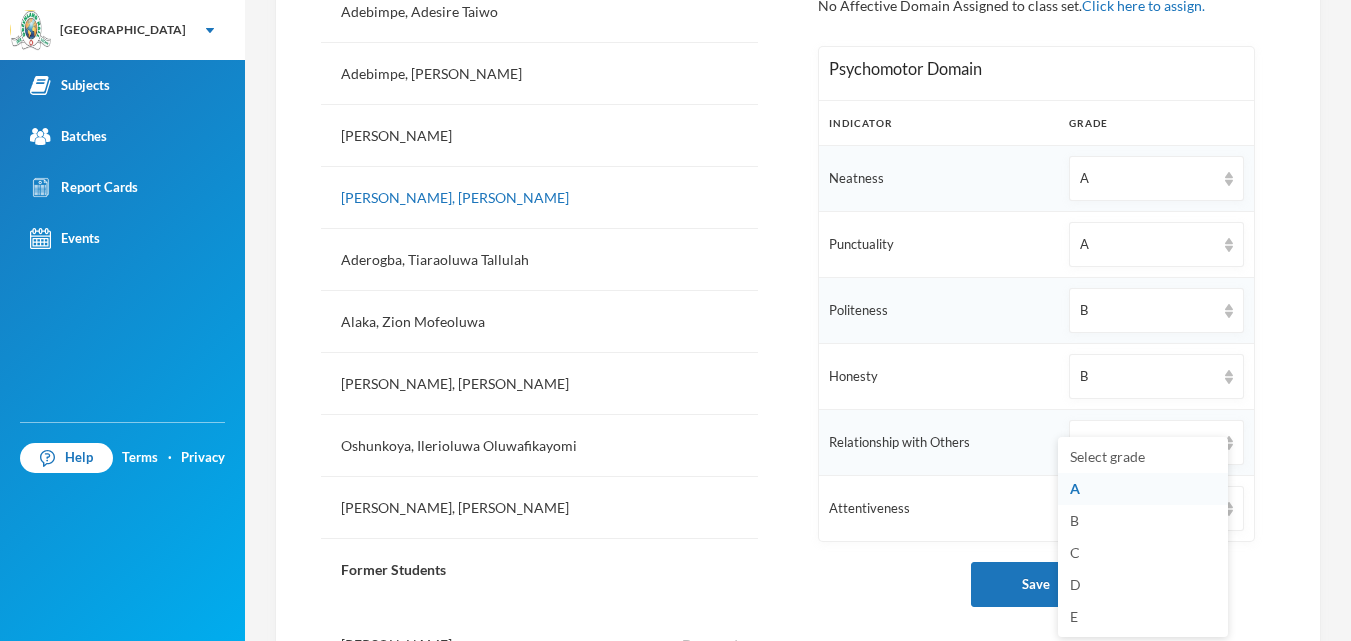 click on "A" at bounding box center [1143, 489] 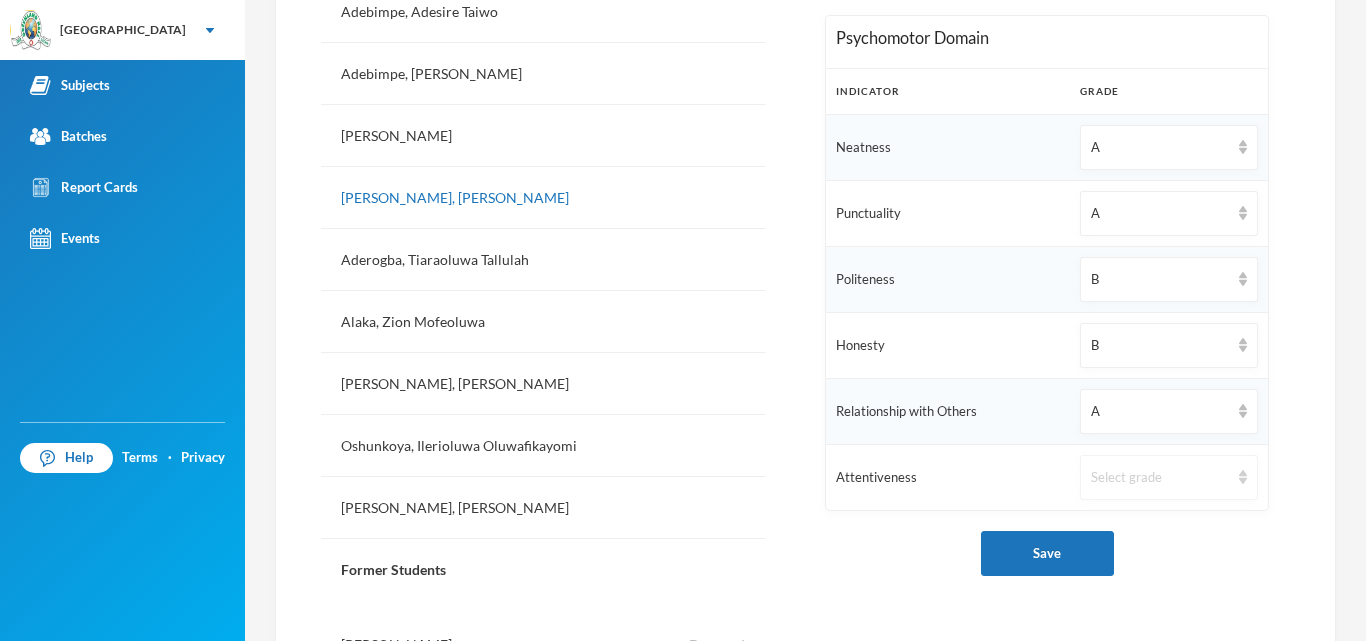 click on "Select grade" at bounding box center [1160, 478] 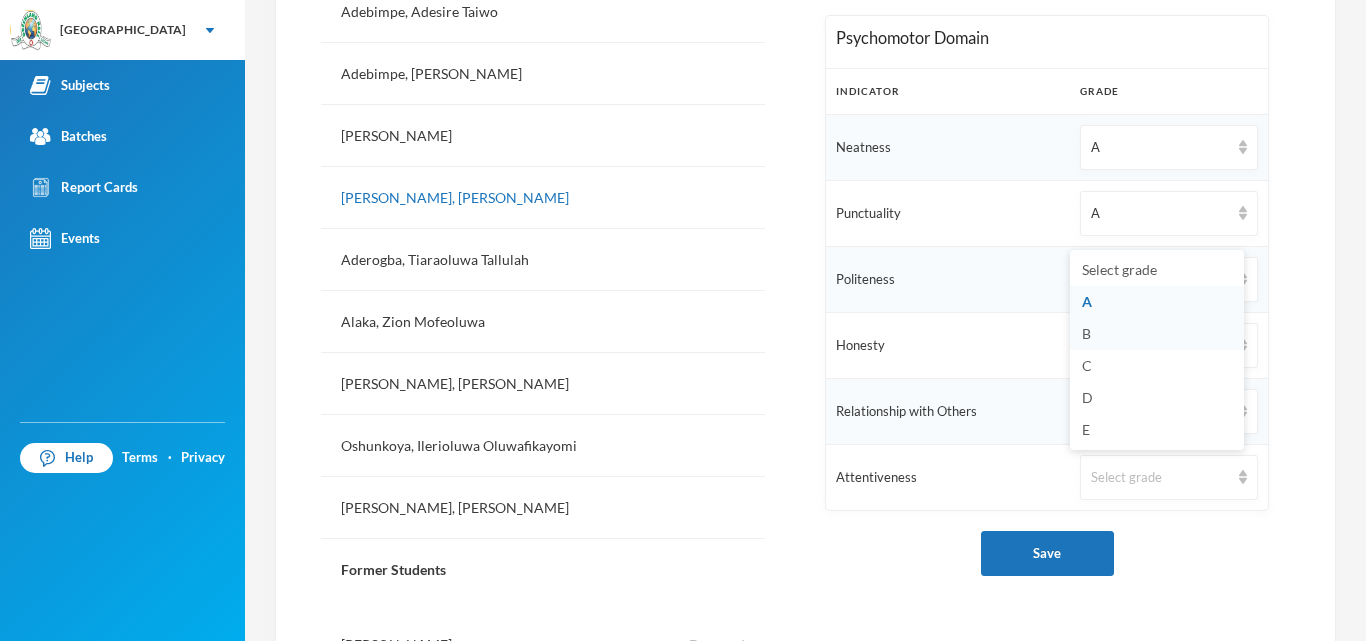 click on "B" at bounding box center [1086, 333] 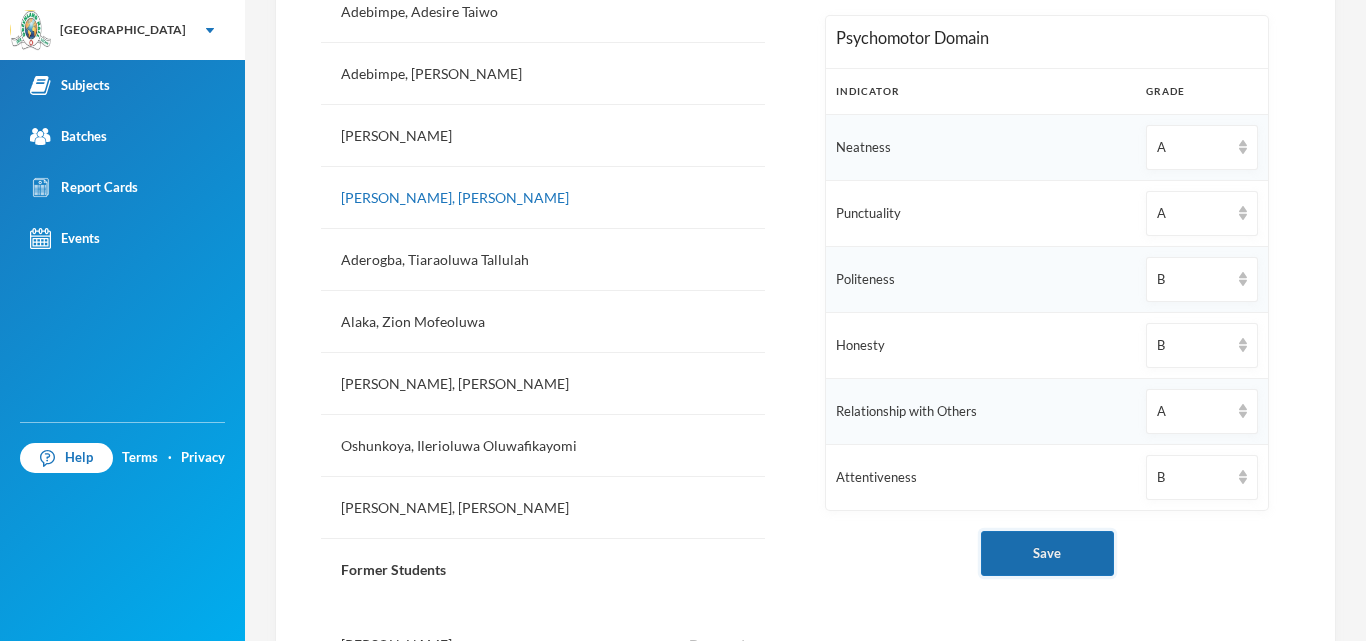 click on "Save" at bounding box center (1047, 553) 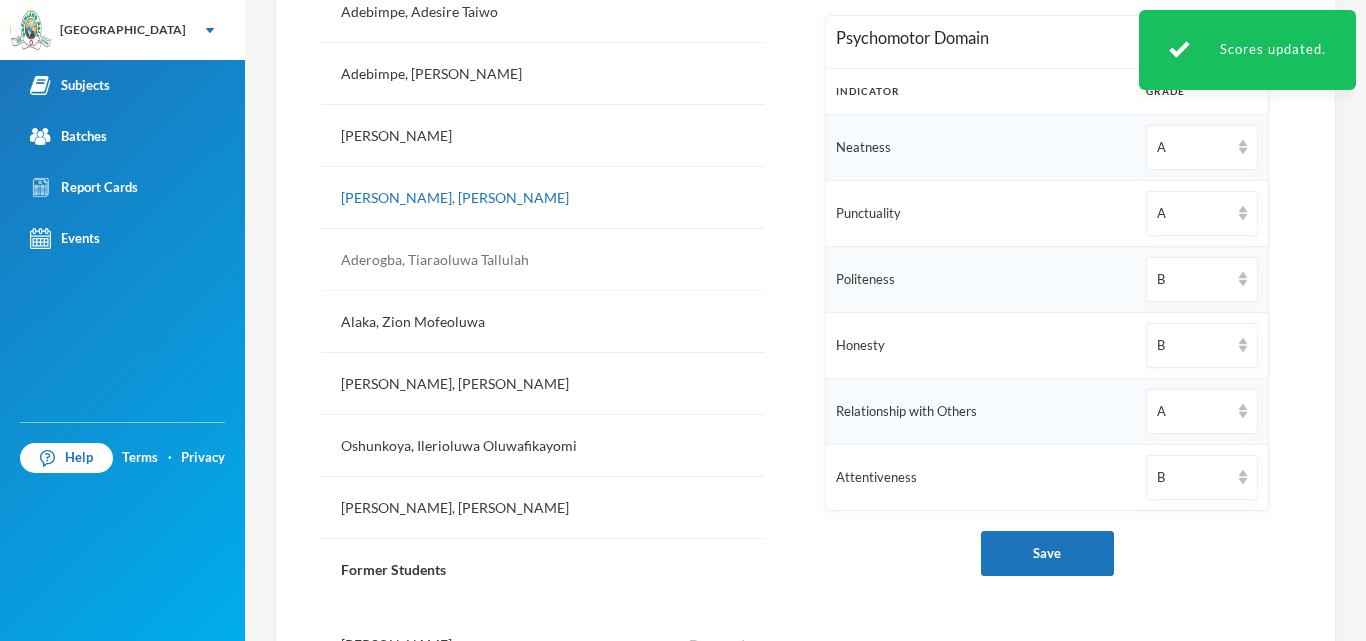 click on "Aderogba, Tiaraoluwa Tallulah" at bounding box center (543, 260) 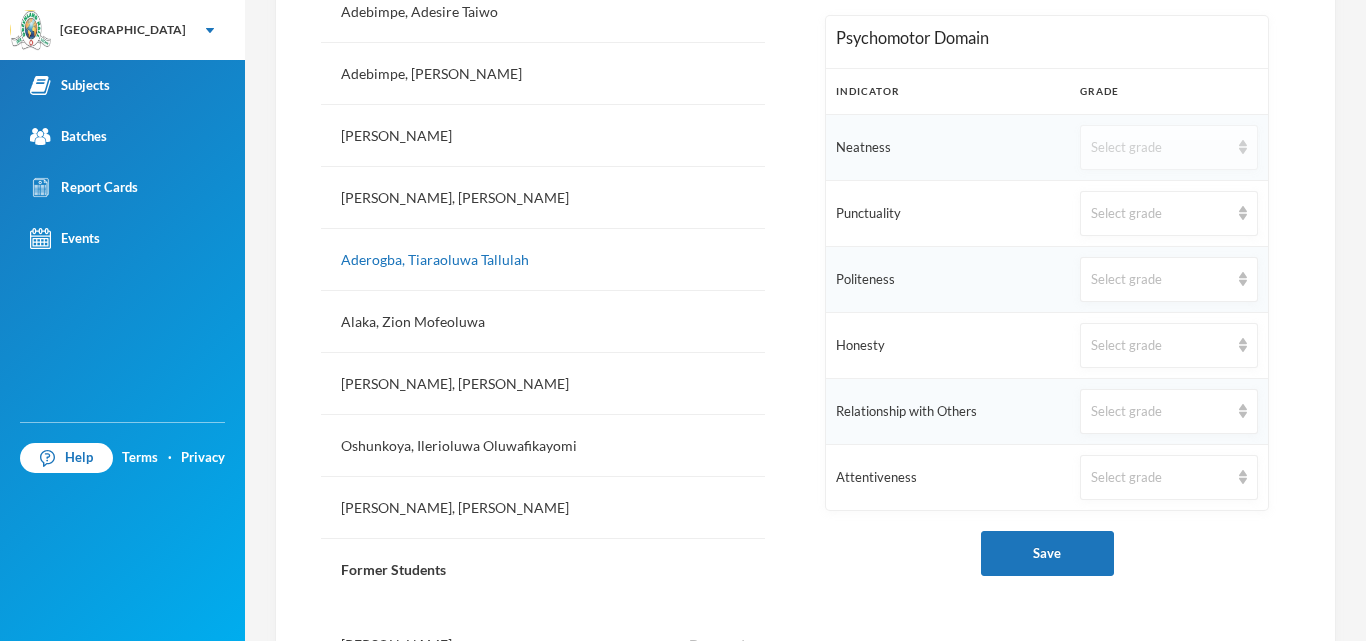click on "Select grade" at bounding box center (1160, 148) 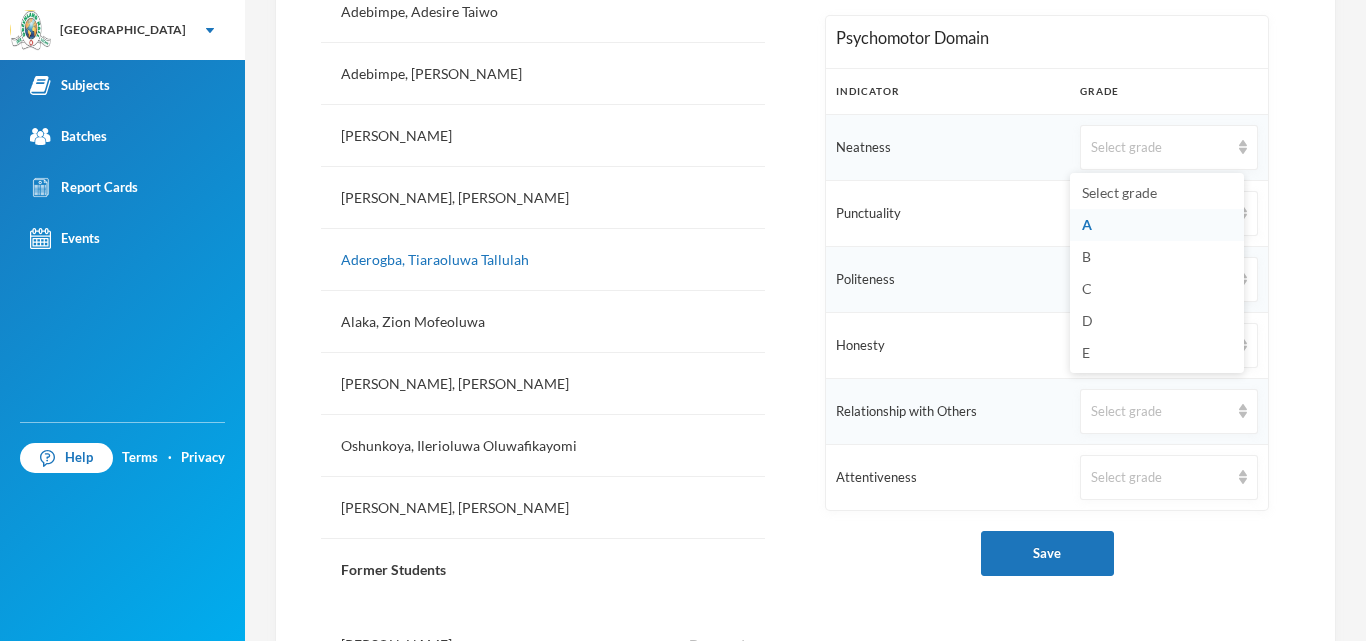 click on "A" at bounding box center (1087, 224) 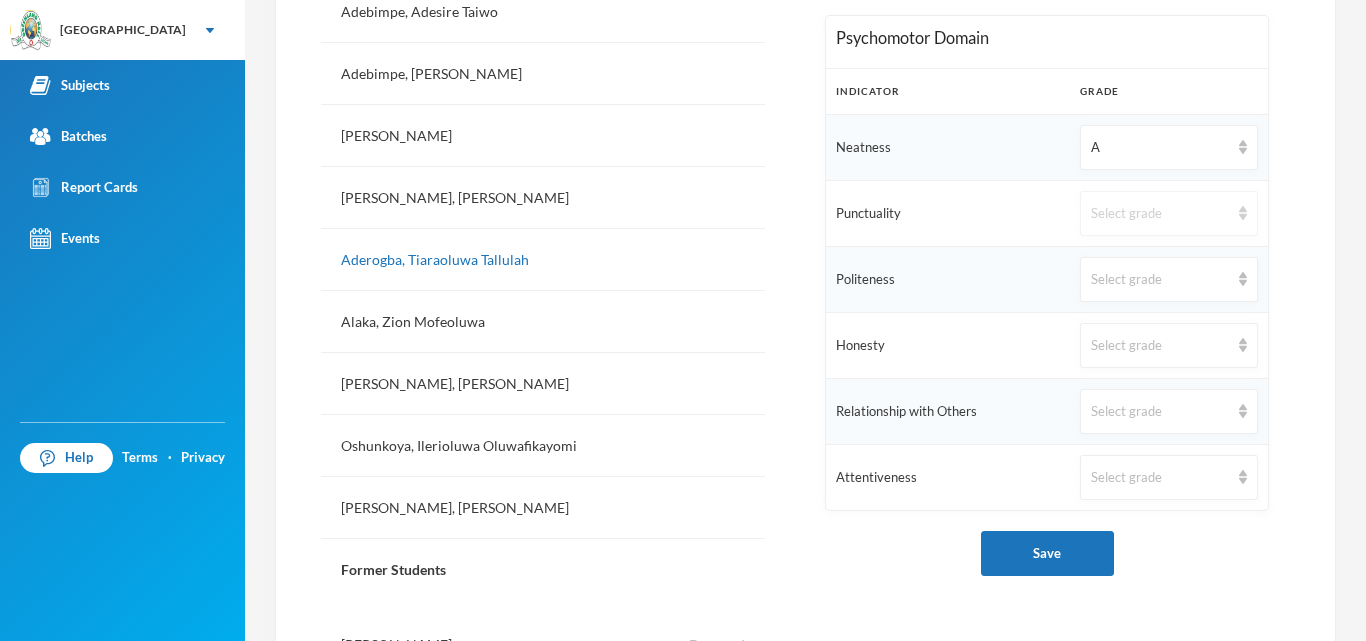 click on "Select grade" at bounding box center [1160, 214] 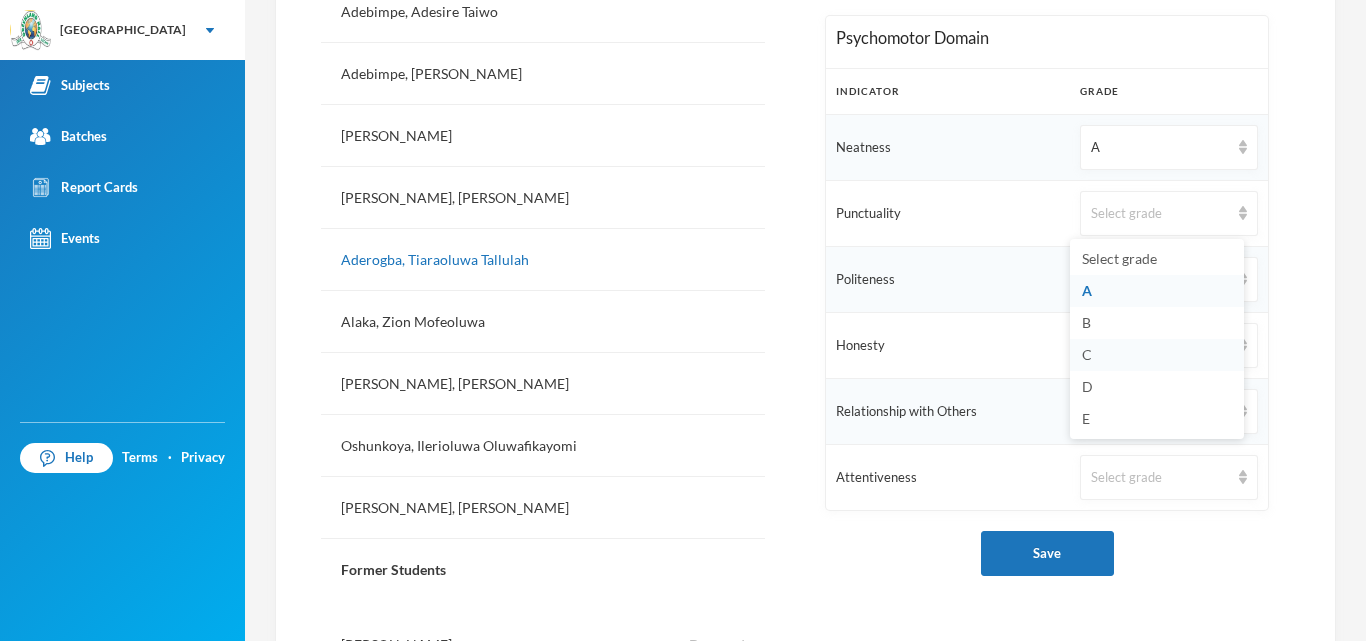 click on "C" at bounding box center [1157, 355] 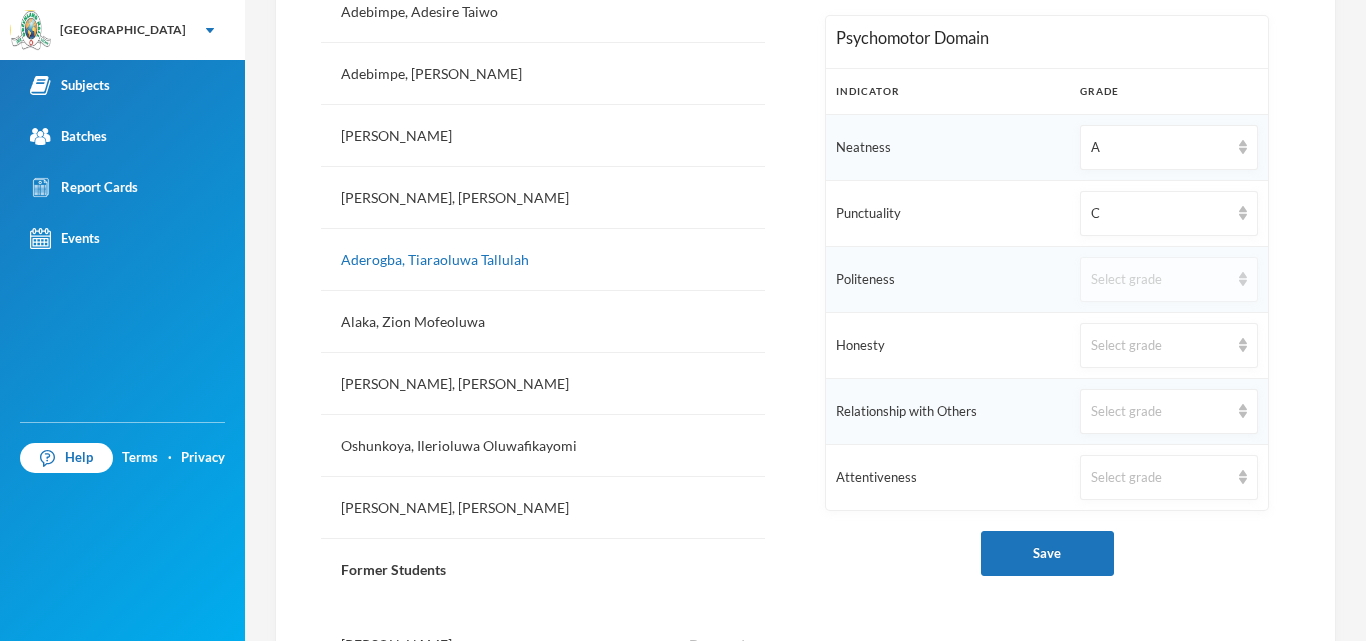 click on "Select grade" at bounding box center (1160, 280) 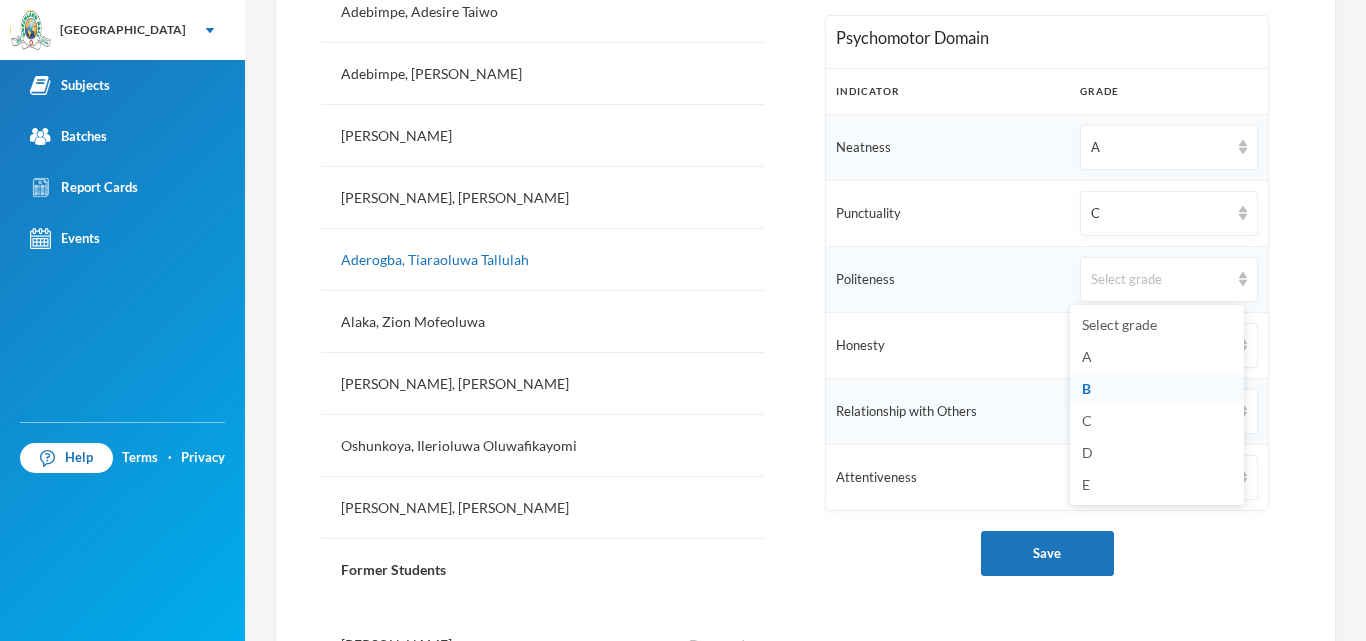 click on "B" at bounding box center [1157, 389] 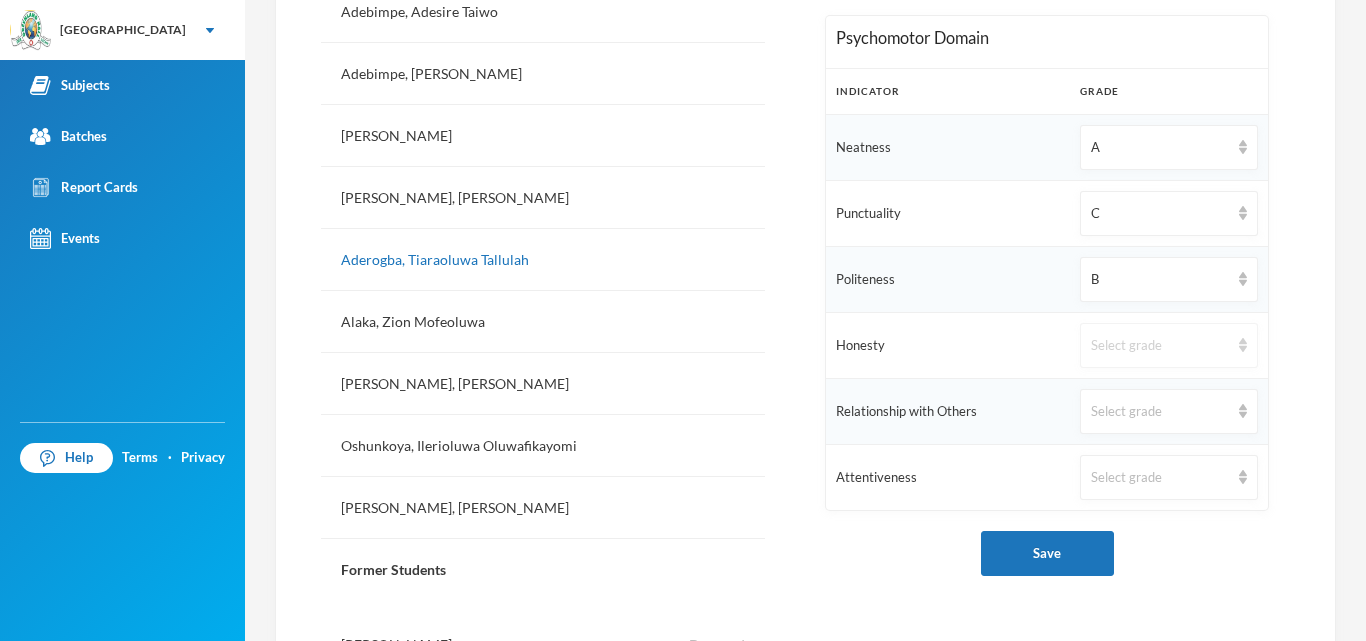 click on "Select grade" at bounding box center (1160, 346) 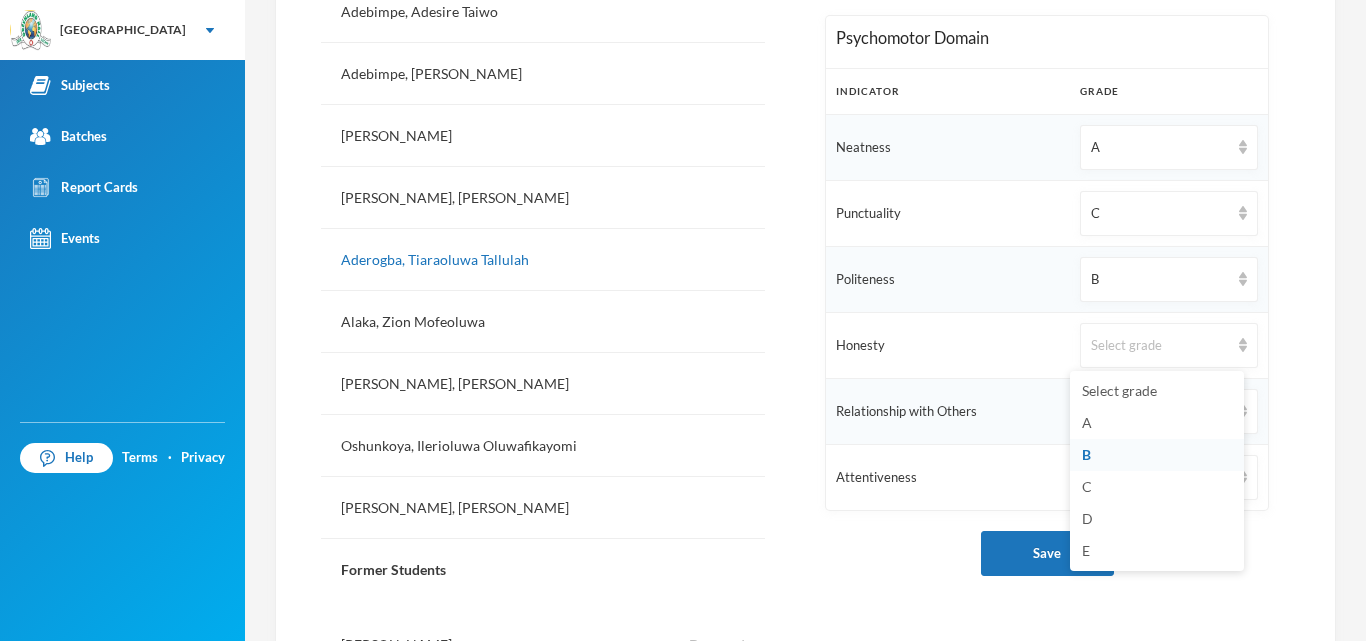 click on "B" at bounding box center [1086, 454] 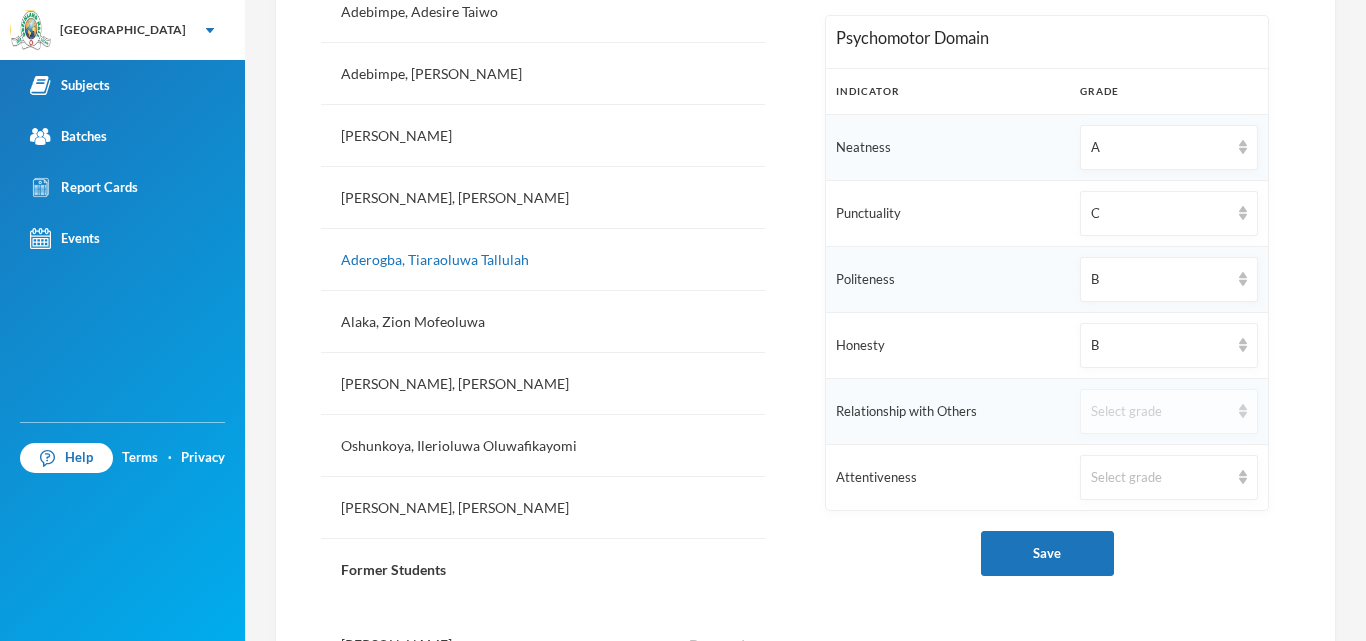 click on "Select grade" at bounding box center [1160, 412] 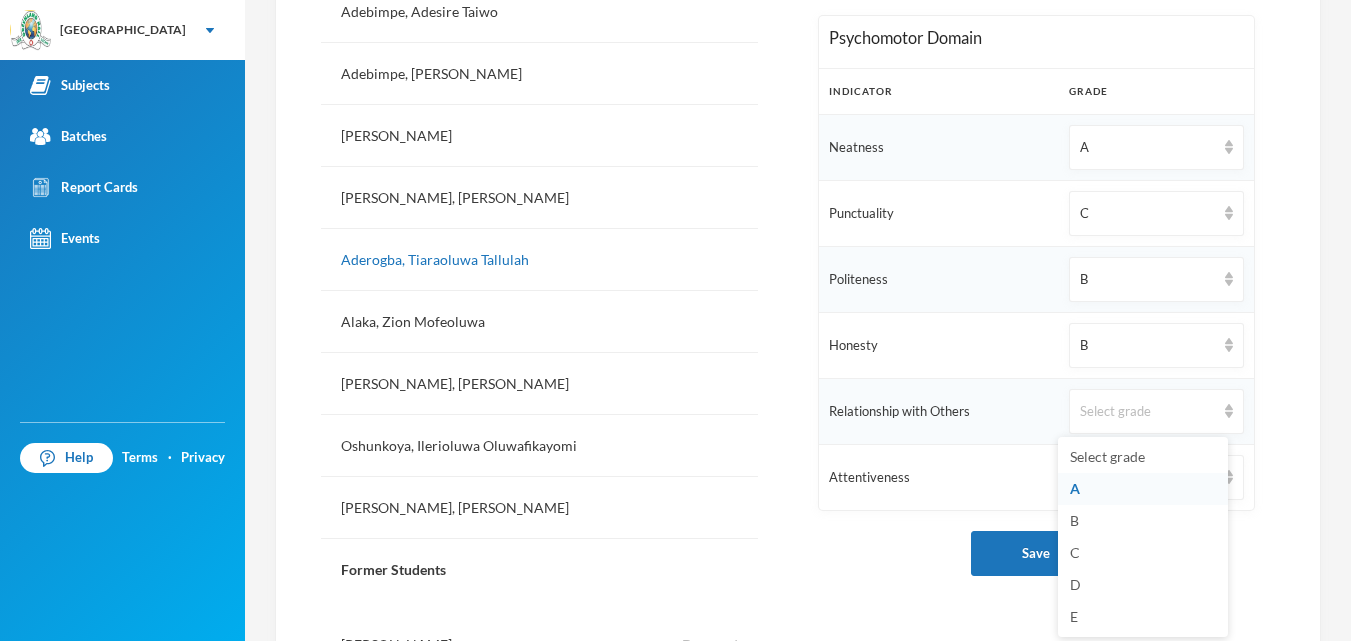 click on "A" at bounding box center [1143, 489] 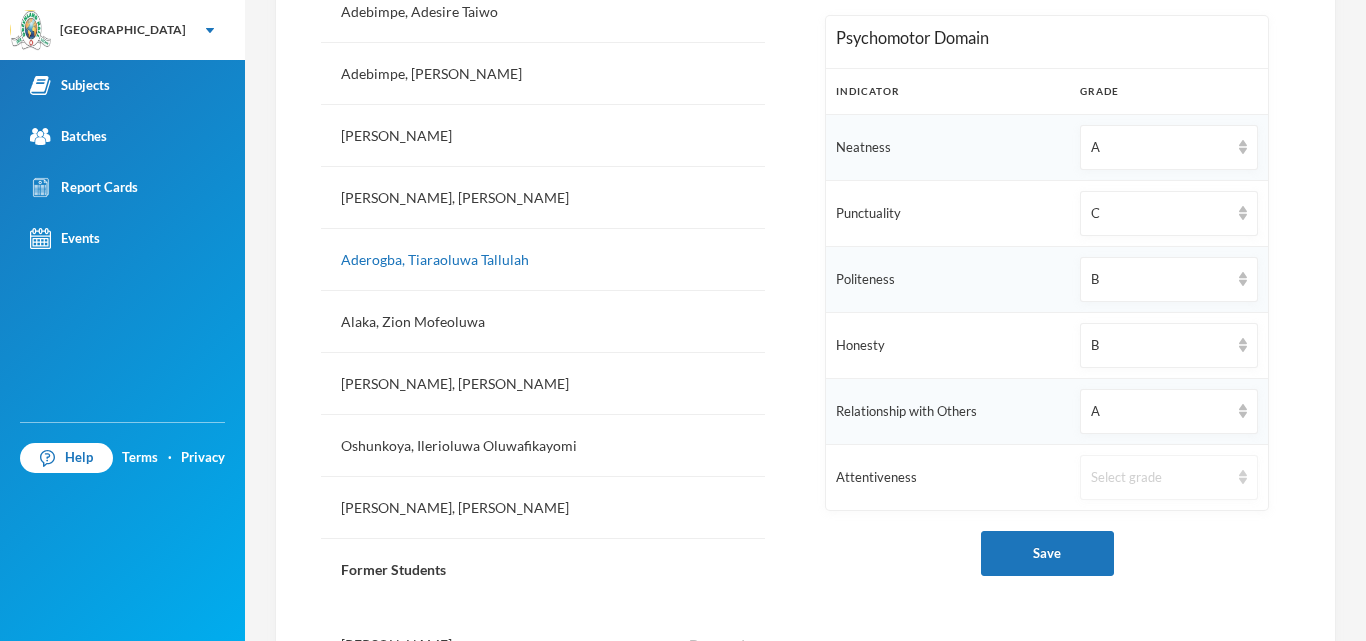 click on "Select grade" at bounding box center (1169, 477) 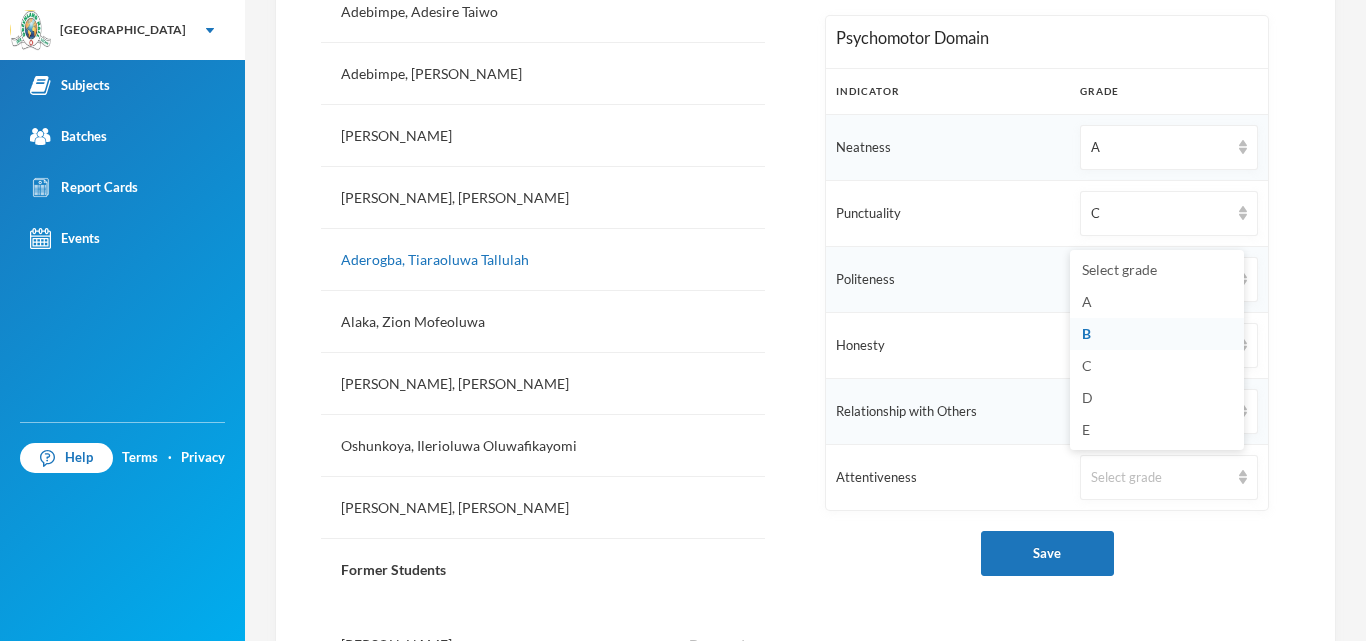 click on "B" at bounding box center (1157, 334) 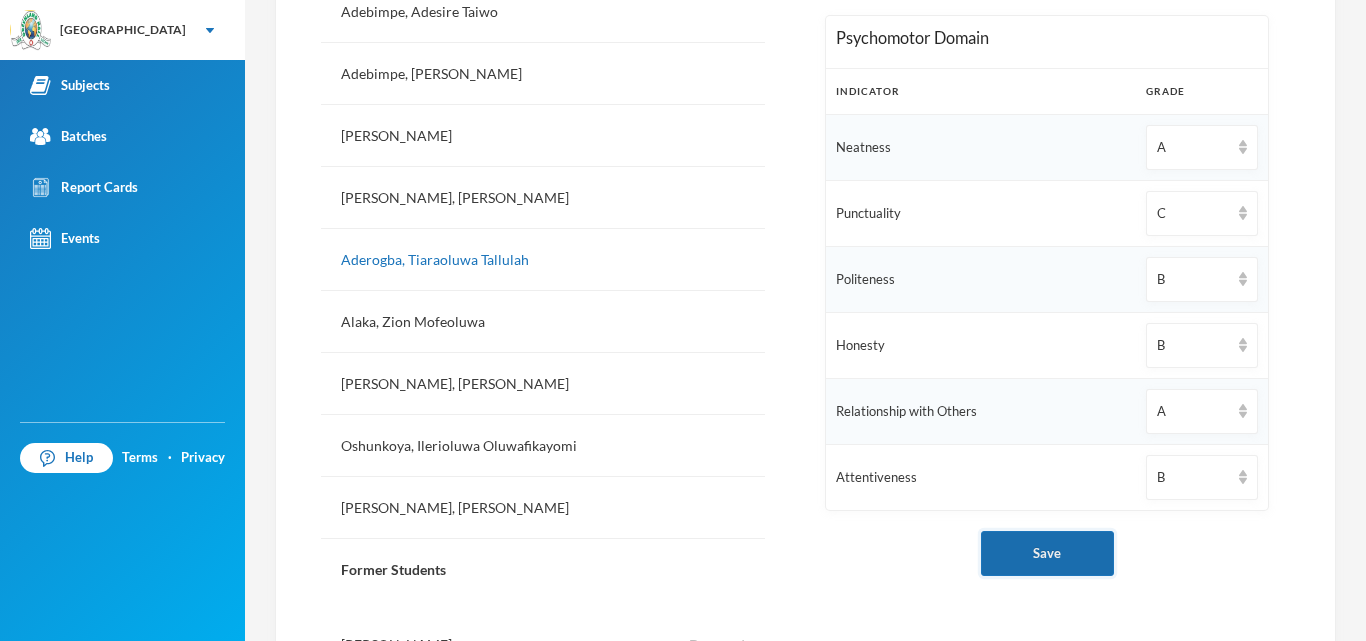 click on "Save" at bounding box center [1047, 553] 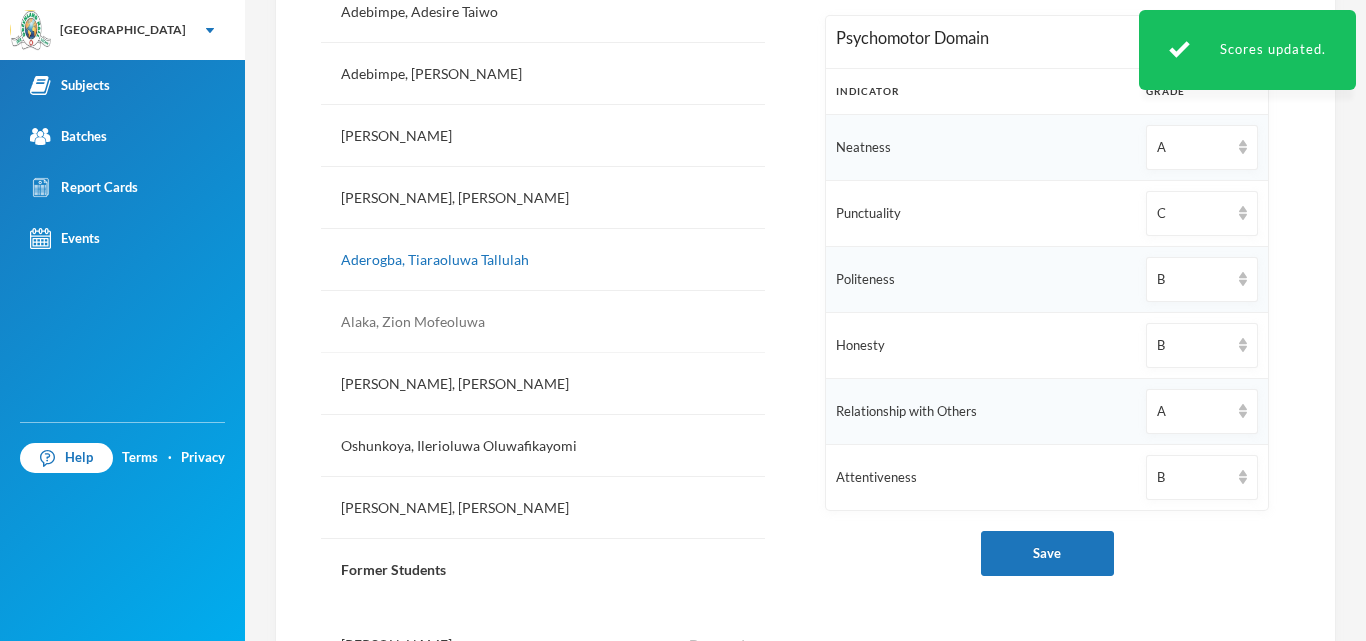 click on "Alaka, Zion Mofeoluwa" at bounding box center [543, 322] 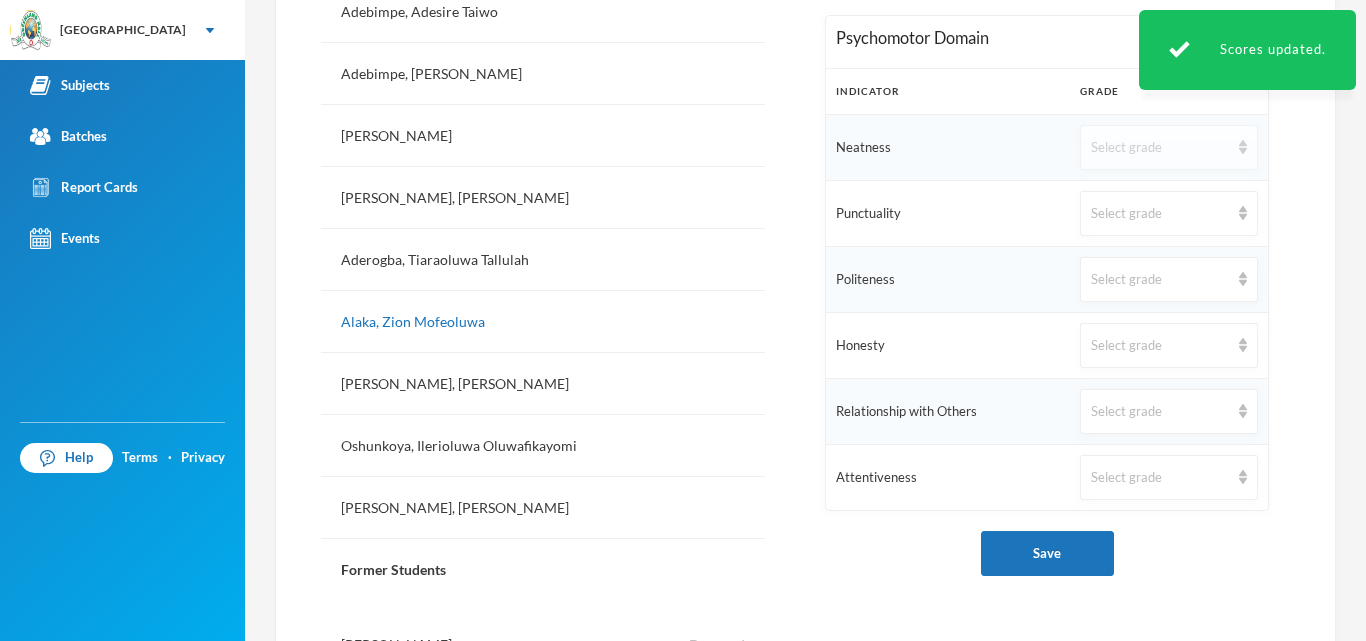 click on "Select grade" at bounding box center [1169, 147] 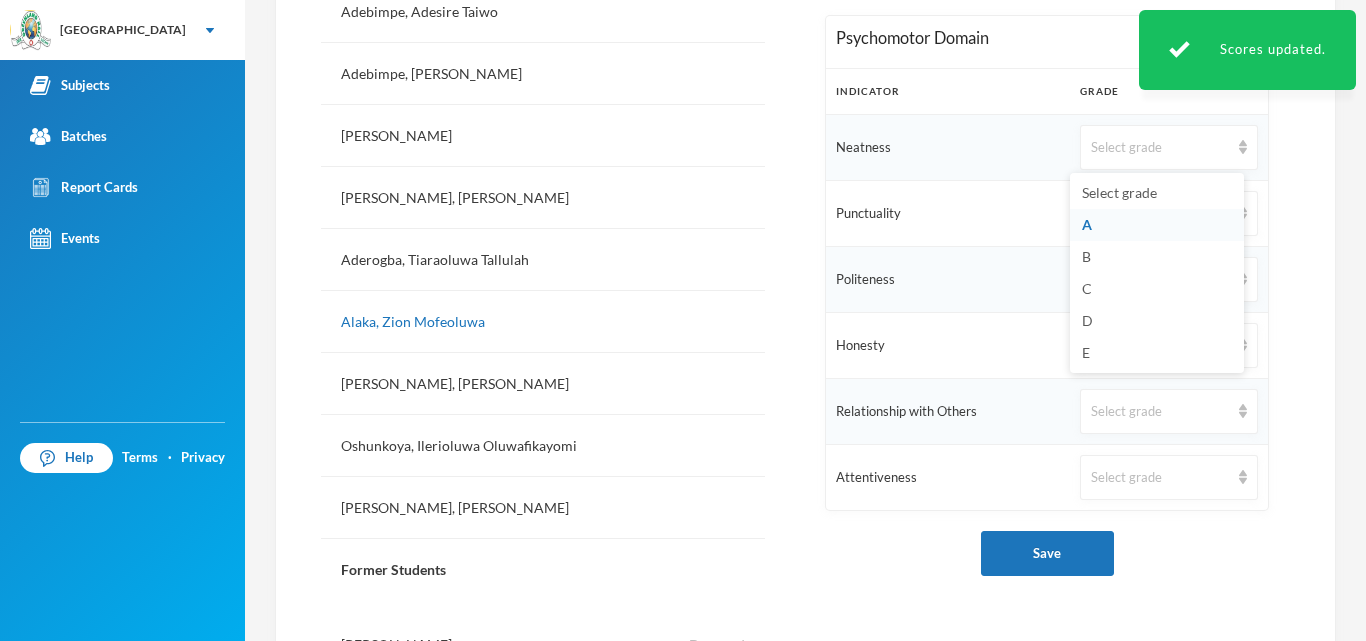 click on "A" at bounding box center (1157, 225) 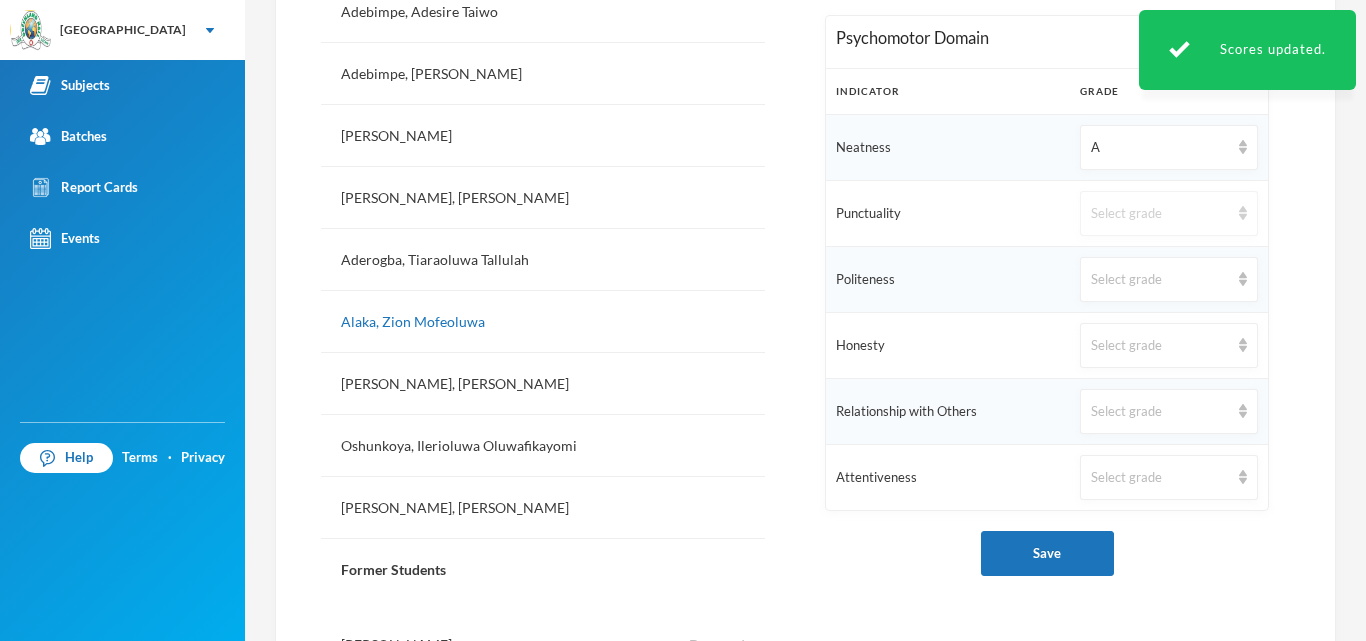 click on "Select grade" at bounding box center (1160, 214) 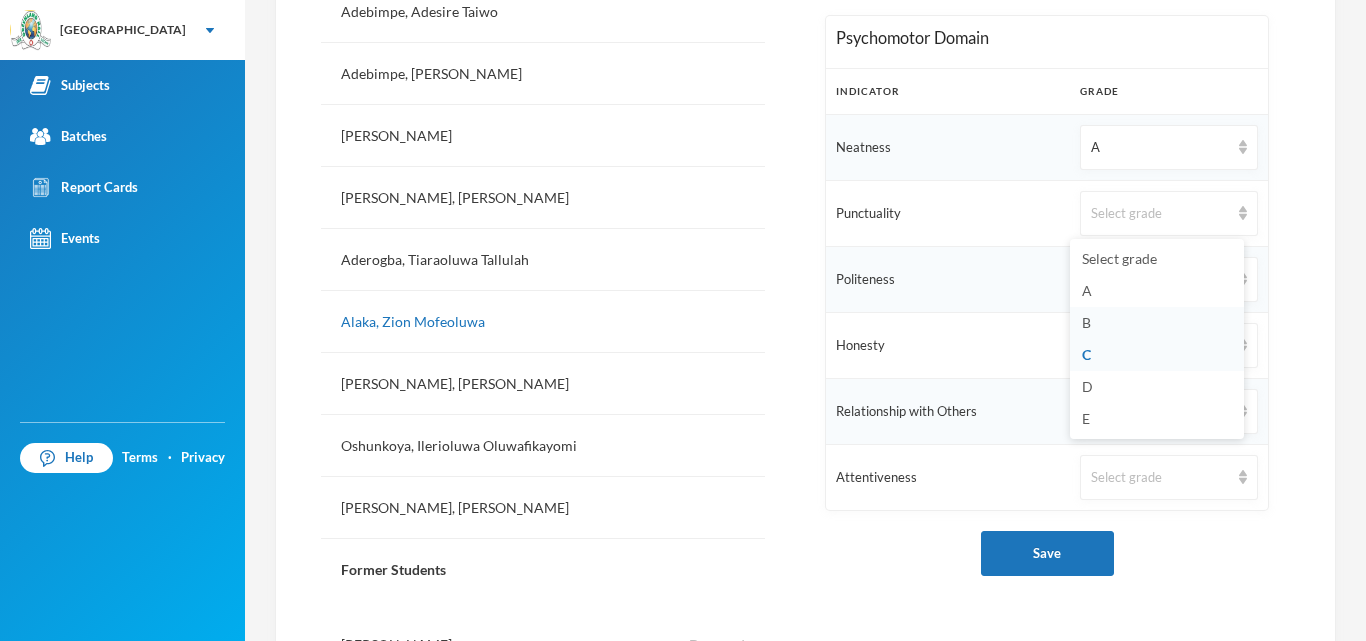 click on "B" at bounding box center [1157, 323] 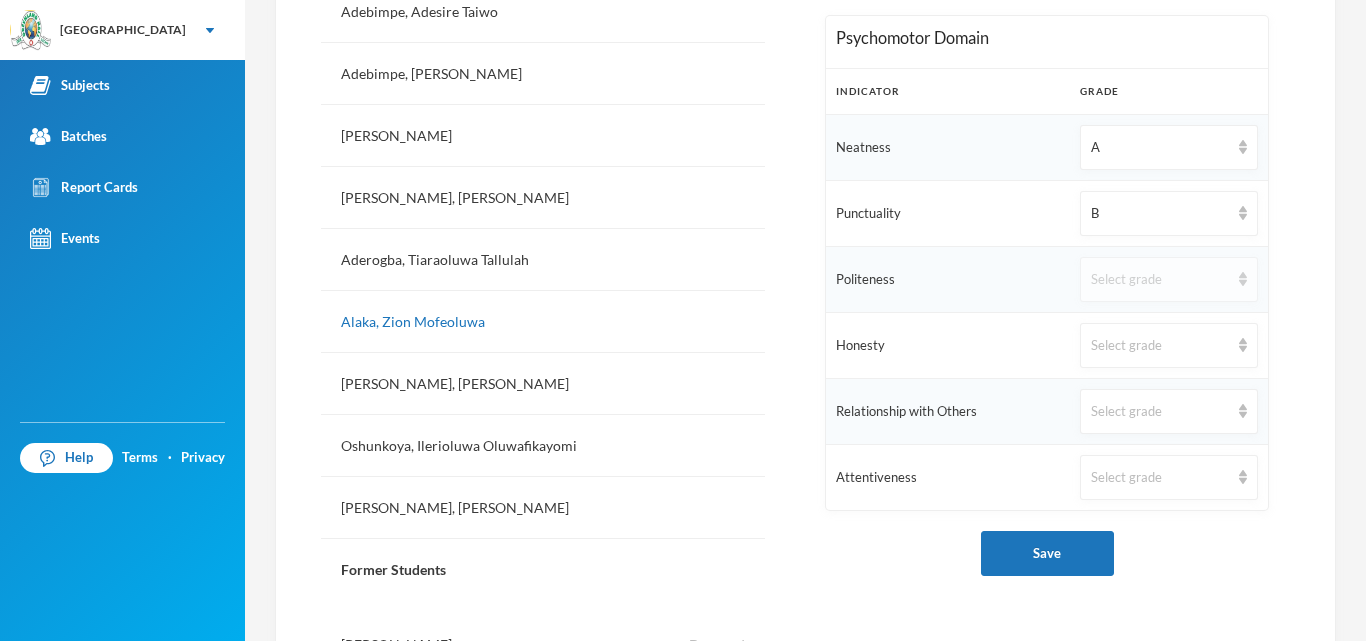 click on "Select grade" at bounding box center (1160, 280) 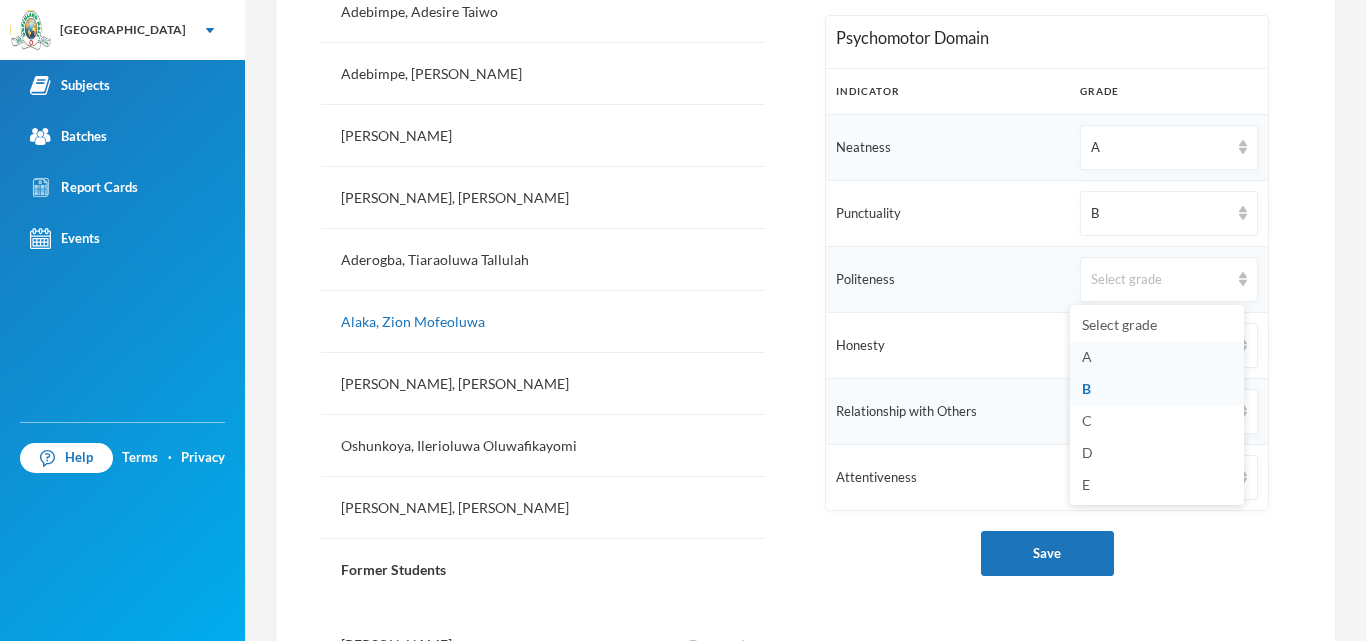 click on "A" at bounding box center (1157, 357) 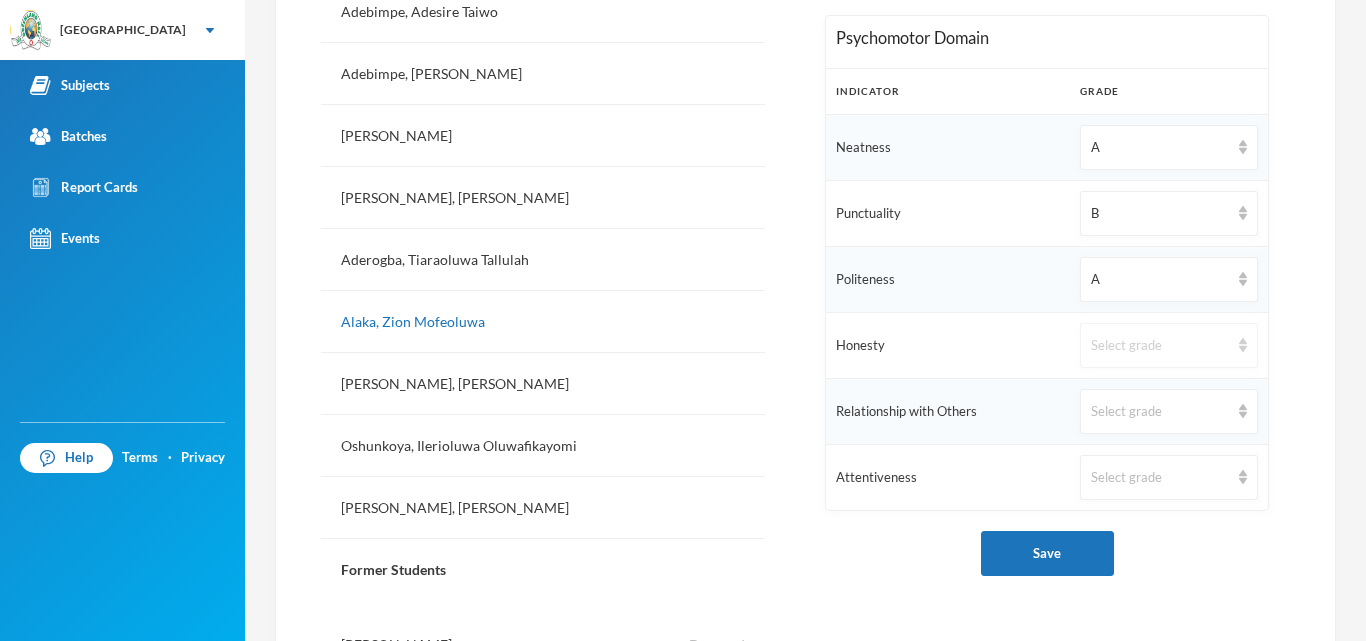 click on "Select grade" at bounding box center (1160, 346) 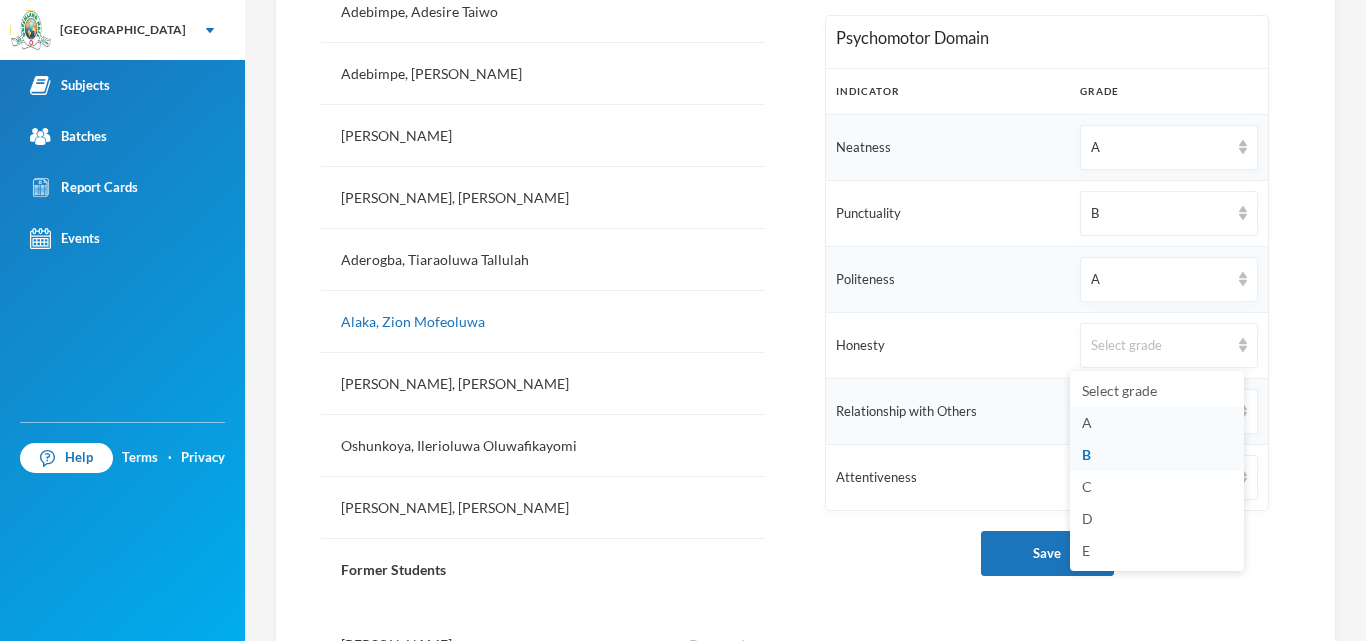 click on "A" at bounding box center (1157, 423) 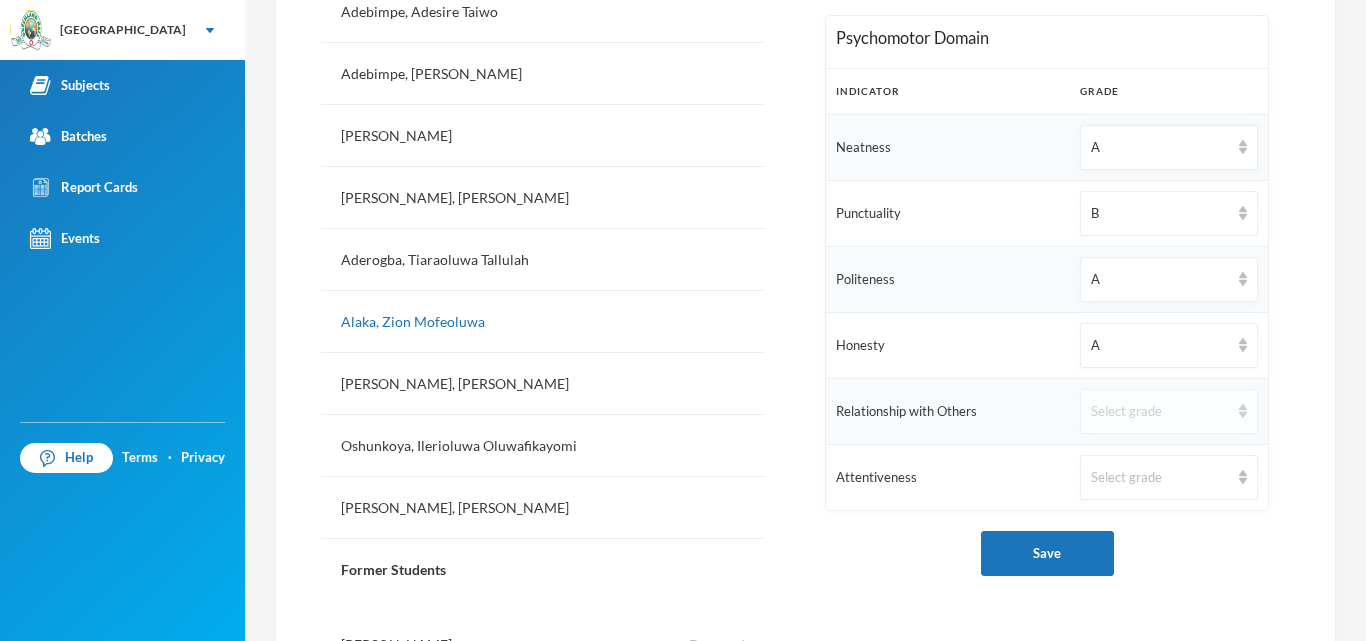click on "Select grade" at bounding box center (1160, 412) 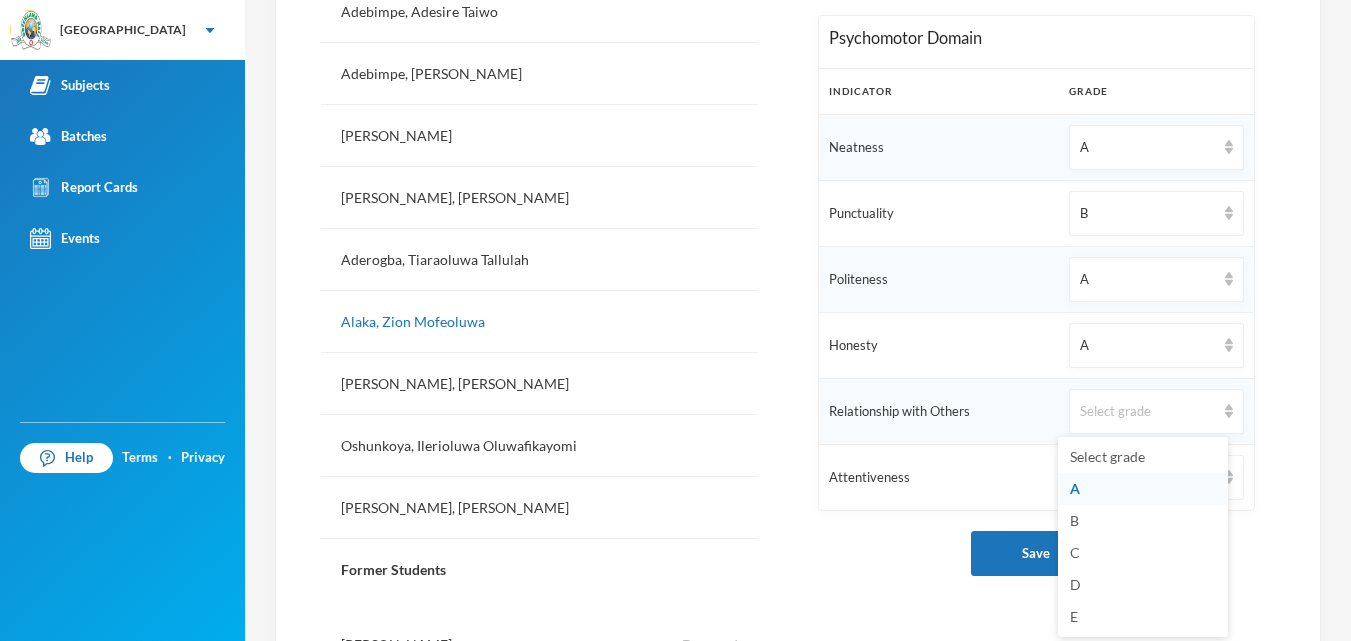 click on "A" at bounding box center [1143, 489] 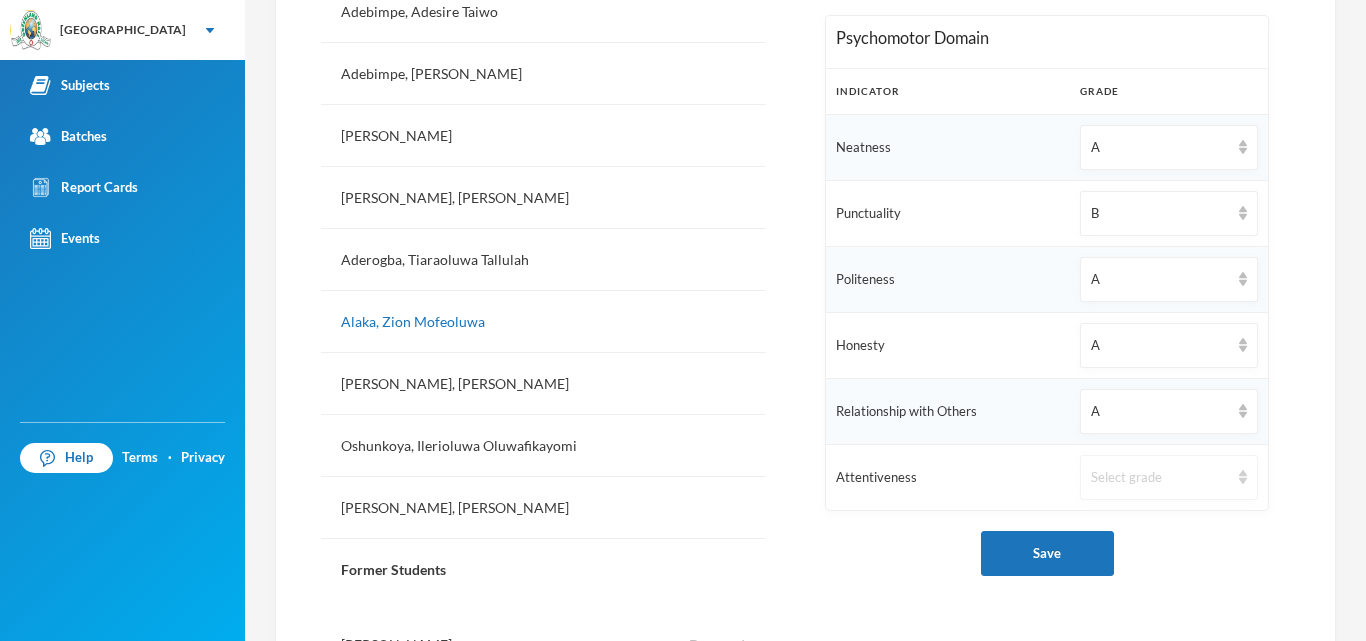 click on "Select grade" at bounding box center (1160, 478) 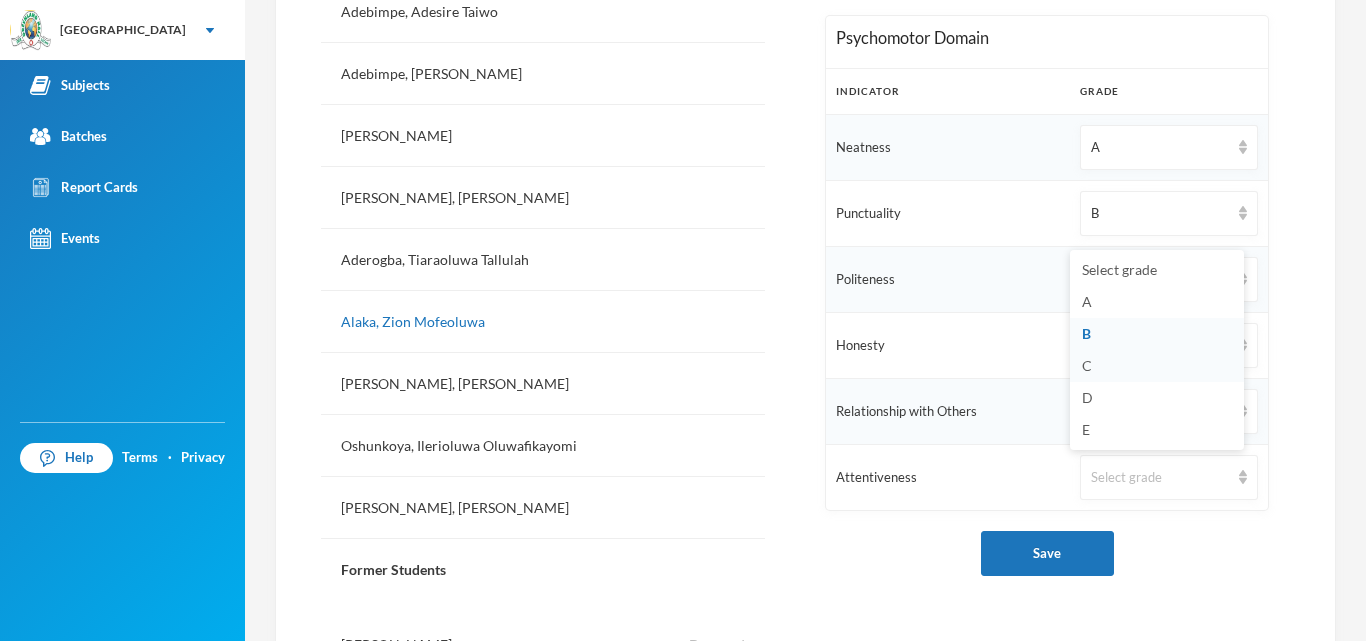 click on "C" at bounding box center (1157, 366) 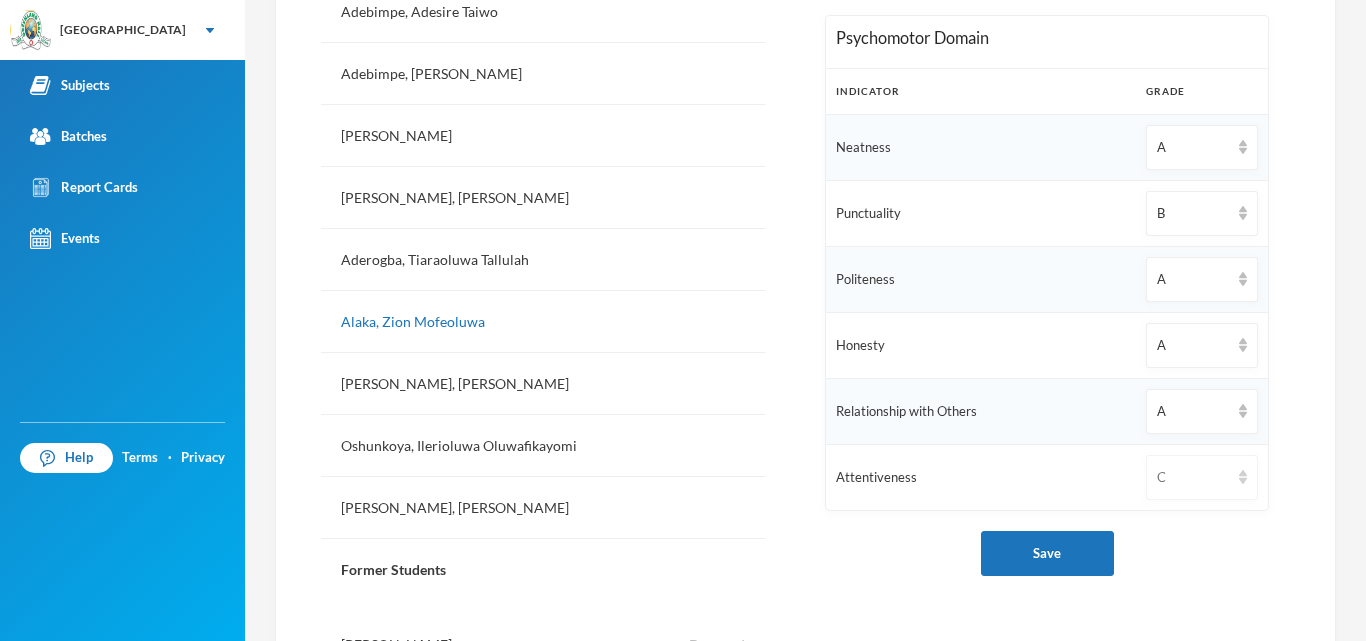 click on "C" at bounding box center (1193, 478) 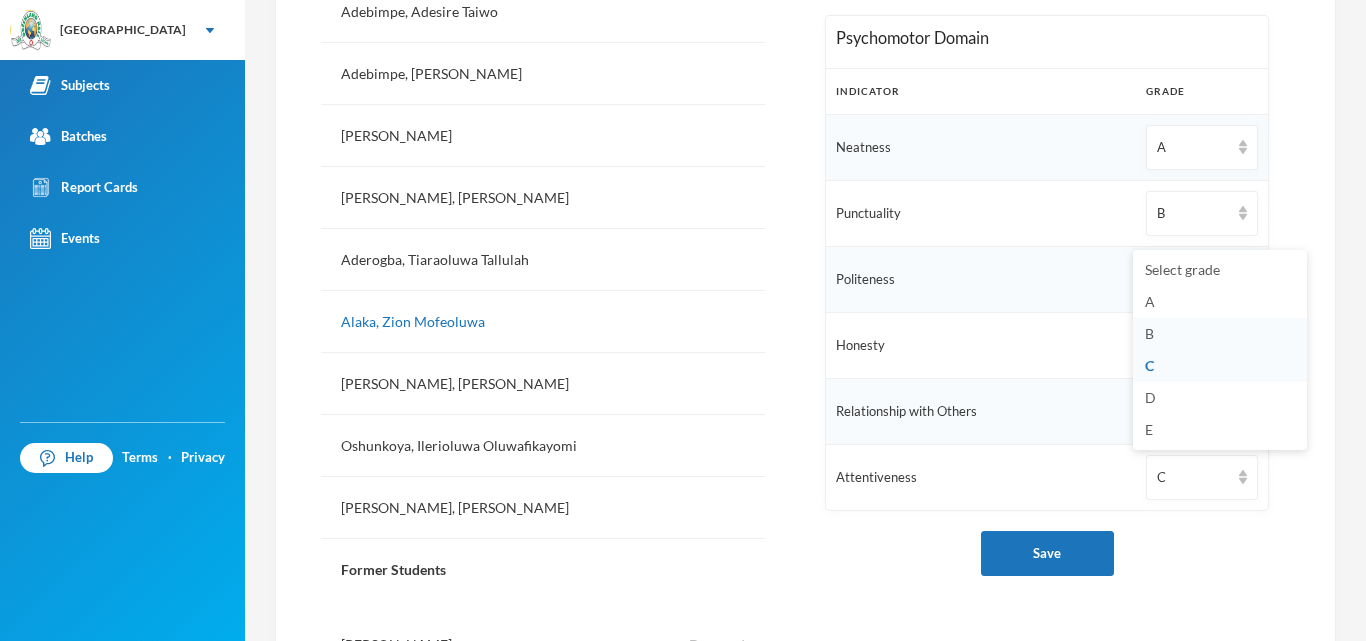 click on "B" at bounding box center [1220, 334] 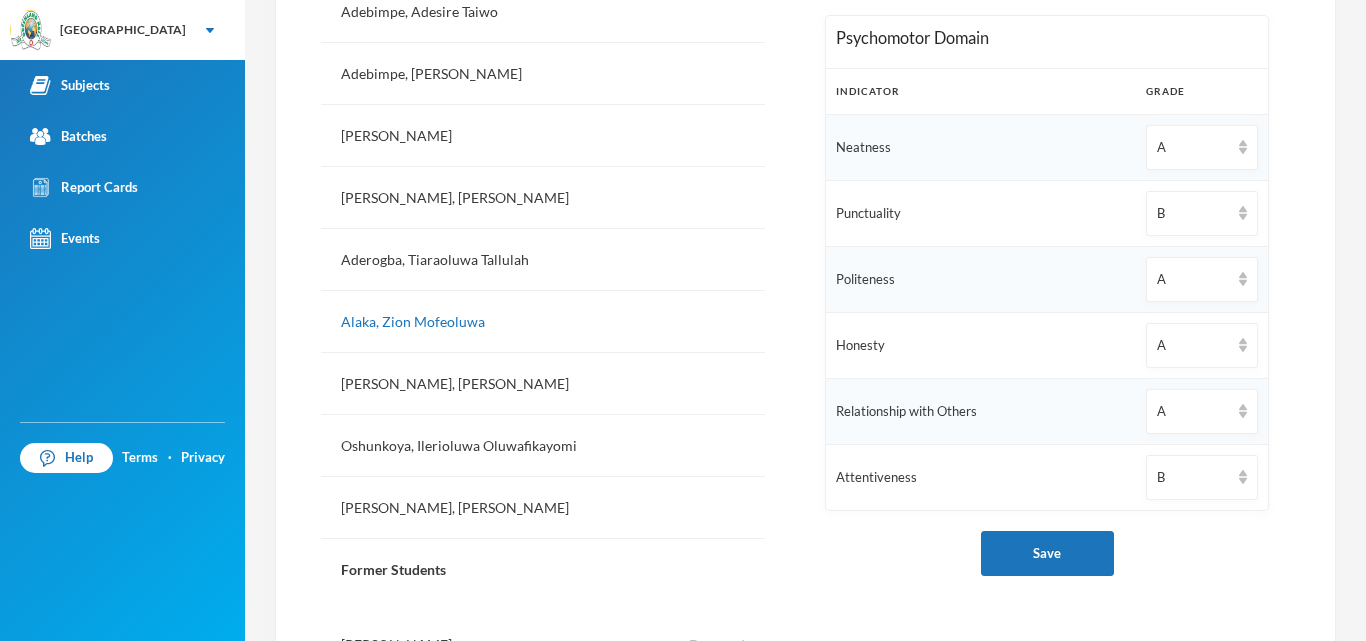 click on "Attentiveness" at bounding box center [981, 477] 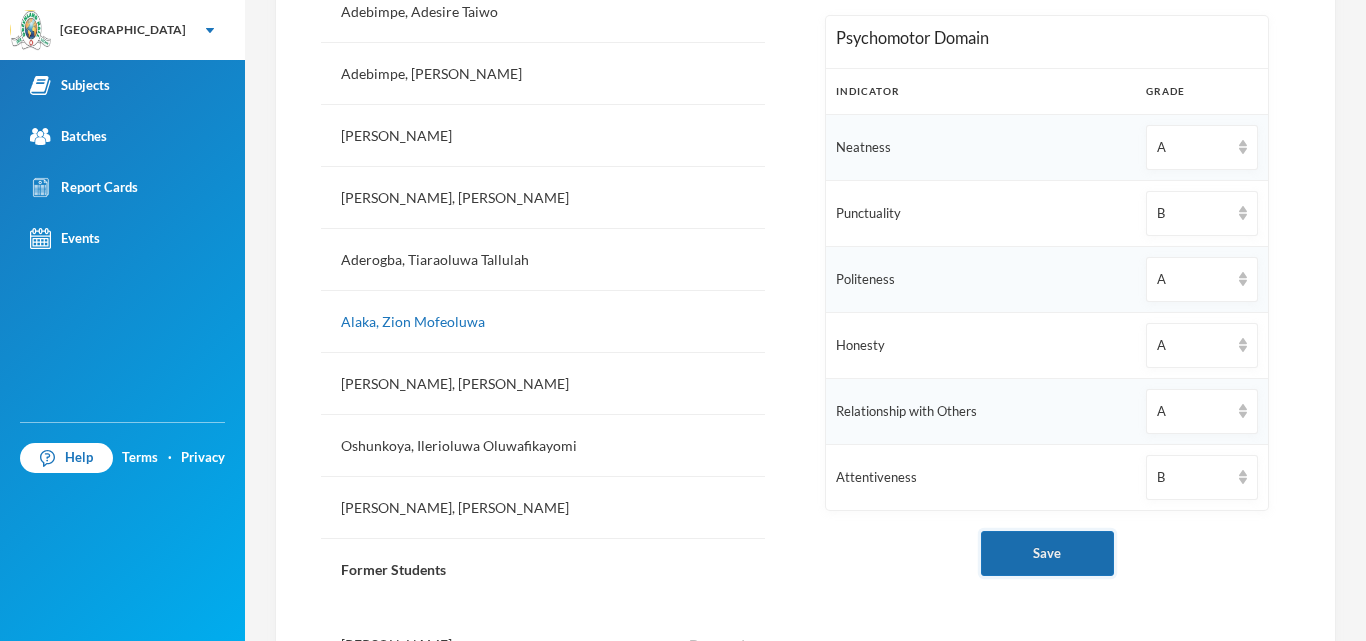 click on "Save" at bounding box center (1047, 553) 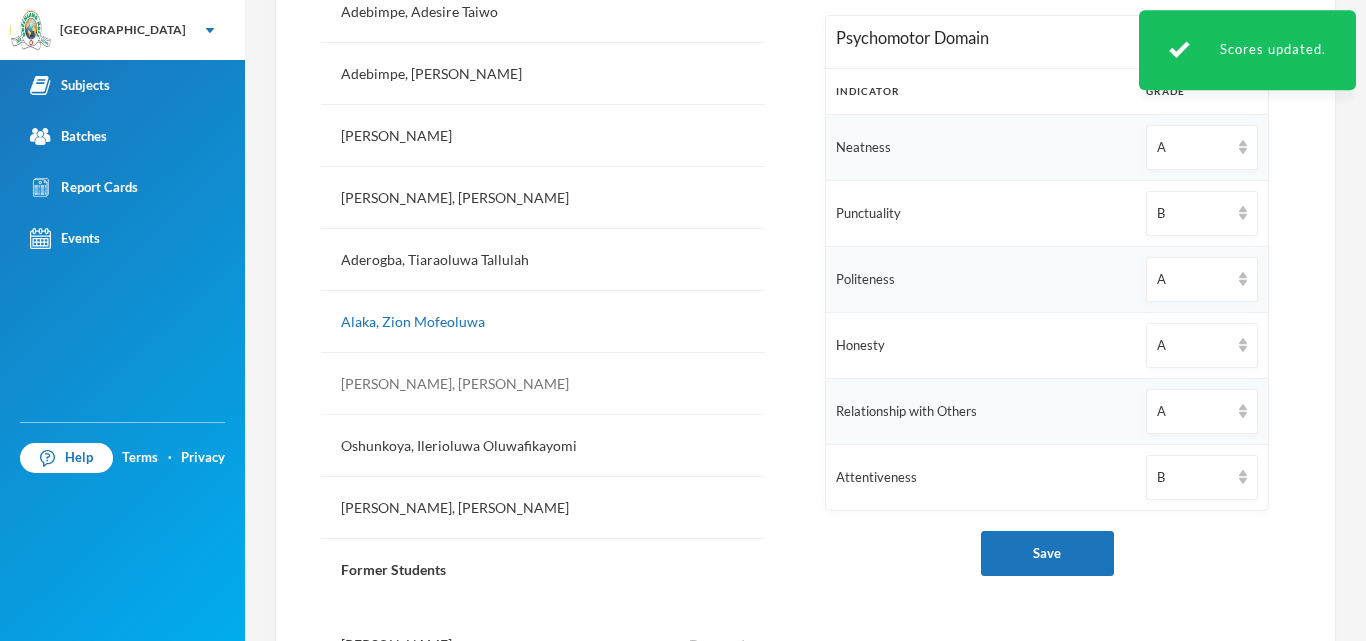 click on "[PERSON_NAME], [PERSON_NAME]" at bounding box center (543, 384) 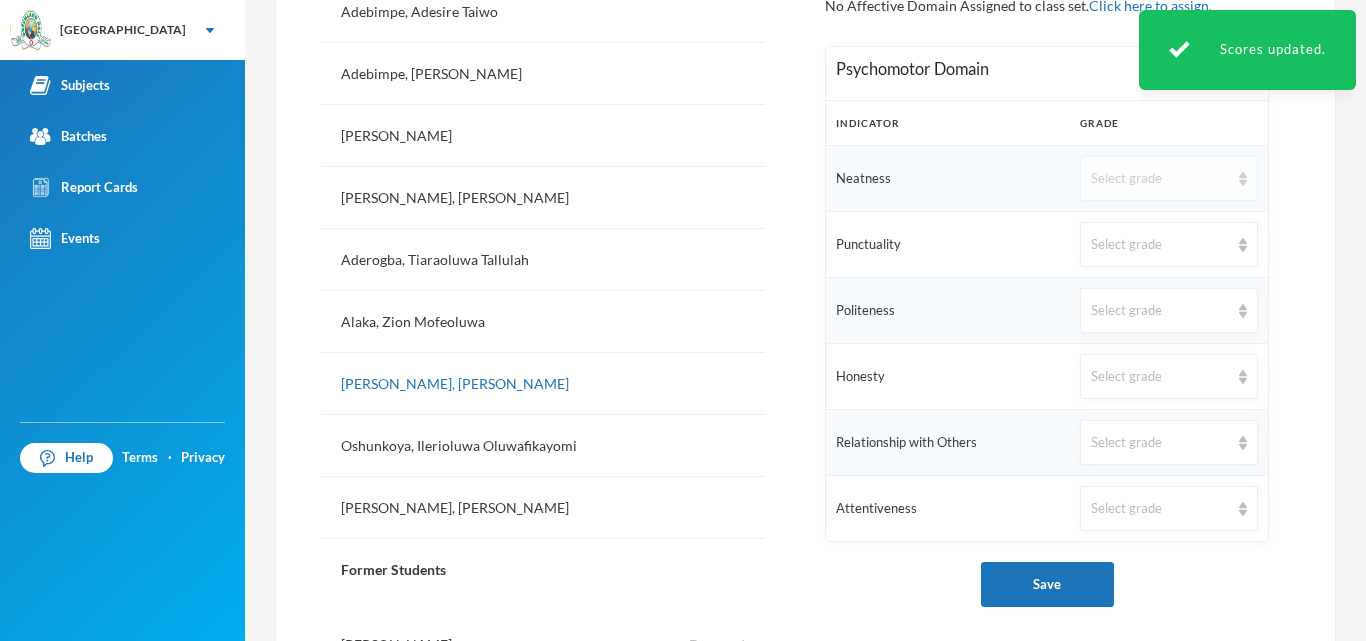 click on "Select grade" at bounding box center (1160, 179) 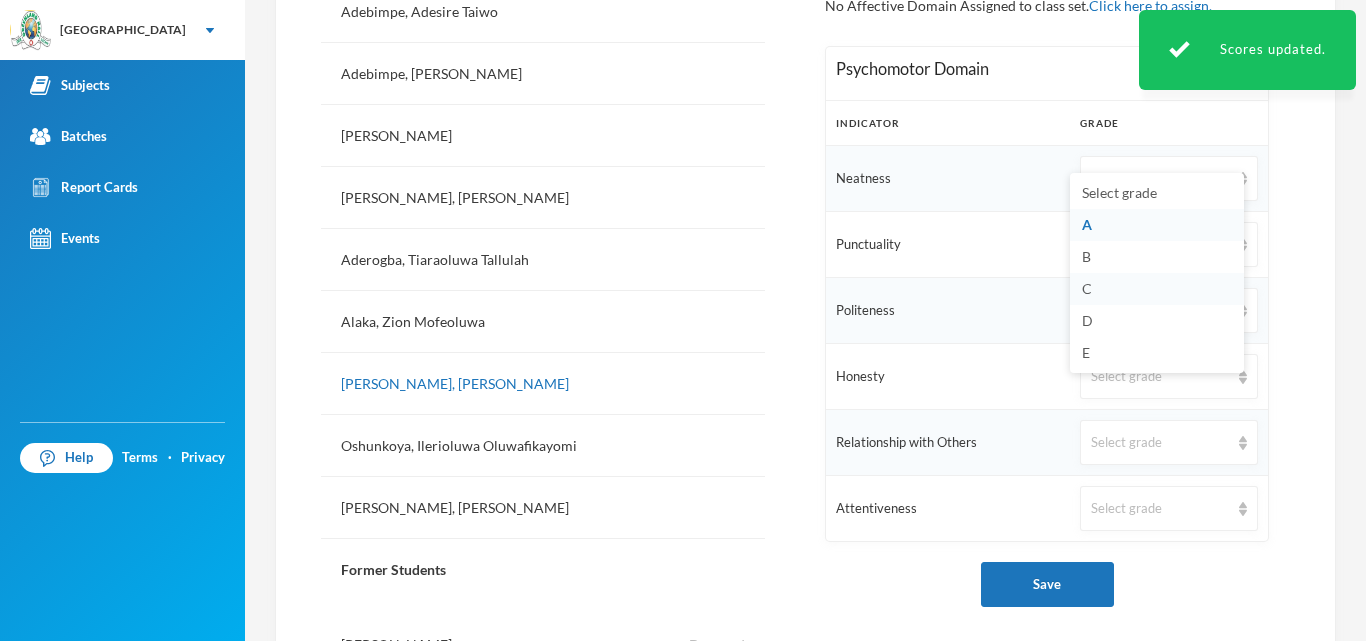 click on "C" at bounding box center (1087, 288) 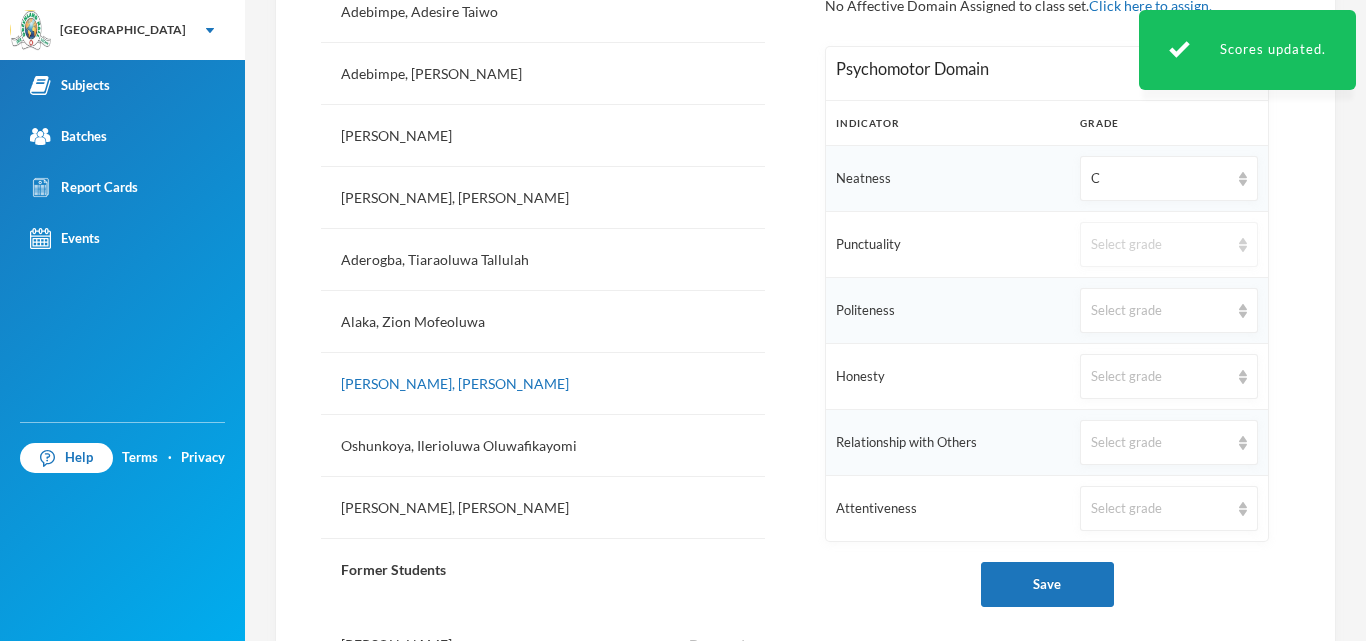 click on "Select grade" at bounding box center (1169, 244) 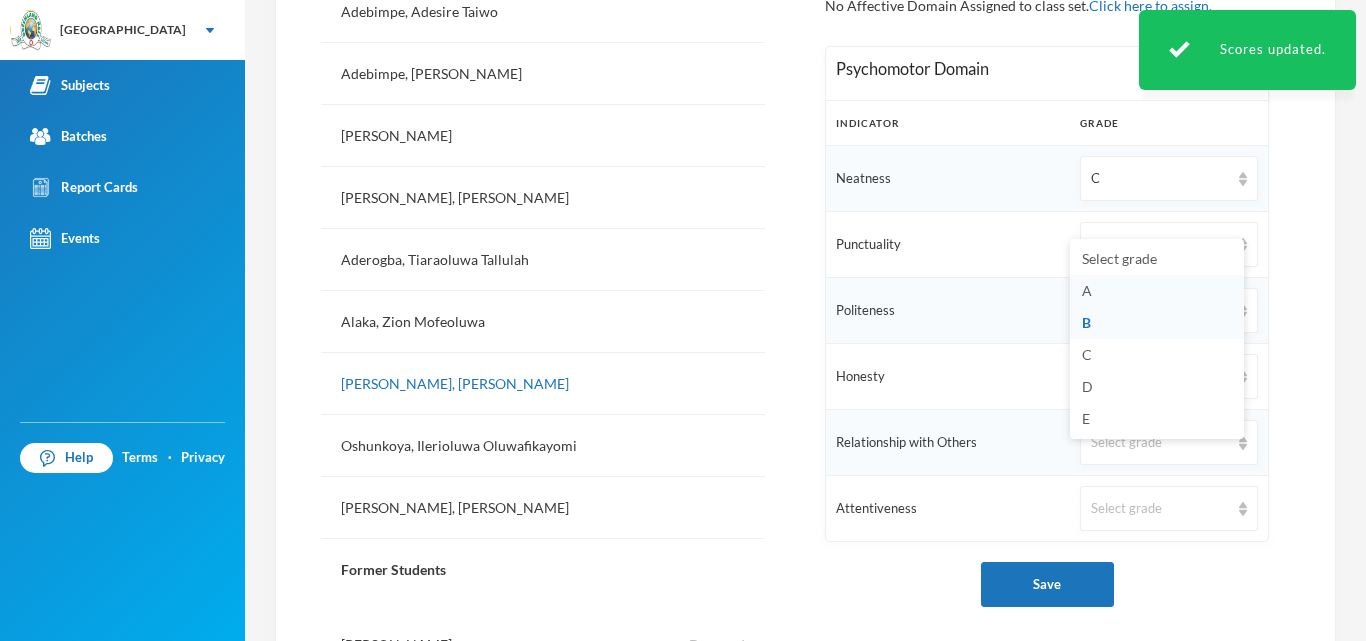 click on "A" at bounding box center (1157, 291) 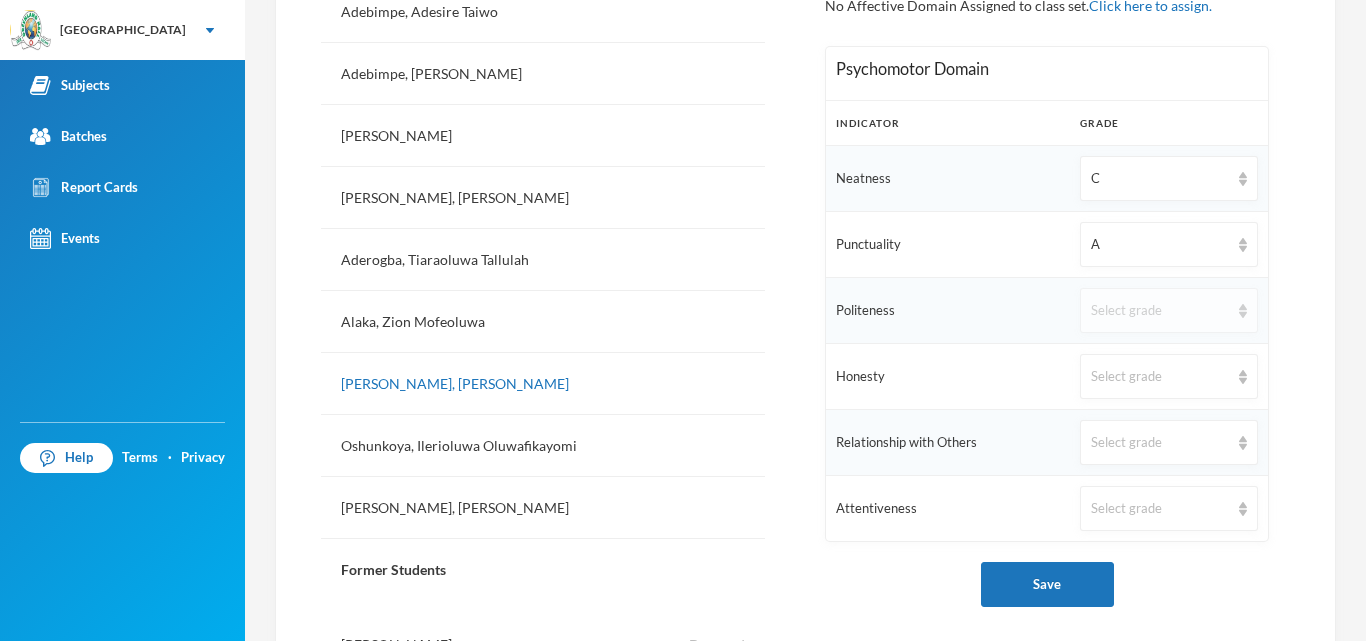 click on "Select grade" at bounding box center (1160, 311) 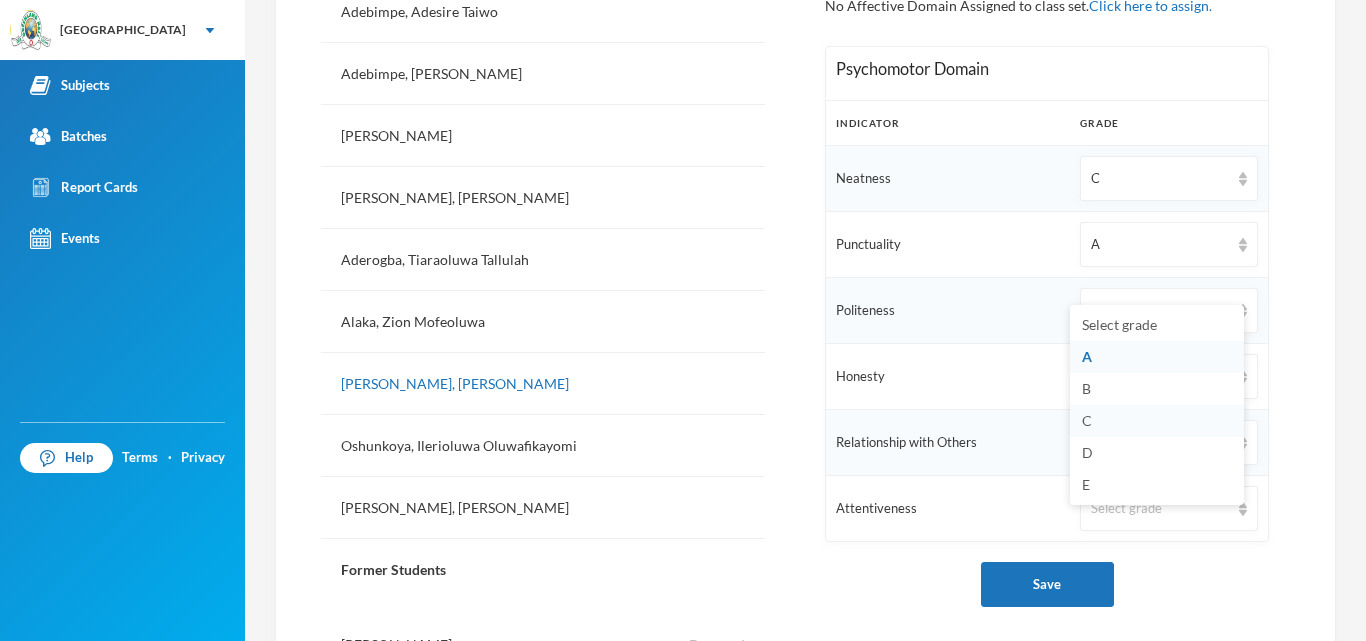 click on "C" at bounding box center (1157, 421) 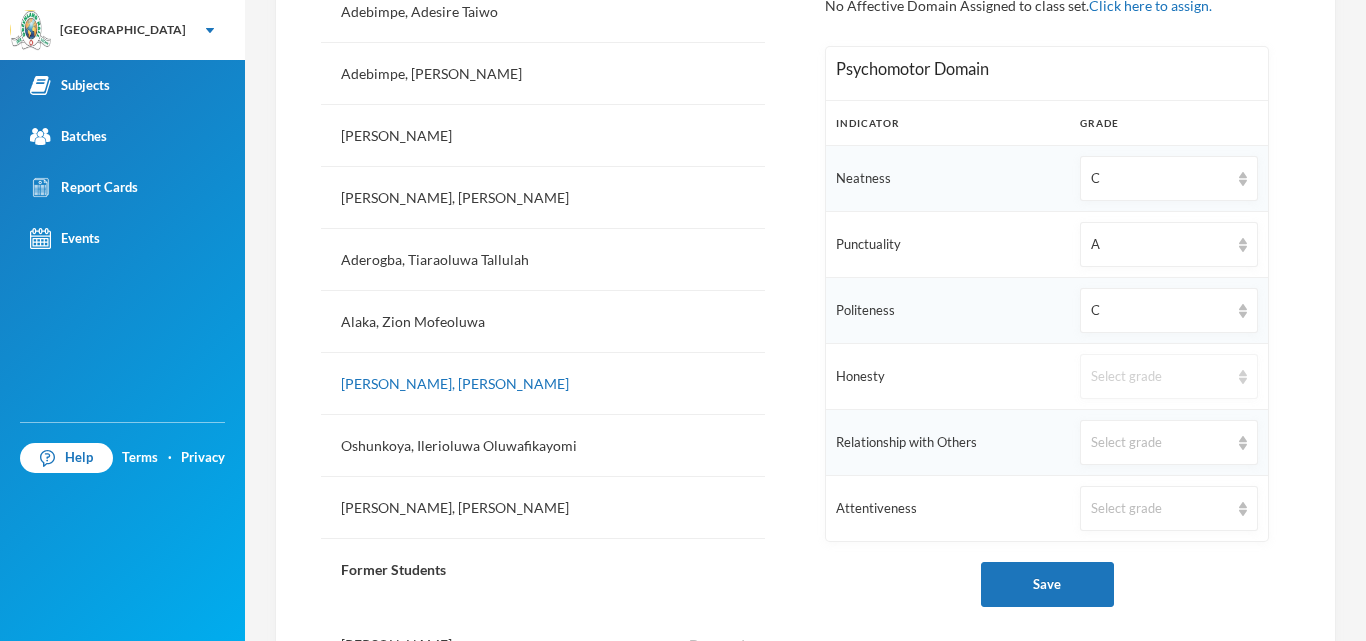 click on "Select grade" at bounding box center [1160, 377] 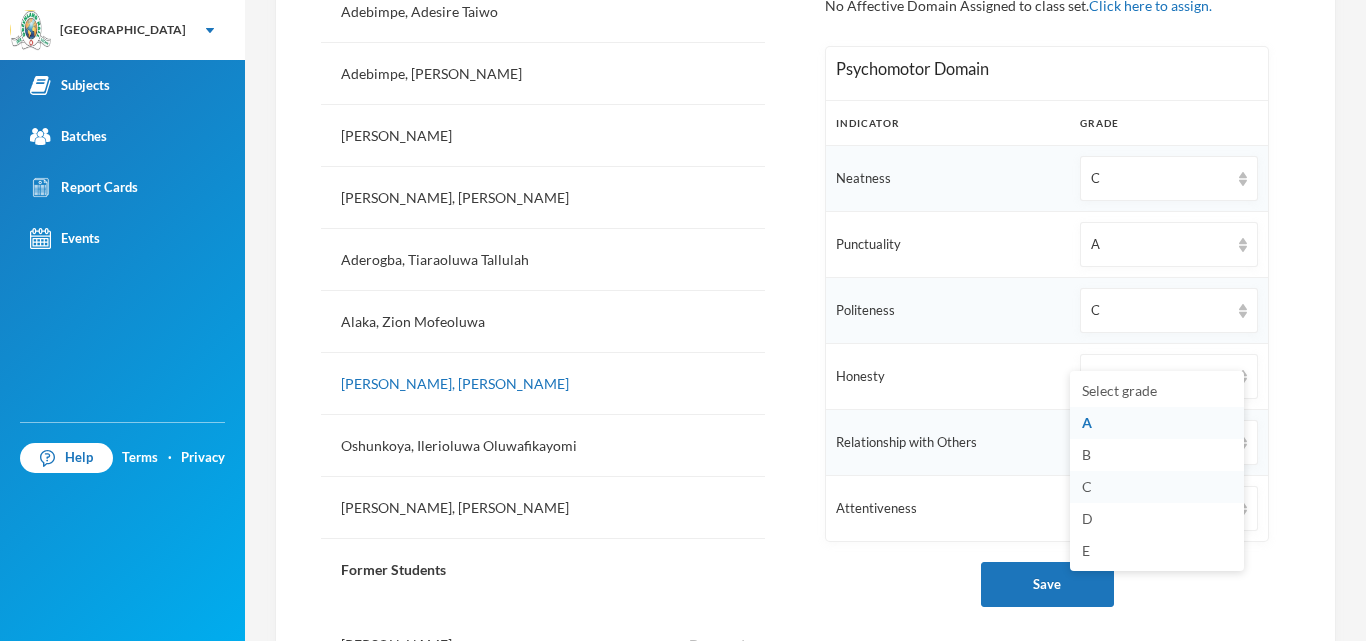 click on "C" at bounding box center [1157, 487] 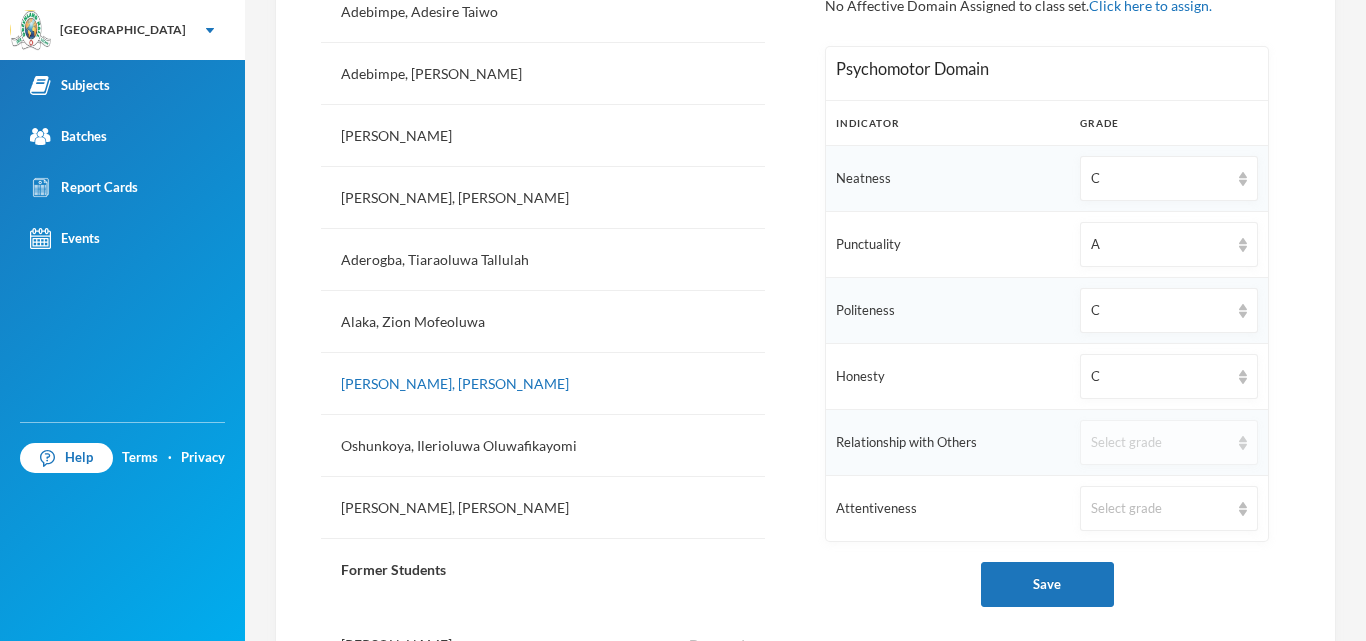 click on "Select grade" at bounding box center [1160, 443] 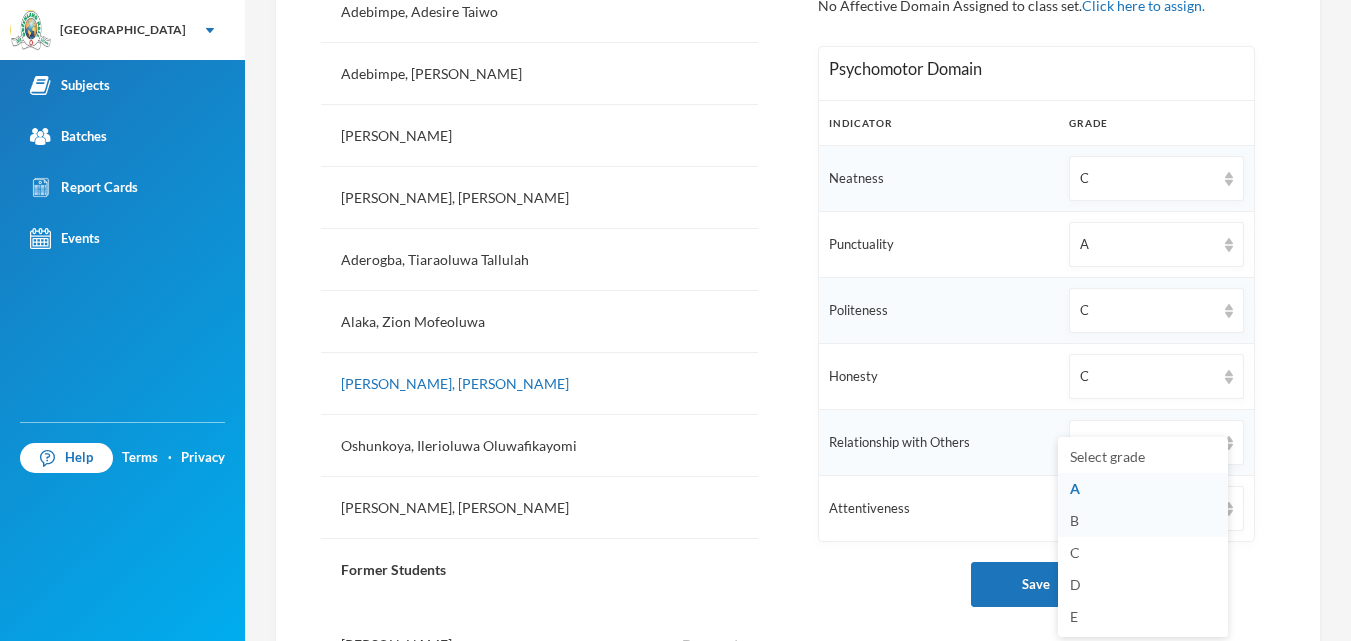 click on "B" at bounding box center [1143, 521] 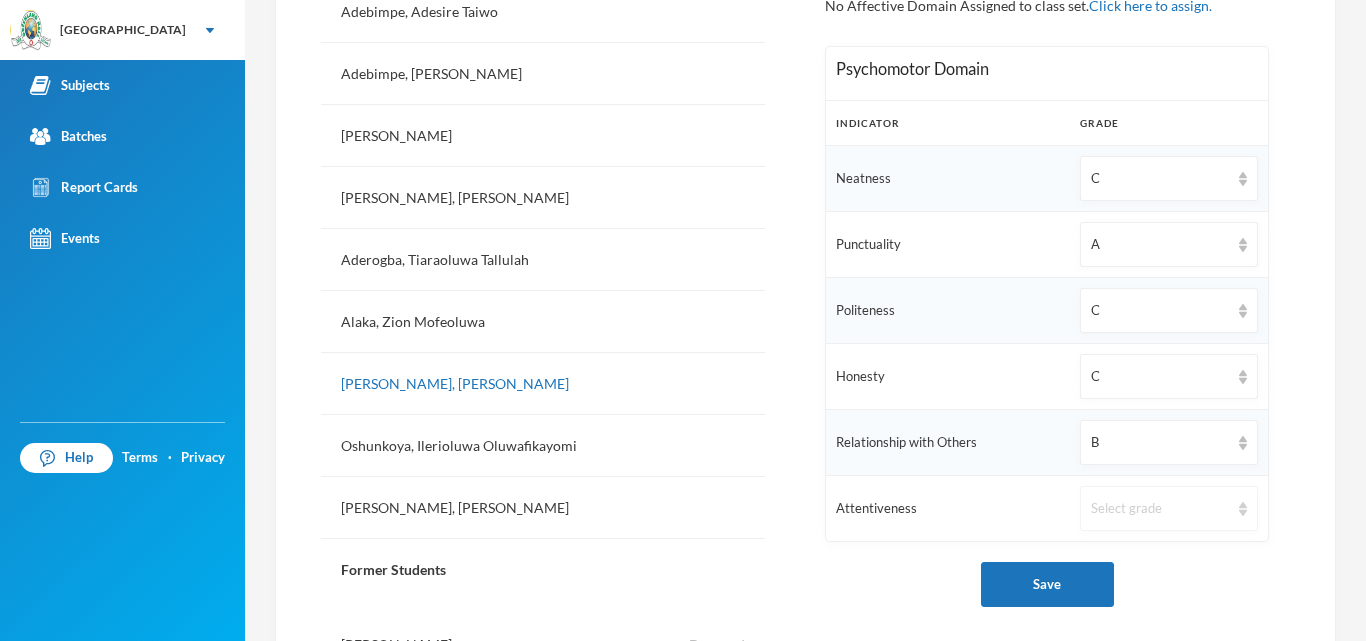 click on "Select grade" at bounding box center (1169, 508) 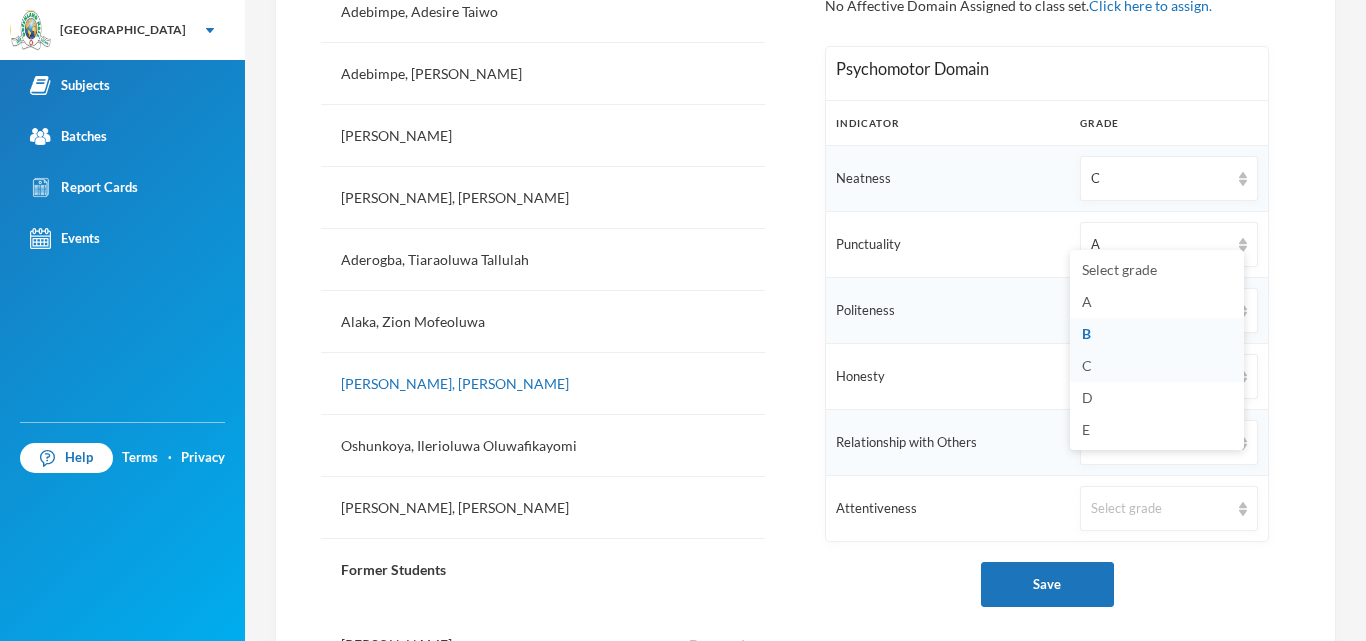 click on "C" at bounding box center (1157, 366) 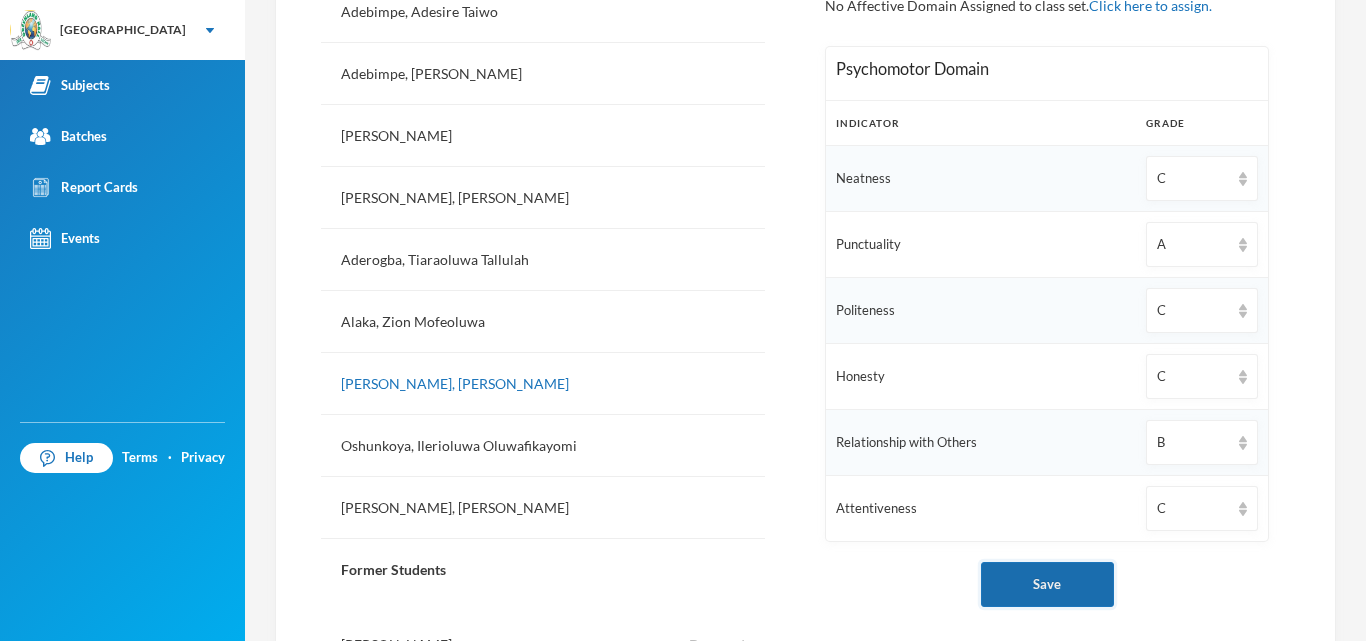 click on "Save" at bounding box center (1047, 584) 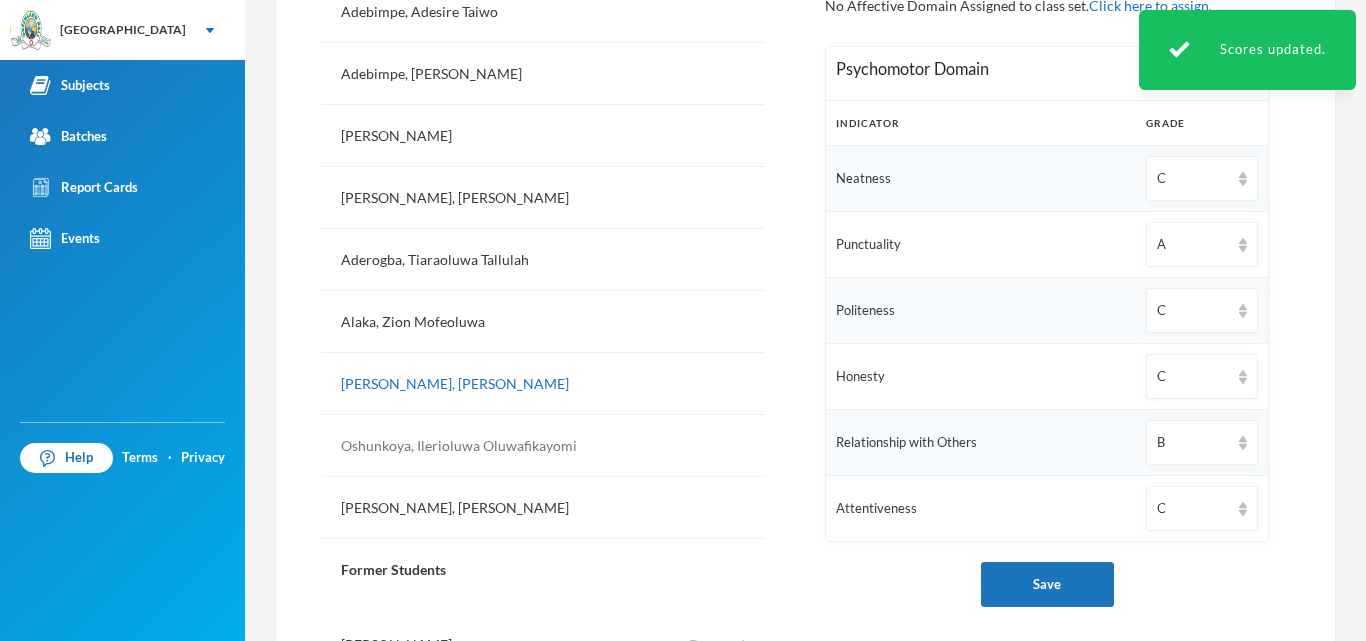 click on "Oshunkoya, Ilerioluwa Oluwafikayomi" at bounding box center (543, 446) 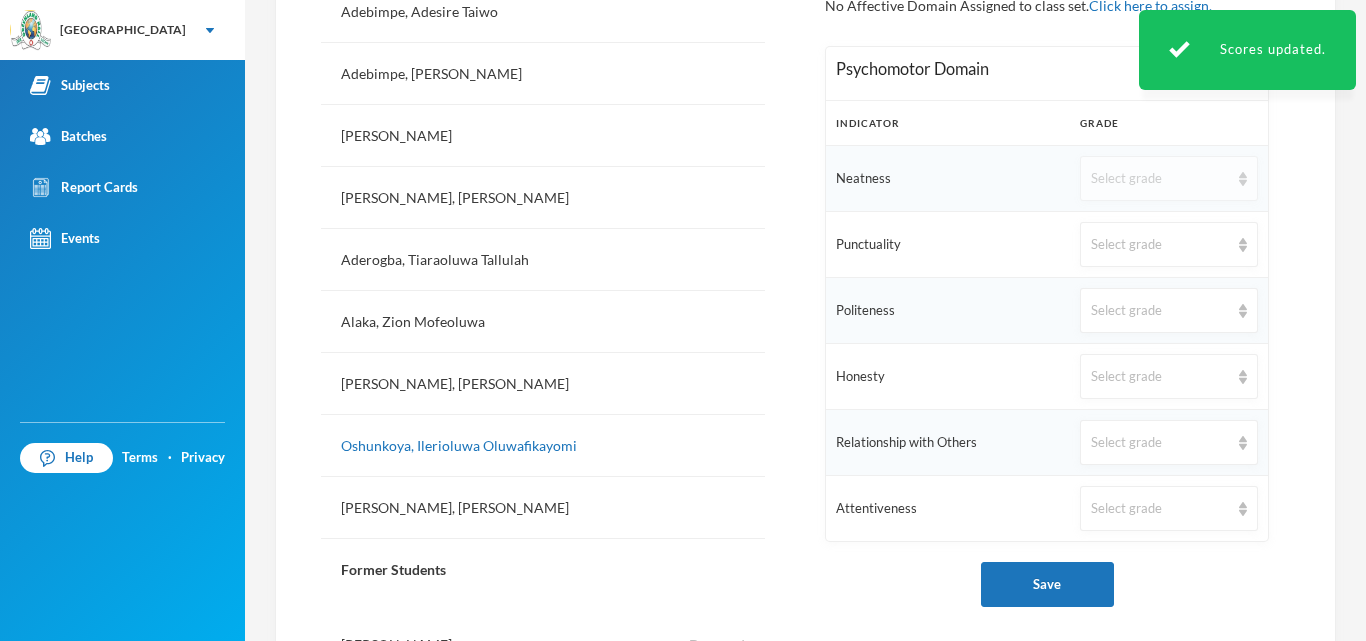 click on "Select grade" at bounding box center [1169, 178] 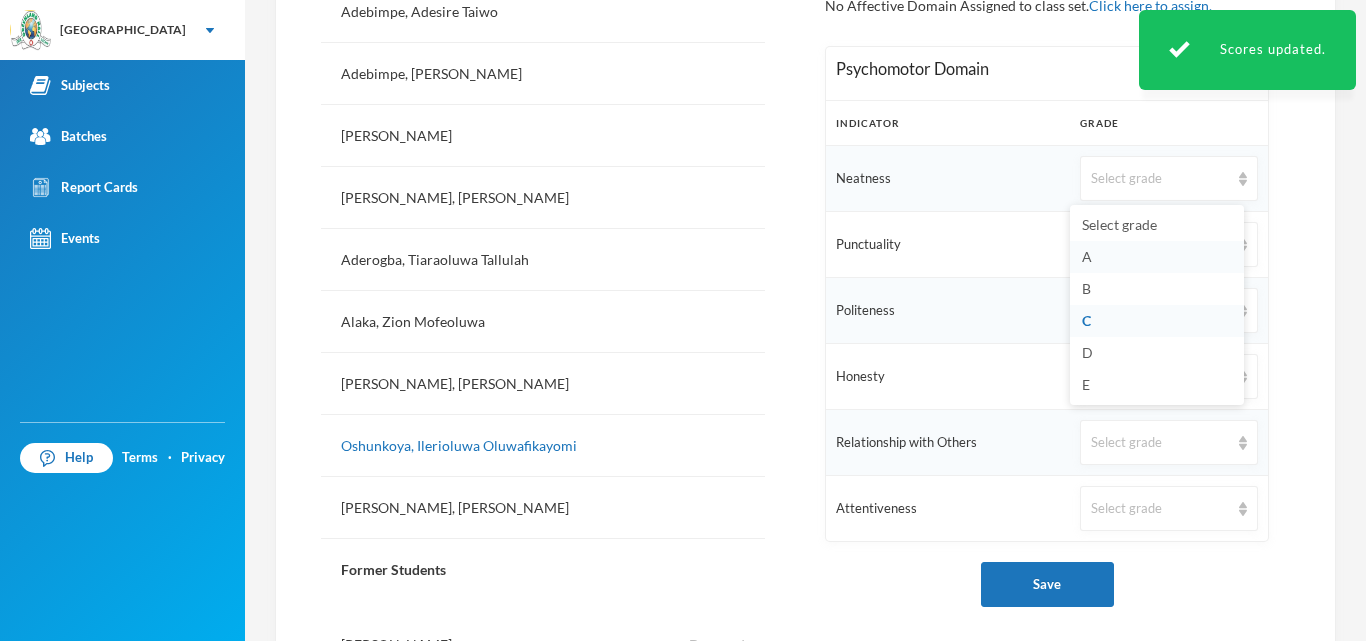 click on "A" at bounding box center [1157, 257] 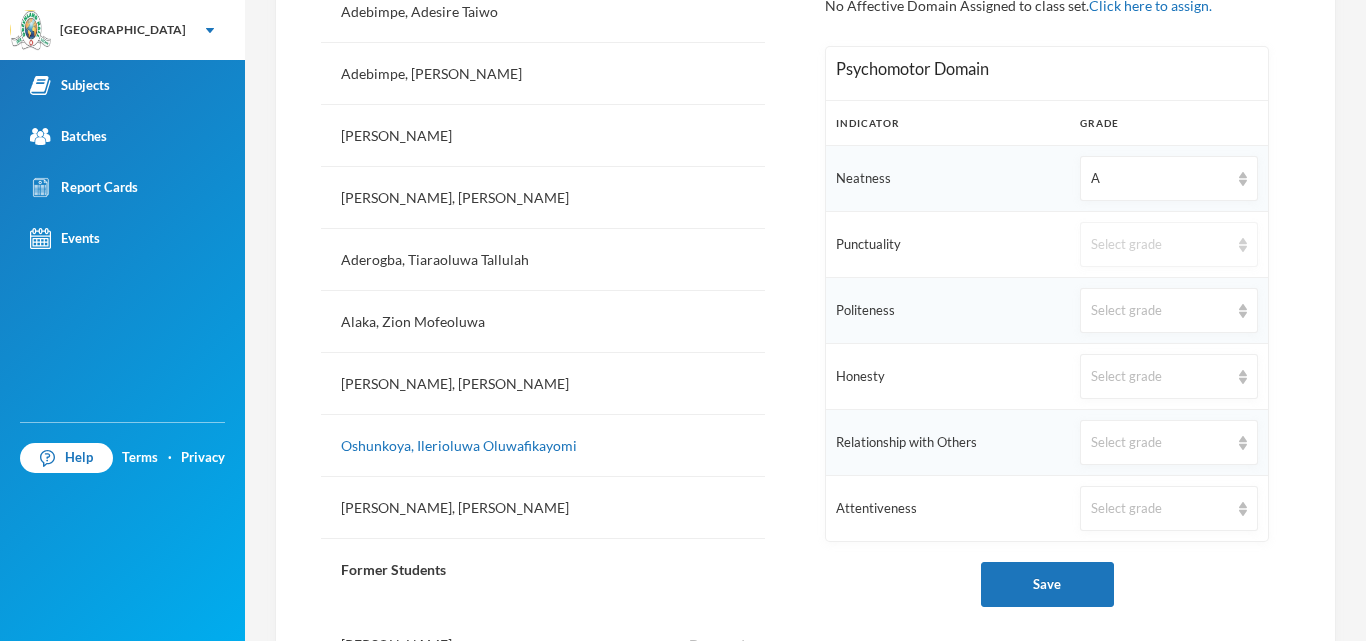 click on "Select grade" at bounding box center [1160, 245] 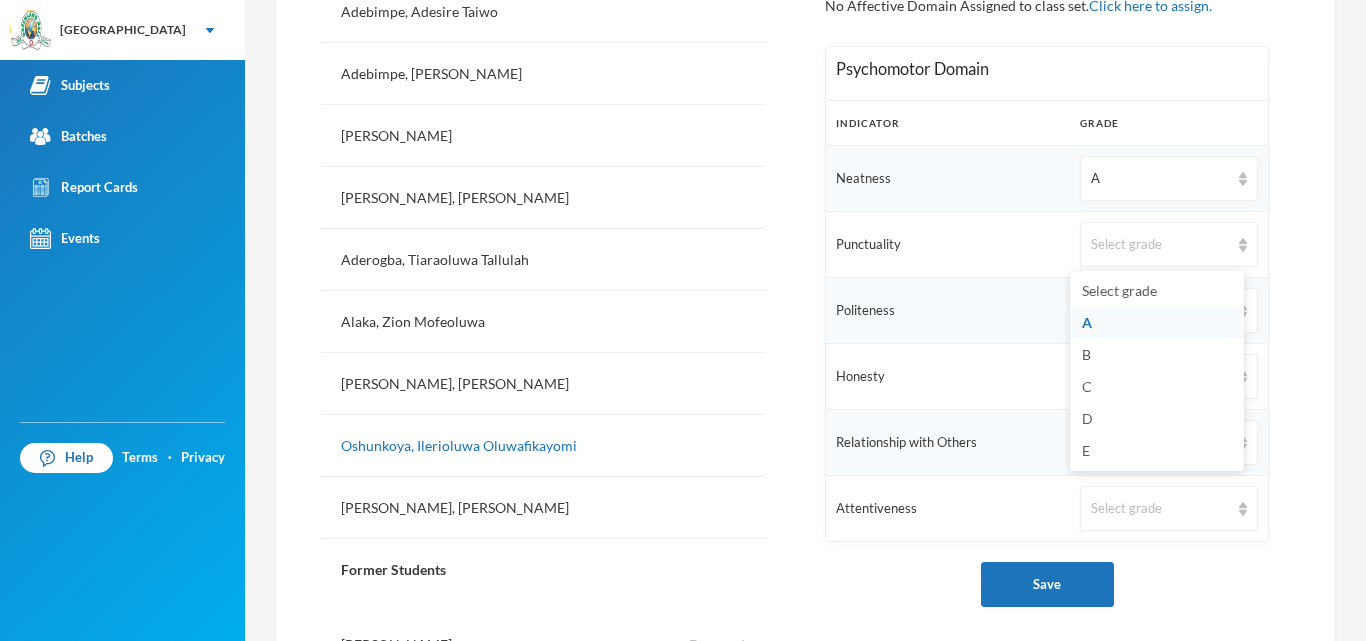 click on "A" at bounding box center [1157, 323] 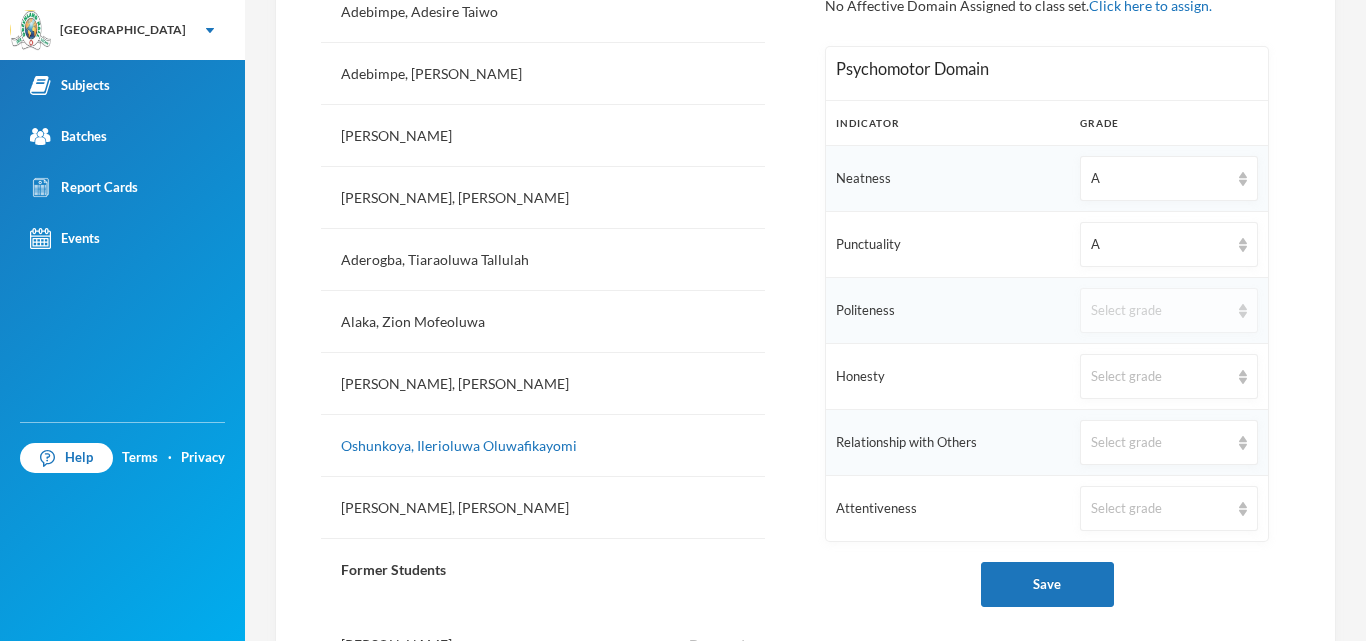 click on "Select grade" at bounding box center [1160, 311] 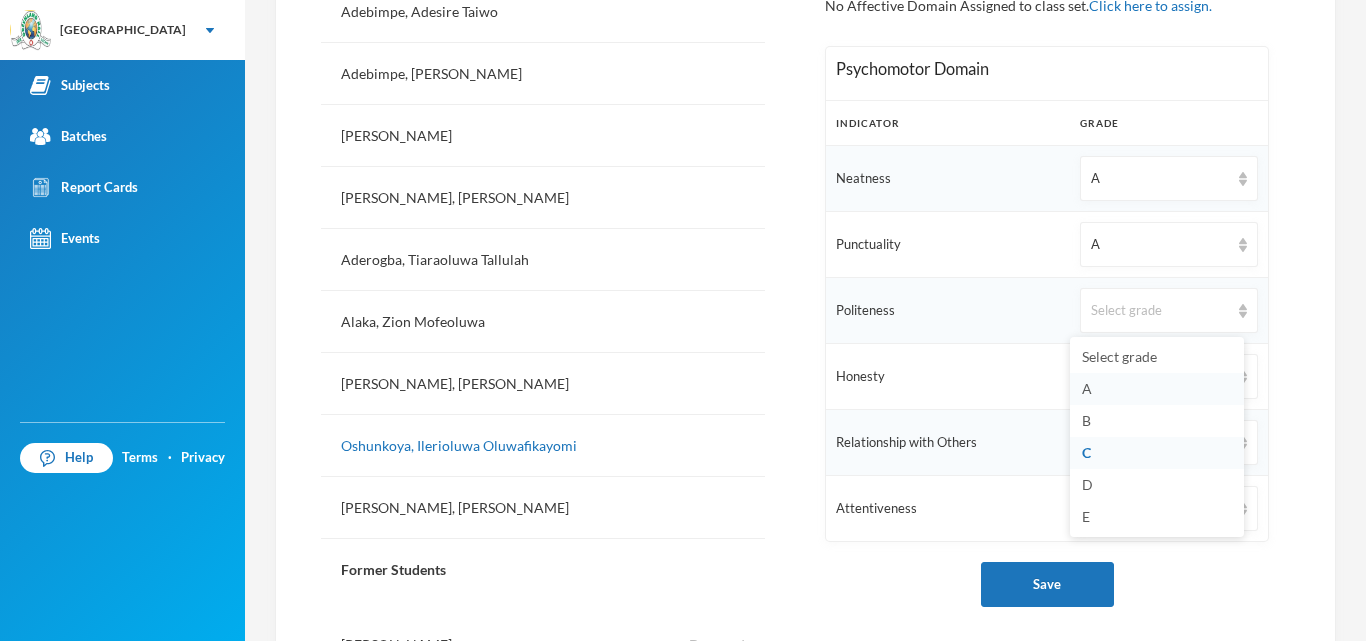 click on "A" at bounding box center (1087, 388) 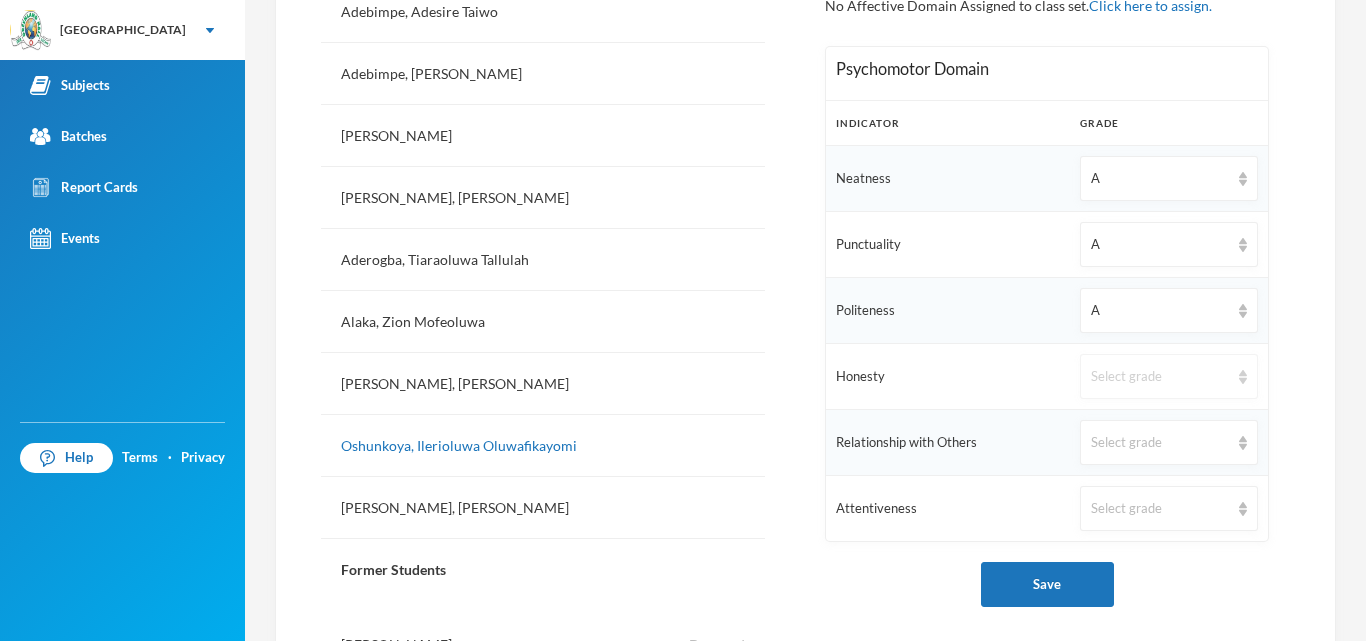 click on "Select grade" at bounding box center (1160, 377) 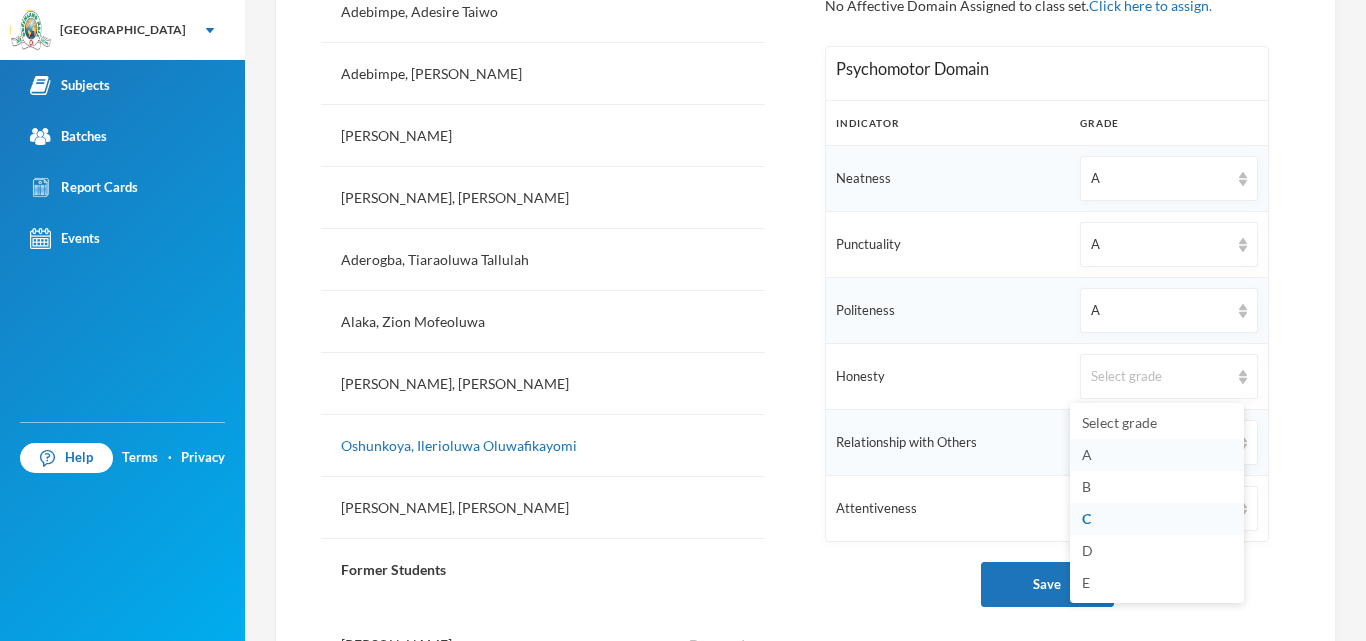 click on "A" at bounding box center (1087, 454) 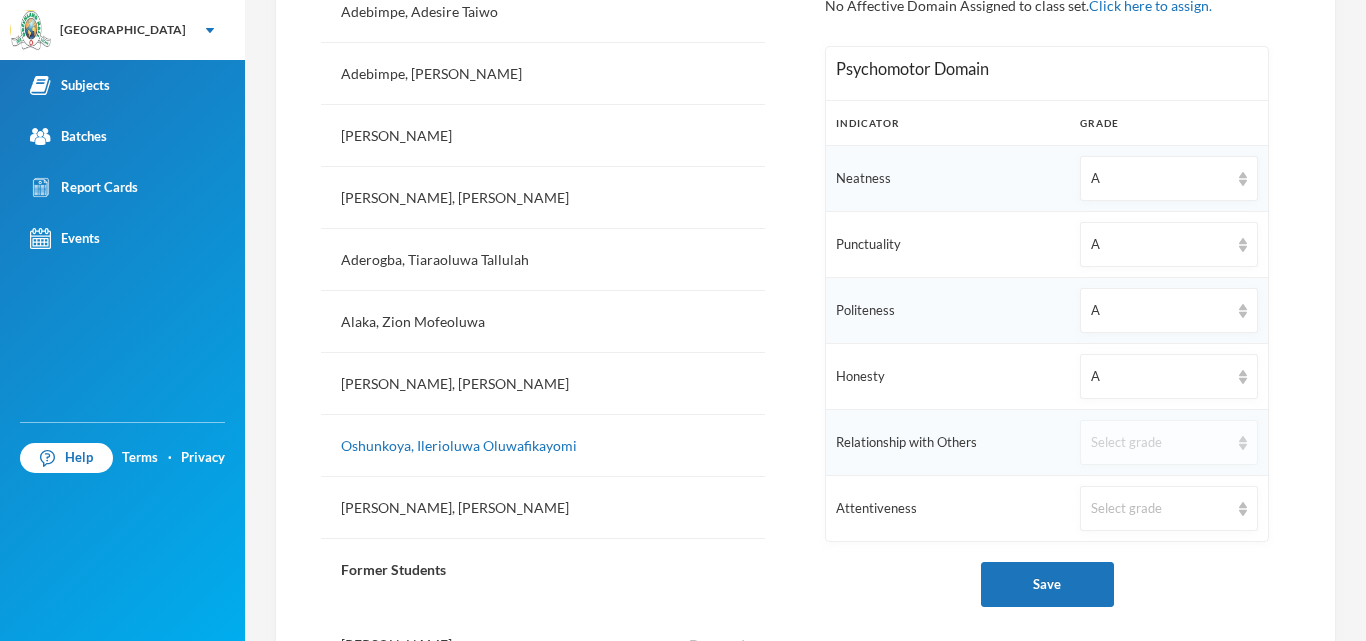 click on "Select grade" at bounding box center [1160, 443] 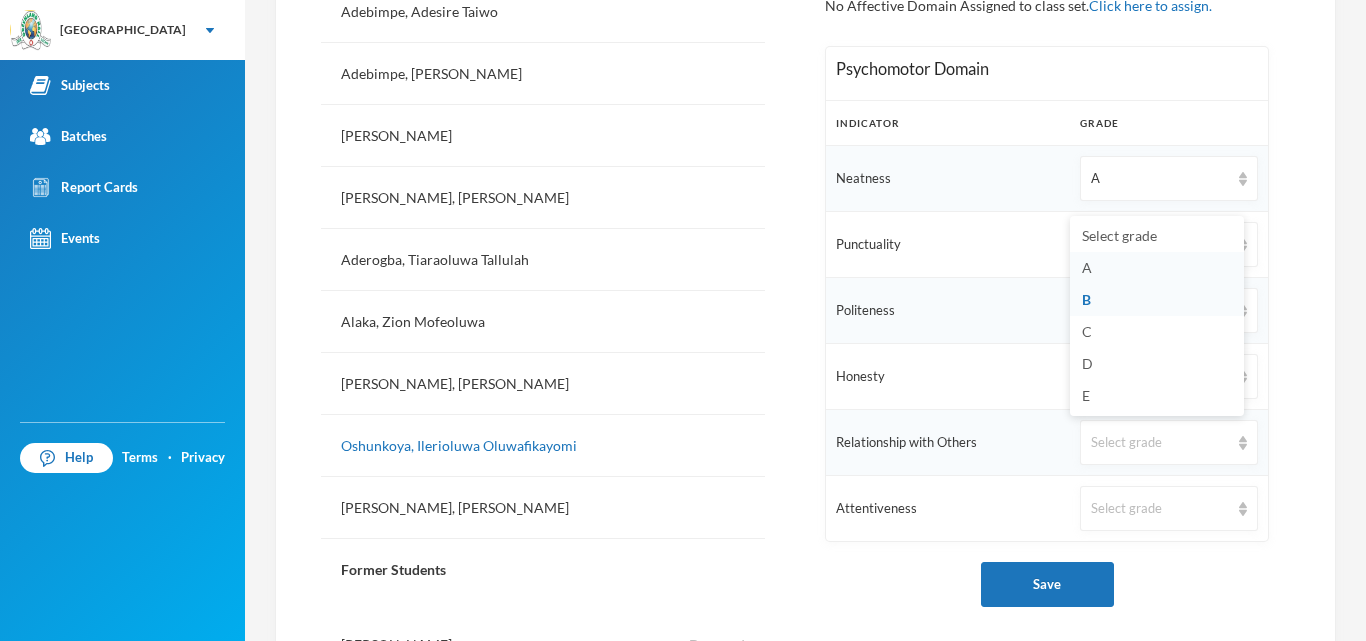 click on "A" at bounding box center [1157, 268] 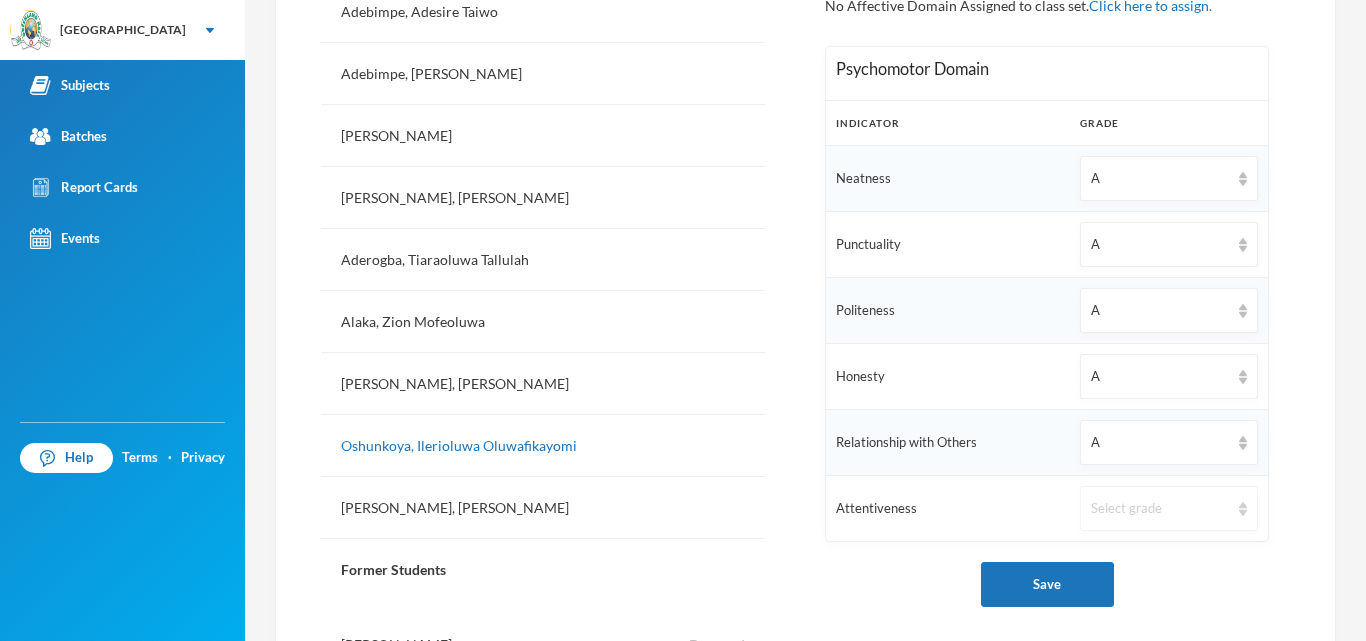 click on "Select grade" at bounding box center (1160, 509) 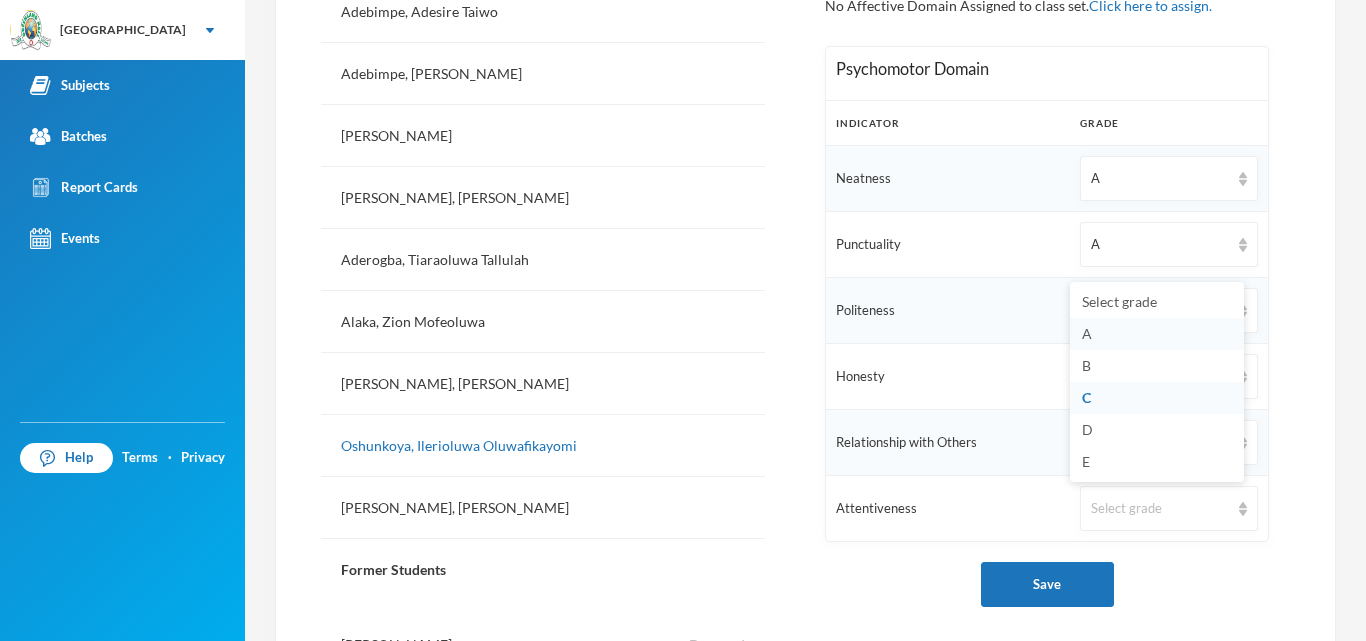 click on "A" at bounding box center (1157, 334) 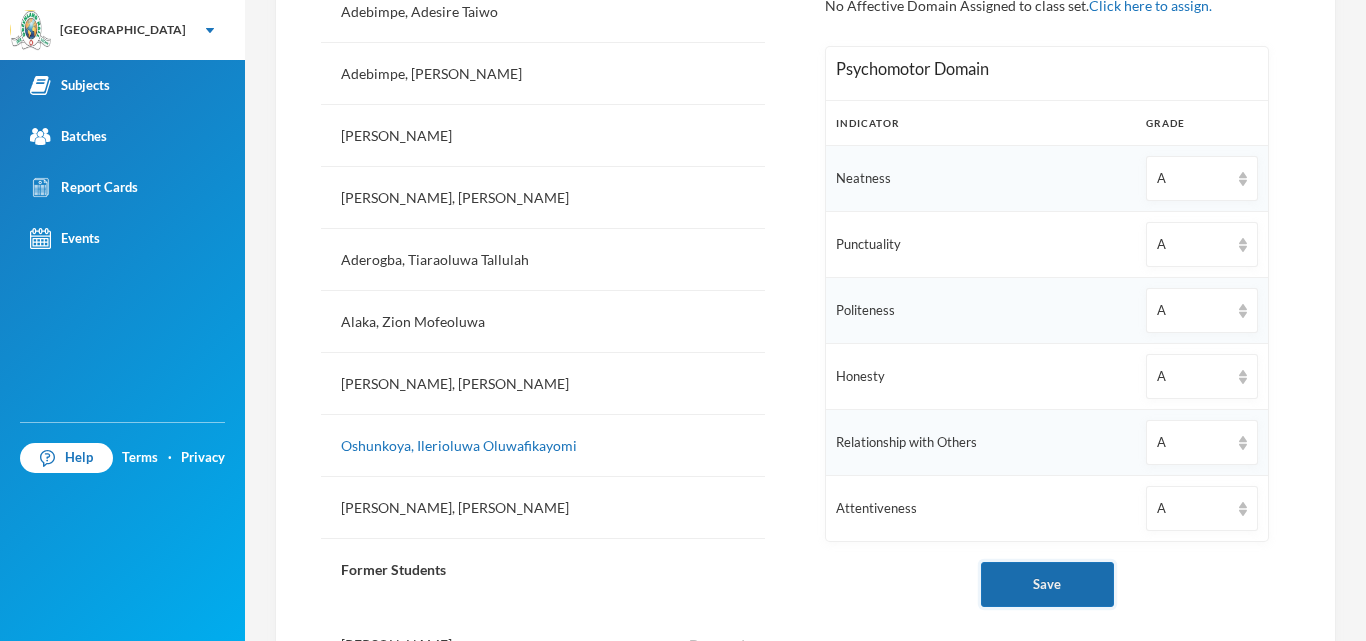 click on "Save" at bounding box center [1047, 584] 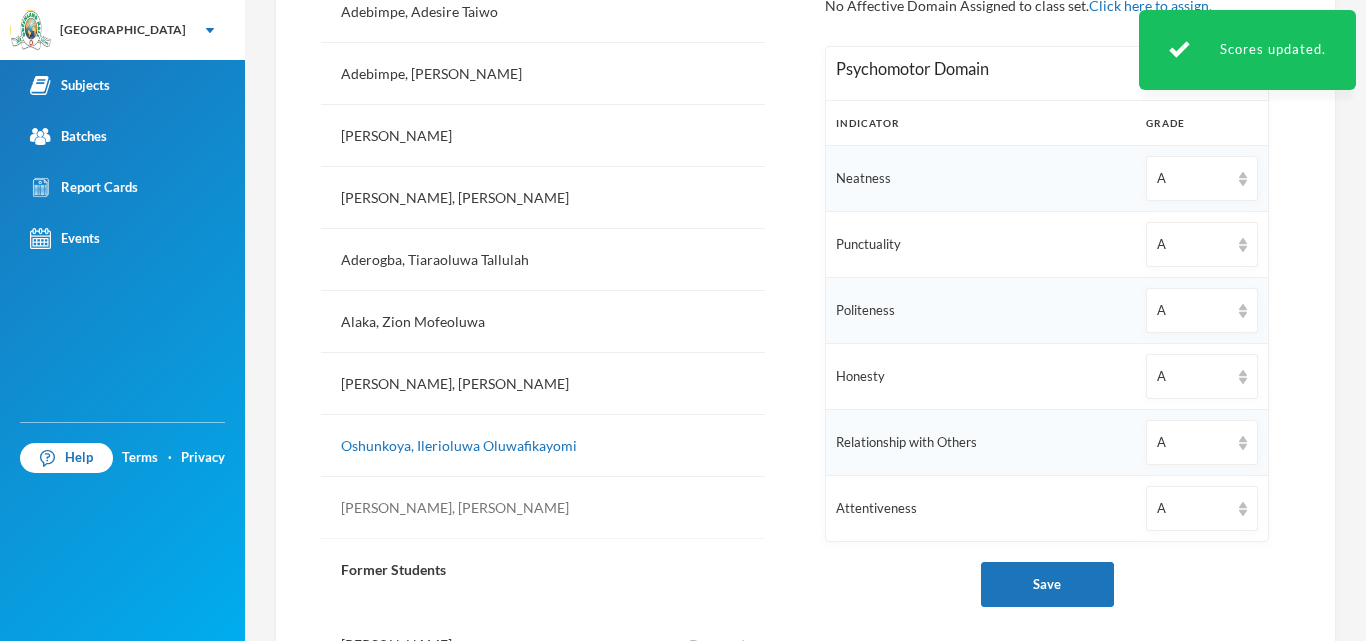 click on "[PERSON_NAME], [PERSON_NAME]" at bounding box center [543, 508] 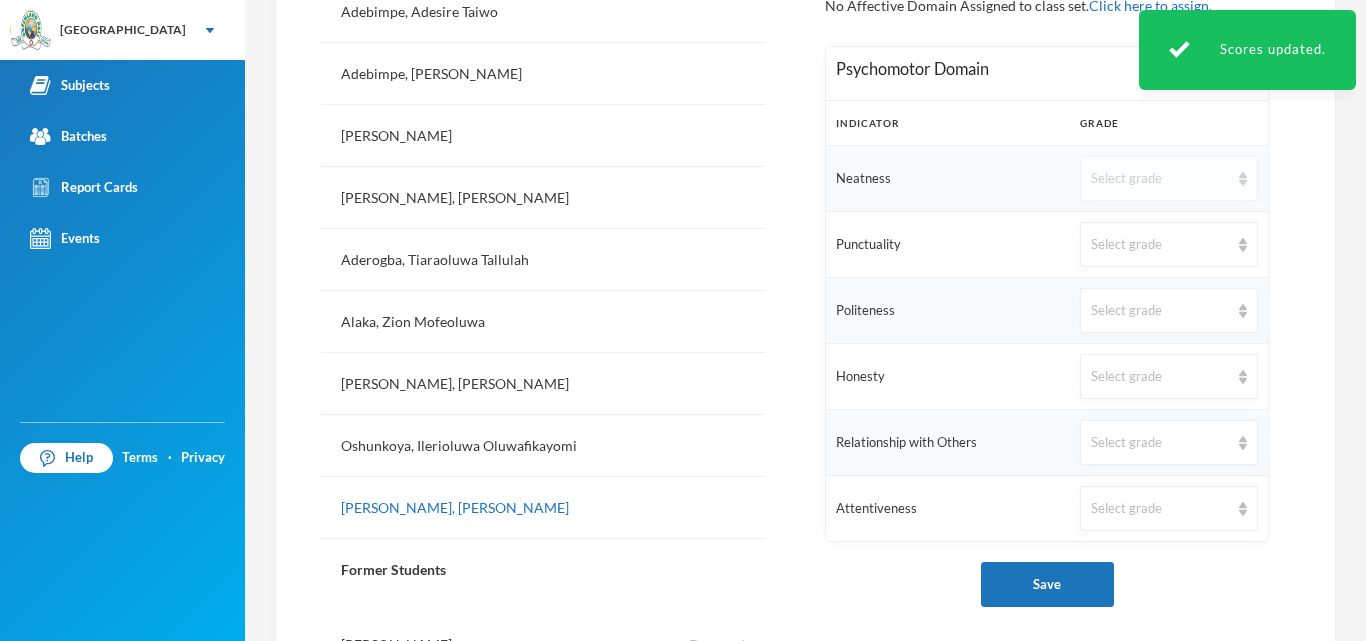 click on "Select grade" at bounding box center [1169, 178] 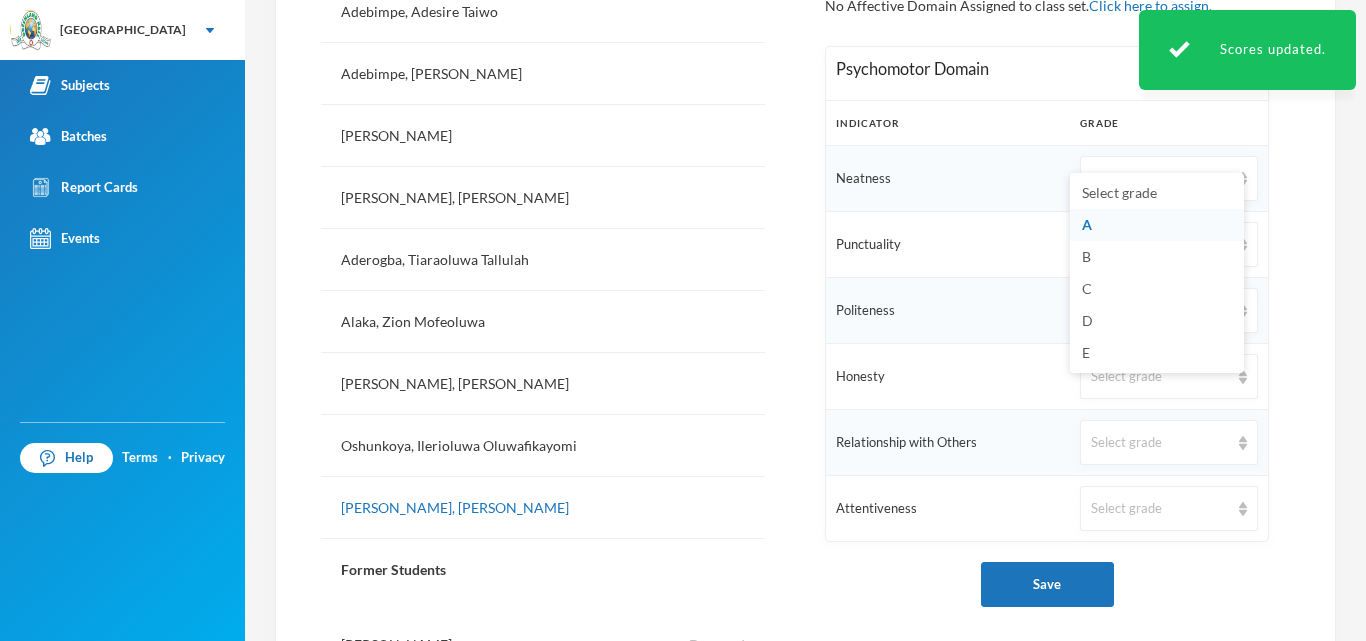 click on "A" at bounding box center [1087, 224] 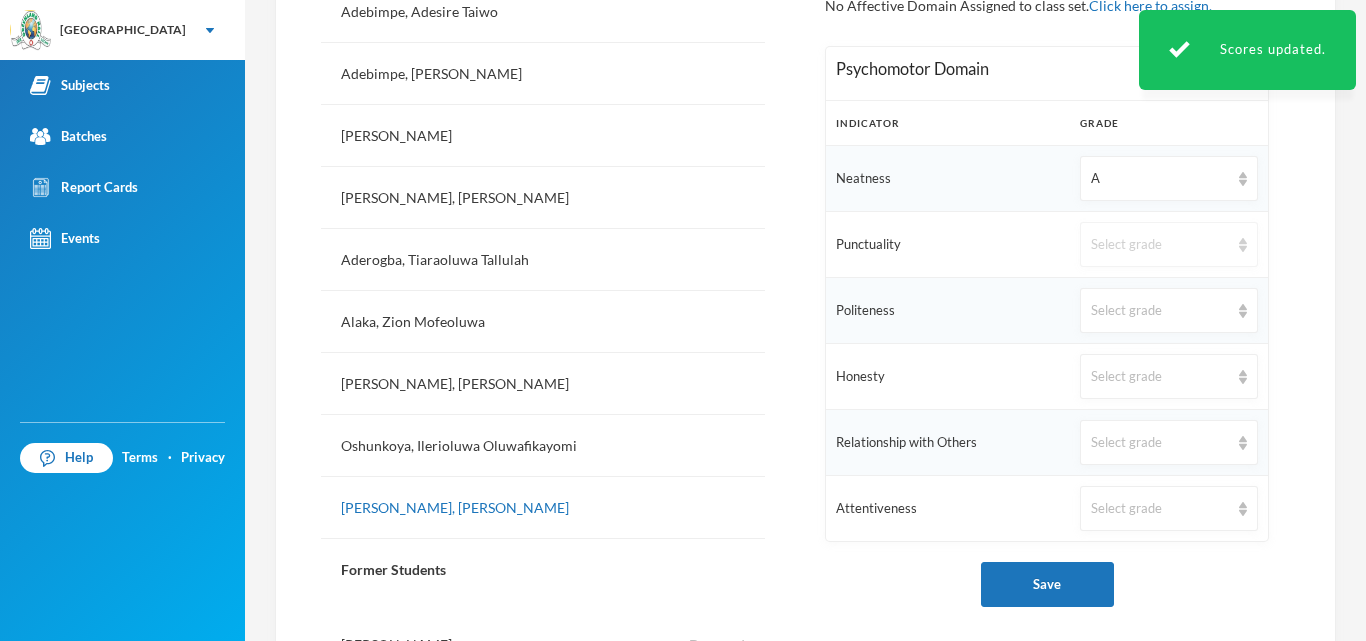 click on "Select grade" at bounding box center [1169, 244] 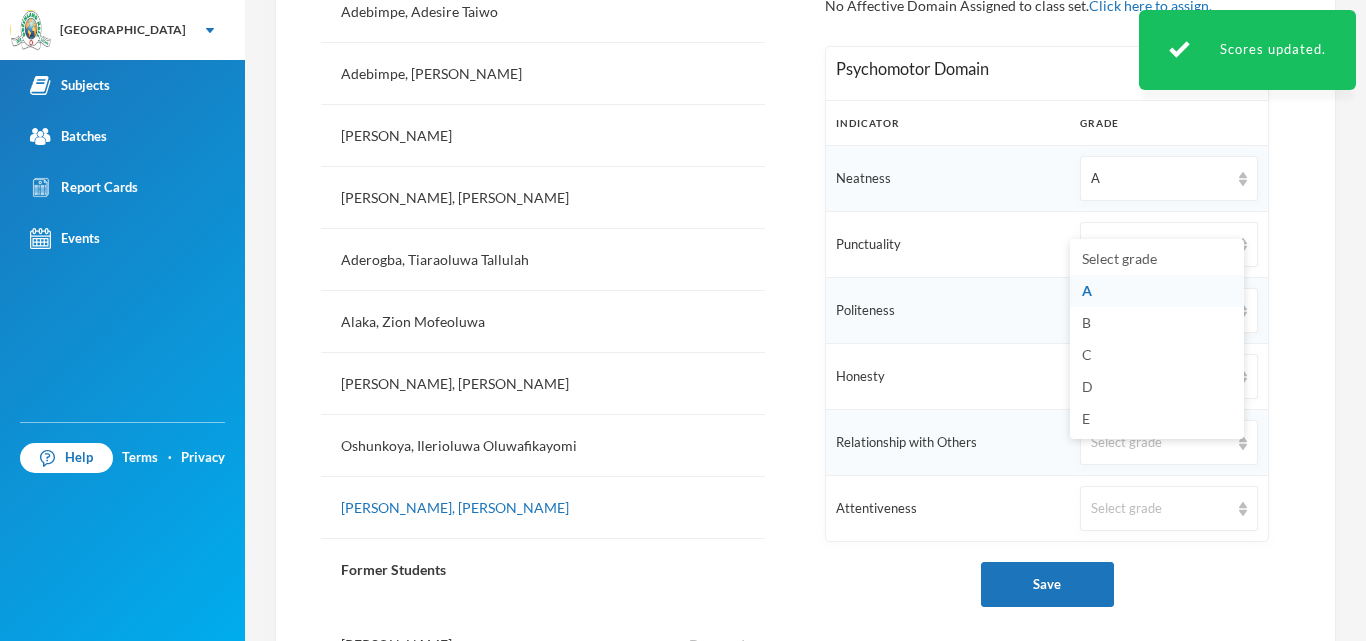 click on "A" at bounding box center [1157, 291] 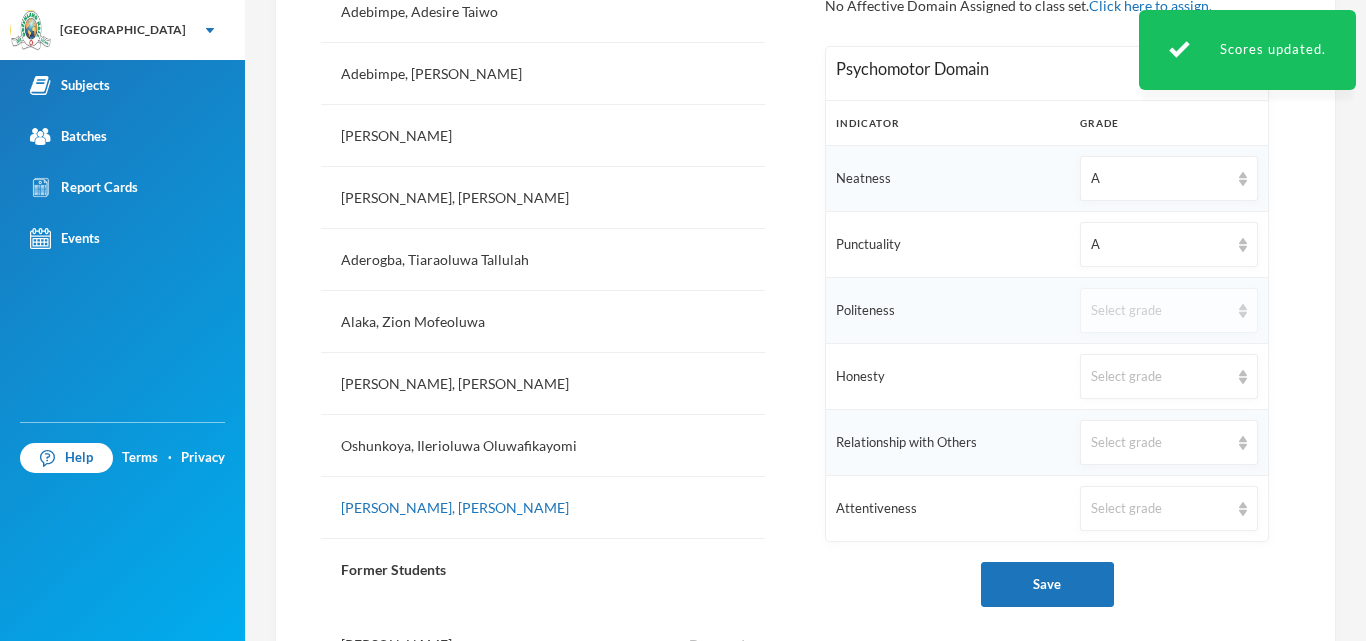 click on "Select grade" at bounding box center (1160, 311) 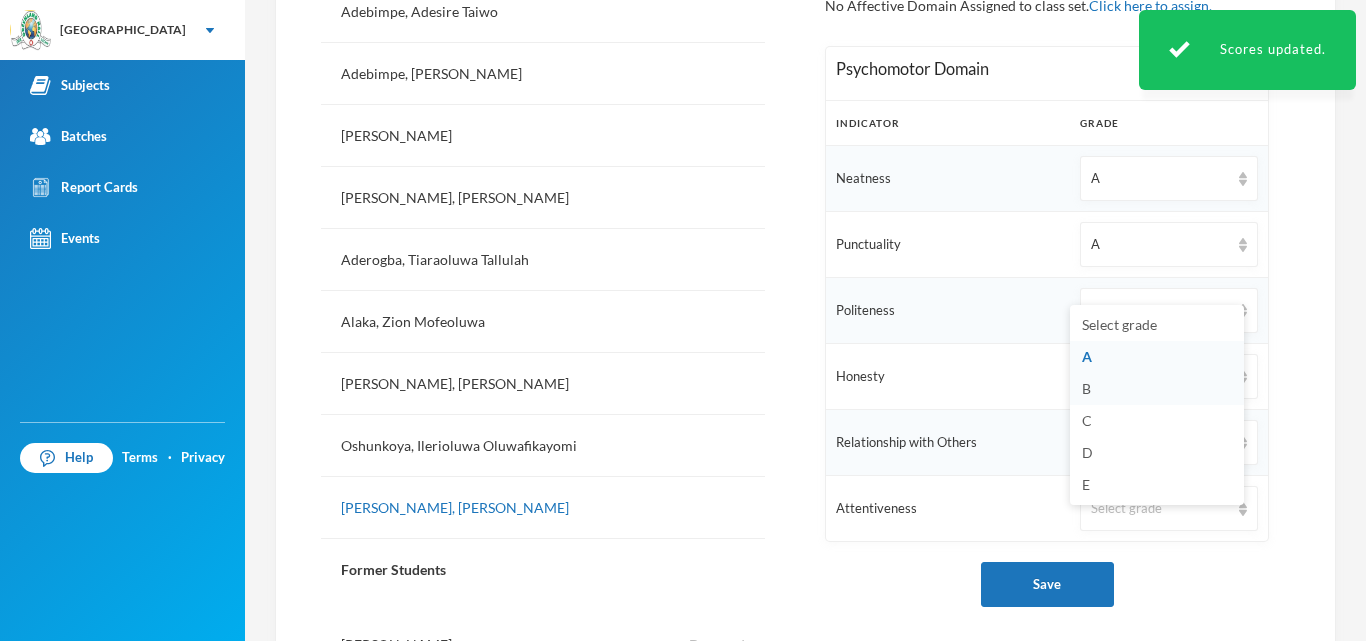 click on "B" at bounding box center [1157, 389] 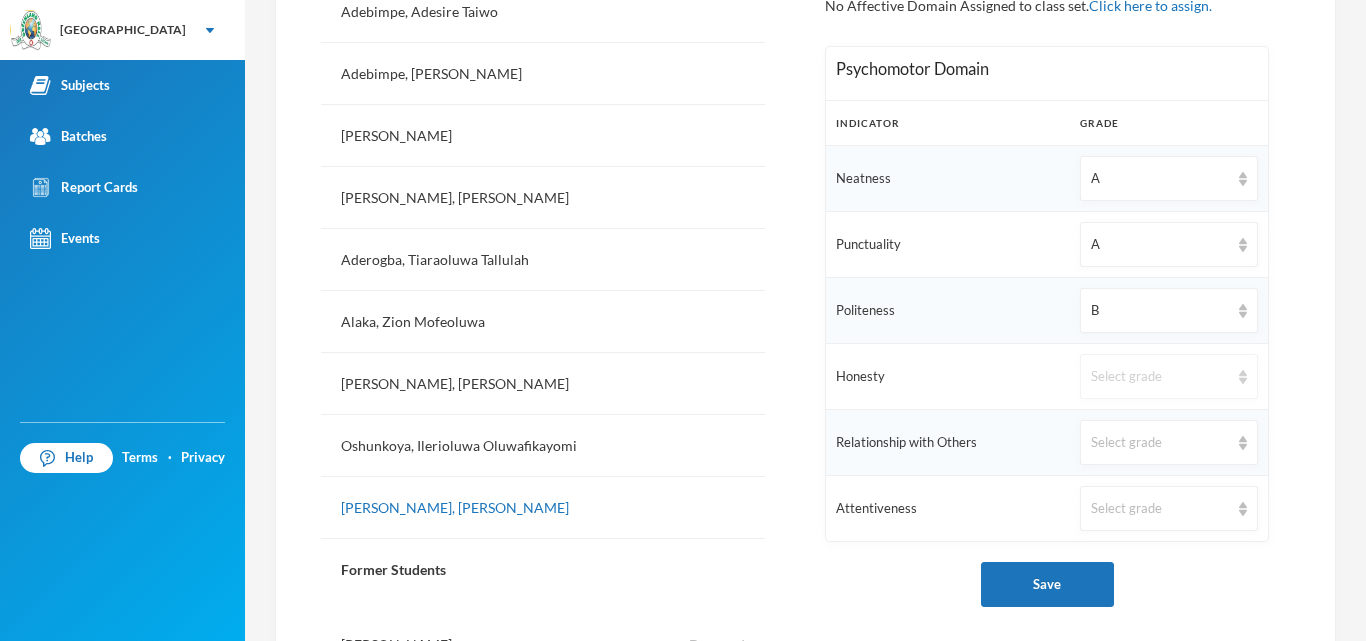 click on "Select grade" at bounding box center [1160, 377] 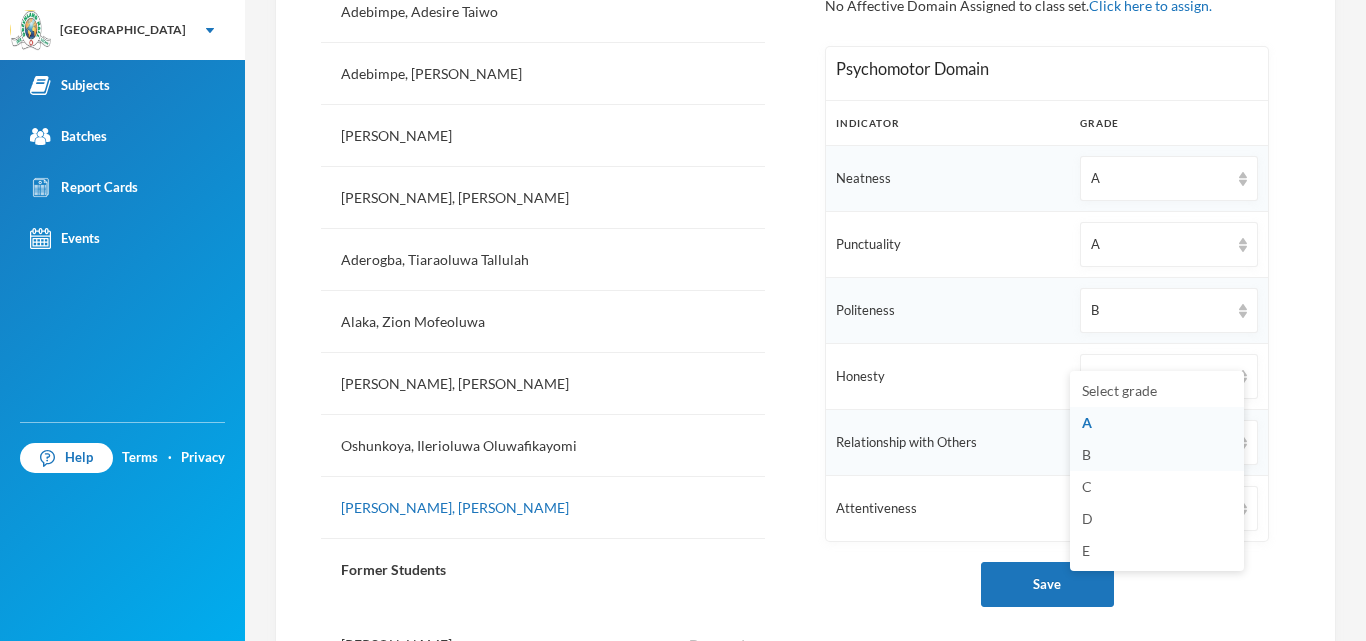 click on "B" at bounding box center [1157, 455] 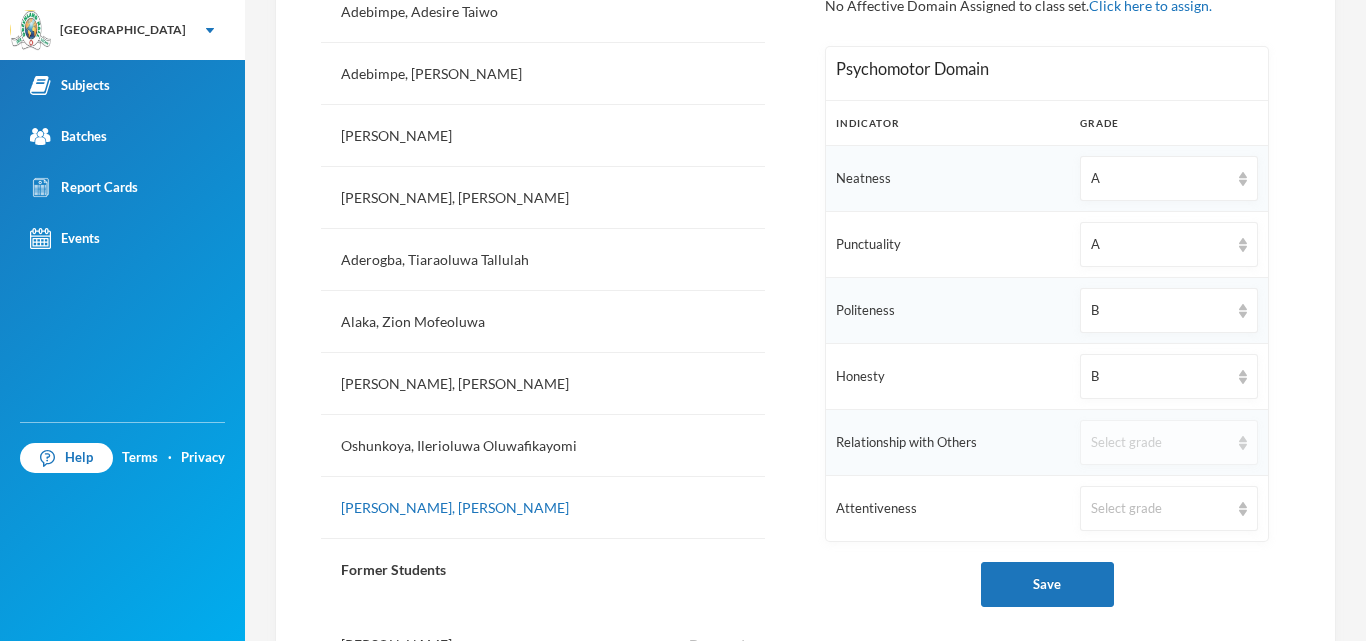 click on "Select grade" at bounding box center (1160, 443) 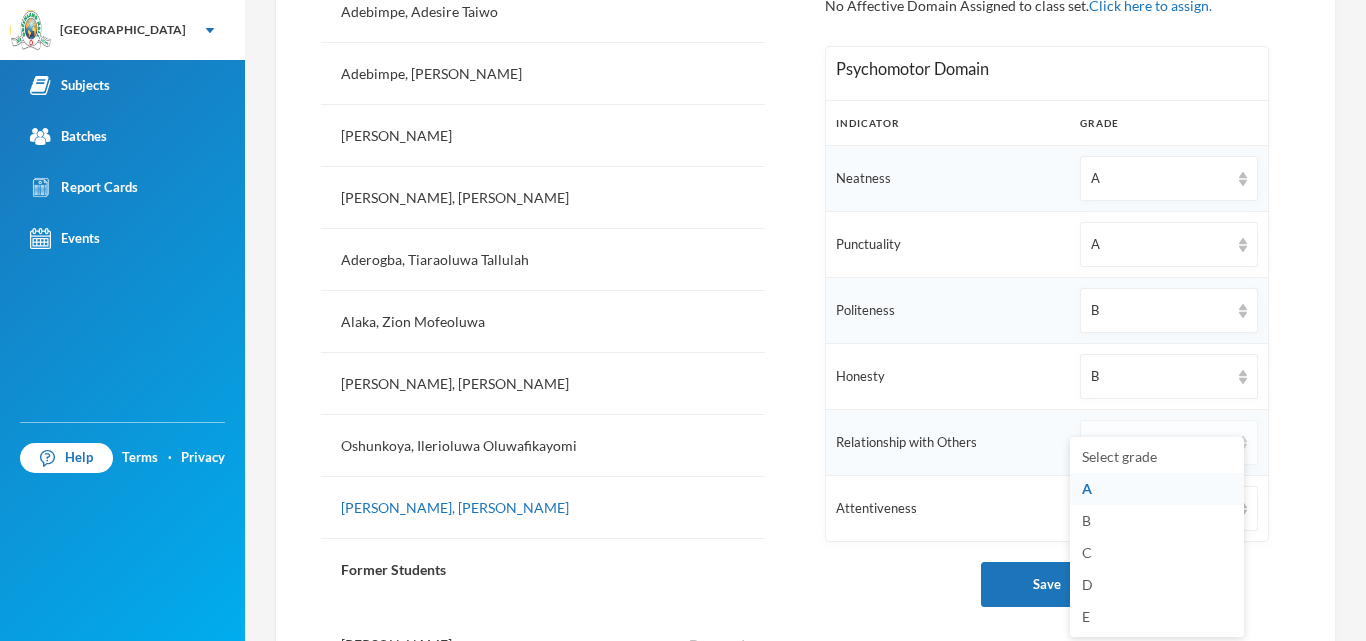 click on "Select grade" at bounding box center [1160, 443] 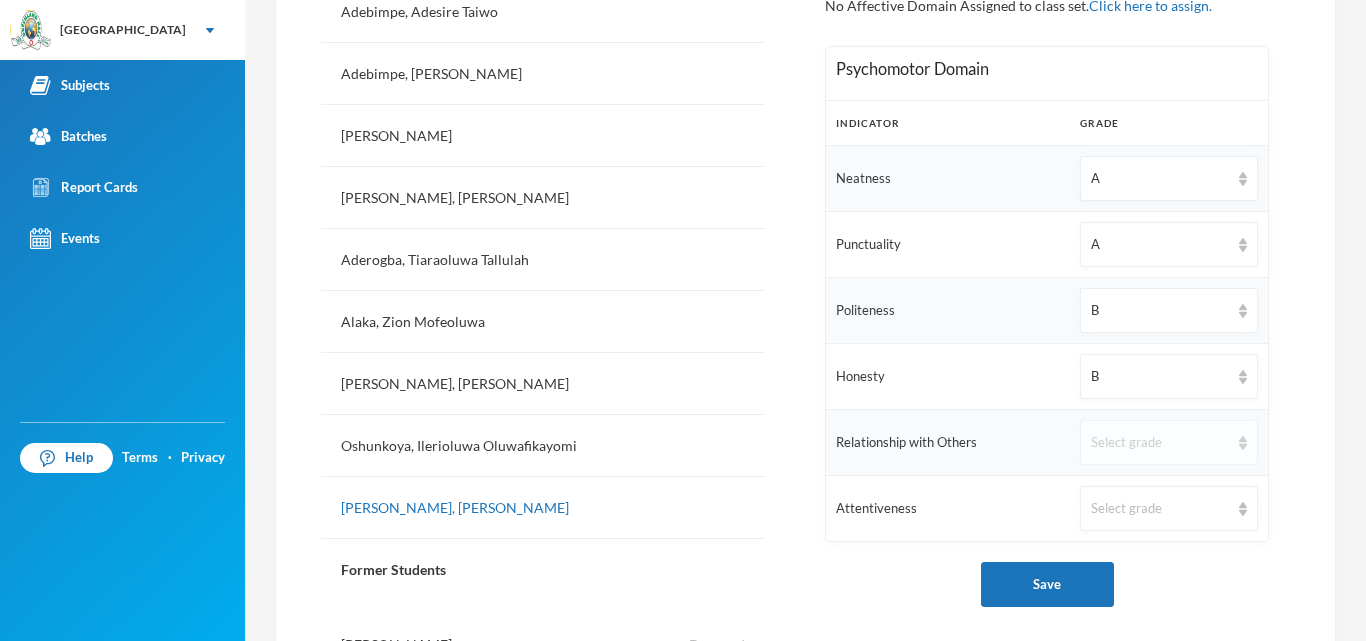 click on "Select grade" at bounding box center [1169, 442] 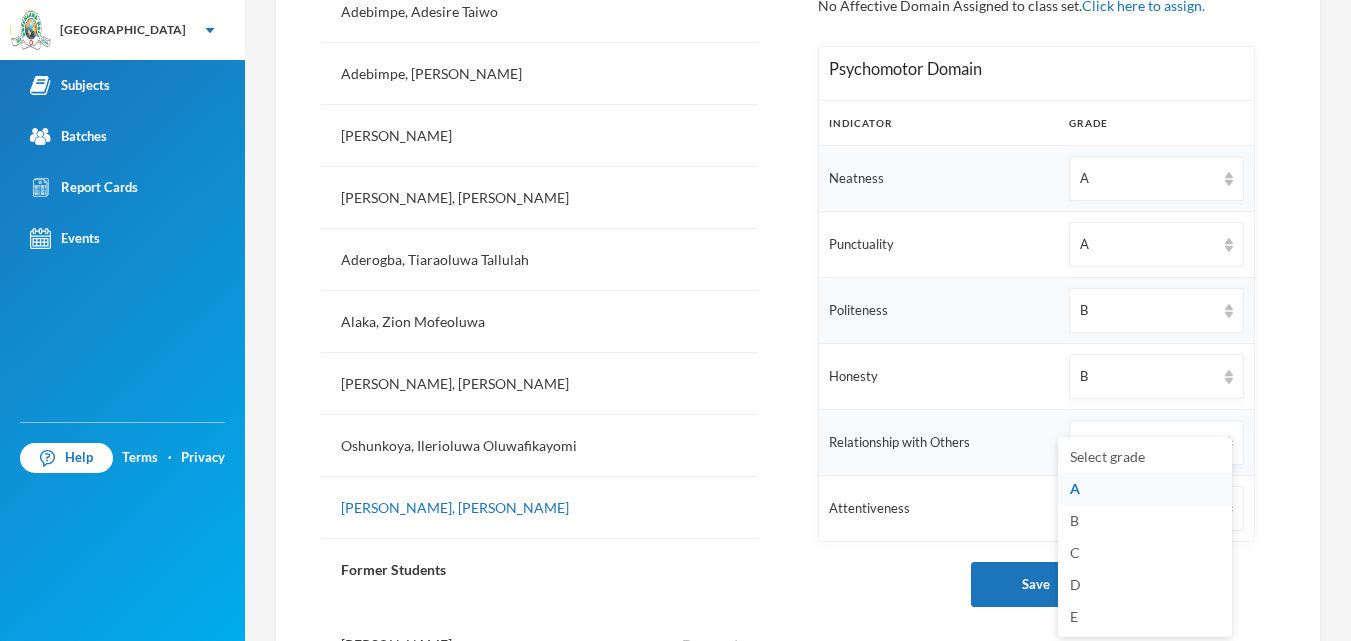 click on "A" at bounding box center [1145, 489] 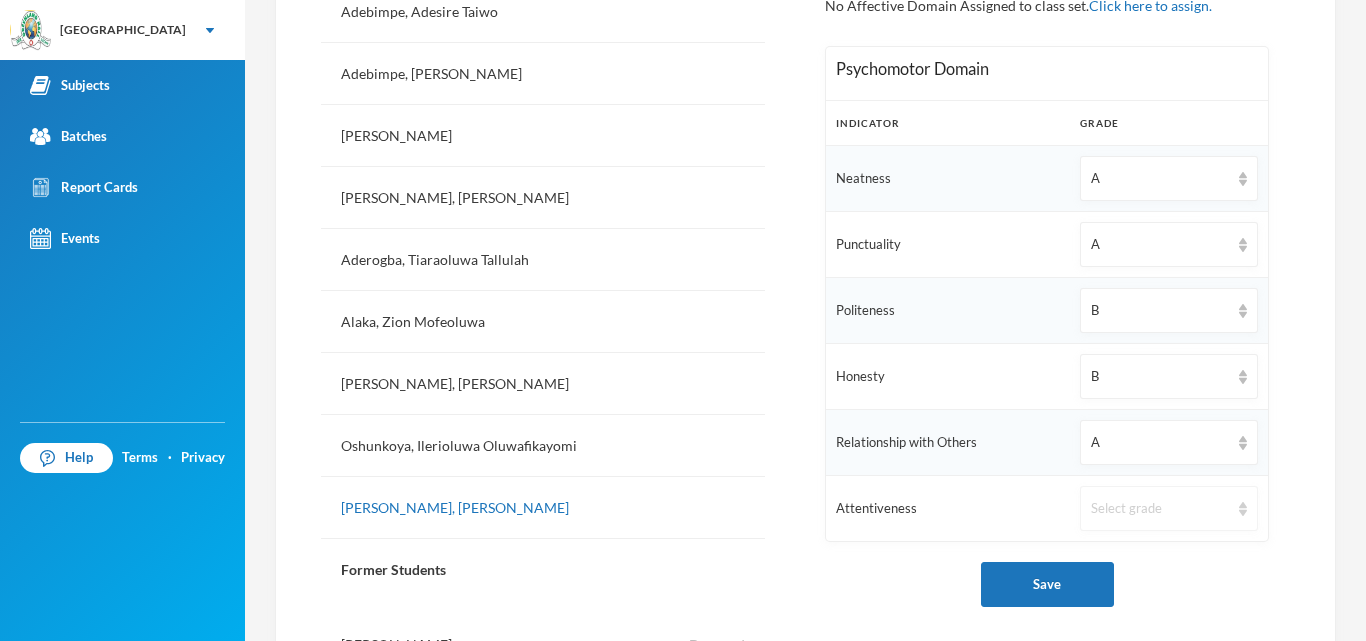 click on "Select grade" at bounding box center [1160, 509] 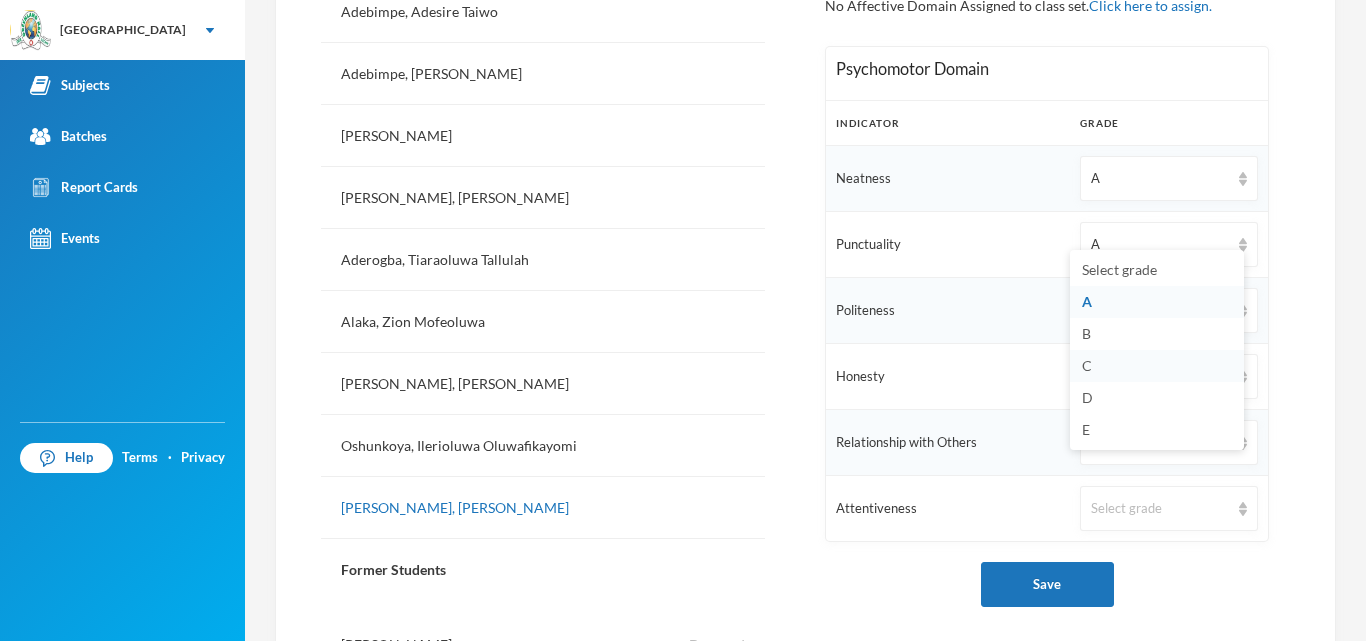 click on "C" at bounding box center [1157, 366] 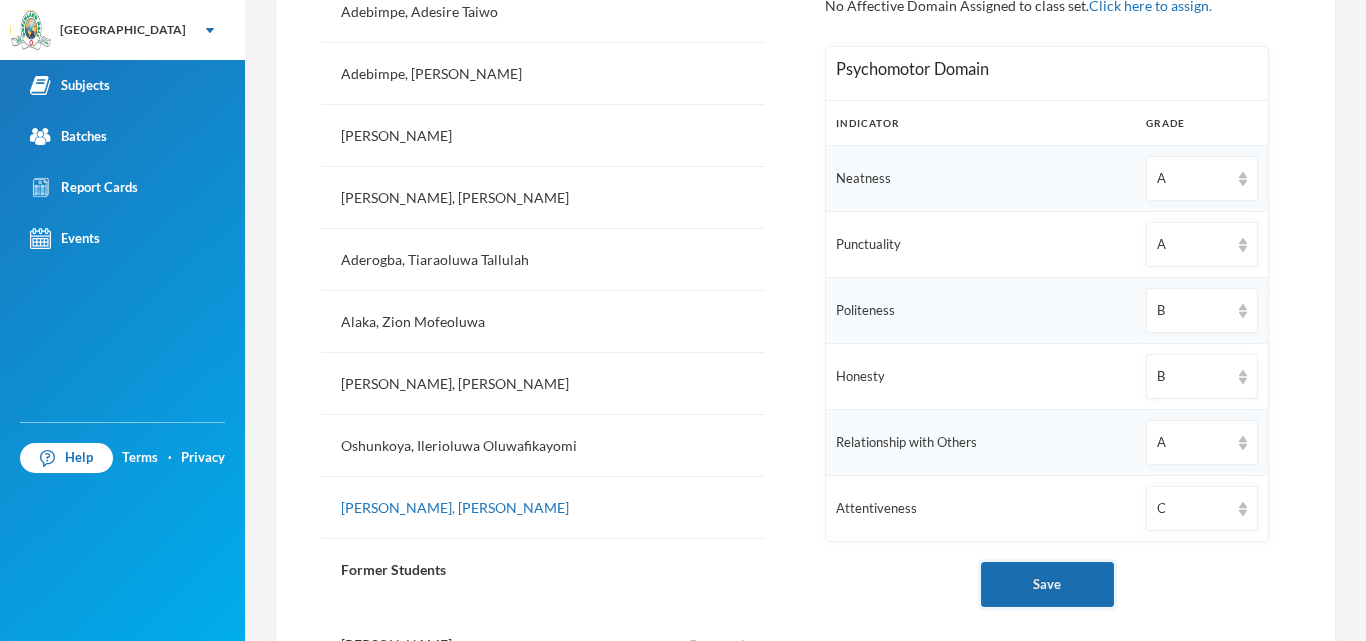 click on "Save" at bounding box center [1047, 584] 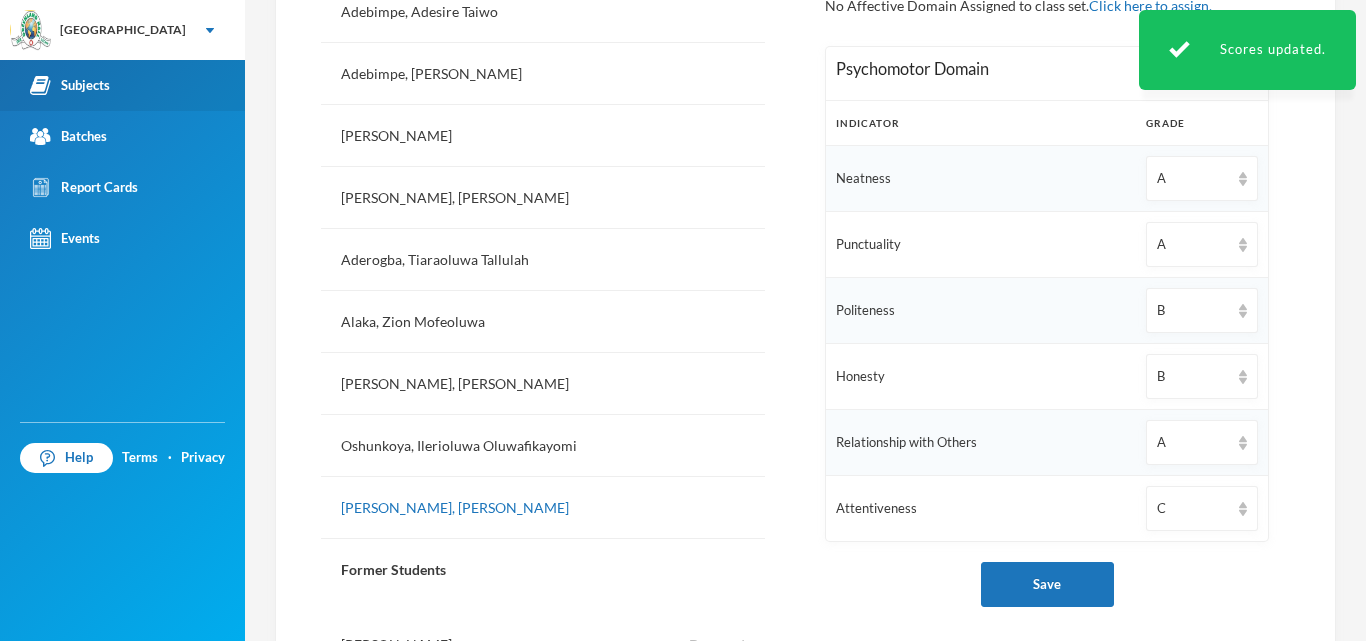 click on "Subjects" at bounding box center (122, 85) 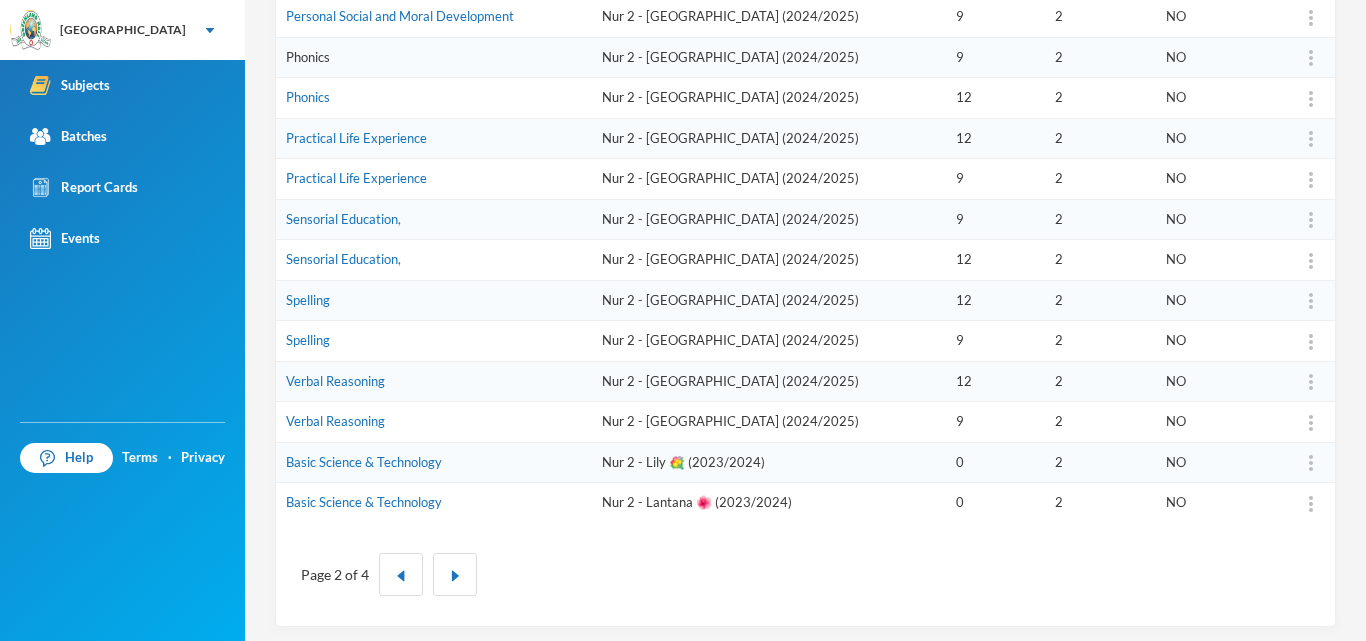 click on "Phonics" at bounding box center [308, 57] 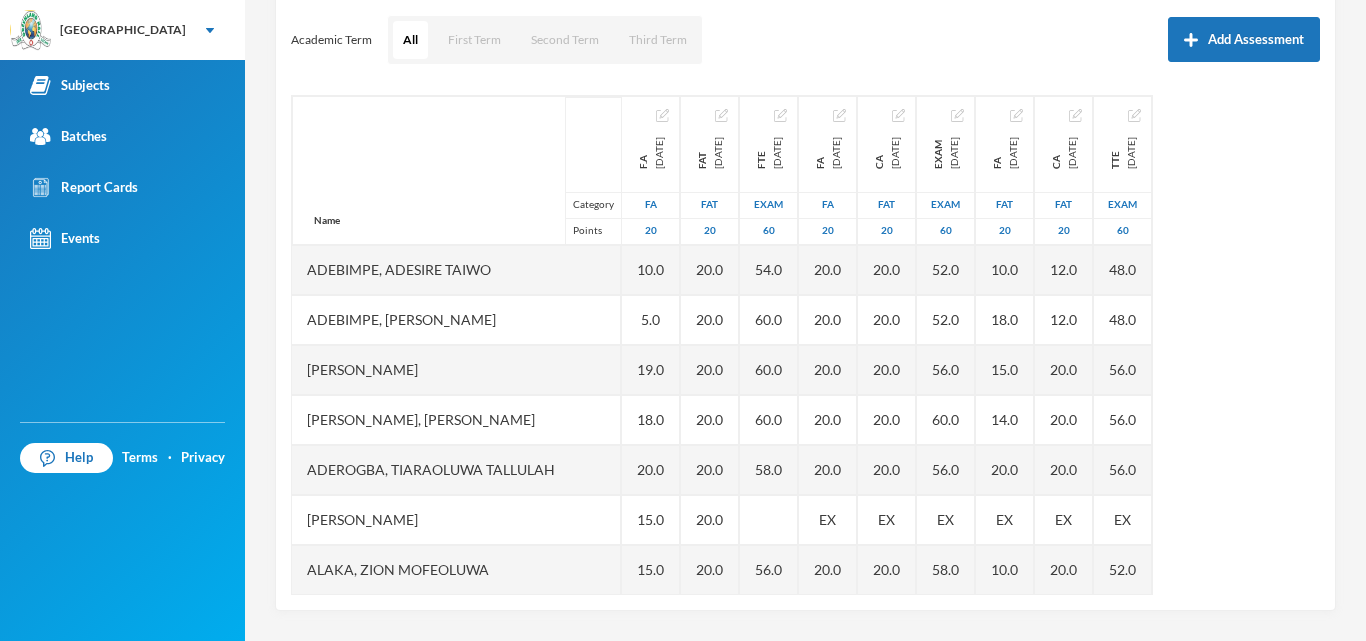 scroll, scrollTop: 271, scrollLeft: 0, axis: vertical 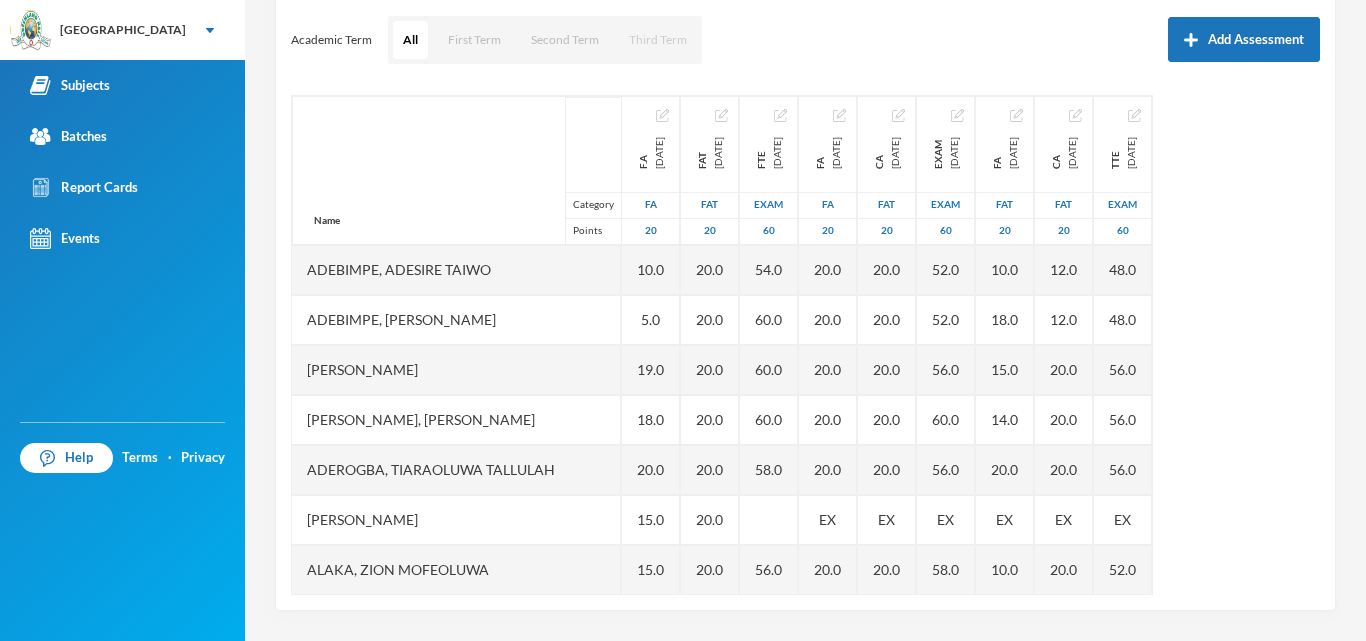 click on "Third Term" at bounding box center (658, 40) 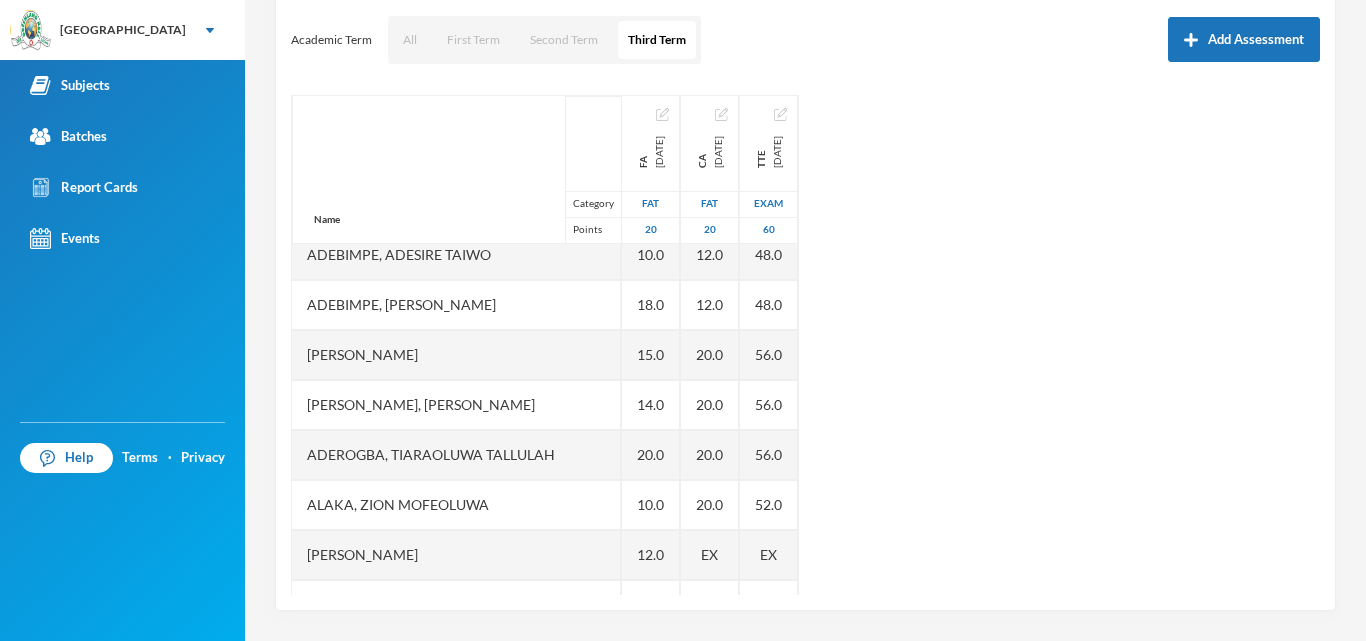 scroll, scrollTop: 18, scrollLeft: 0, axis: vertical 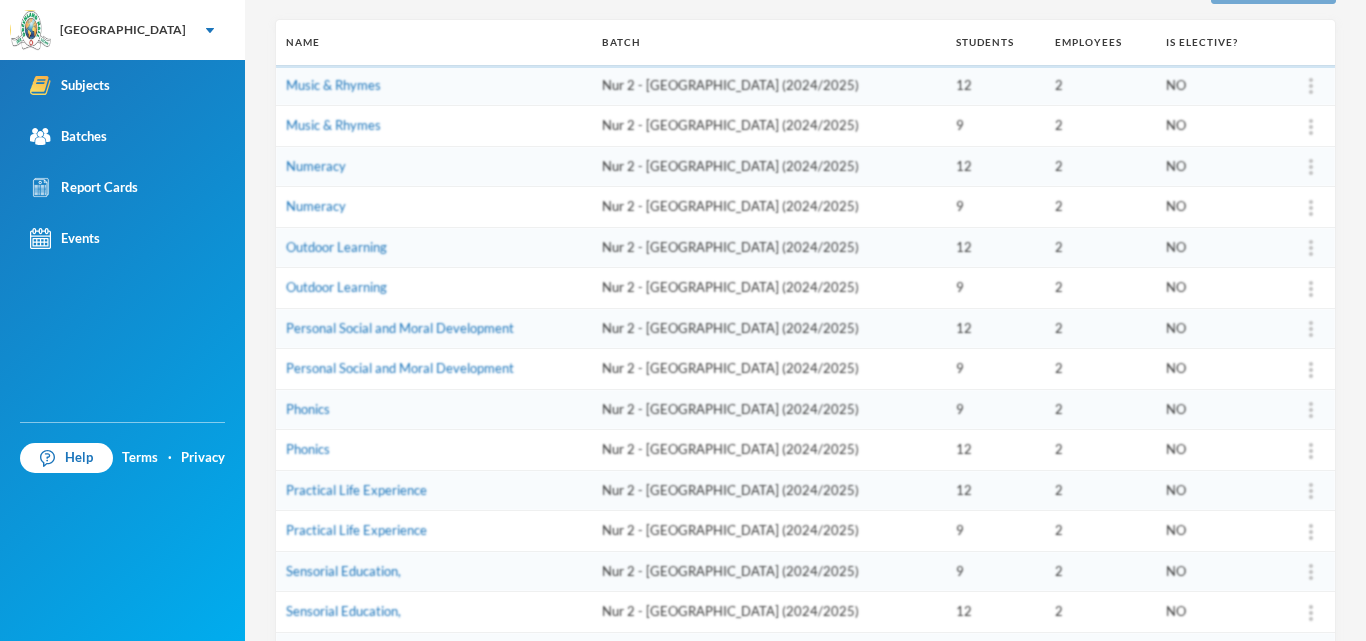 click at bounding box center (1311, 208) 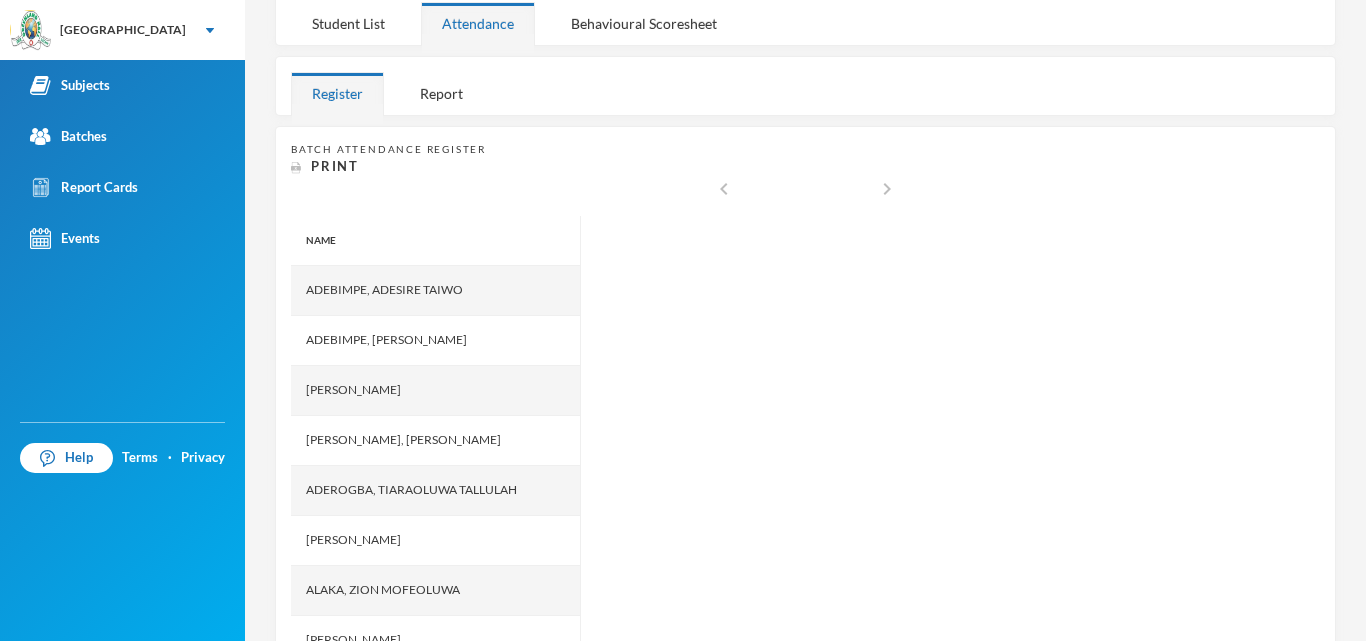 scroll, scrollTop: 278, scrollLeft: 0, axis: vertical 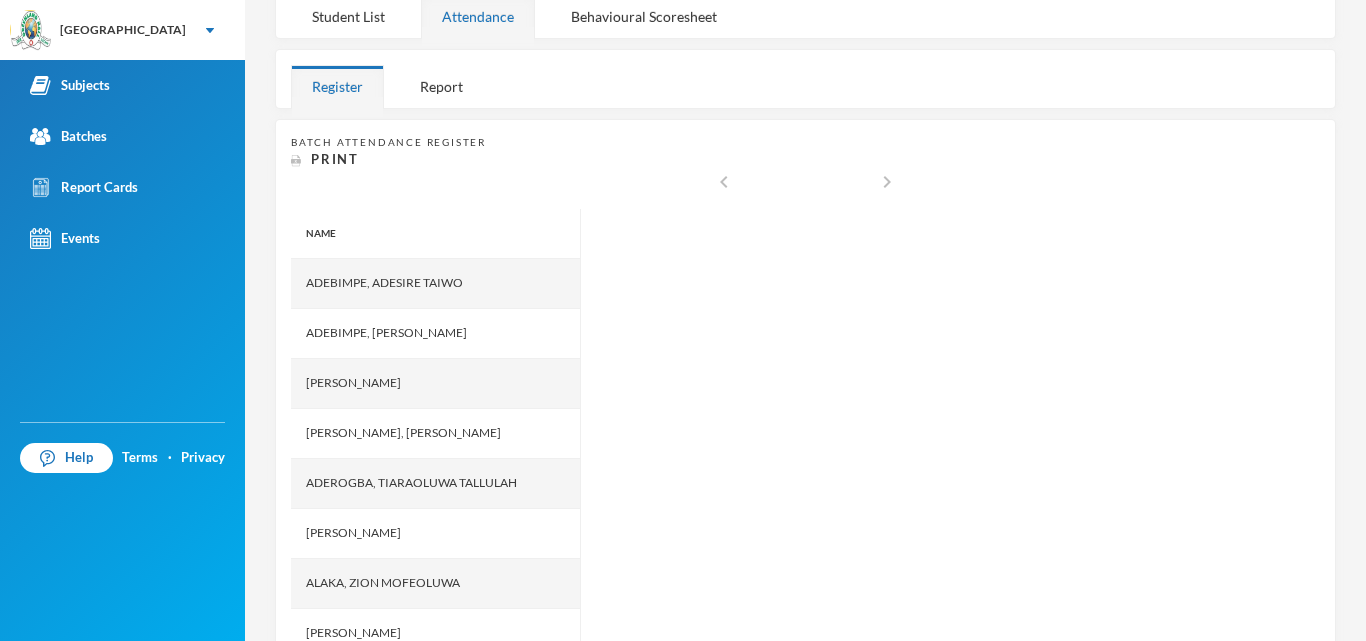 click on "Batch Attendance Register Print  chevron_left chevron_right Name Adebimpe, [PERSON_NAME], [PERSON_NAME] [PERSON_NAME], [PERSON_NAME], [PERSON_NAME], [PERSON_NAME] [PERSON_NAME], [PERSON_NAME], [PERSON_NAME], Ilerioluwa Oluwafikayomi Oyewunmi, [PERSON_NAME], [DEMOGRAPHIC_DATA][PERSON_NAME] Shopehin, [PERSON_NAME]" at bounding box center [805, 422] 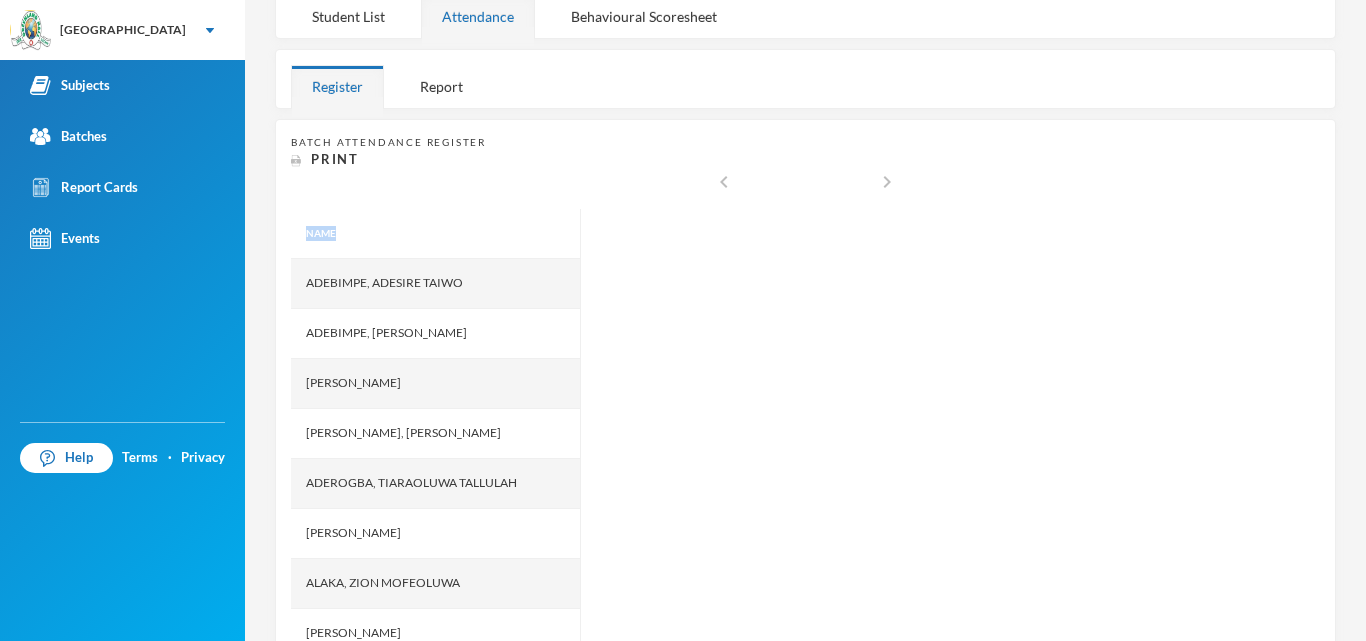 click on "Batch Attendance Register Print  chevron_left chevron_right Name Adebimpe, [PERSON_NAME], [PERSON_NAME] [PERSON_NAME], [PERSON_NAME], [PERSON_NAME], [PERSON_NAME] [PERSON_NAME], [PERSON_NAME], [PERSON_NAME], Ilerioluwa Oluwafikayomi Oyewunmi, [PERSON_NAME], [DEMOGRAPHIC_DATA][PERSON_NAME] Shopehin, [PERSON_NAME]" at bounding box center (805, 422) 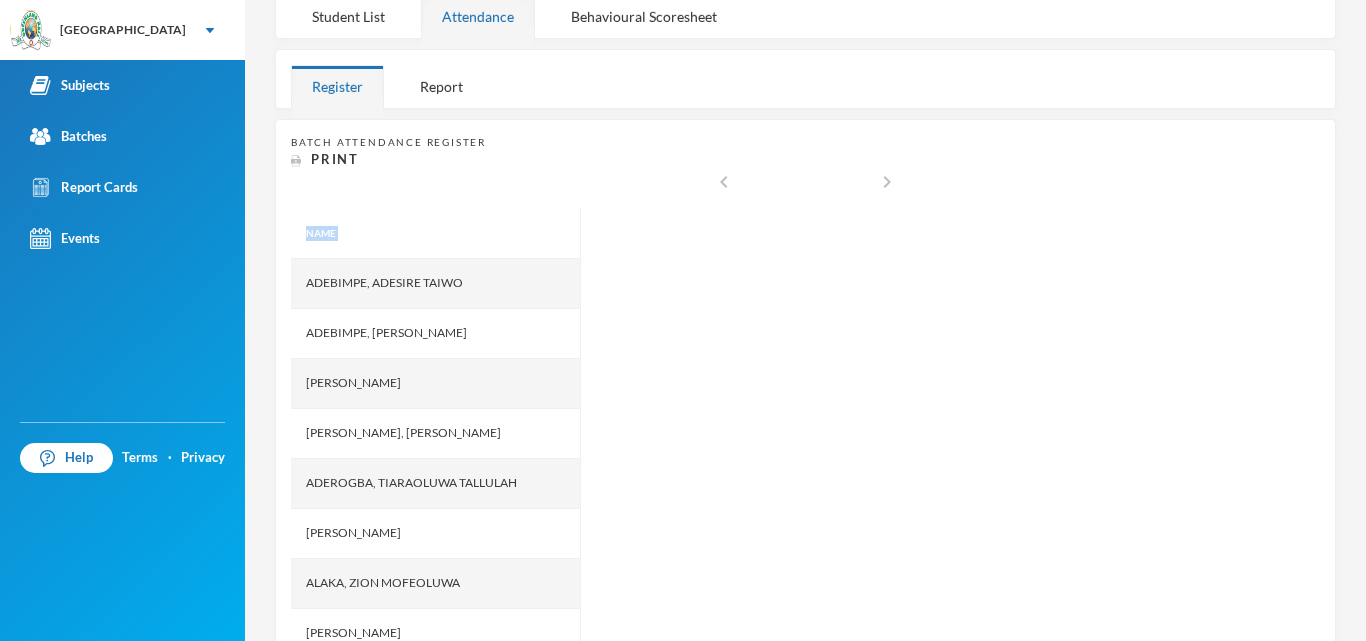 click on "Batch Attendance Register Print  chevron_left chevron_right Name Adebimpe, [PERSON_NAME], [PERSON_NAME] [PERSON_NAME], [PERSON_NAME], [PERSON_NAME], [PERSON_NAME] [PERSON_NAME], [PERSON_NAME], [PERSON_NAME], Ilerioluwa Oluwafikayomi Oyewunmi, [PERSON_NAME], [DEMOGRAPHIC_DATA][PERSON_NAME] Shopehin, [PERSON_NAME]" at bounding box center [805, 422] 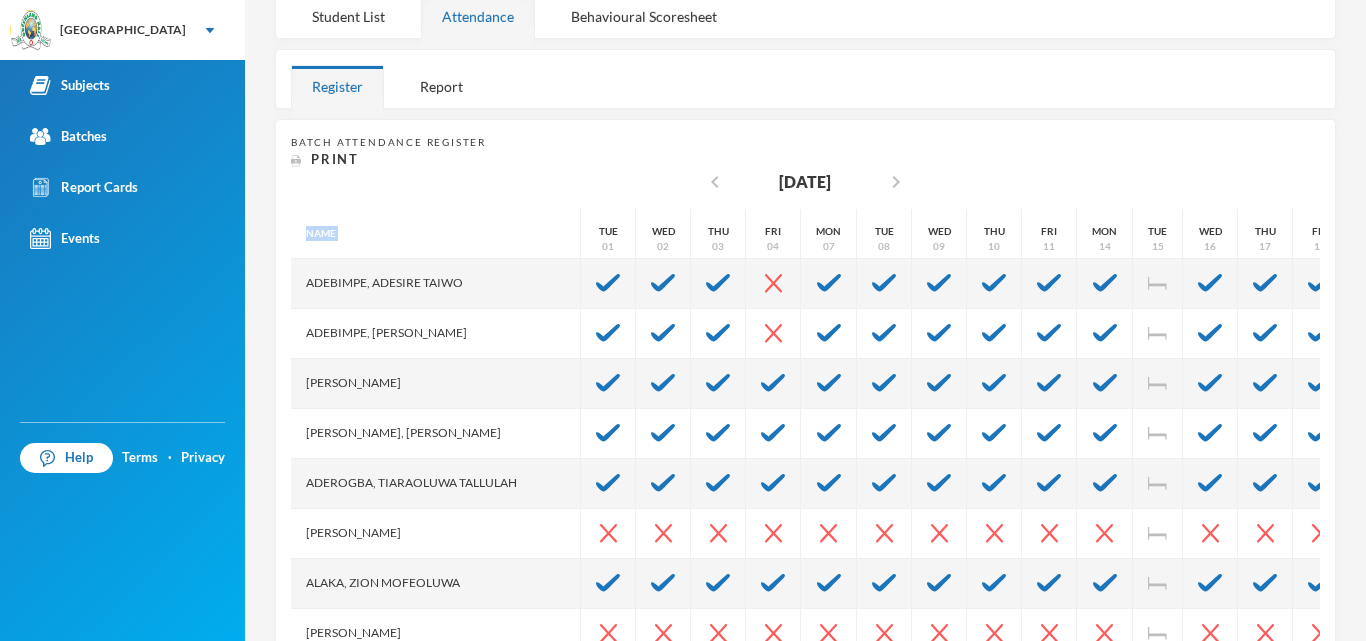 click on "Batch Attendance Register Print  chevron_left [DATE] chevron_right Name Adebimpe, [PERSON_NAME], [PERSON_NAME] [PERSON_NAME], [PERSON_NAME], [PERSON_NAME], [PERSON_NAME] [PERSON_NAME], [PERSON_NAME], Destiny Yosolaoluwa Oshunkoya, Ilerioluwa Oluwafikayomi Oyewunmi, [PERSON_NAME], [DEMOGRAPHIC_DATA][PERSON_NAME] Shopehin, Iremide [PERSON_NAME] Tue 01 Wed 02 Thu 03 Fri 04 Mon 07 Tue 08 Wed 09 Thu 10 Fri 11 Mon 14 Tue 15 Wed 16 Thu 17 Fri 18" at bounding box center (805, 422) 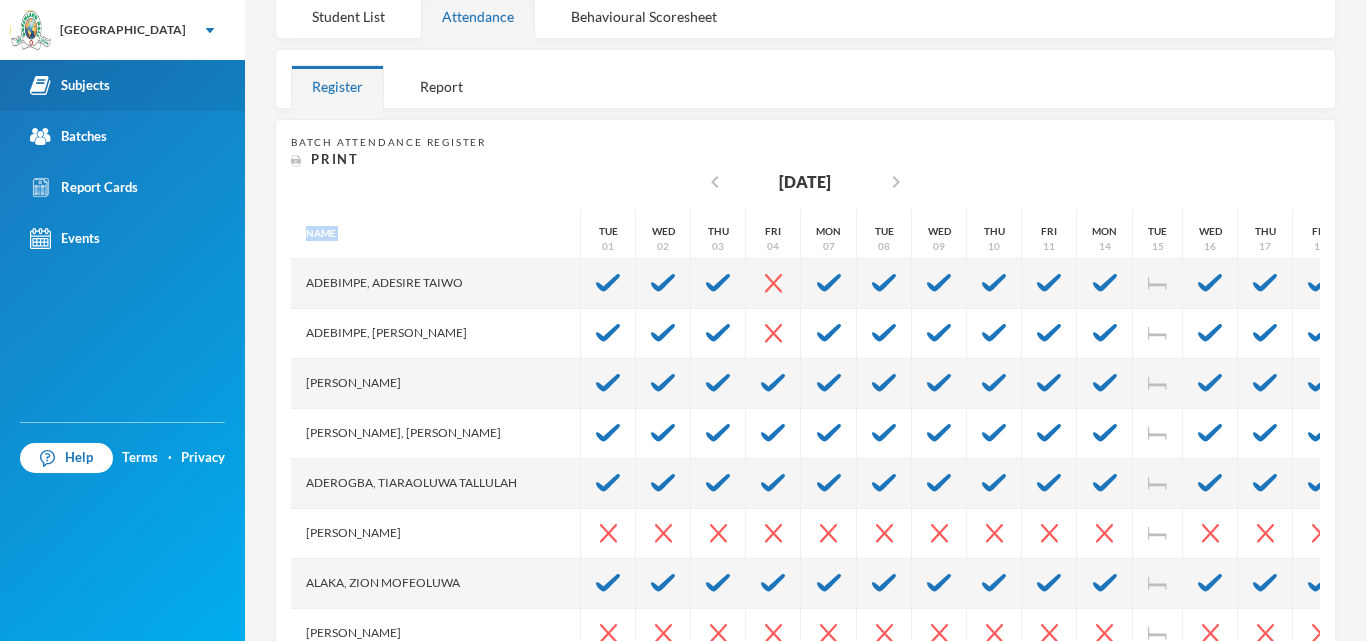 click on "Subjects" at bounding box center [122, 85] 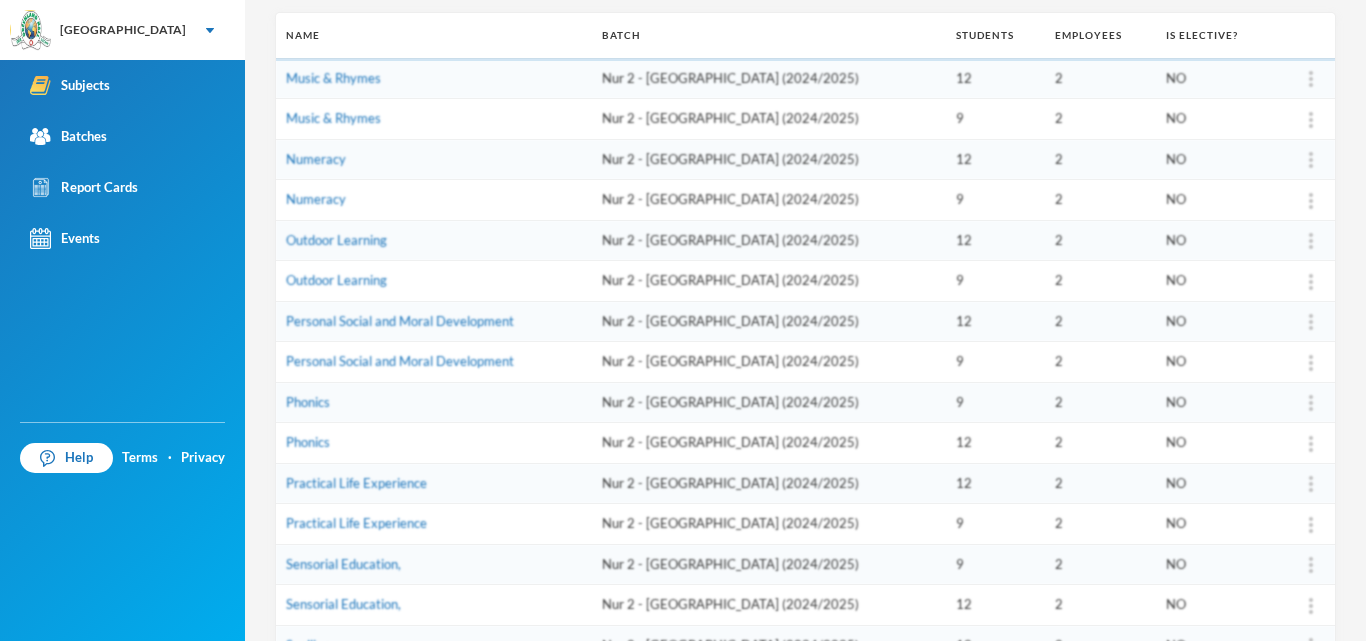 click on "Nur 2 - [GEOGRAPHIC_DATA] (2024/2025)" at bounding box center [768, 78] 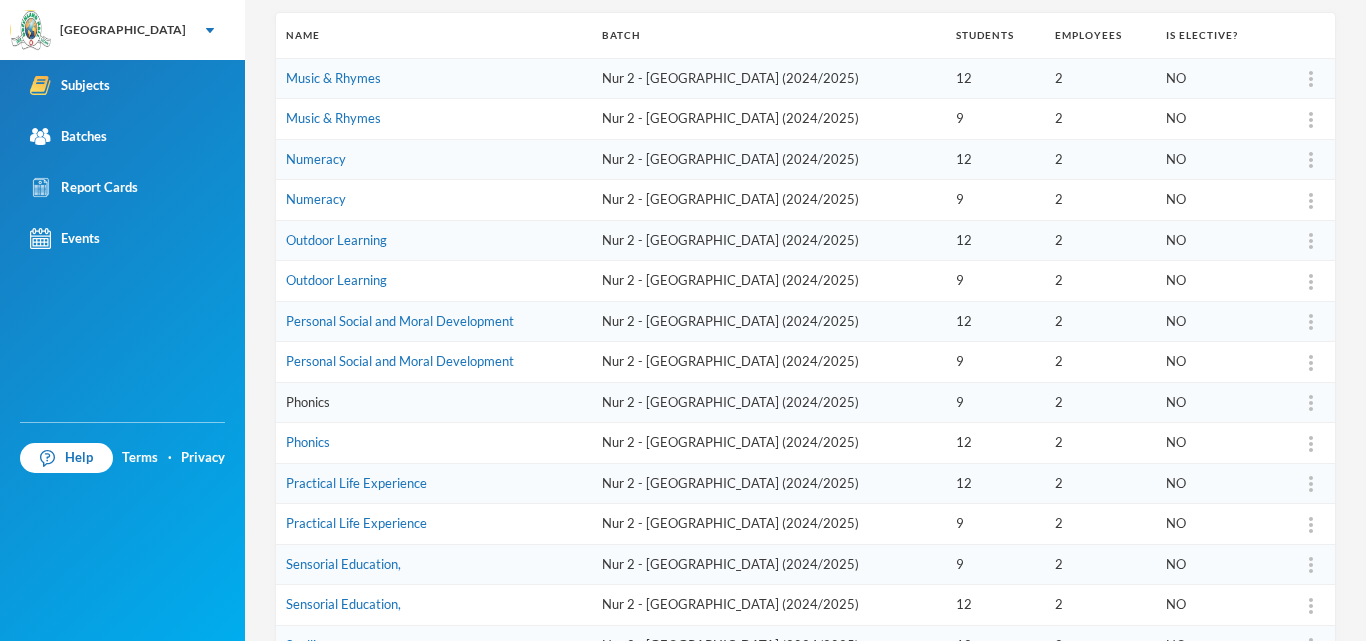click on "Phonics" at bounding box center (308, 402) 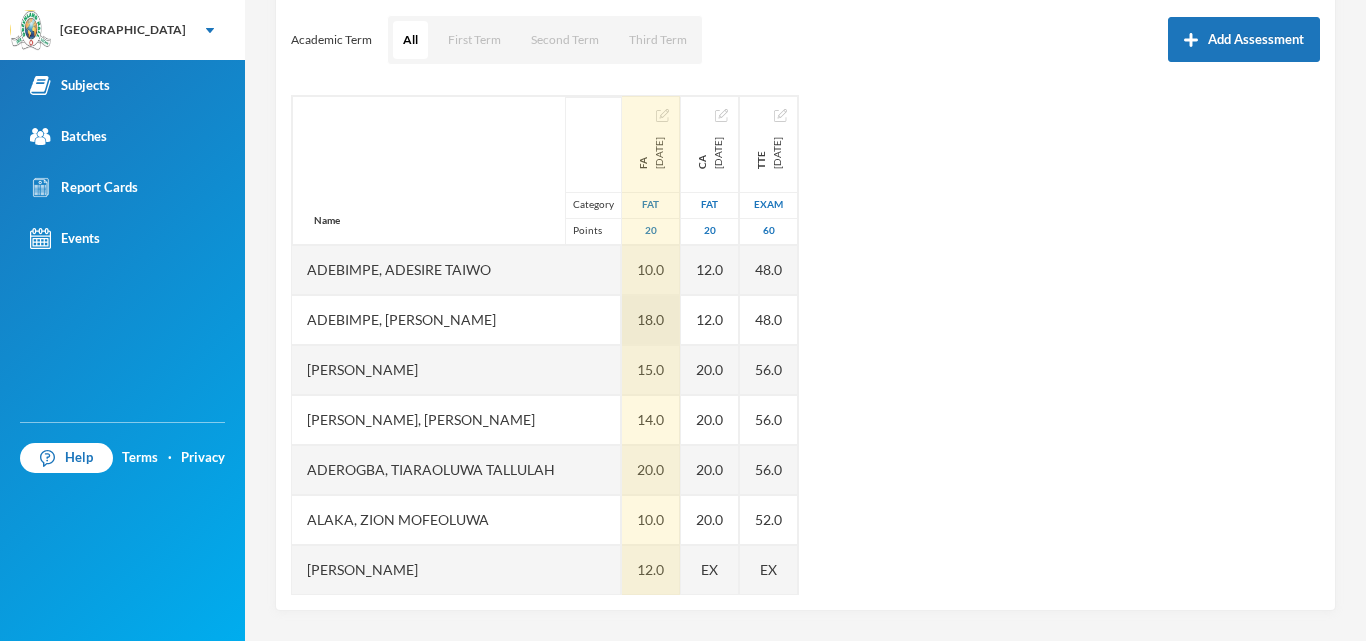 scroll, scrollTop: 271, scrollLeft: 0, axis: vertical 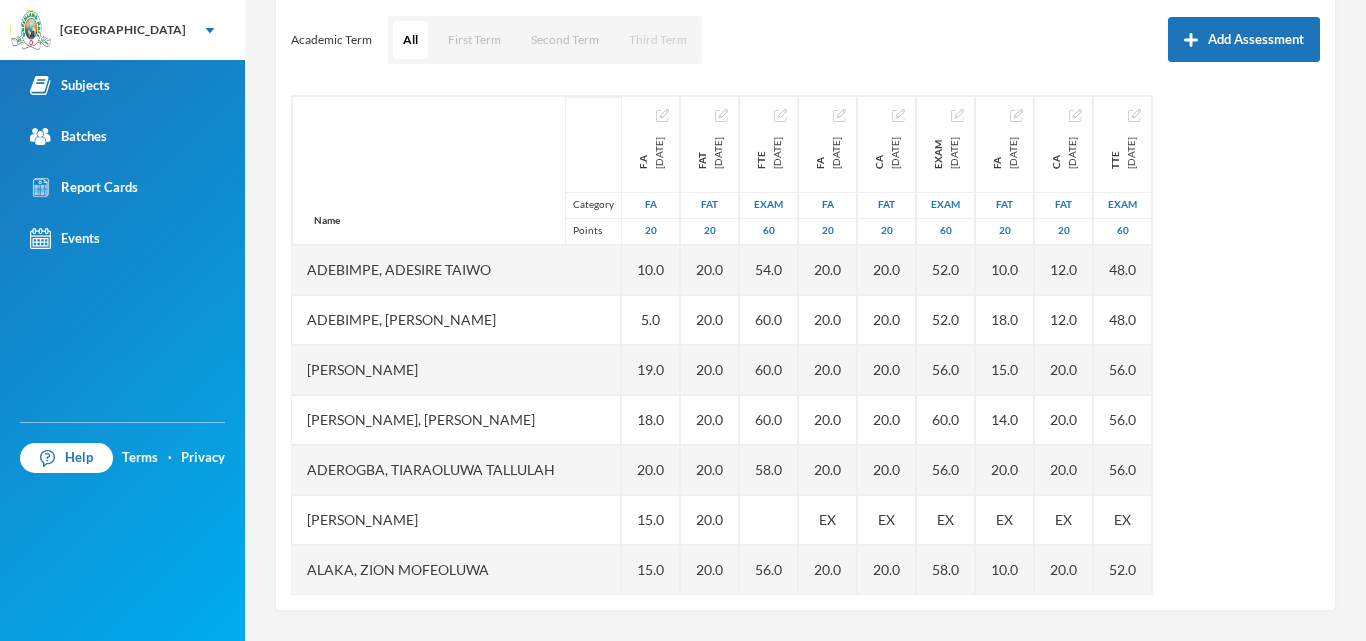 click on "Third Term" at bounding box center [658, 40] 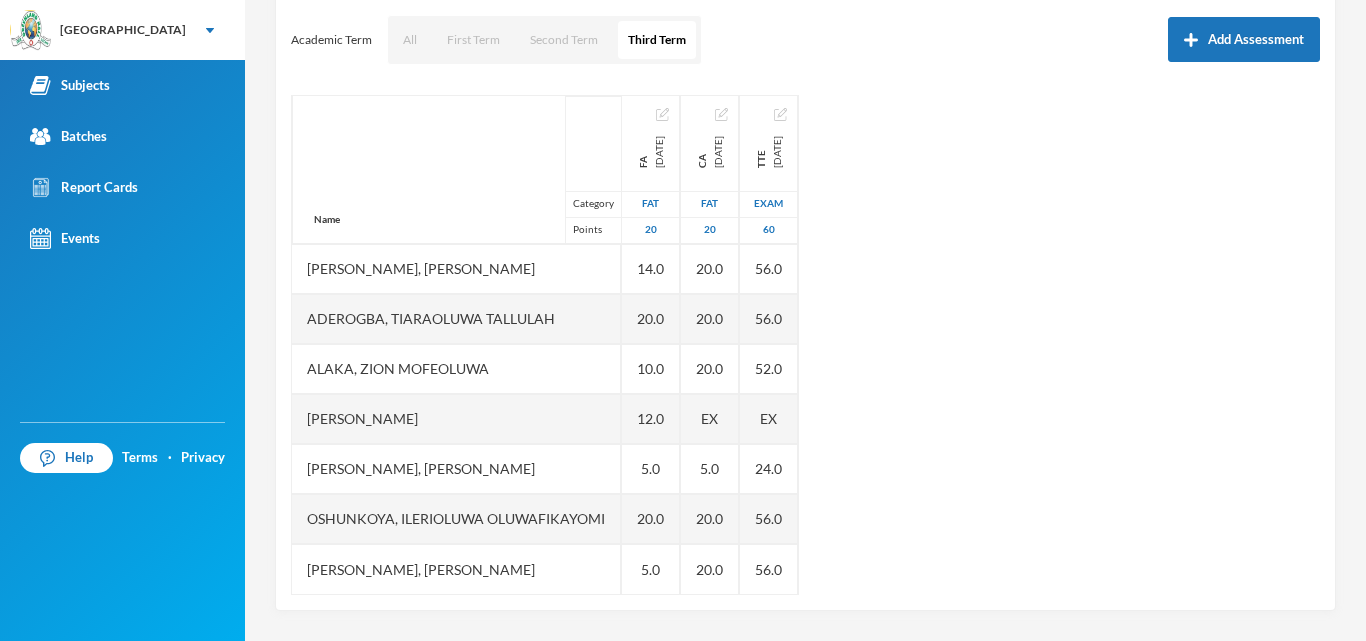 scroll, scrollTop: 0, scrollLeft: 0, axis: both 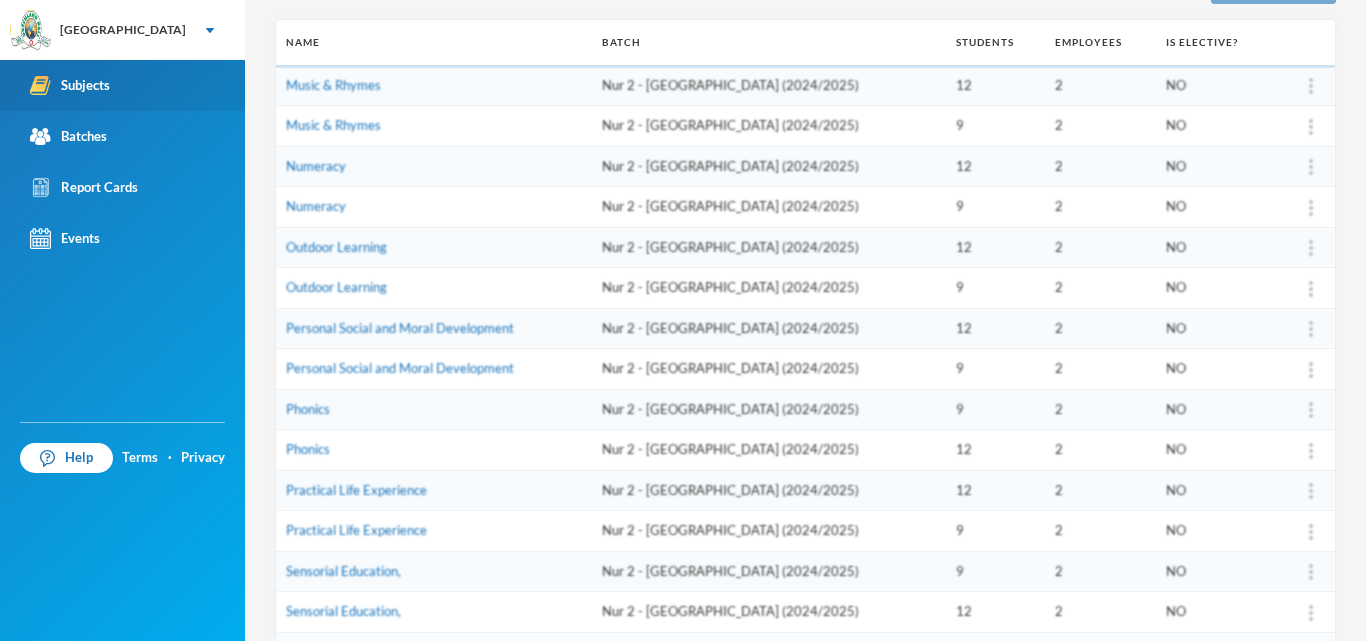 click on "Subjects" at bounding box center [70, 85] 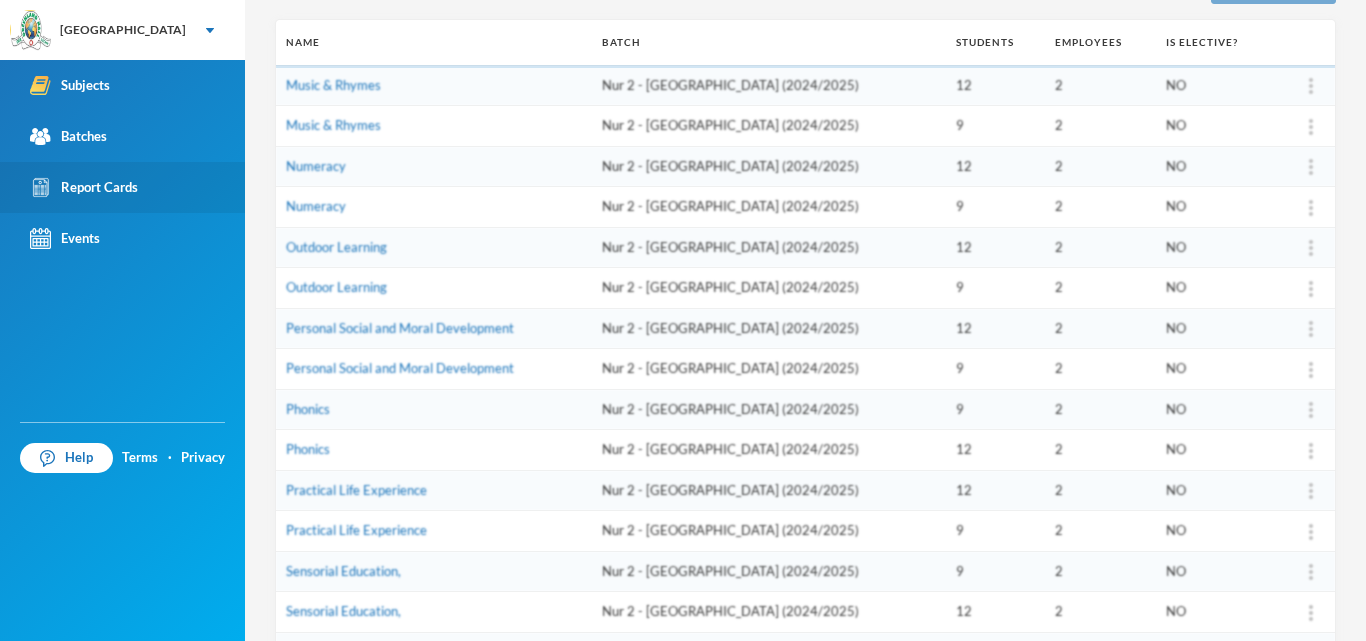 click on "Report Cards" at bounding box center [84, 187] 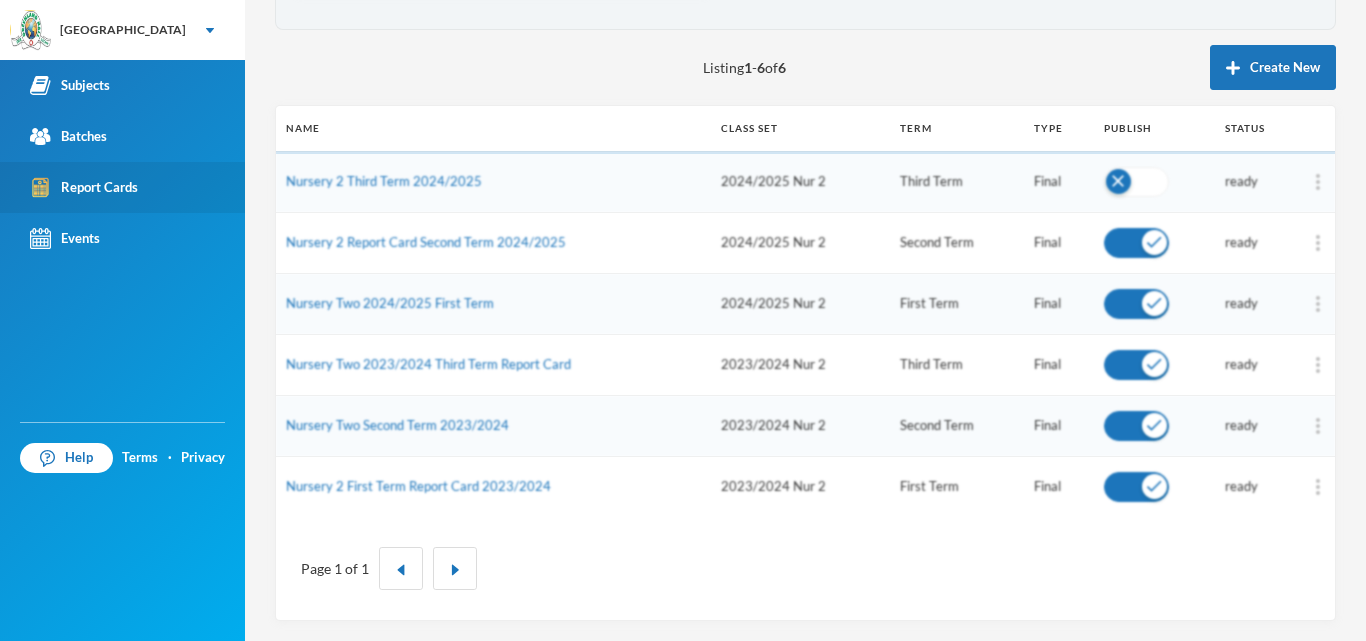 scroll, scrollTop: 185, scrollLeft: 0, axis: vertical 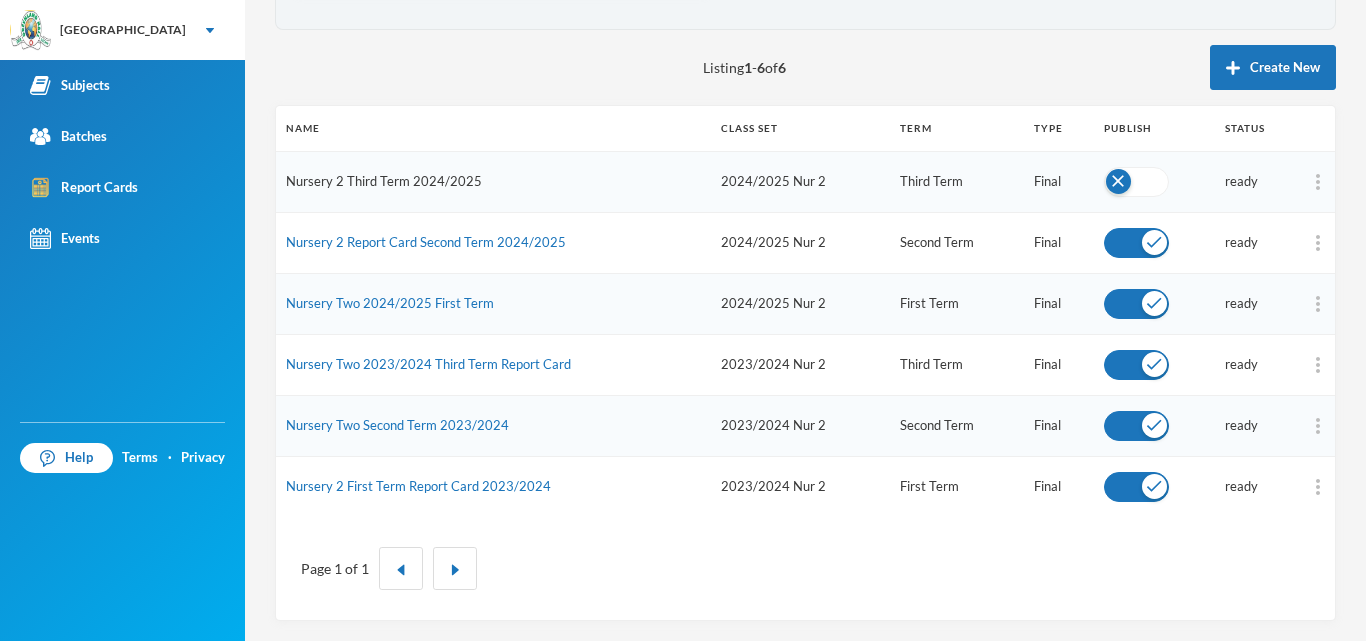 click on "Nursery 2 Third Term 2024/2025" at bounding box center (384, 181) 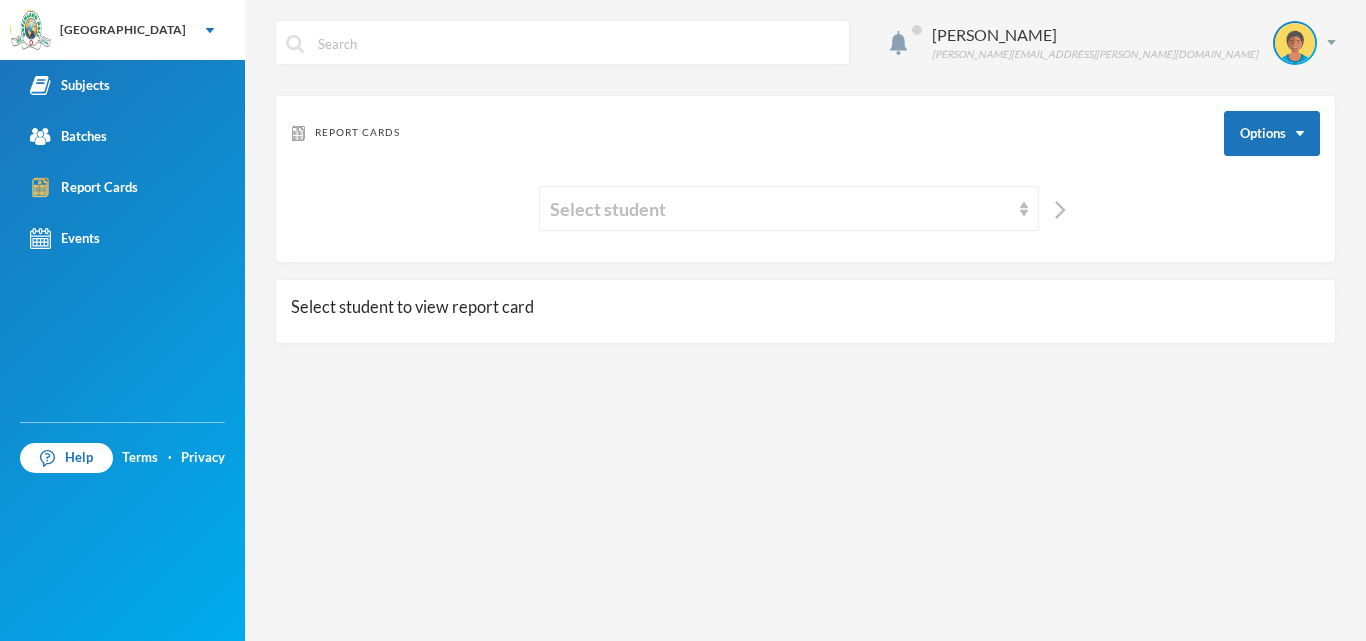 scroll, scrollTop: 0, scrollLeft: 0, axis: both 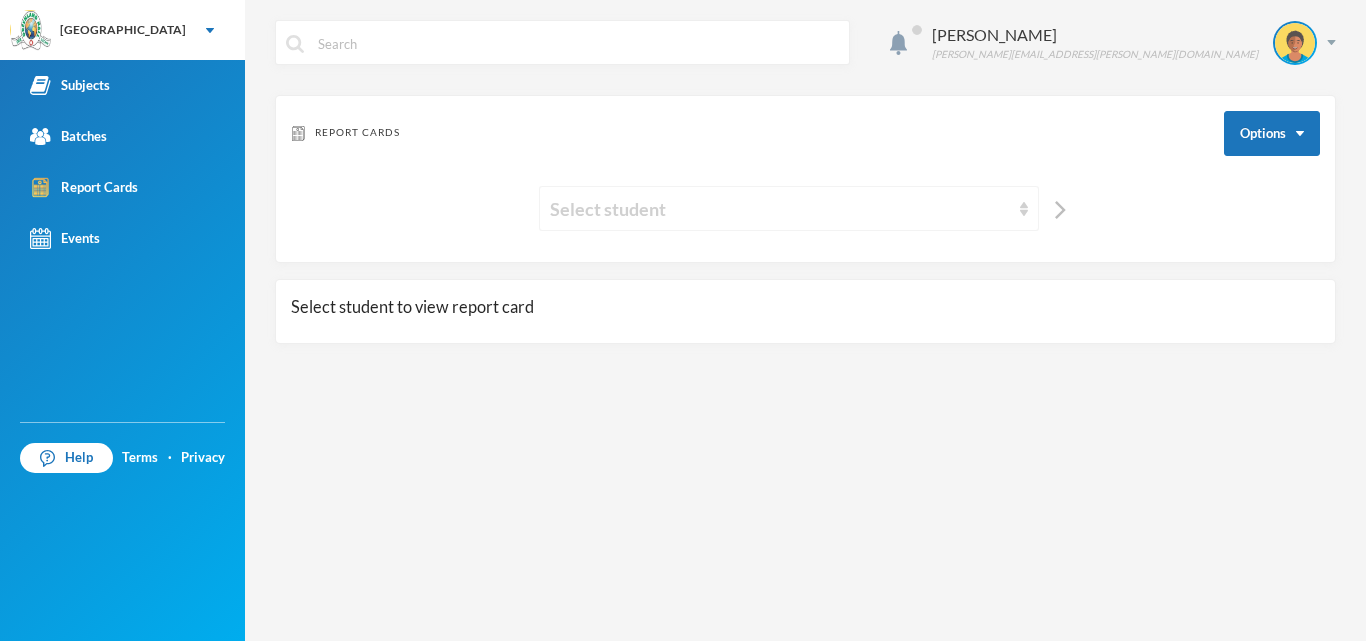 drag, startPoint x: 674, startPoint y: 182, endPoint x: 1014, endPoint y: 218, distance: 341.90057 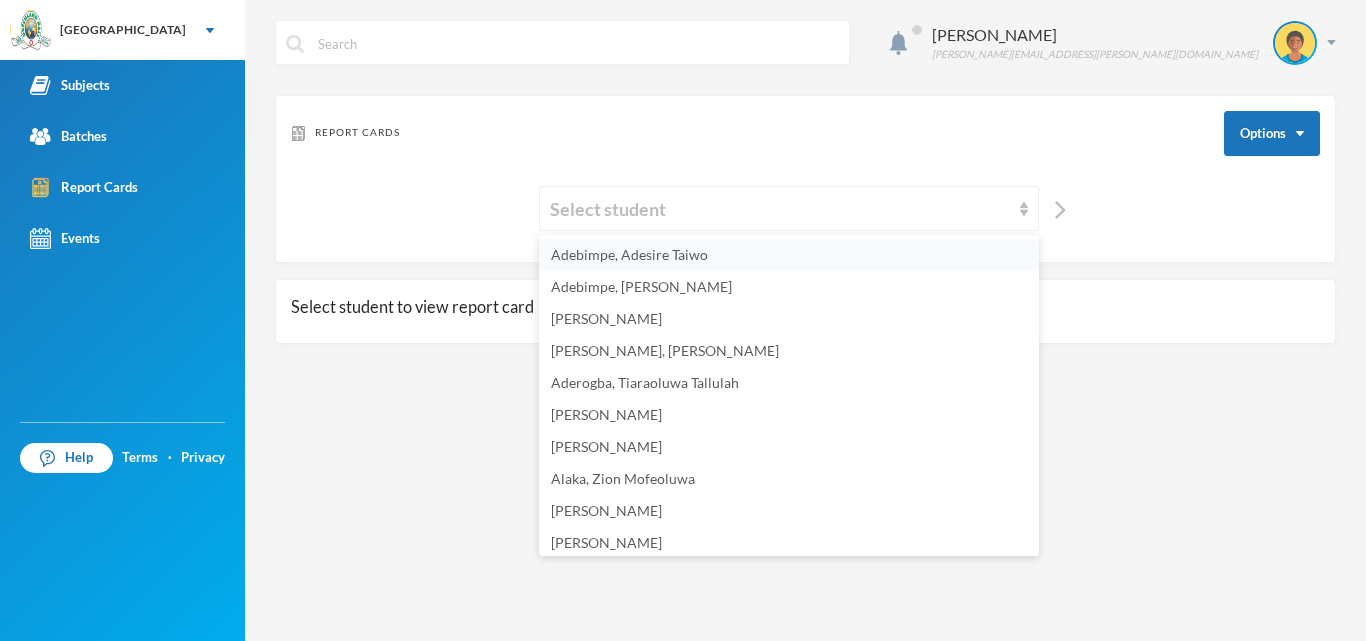 click on "Adebimpe, Adesire Taiwo" at bounding box center [789, 255] 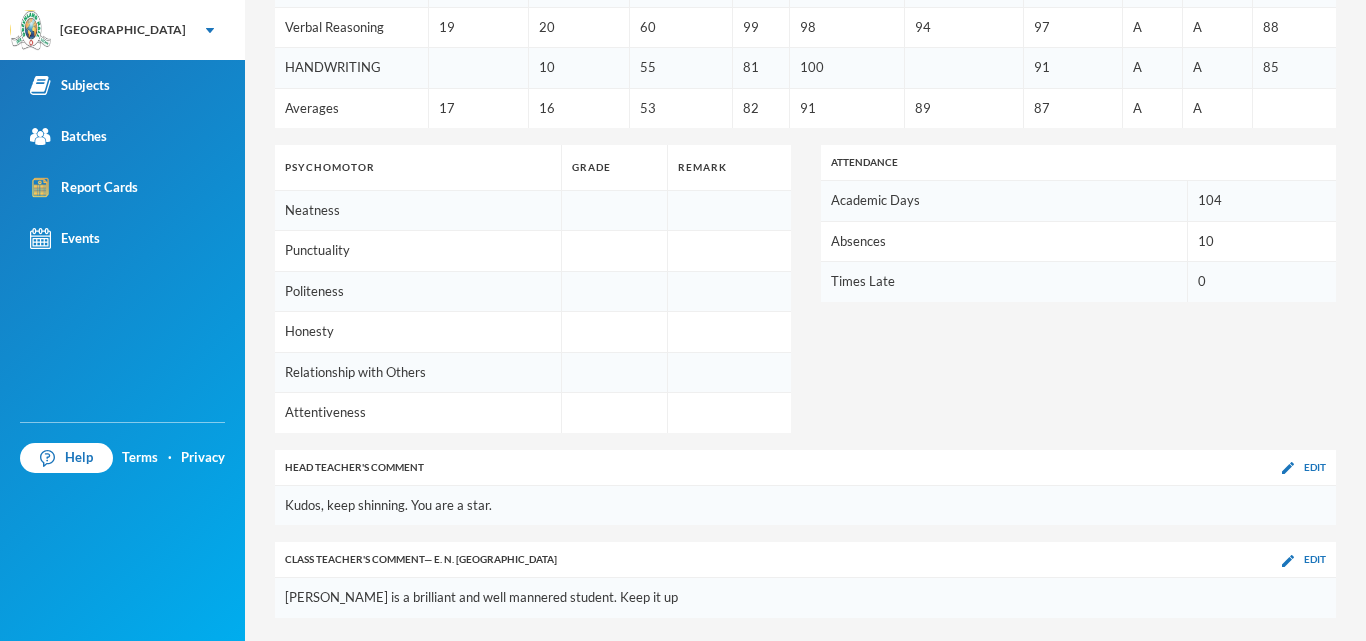 scroll, scrollTop: 1332, scrollLeft: 0, axis: vertical 